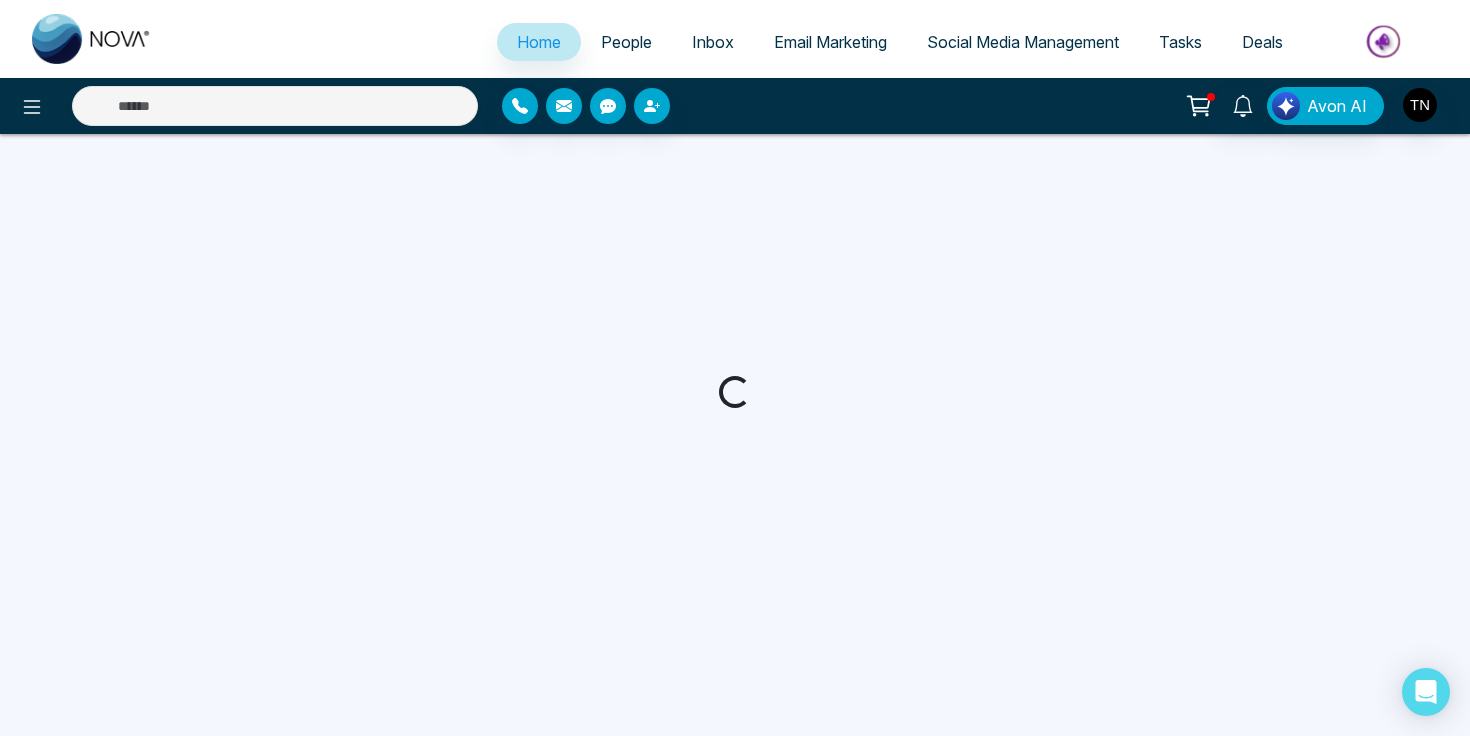 scroll, scrollTop: 0, scrollLeft: 0, axis: both 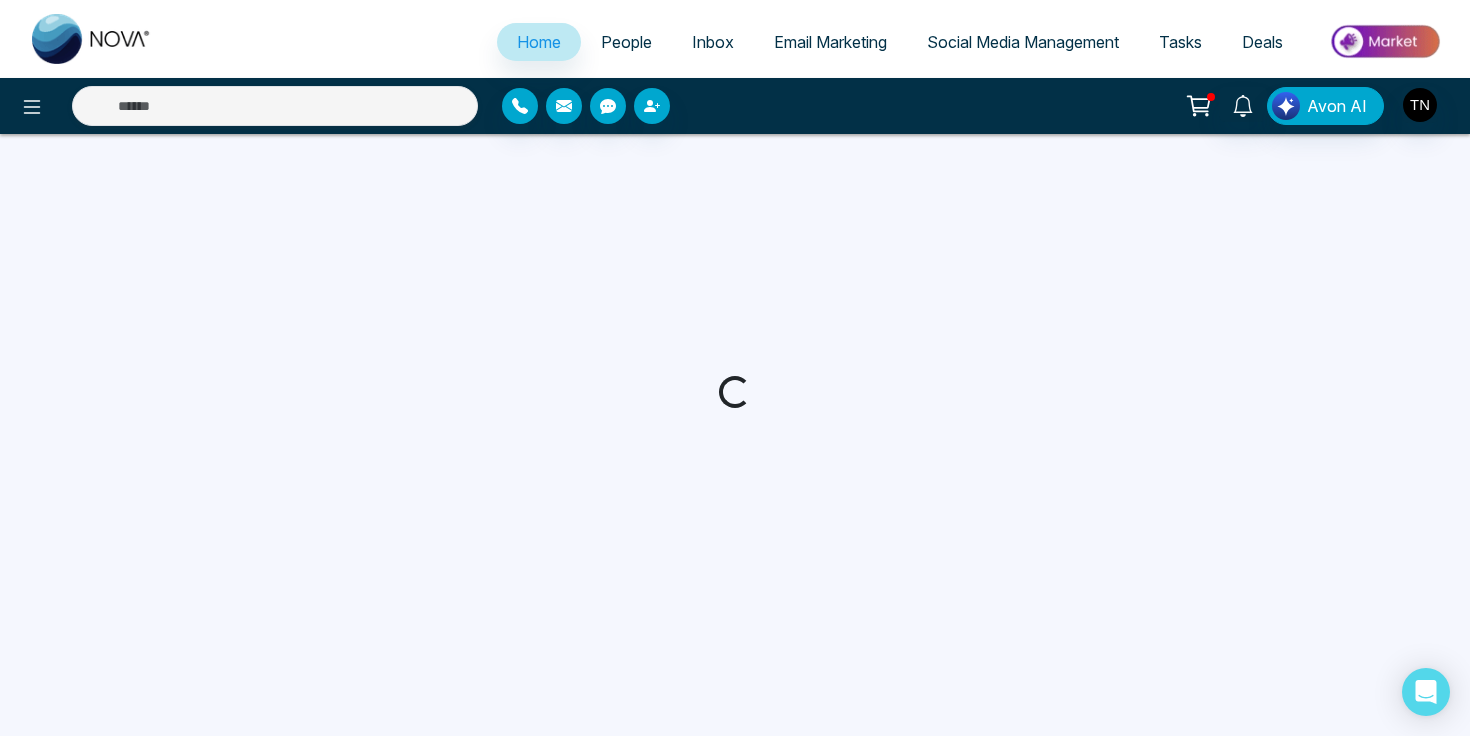 select on "*" 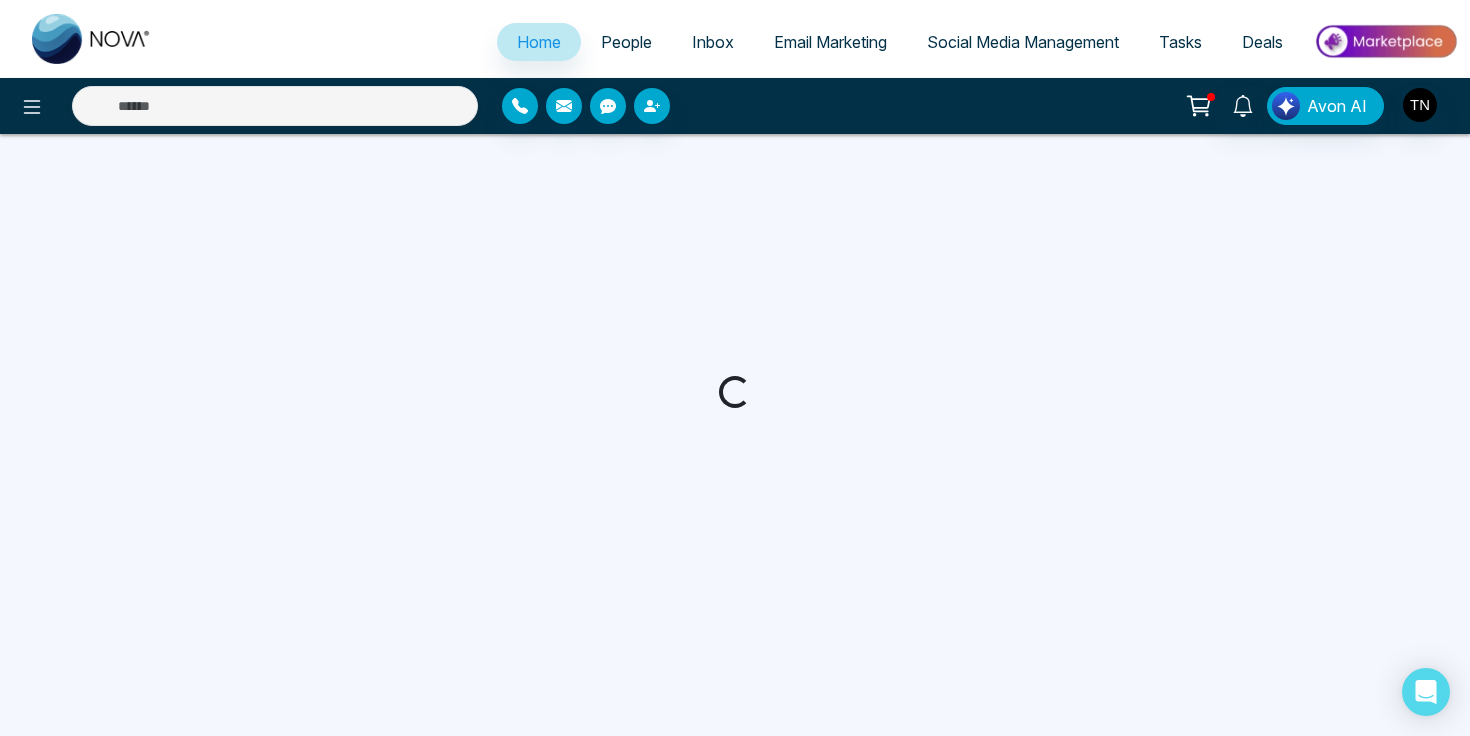 select on "*" 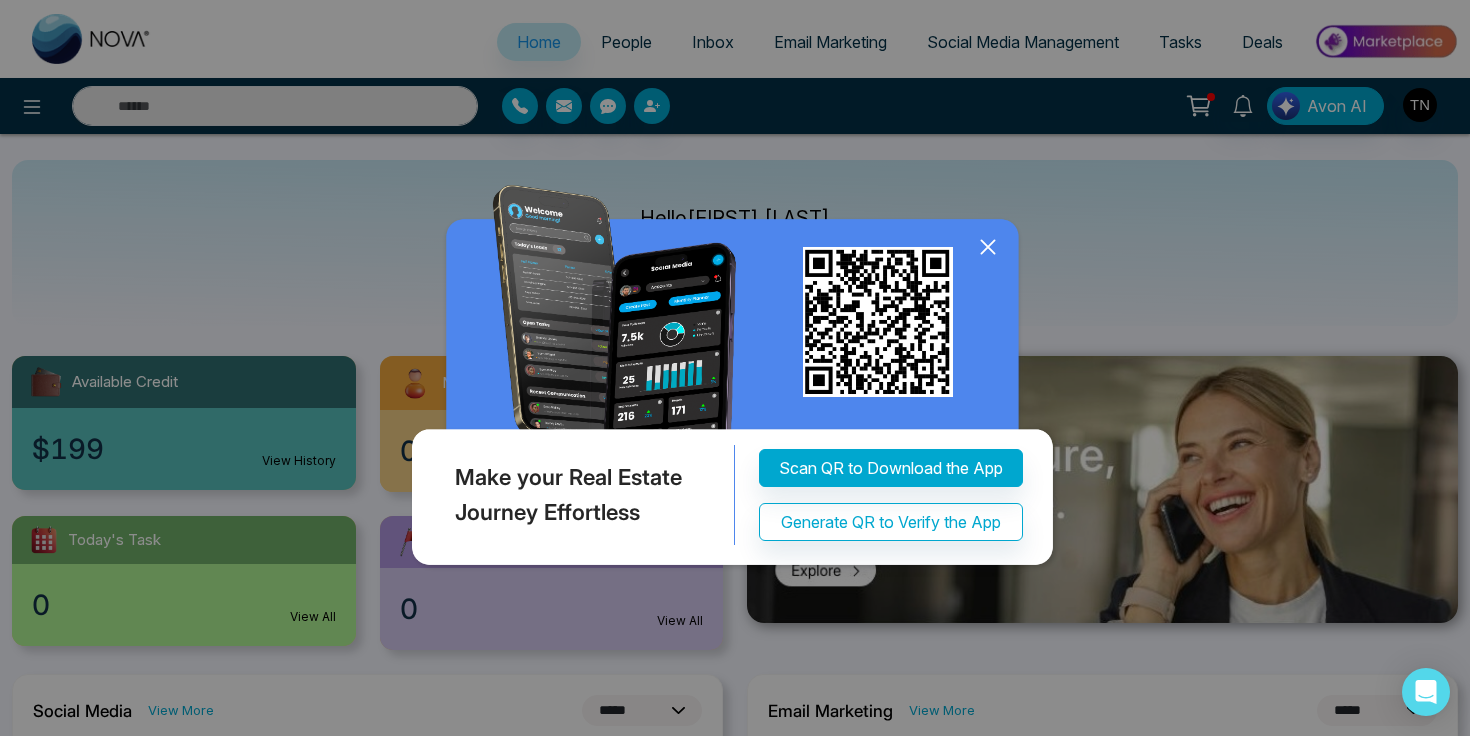 click 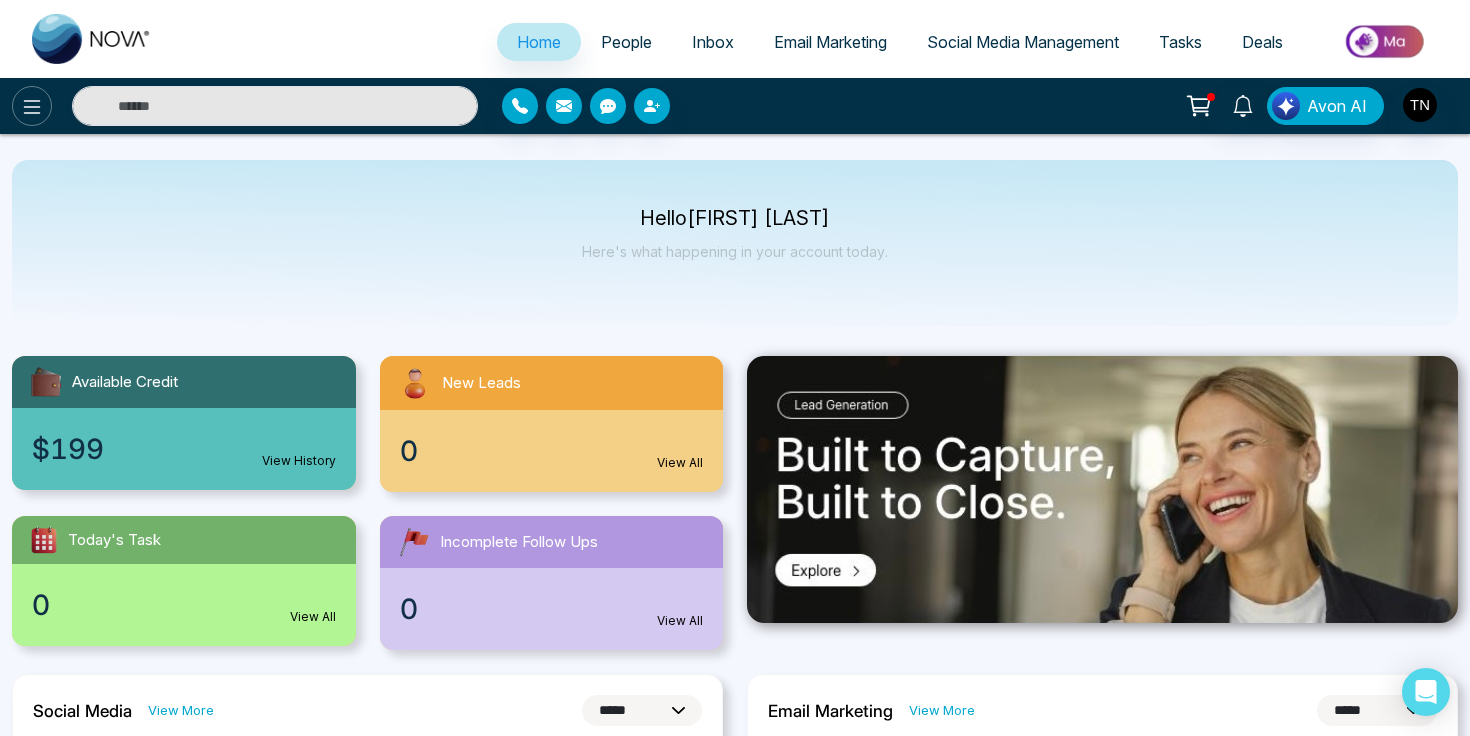 click 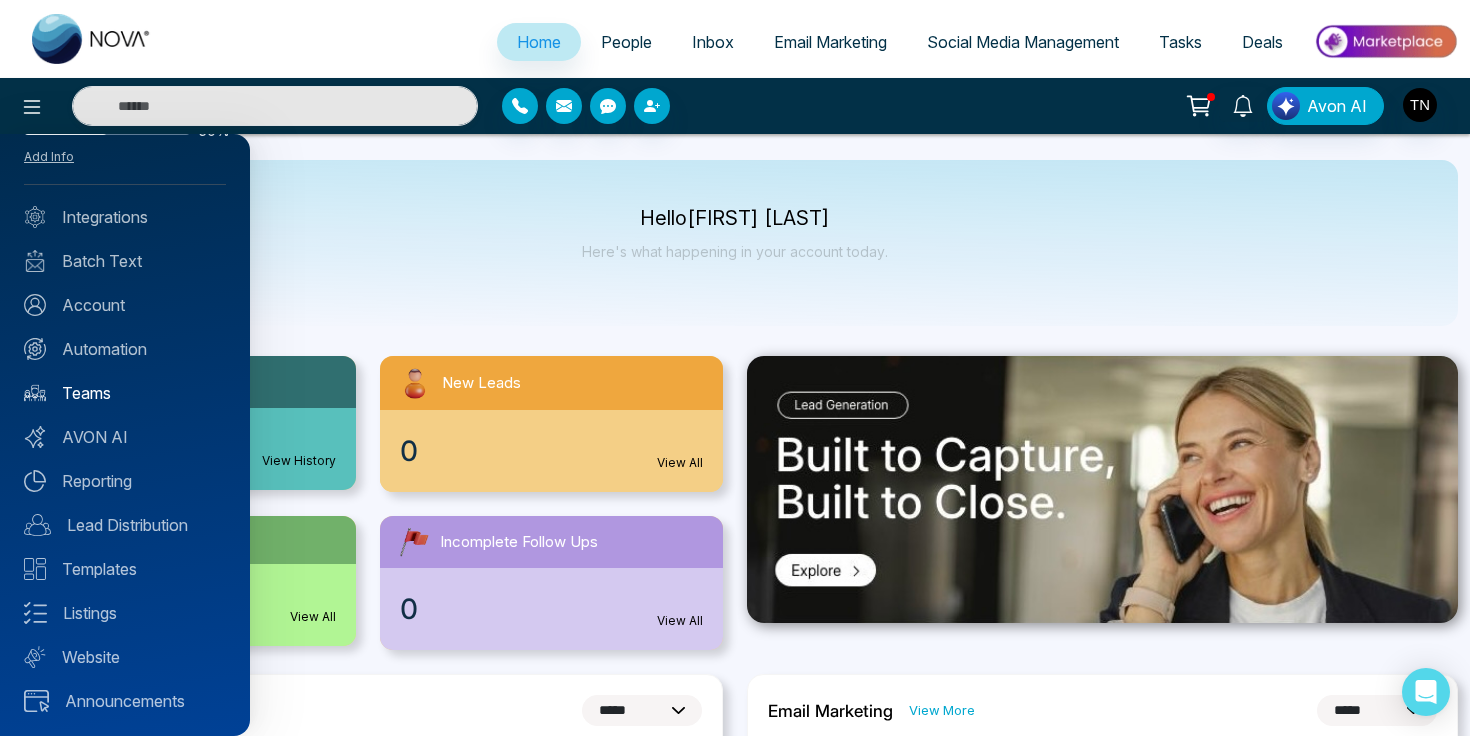 scroll, scrollTop: 0, scrollLeft: 0, axis: both 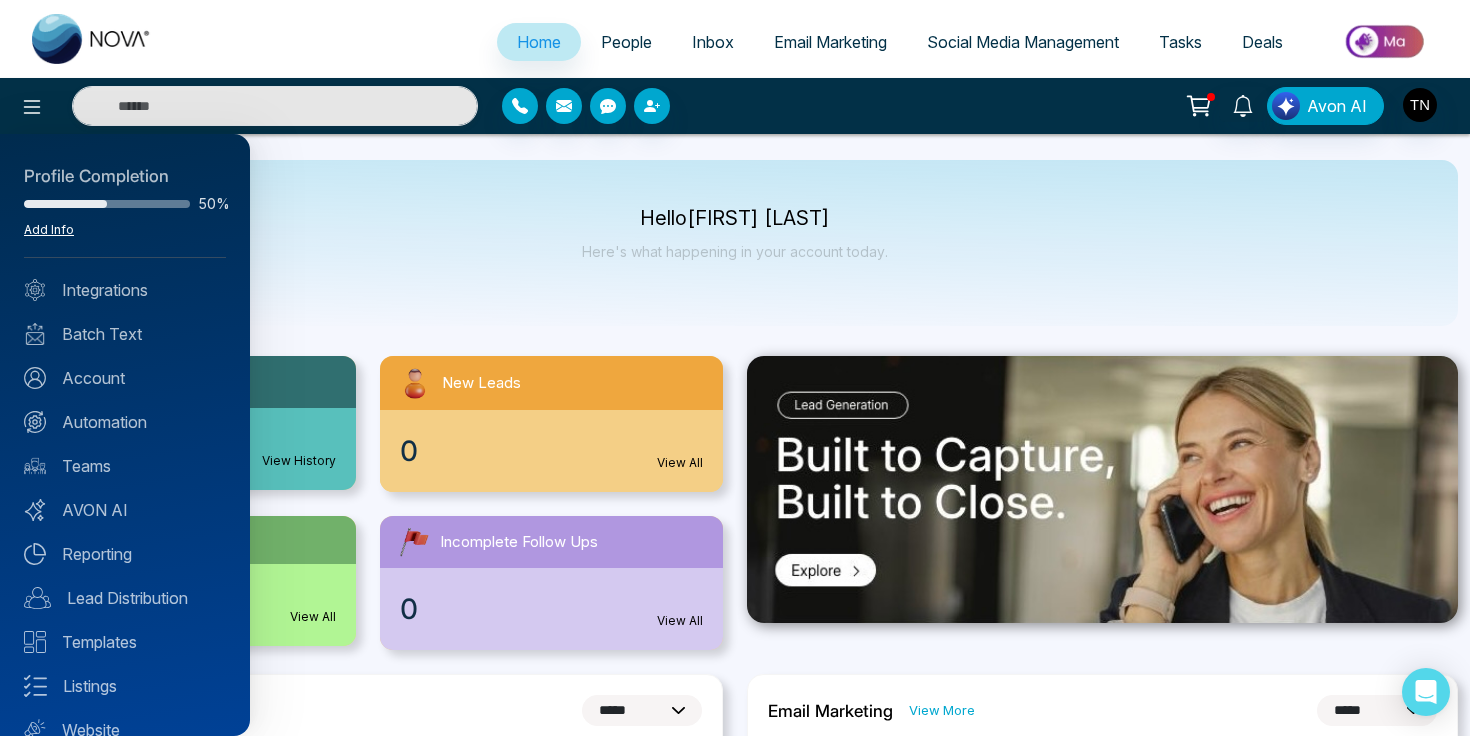click on "Add Info" at bounding box center (49, 229) 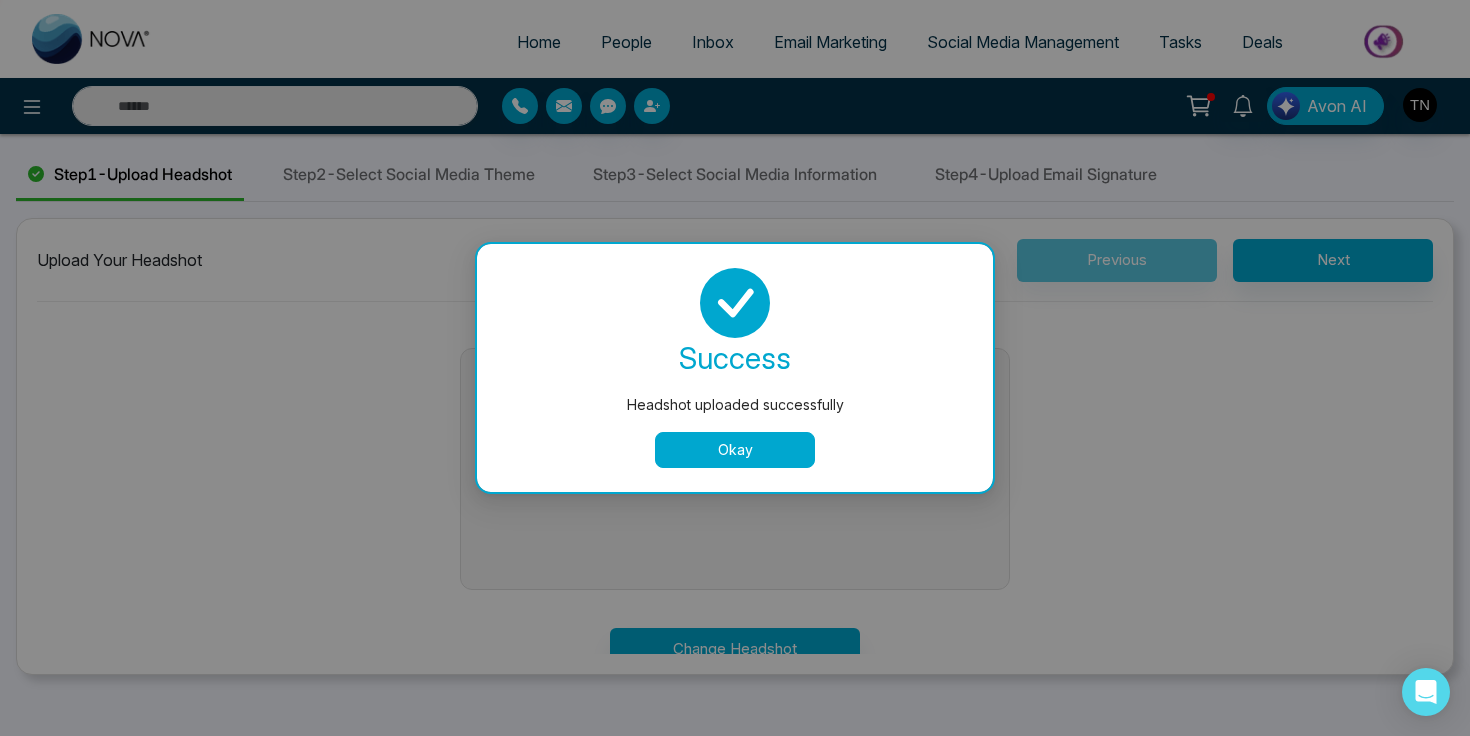click on "Okay" at bounding box center [735, 450] 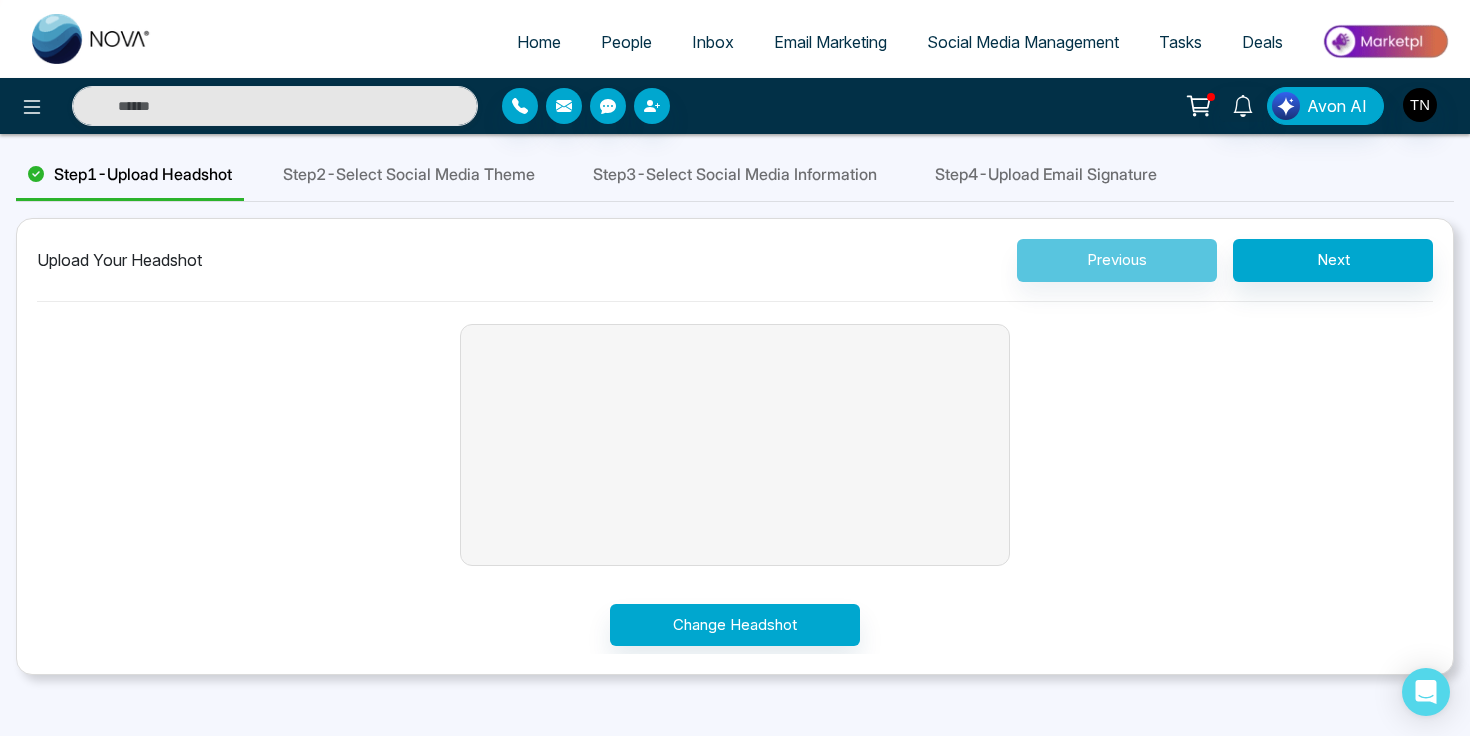 scroll, scrollTop: 0, scrollLeft: 0, axis: both 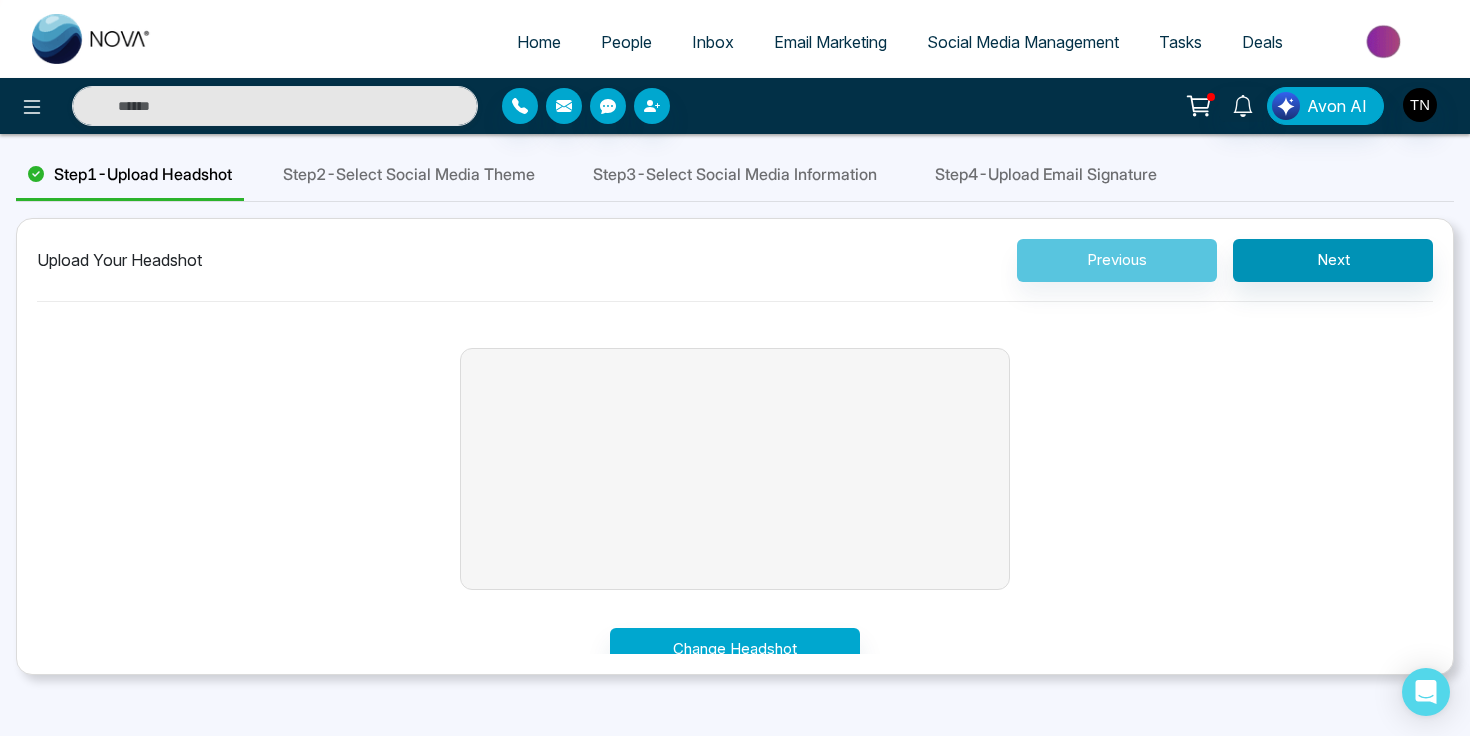 click on "Next" at bounding box center (1333, 260) 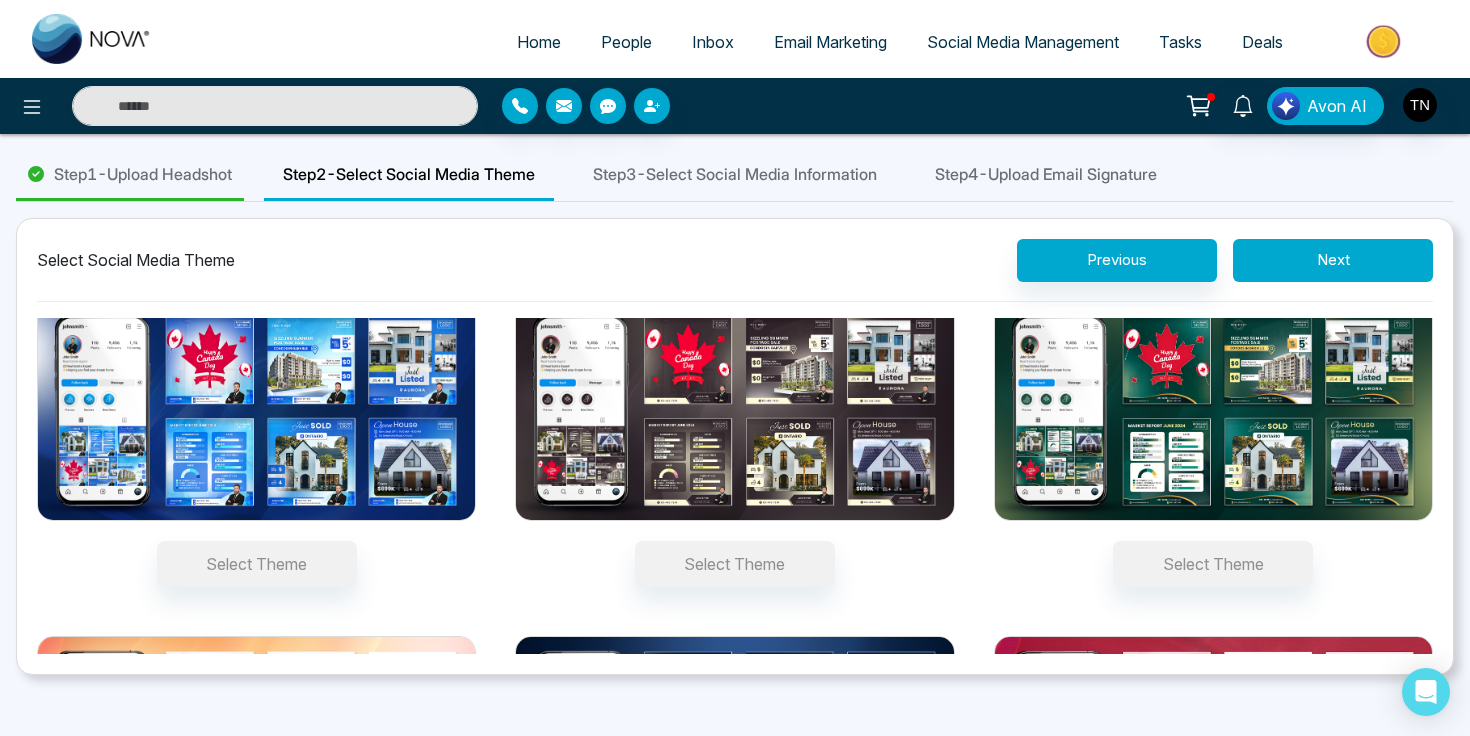 scroll, scrollTop: 0, scrollLeft: 0, axis: both 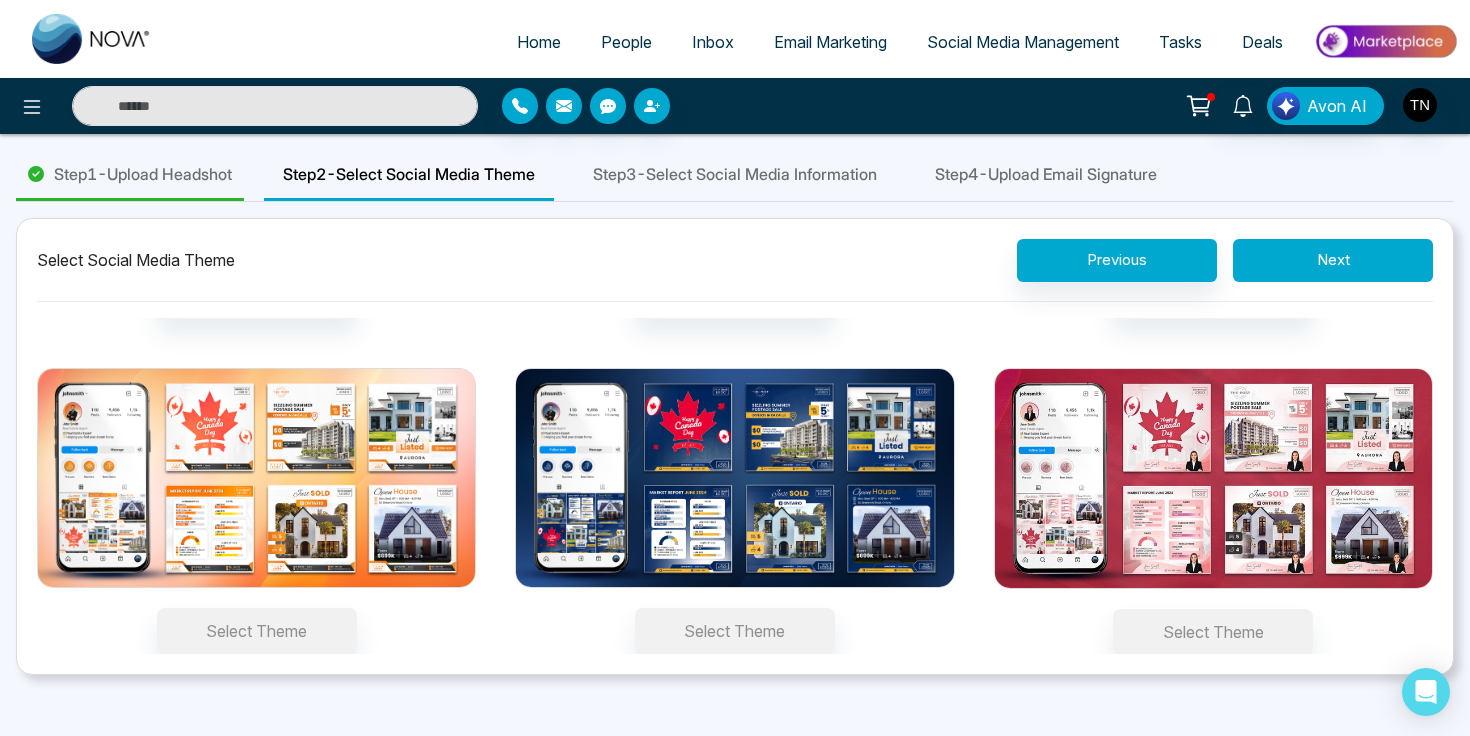 click at bounding box center (734, 478) 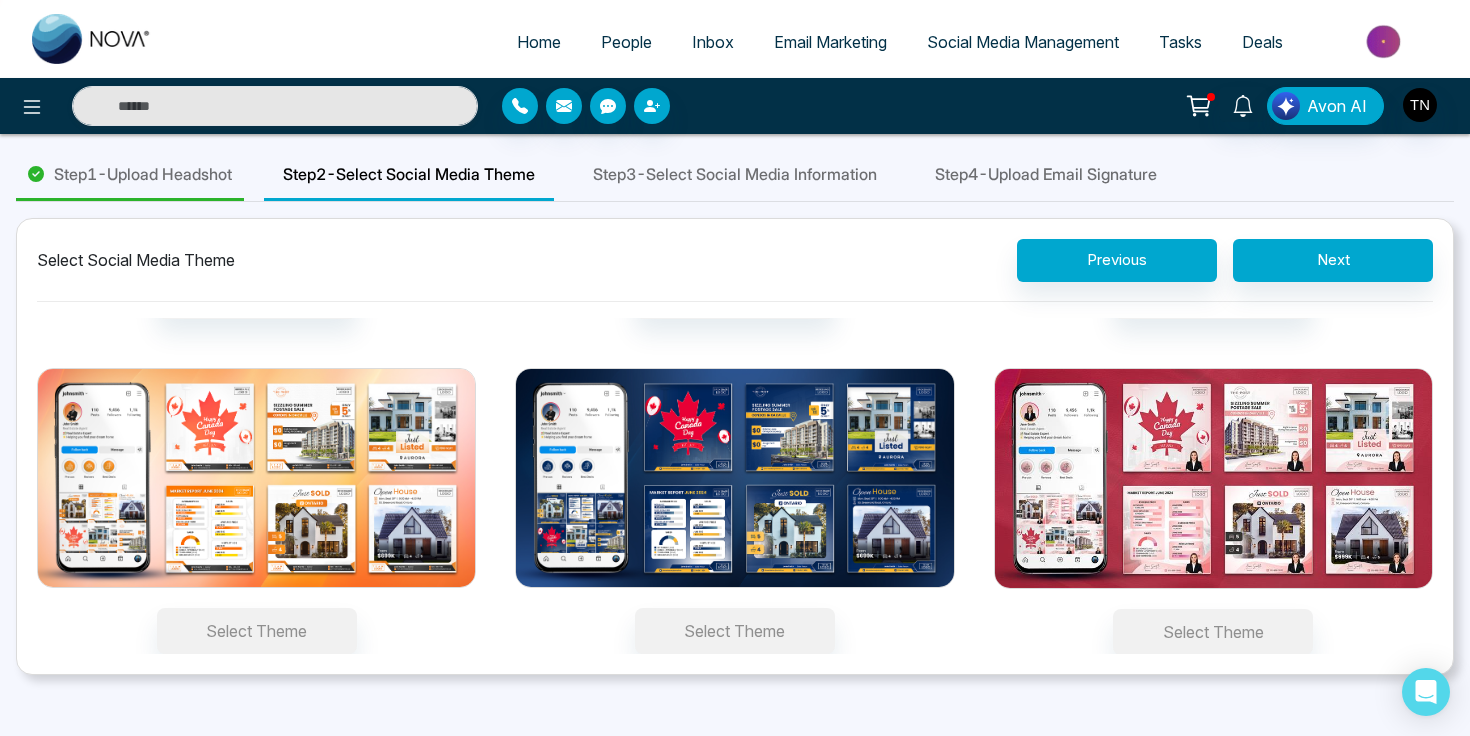 click on "Select Theme" at bounding box center (735, 631) 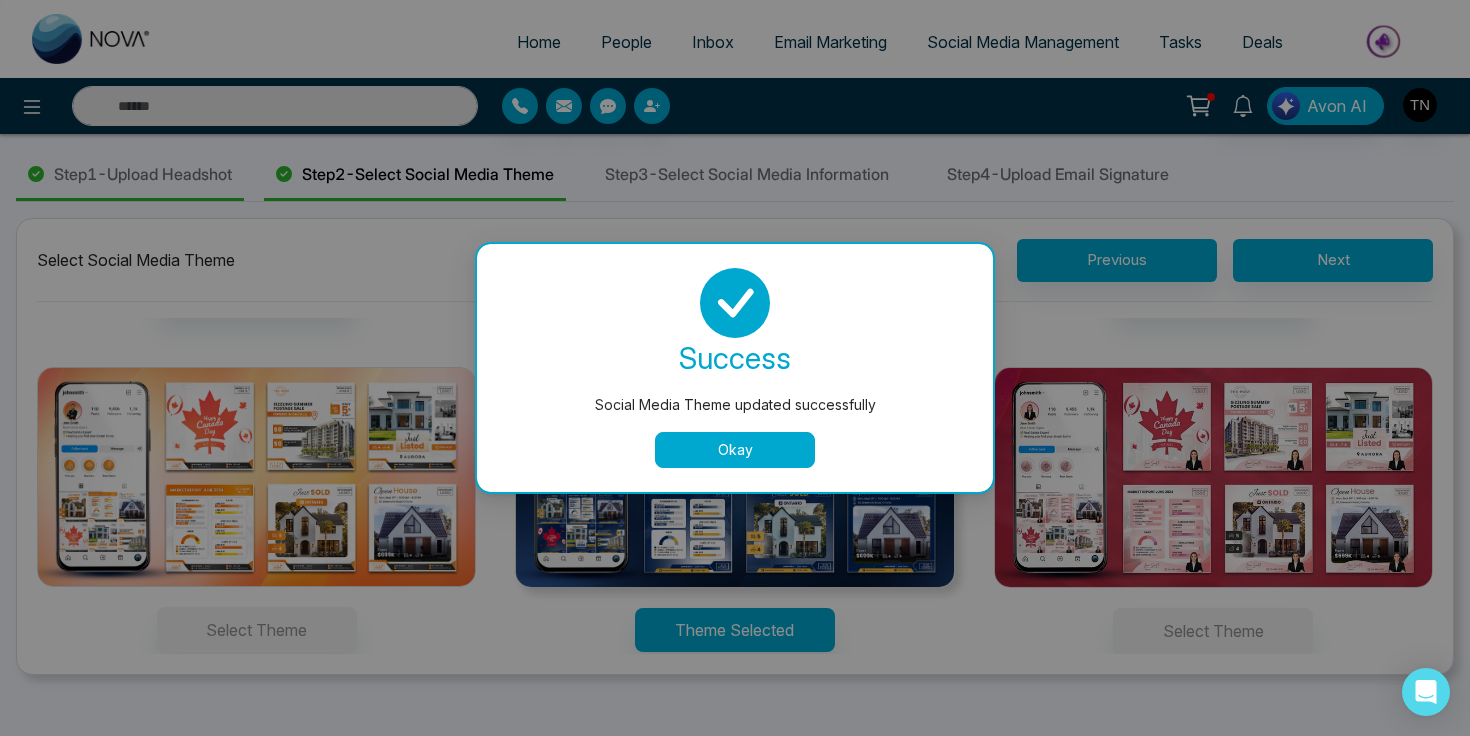 scroll, scrollTop: 296, scrollLeft: 0, axis: vertical 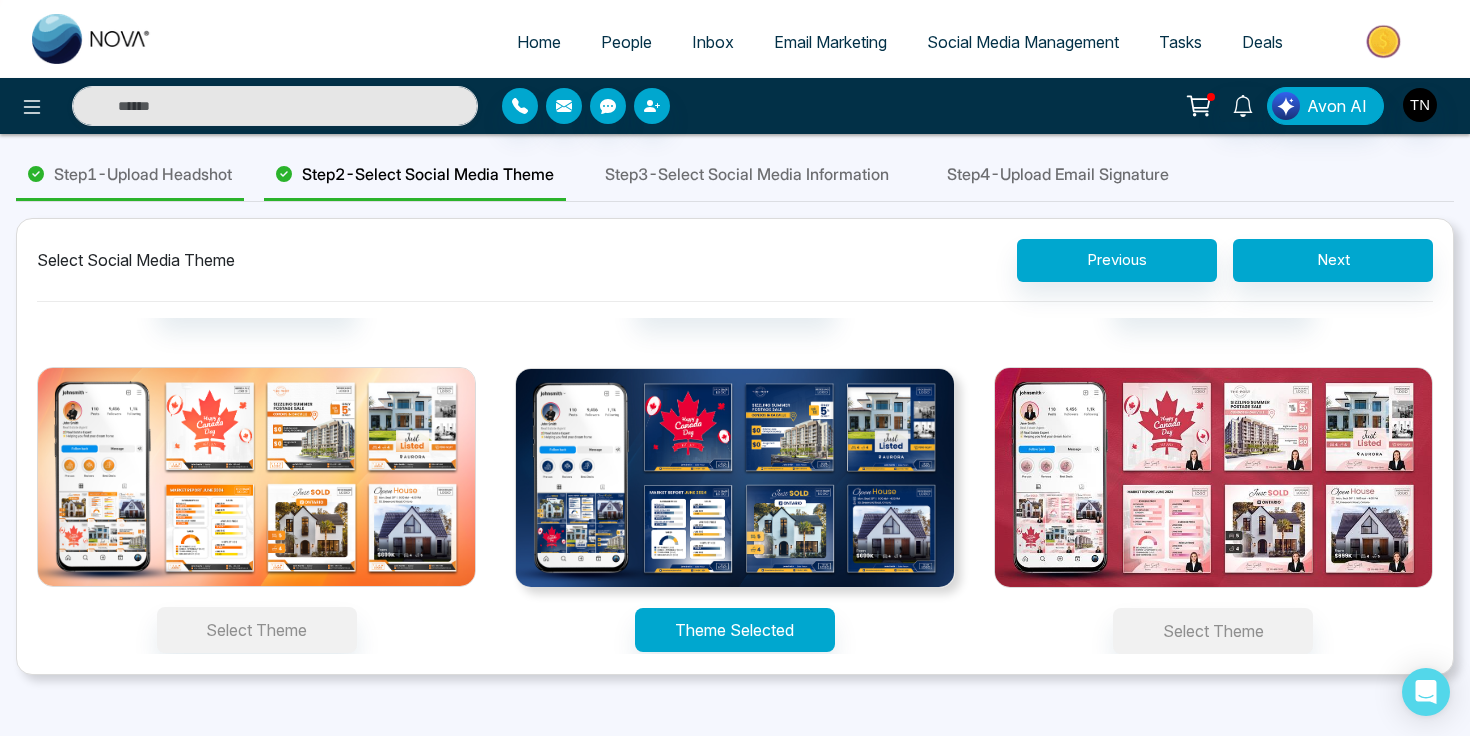 click on "Select Social Media Theme Previous Next Select Theme Select Theme Select Theme Select Theme Theme Selected Select Theme" at bounding box center [735, 446] 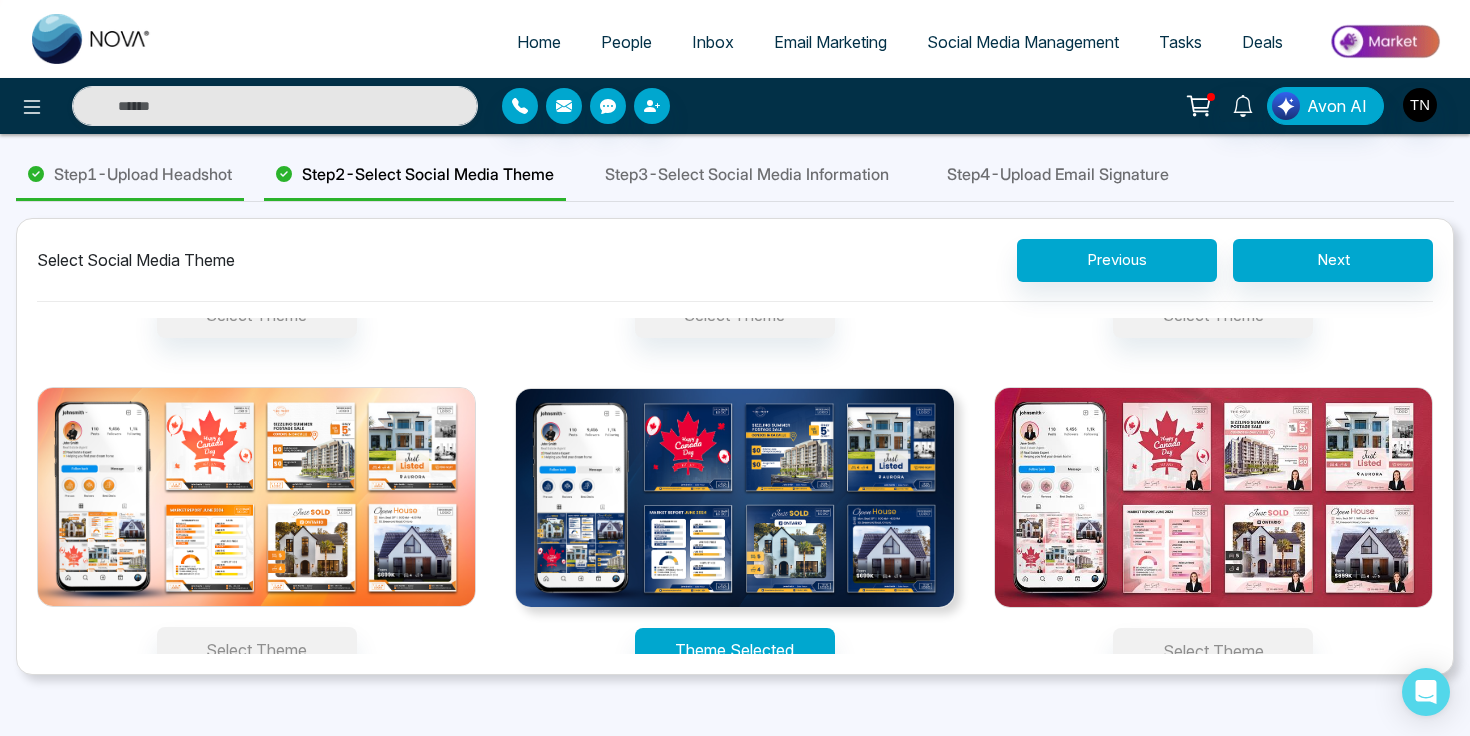 scroll, scrollTop: 296, scrollLeft: 0, axis: vertical 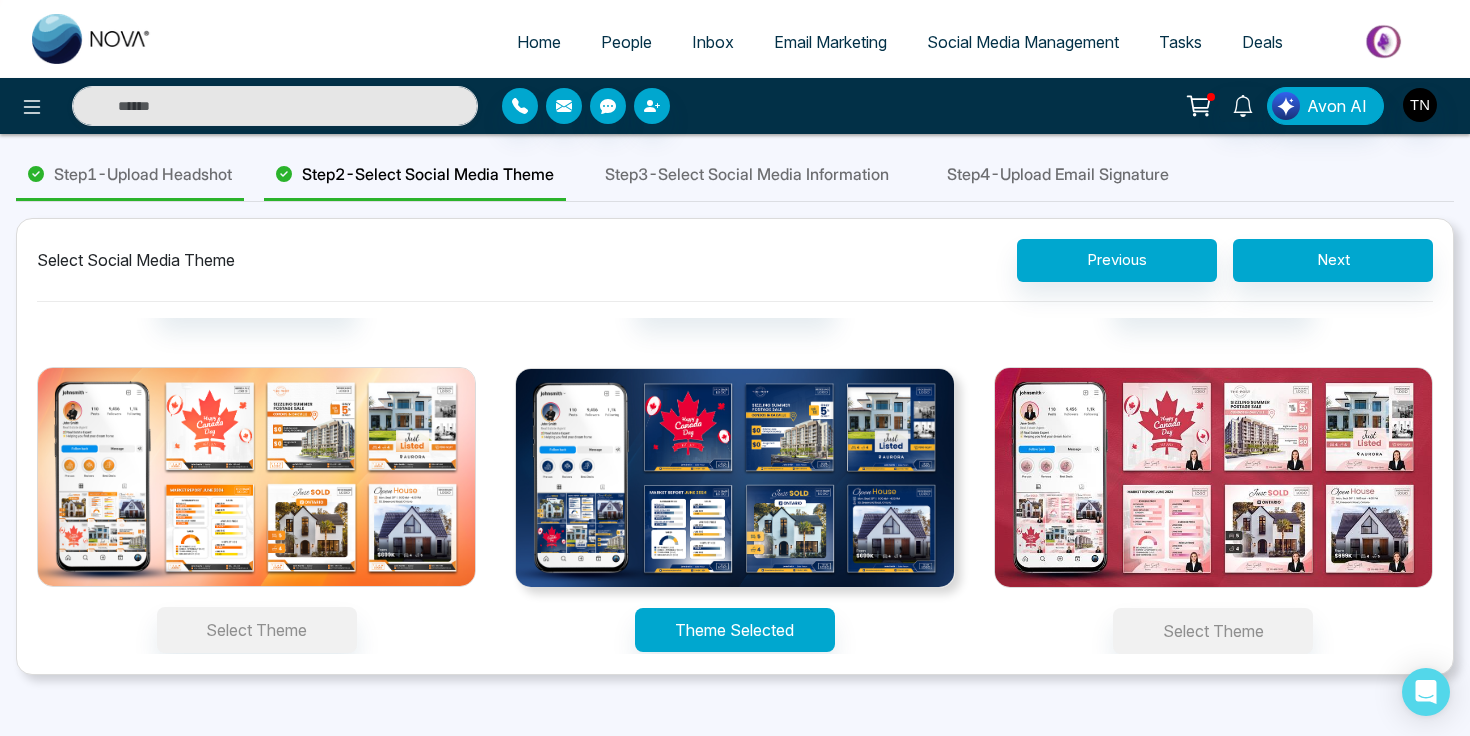 click at bounding box center [734, 478] 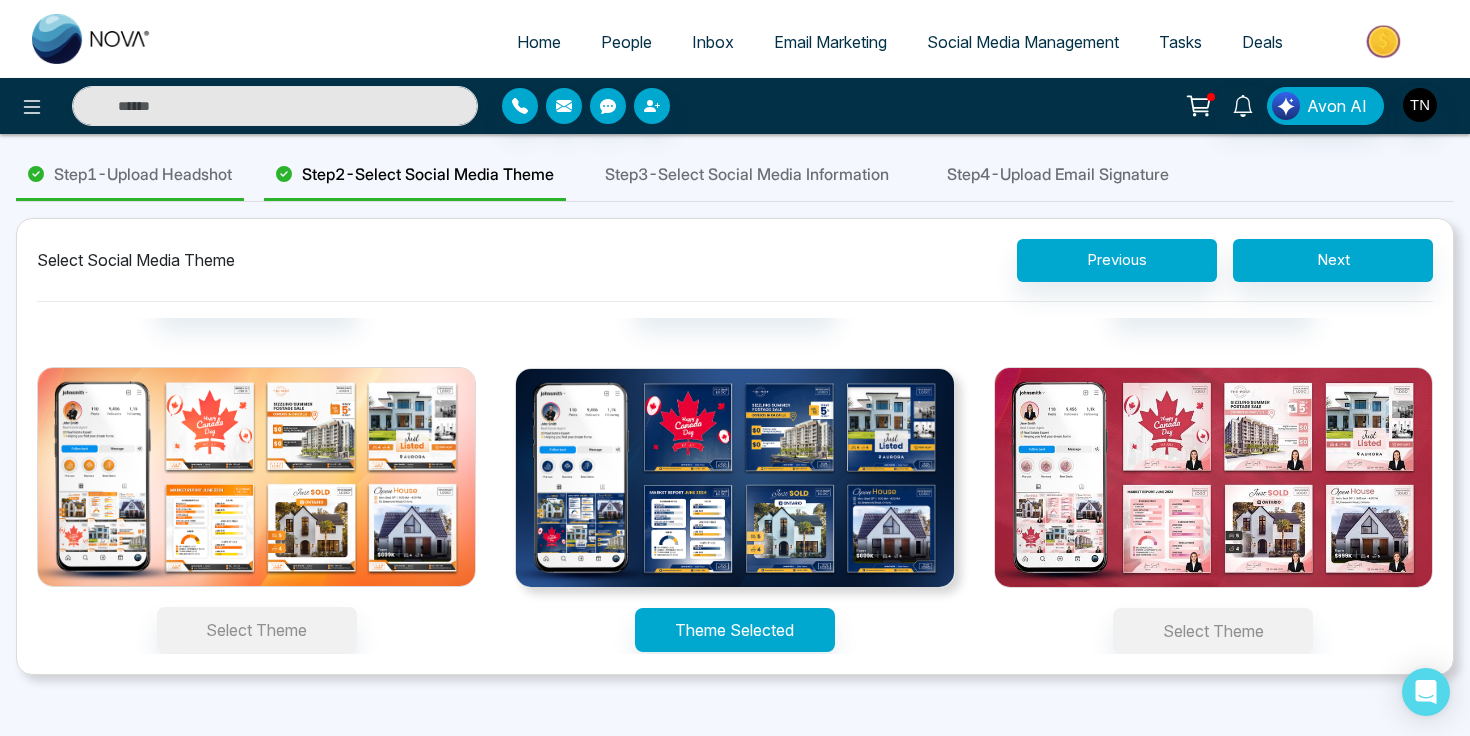 click on "Theme Selected" at bounding box center [735, 630] 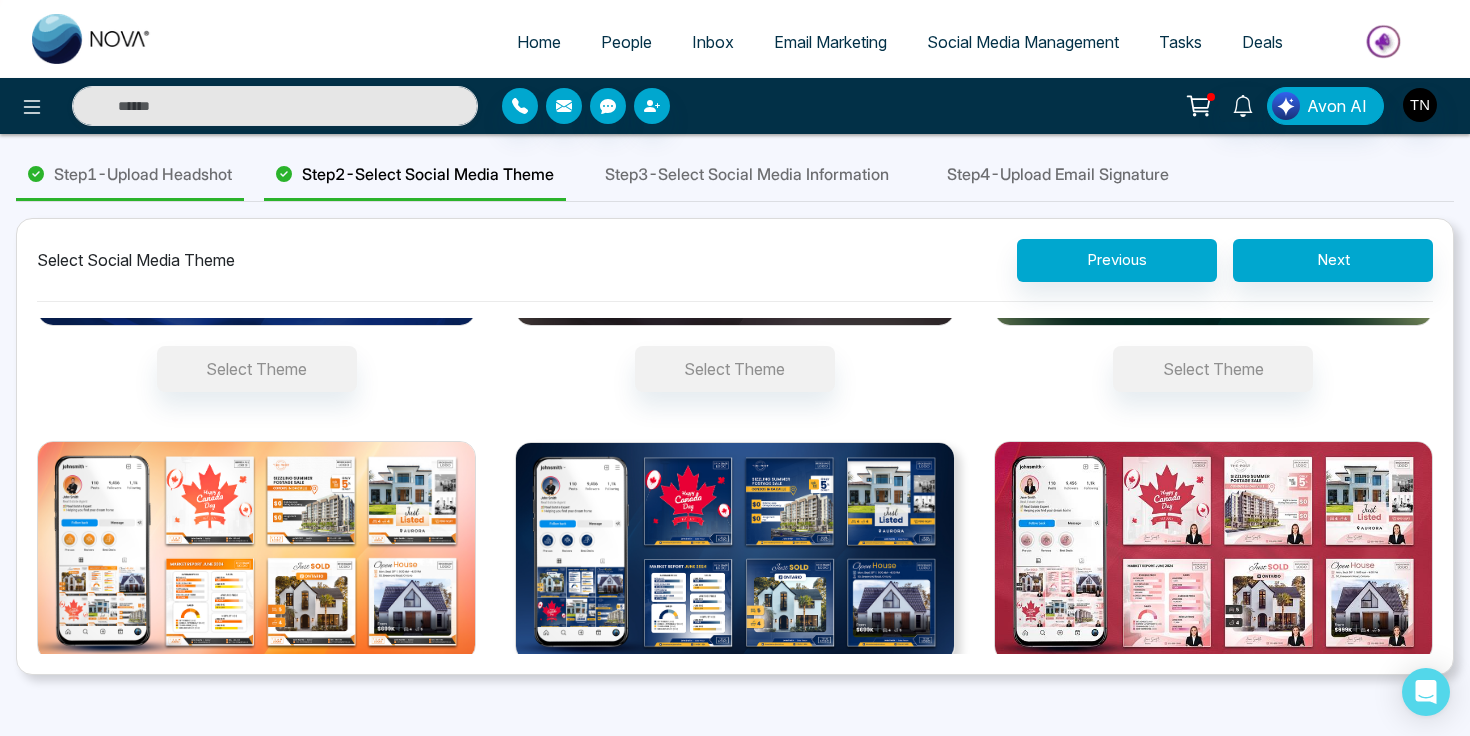 scroll, scrollTop: 296, scrollLeft: 0, axis: vertical 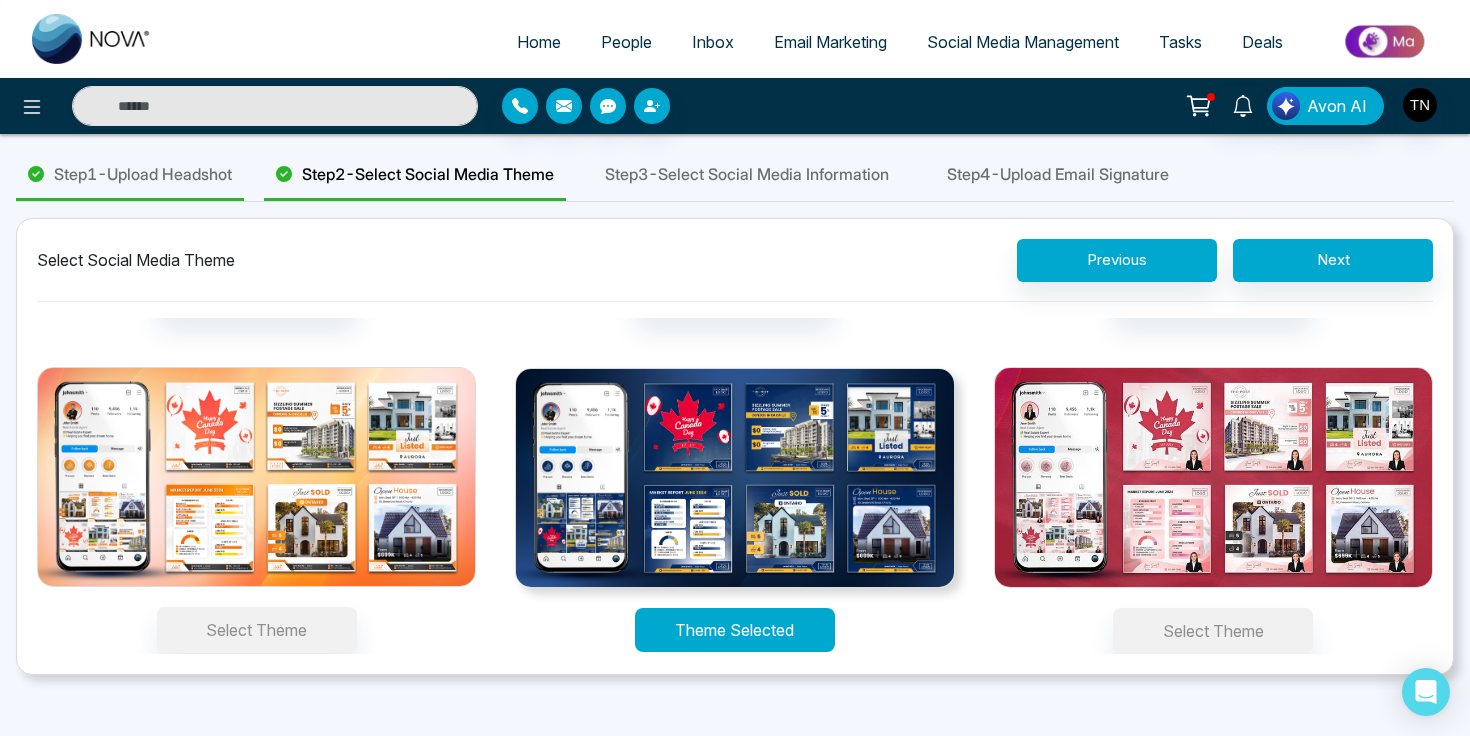 click on "Theme Selected" at bounding box center (735, 630) 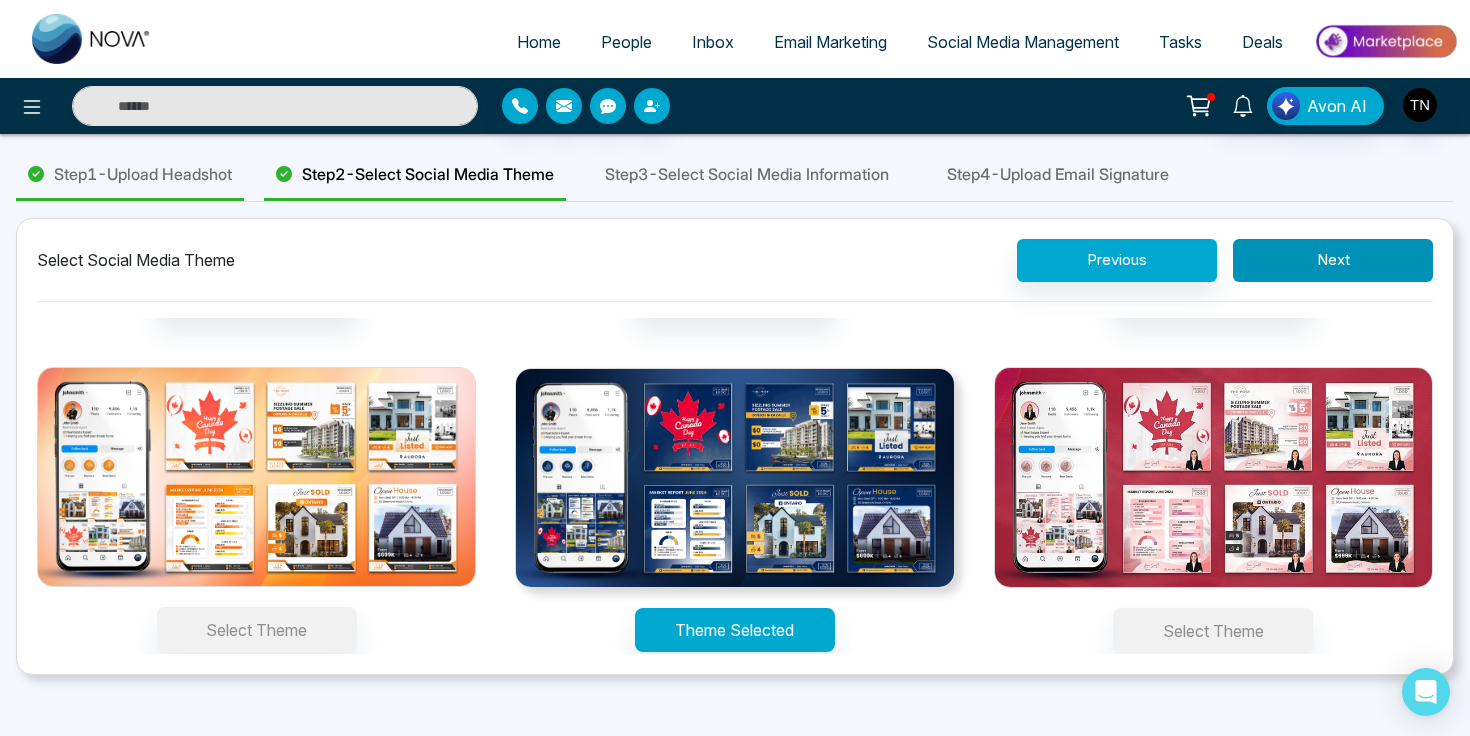 click on "Next" at bounding box center (1333, 260) 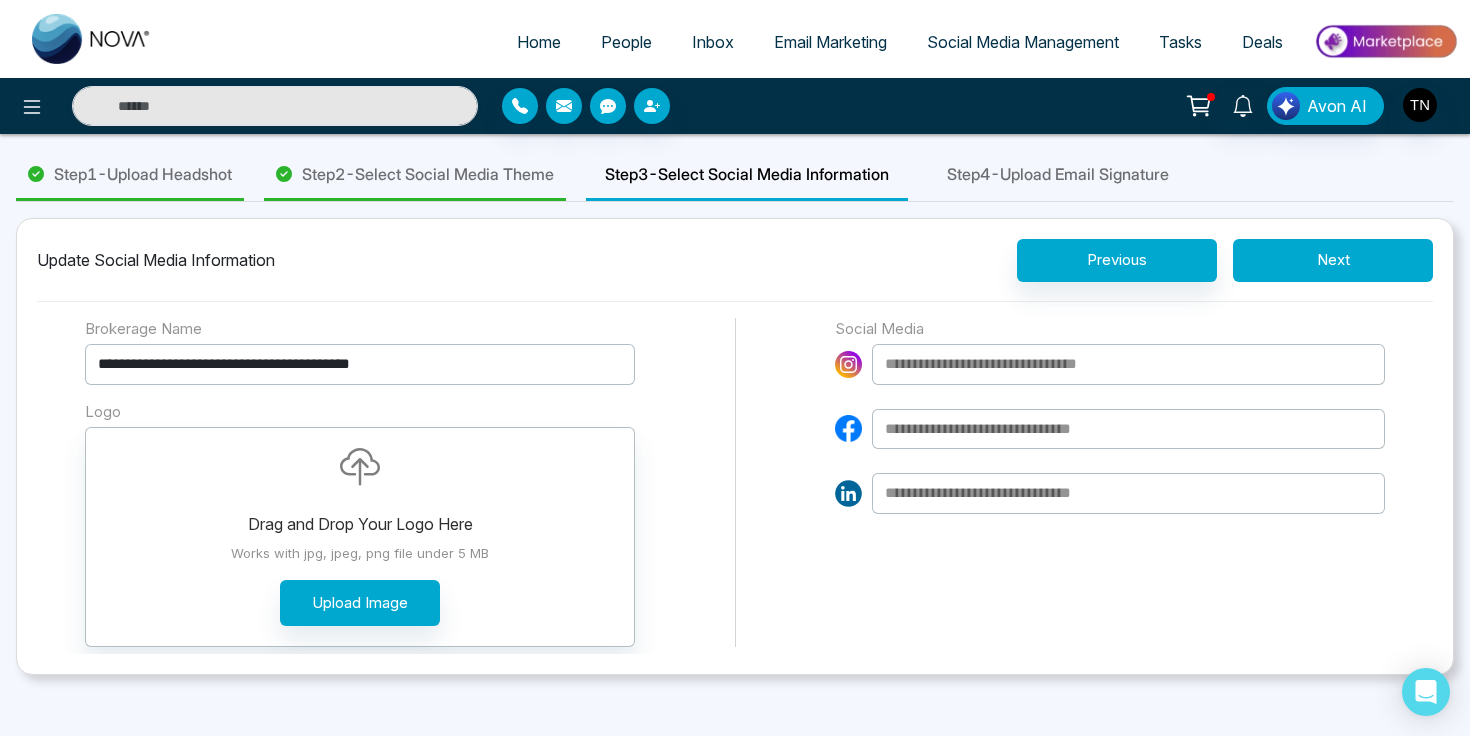 scroll, scrollTop: 10, scrollLeft: 0, axis: vertical 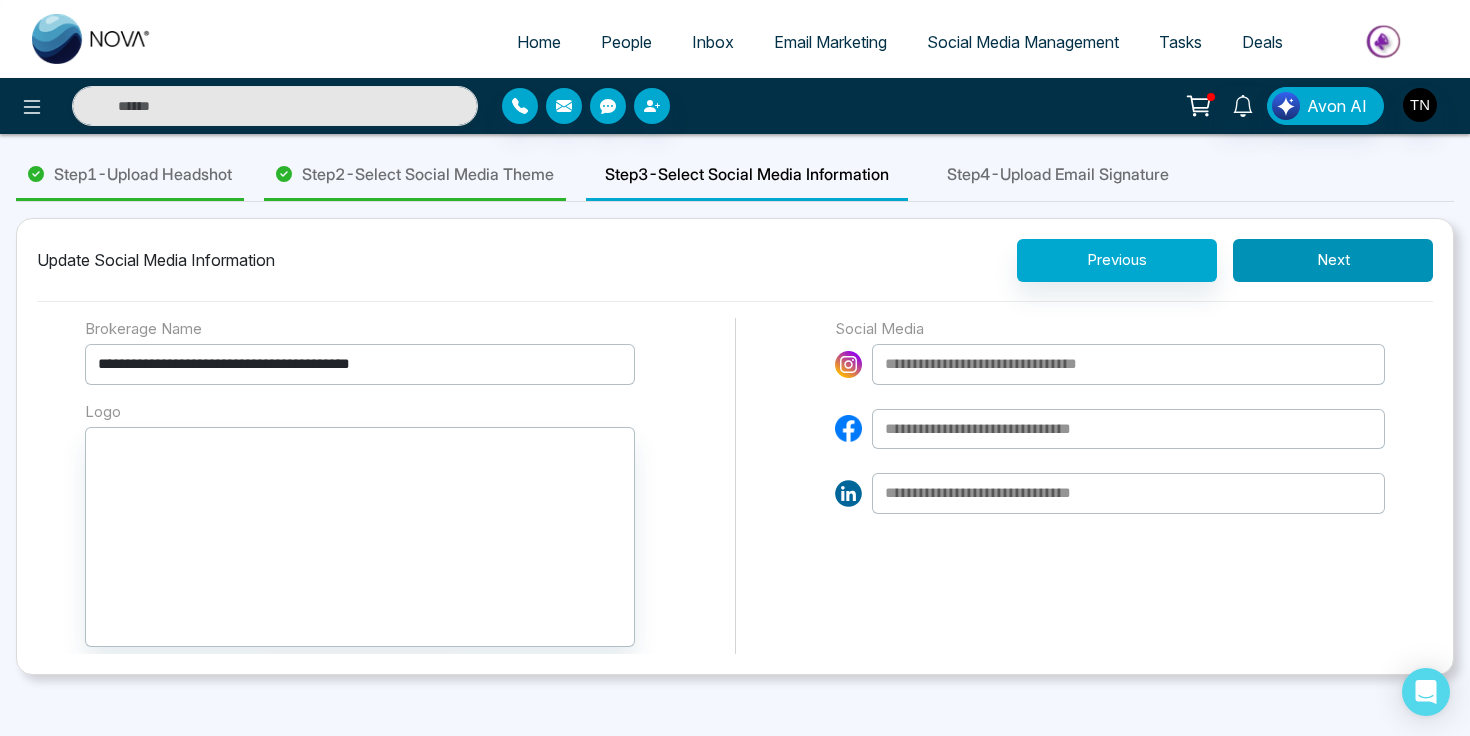 click on "Next" at bounding box center [1333, 260] 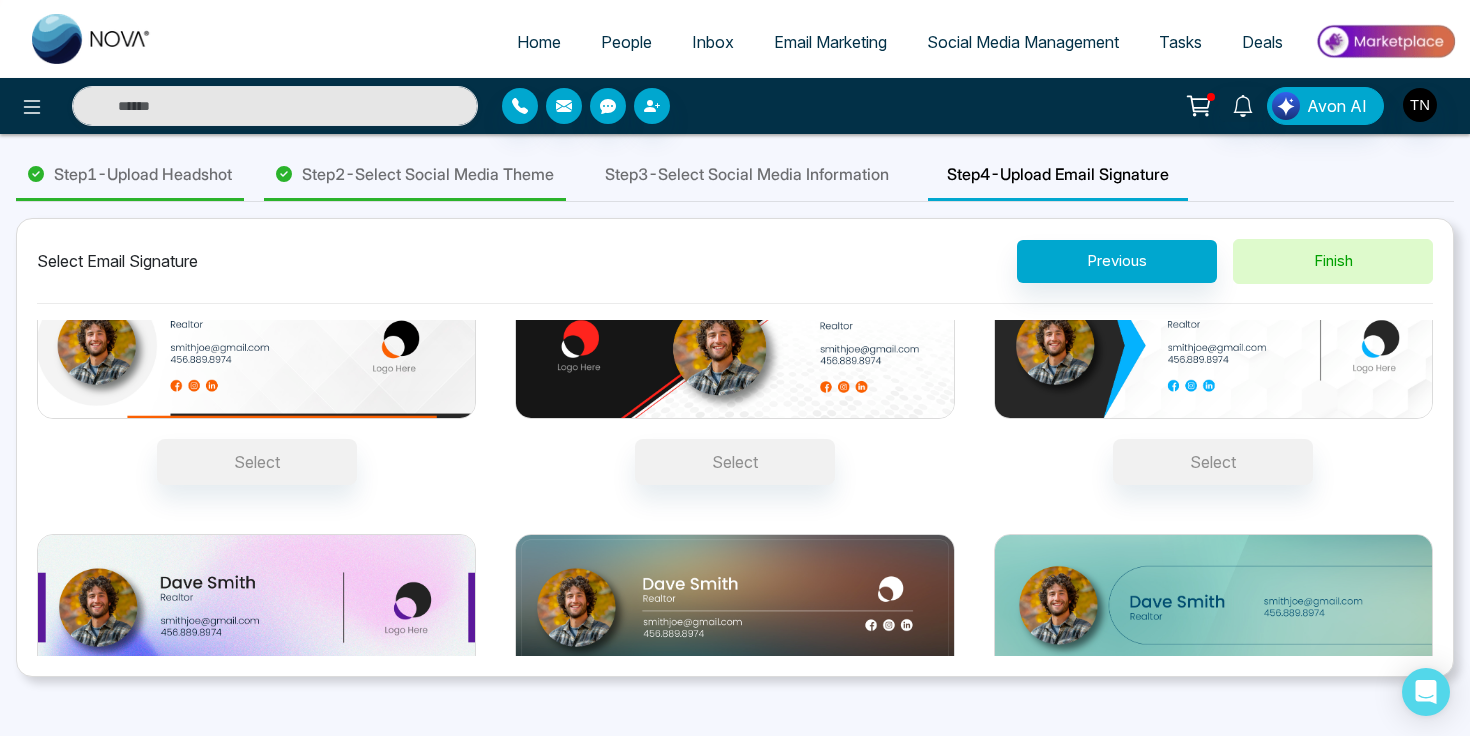 scroll, scrollTop: 0, scrollLeft: 0, axis: both 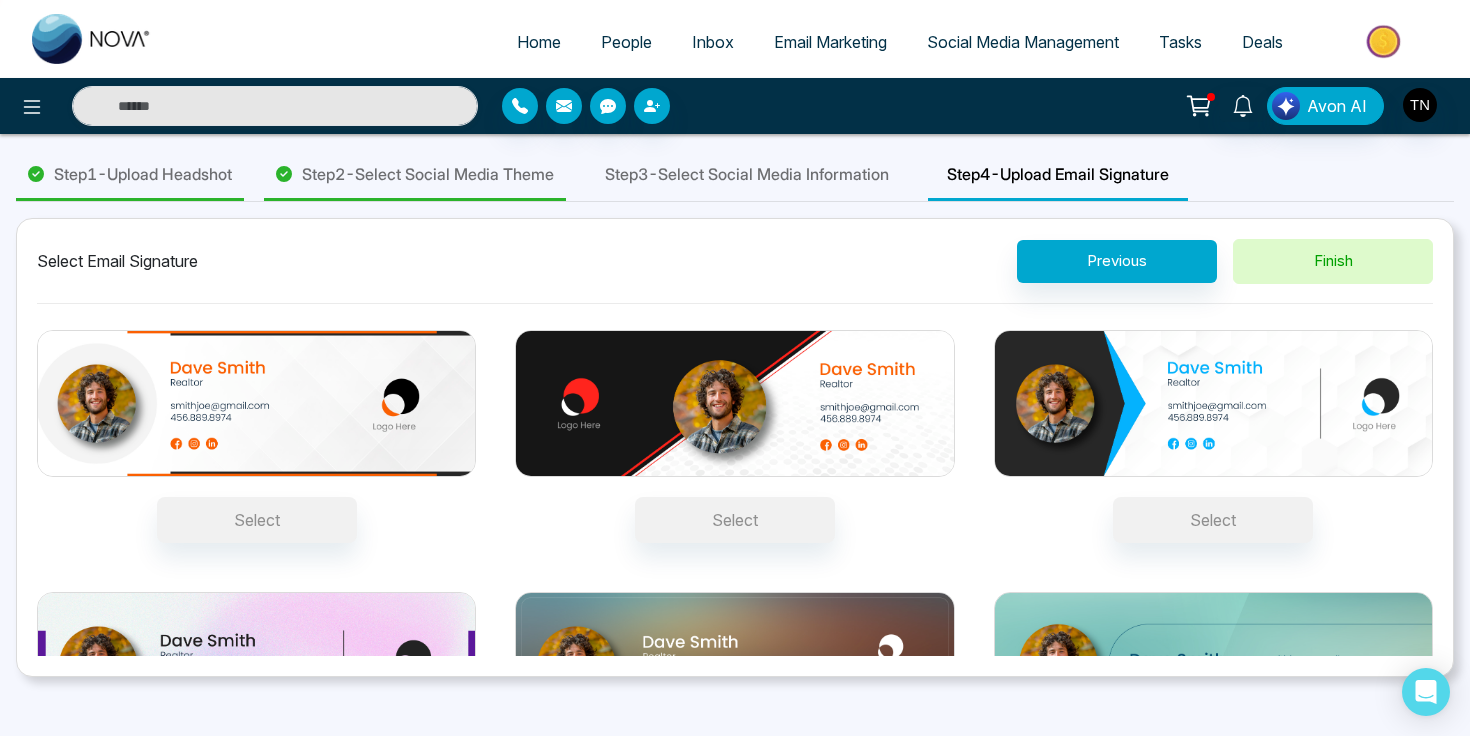 click at bounding box center [256, 403] 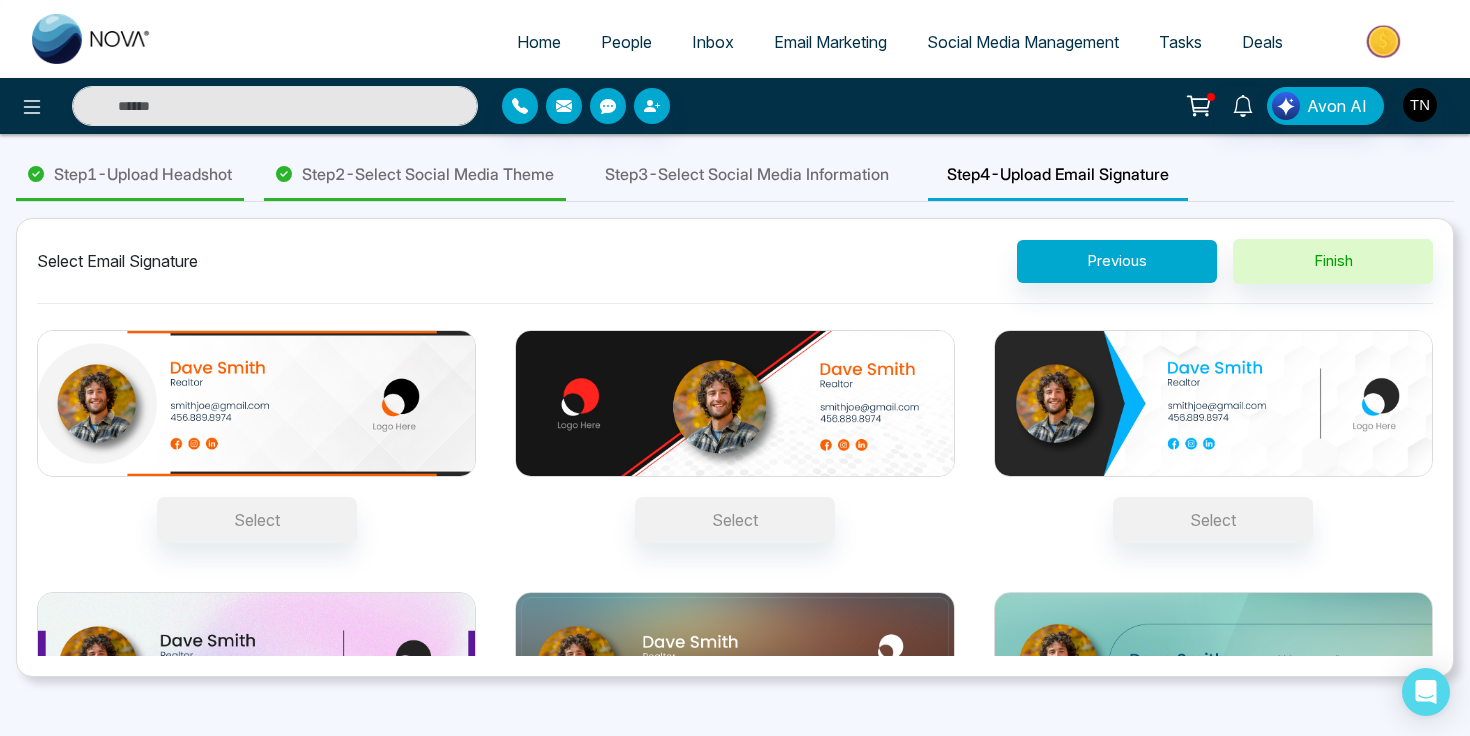 click on "Select" at bounding box center [257, 520] 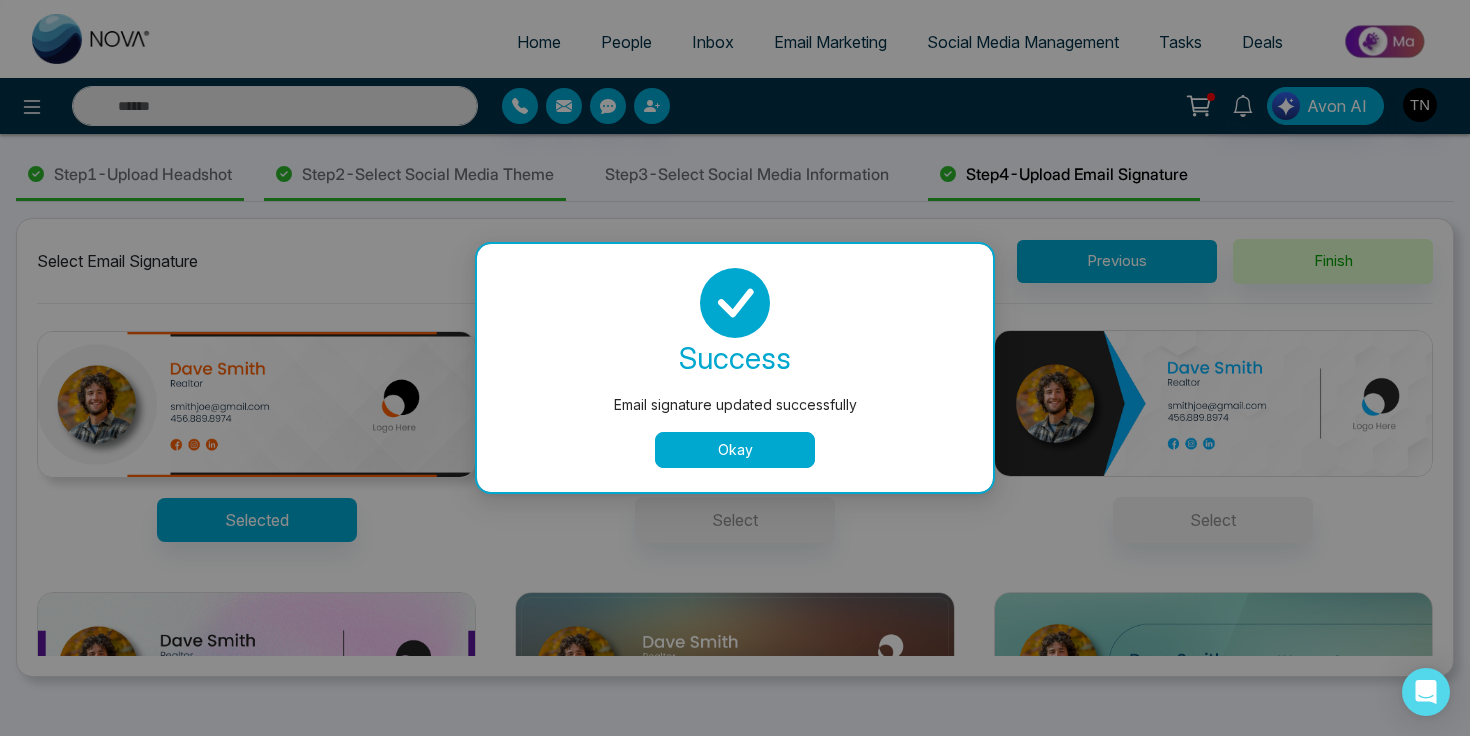 click on "Okay" at bounding box center (735, 450) 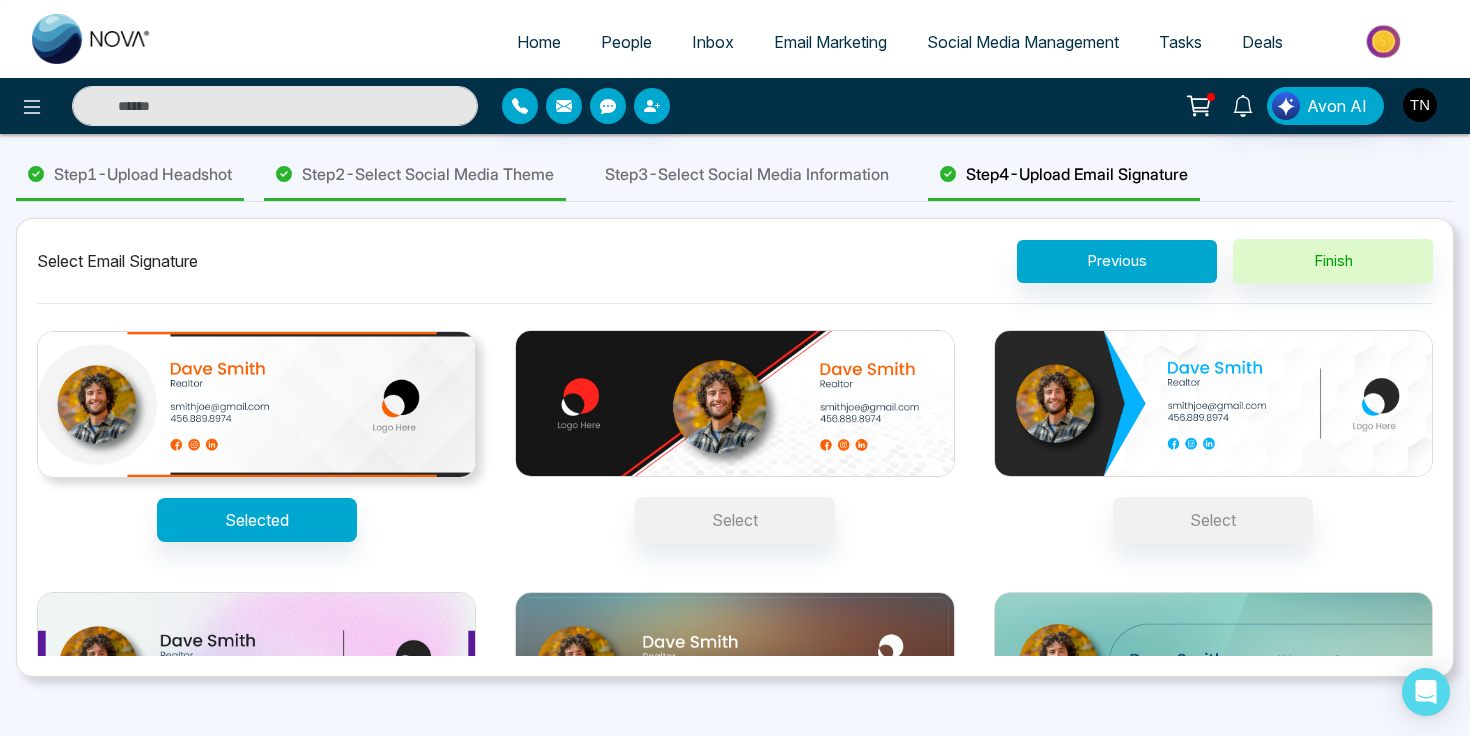 scroll, scrollTop: 149, scrollLeft: 0, axis: vertical 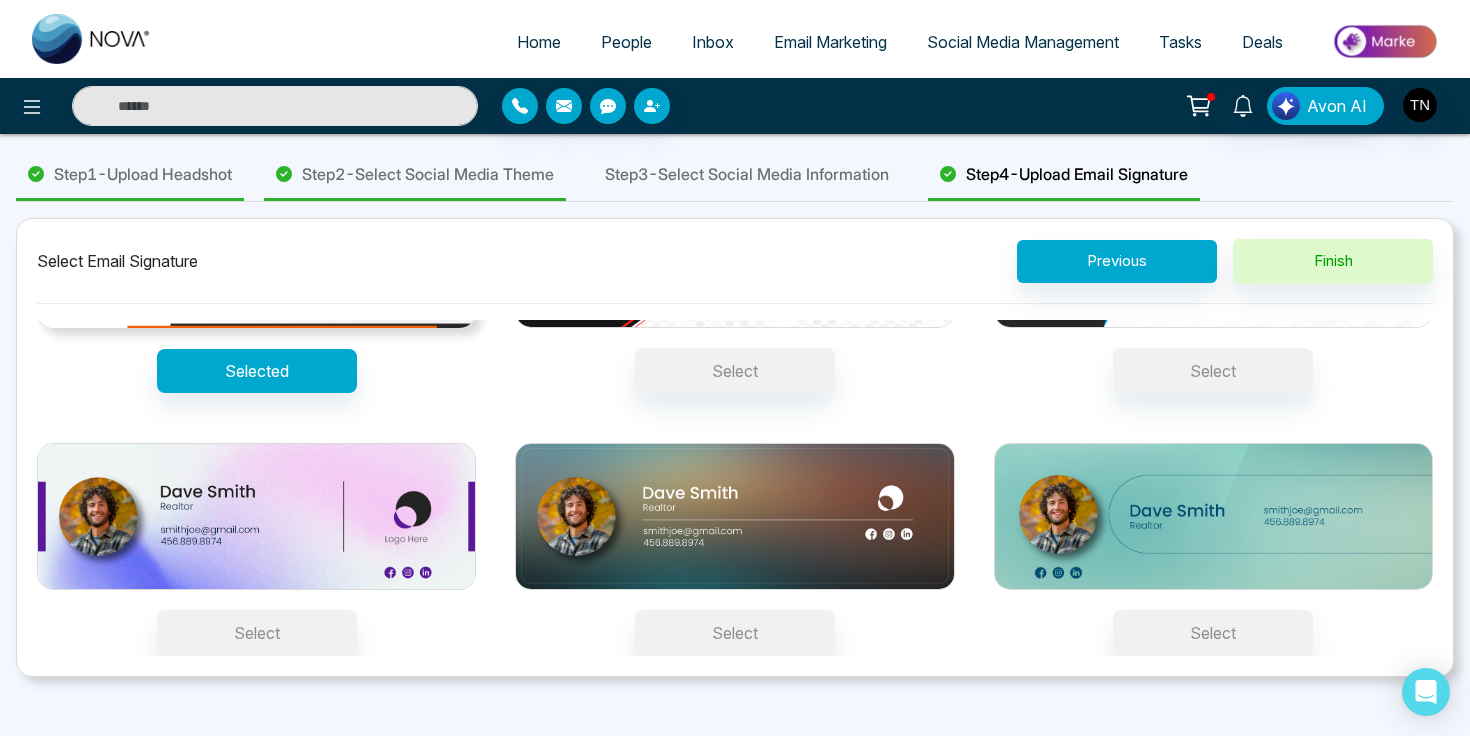 click at bounding box center [734, 516] 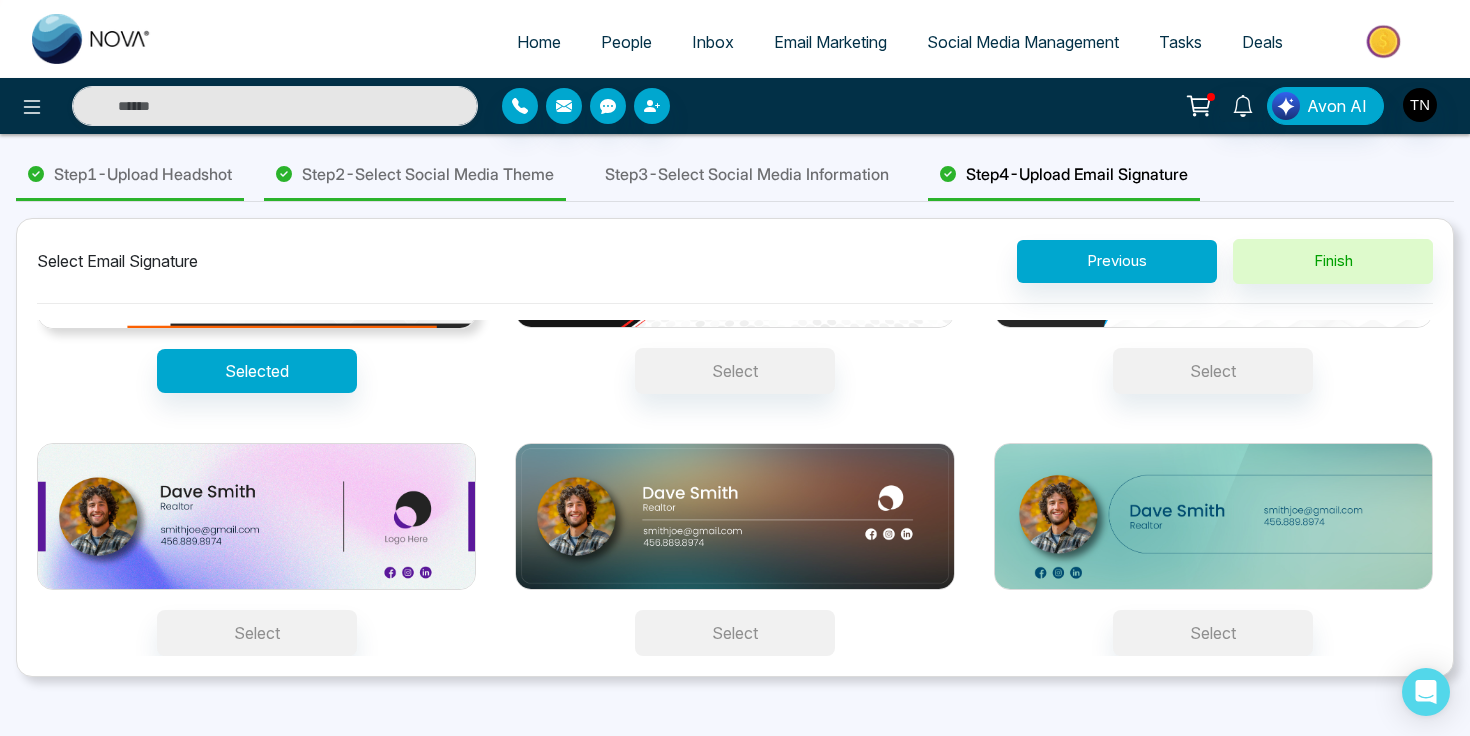 click on "Select" at bounding box center (735, 633) 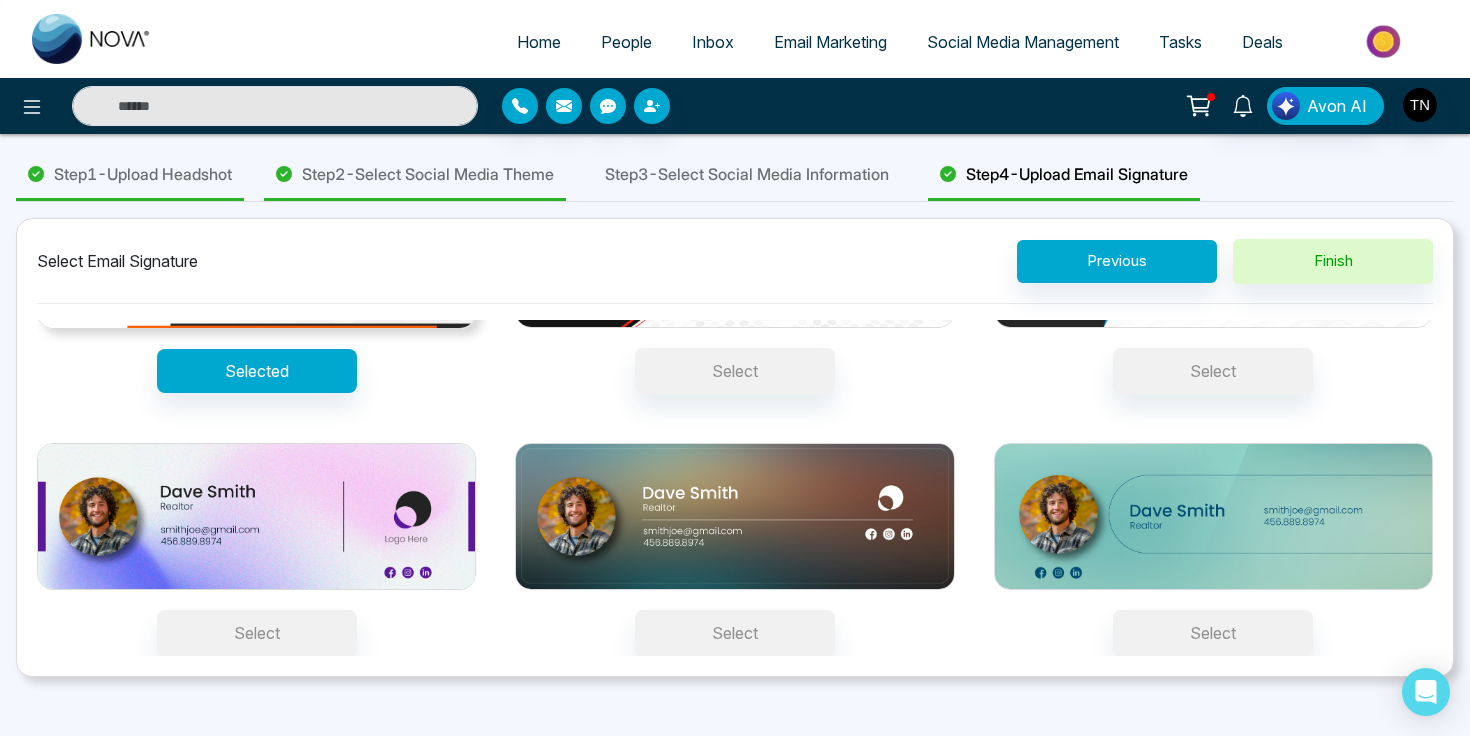 scroll, scrollTop: 148, scrollLeft: 0, axis: vertical 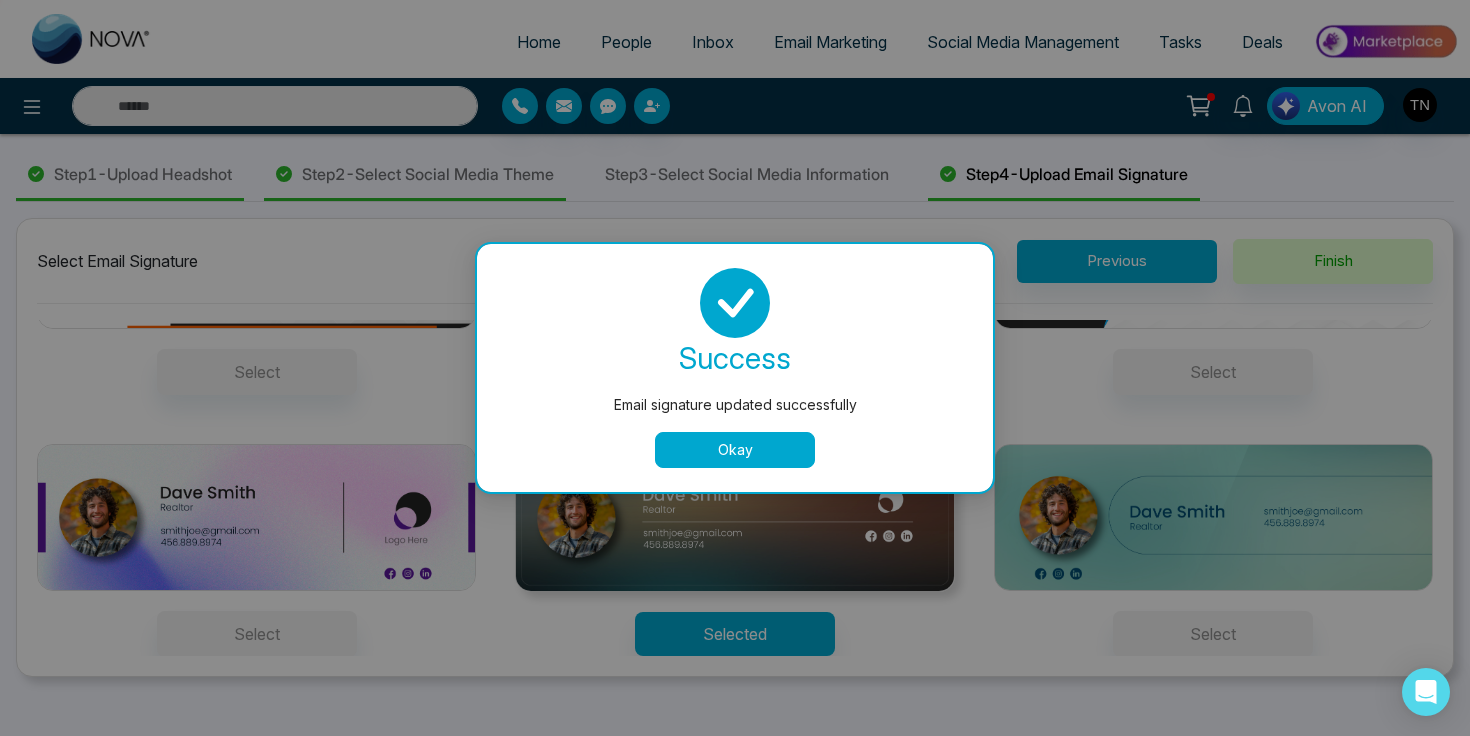 click on "Okay" at bounding box center (735, 450) 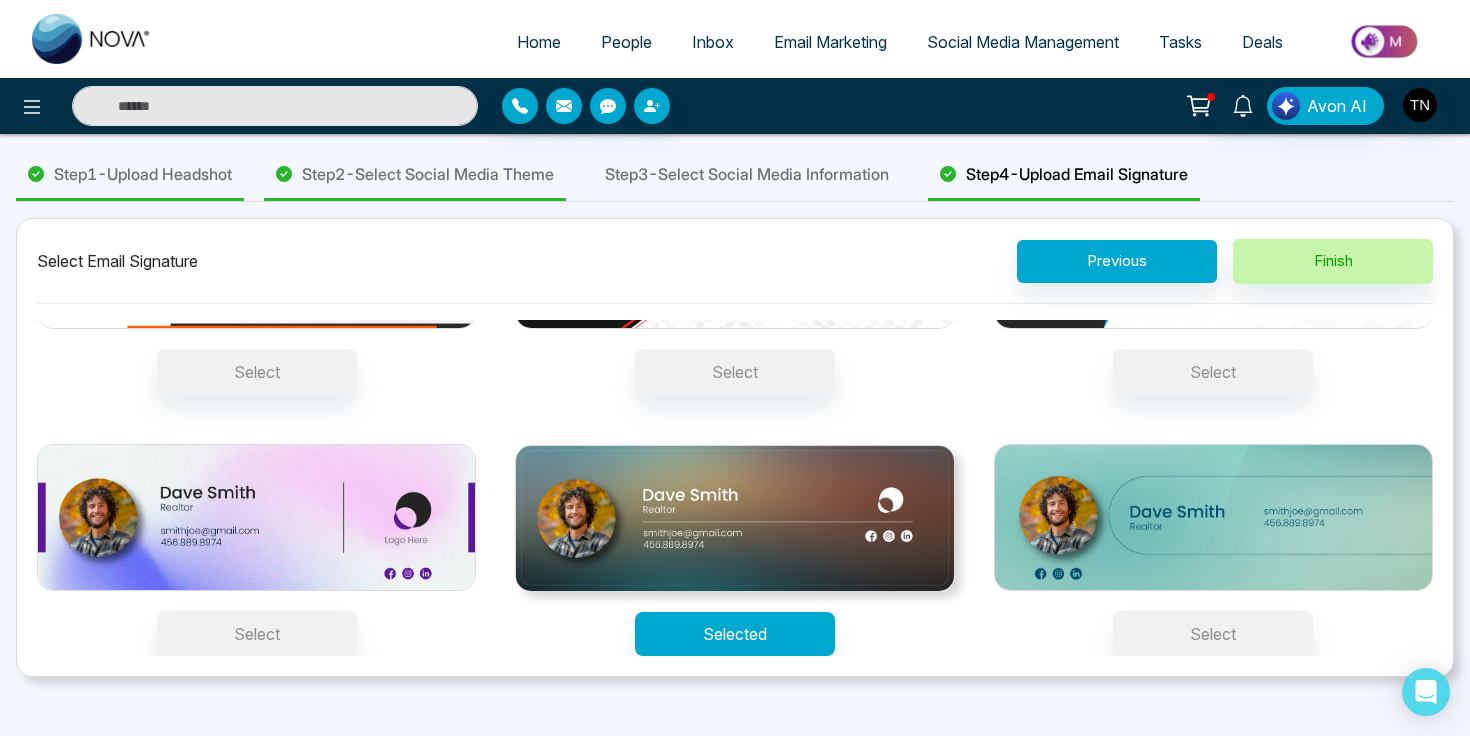 click on "Finish" at bounding box center (1333, 261) 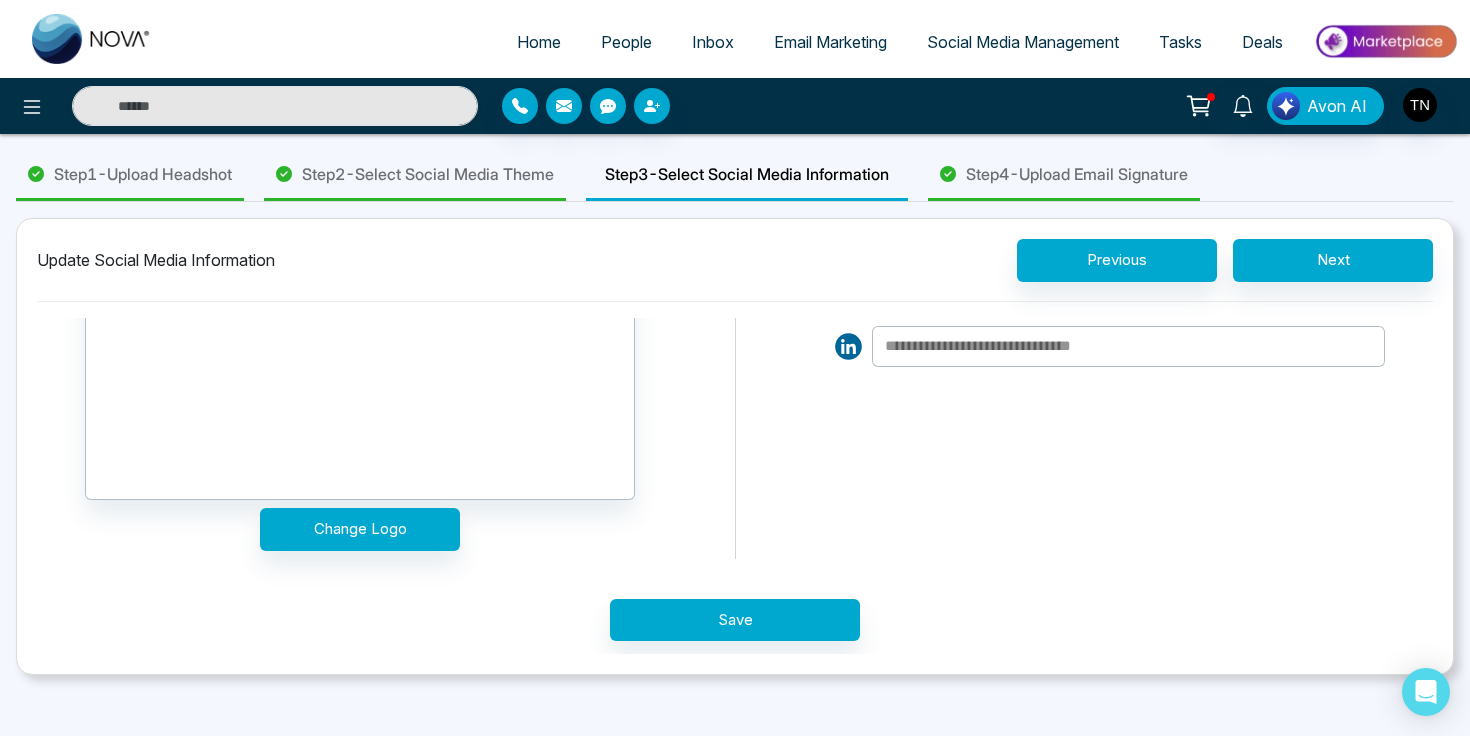 scroll, scrollTop: 148, scrollLeft: 0, axis: vertical 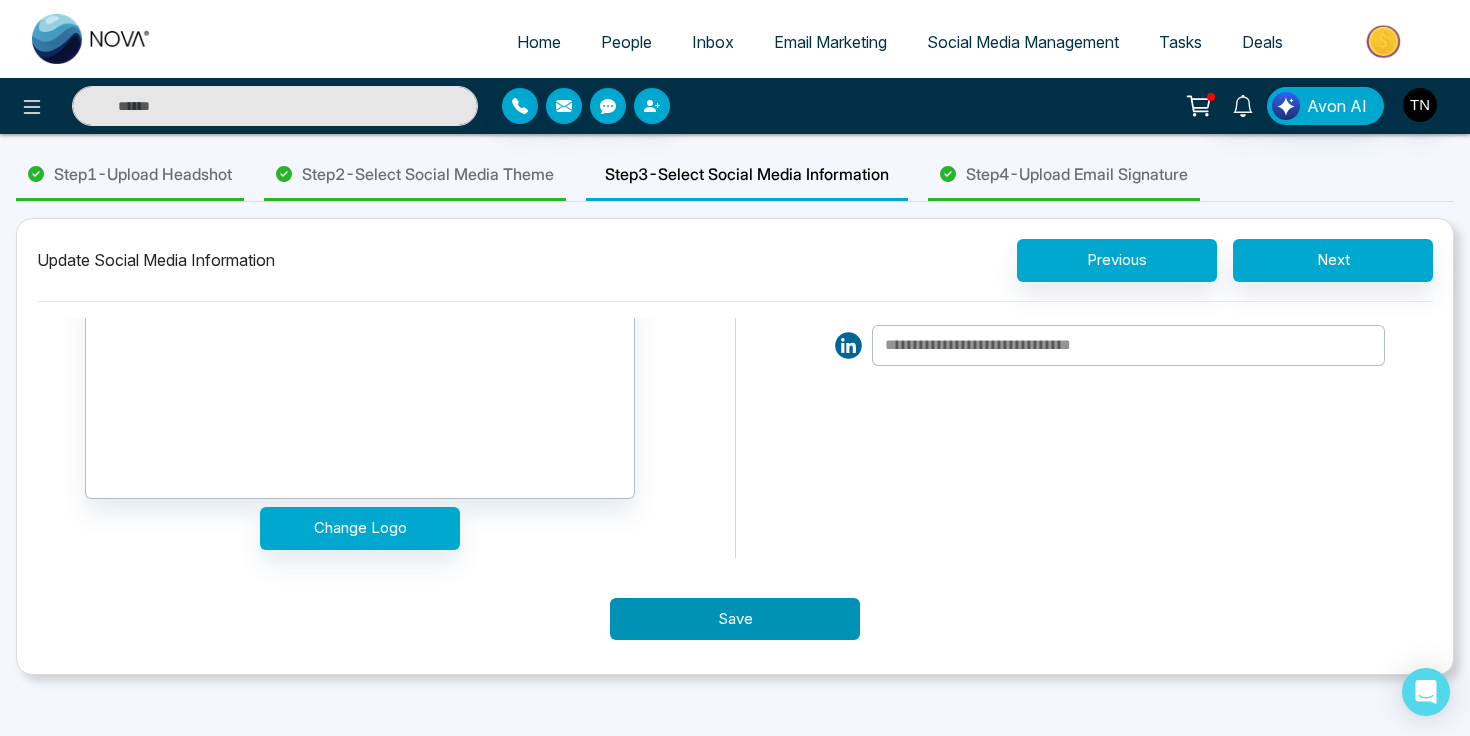 click on "Save" at bounding box center [735, 619] 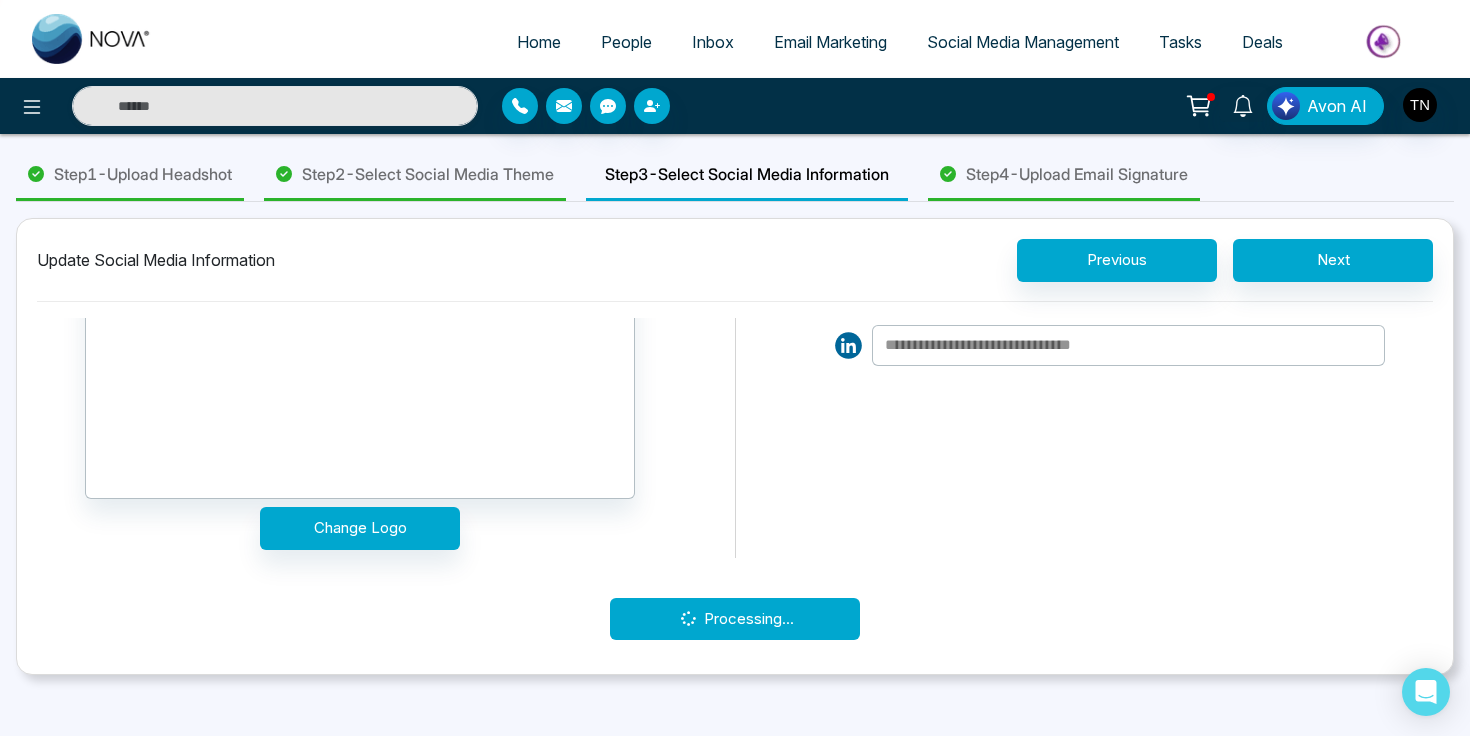 scroll, scrollTop: 0, scrollLeft: 0, axis: both 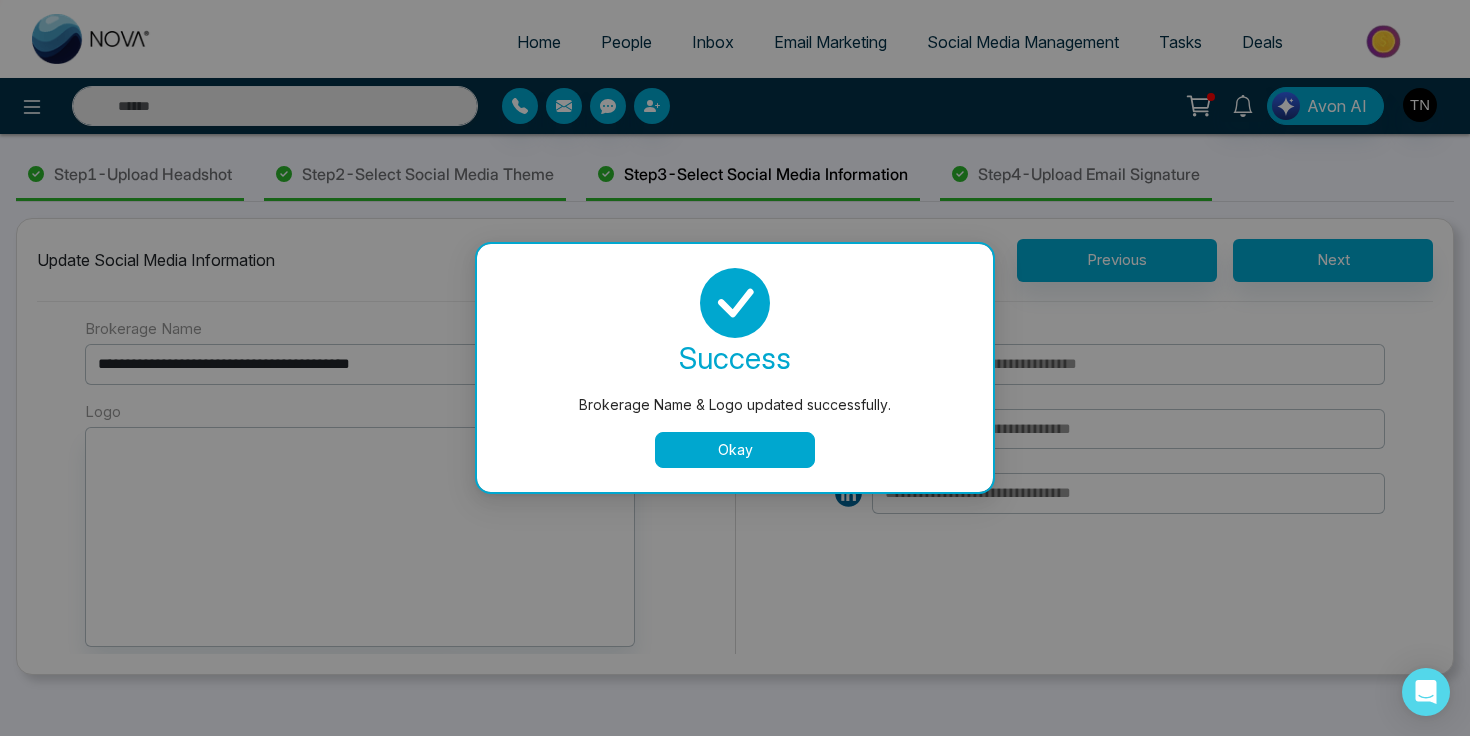 click on "Okay" at bounding box center [735, 450] 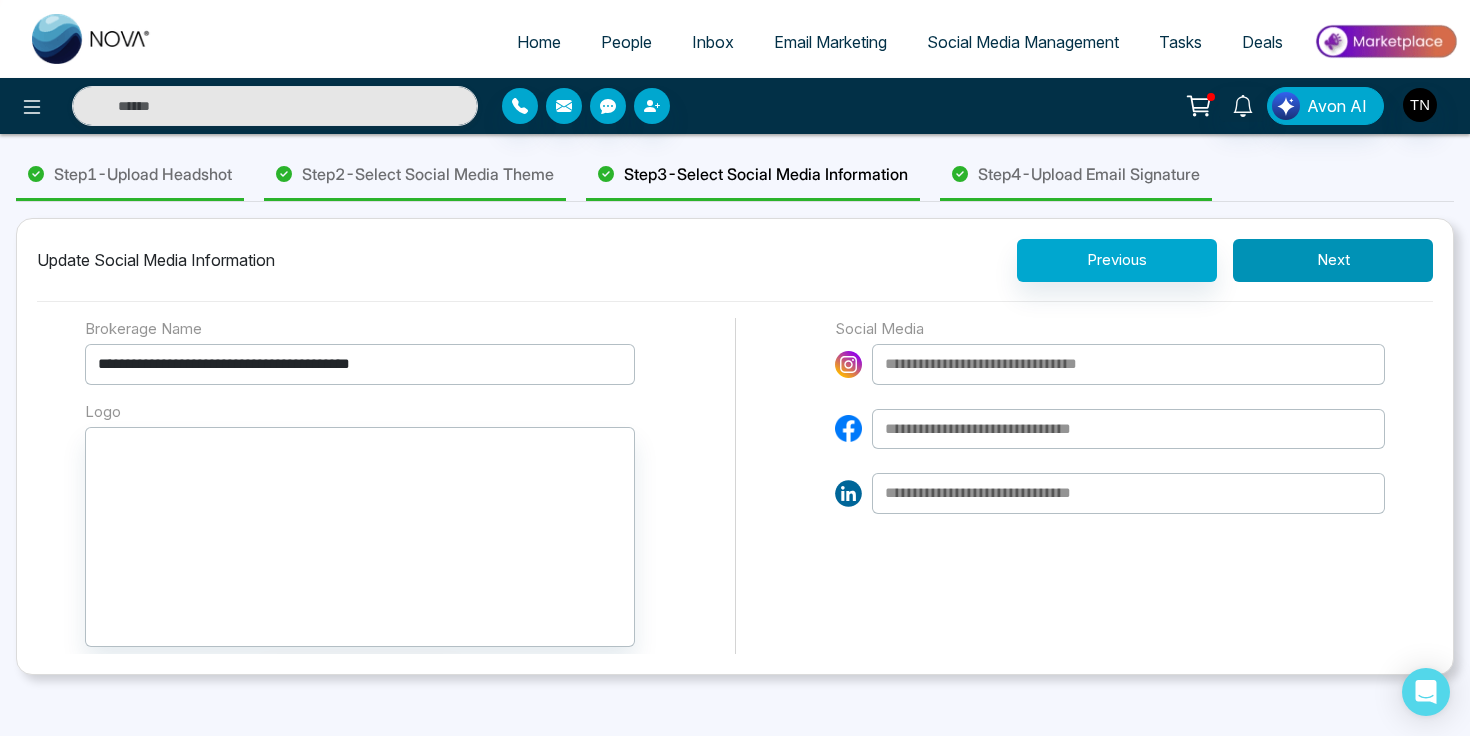 click on "Next" at bounding box center [1333, 260] 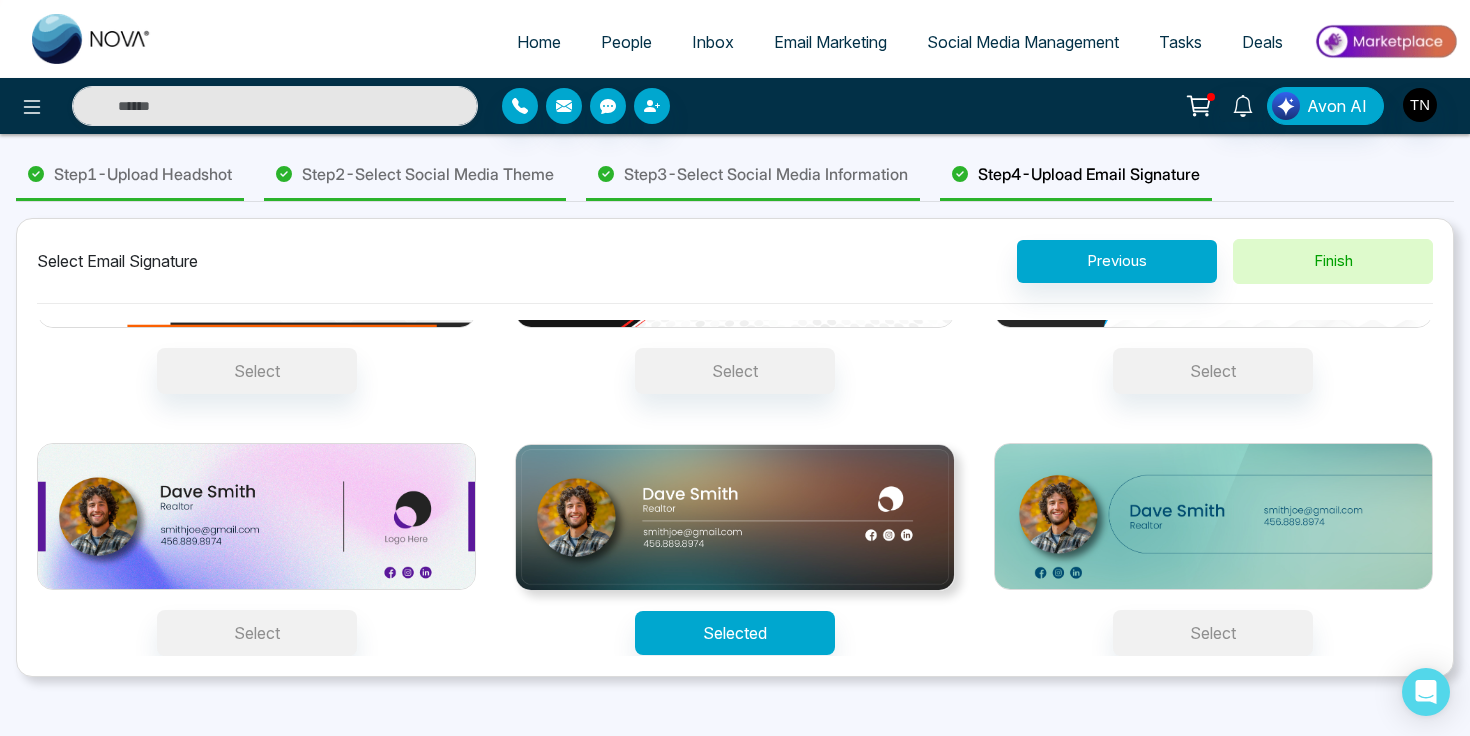 scroll, scrollTop: 0, scrollLeft: 0, axis: both 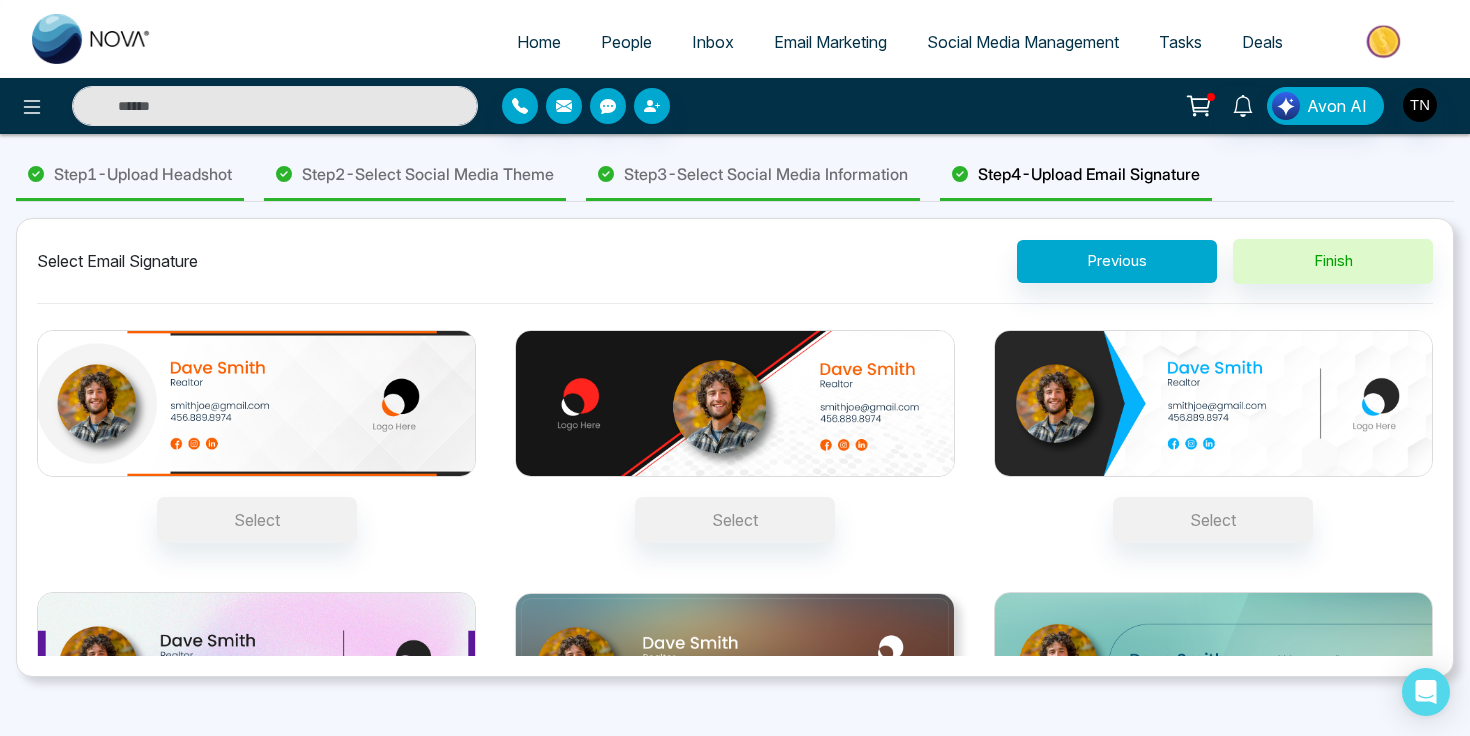 click at bounding box center [256, 403] 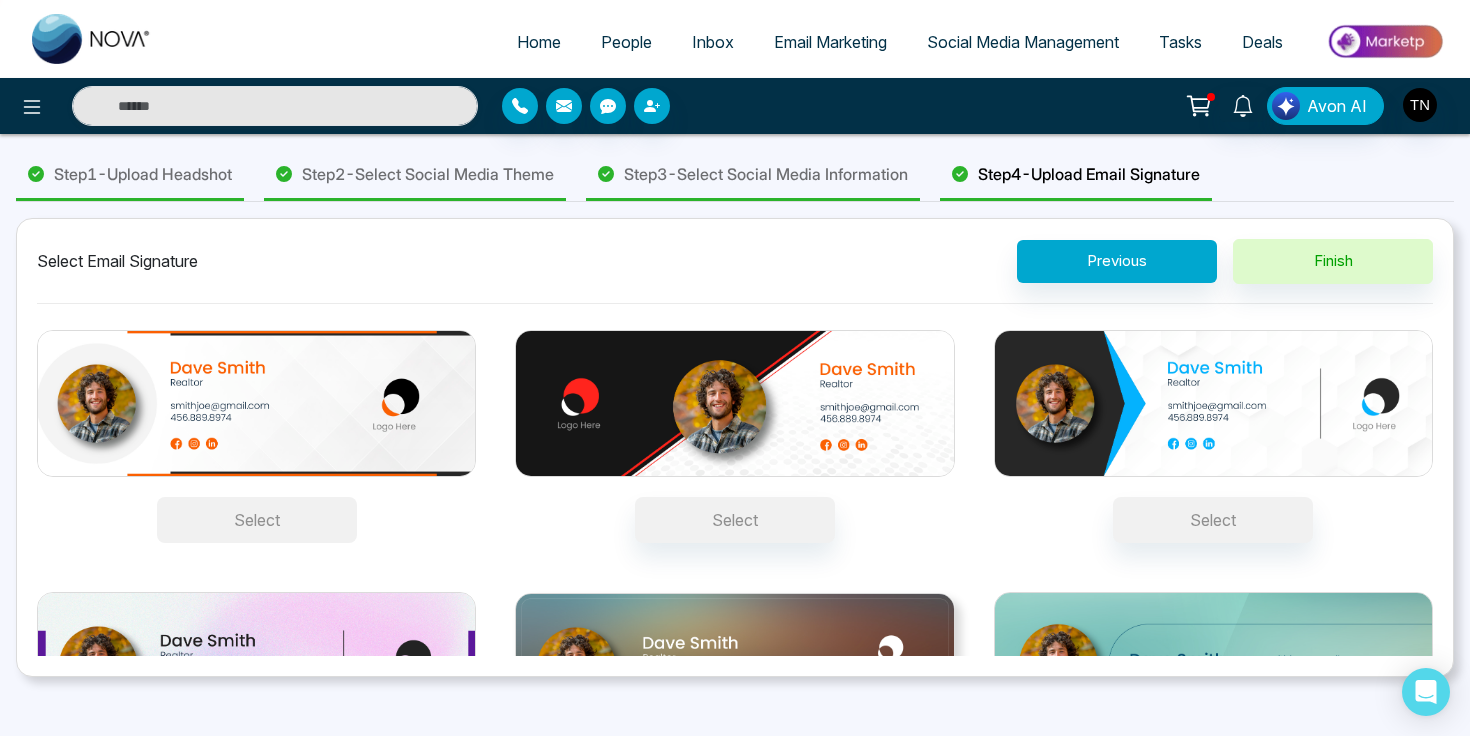 click on "Select" at bounding box center (257, 520) 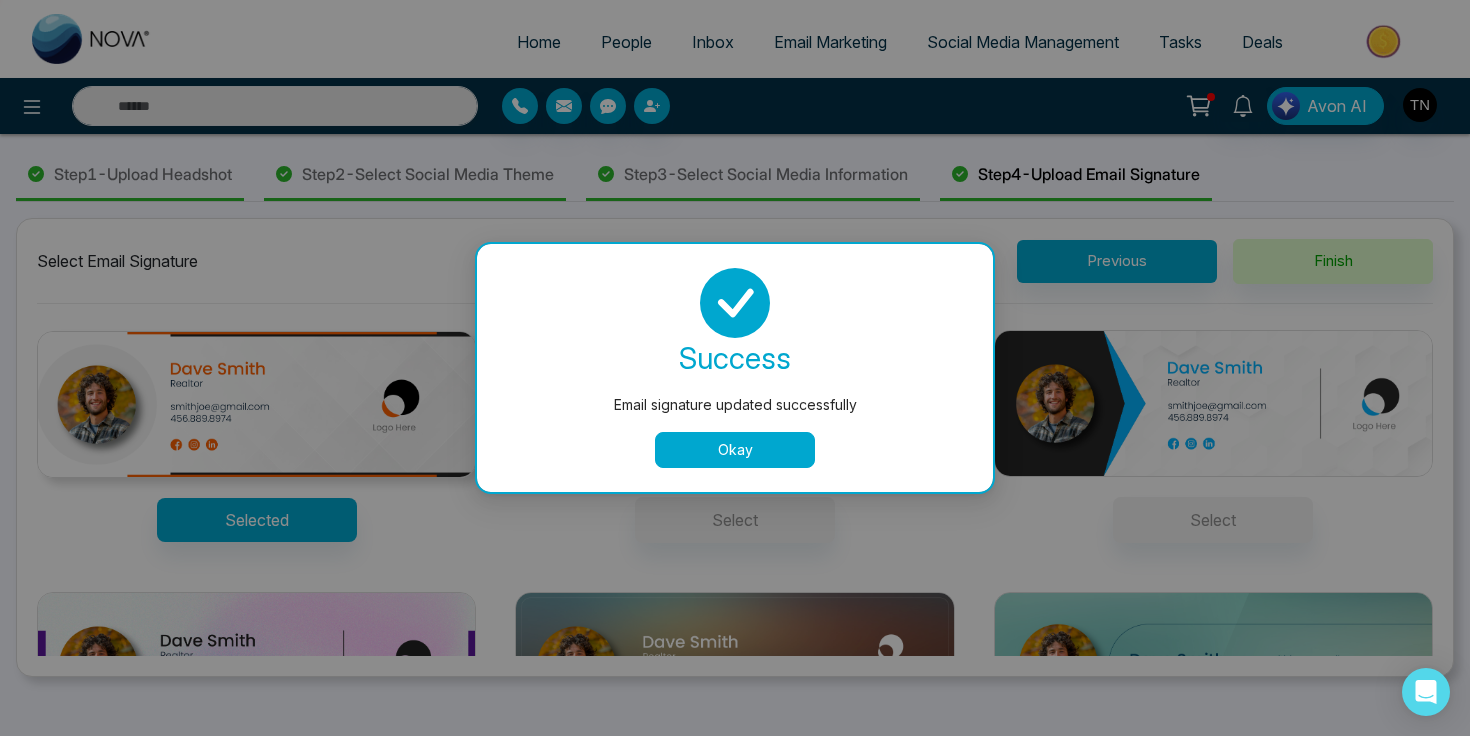 click on "Okay" at bounding box center (735, 450) 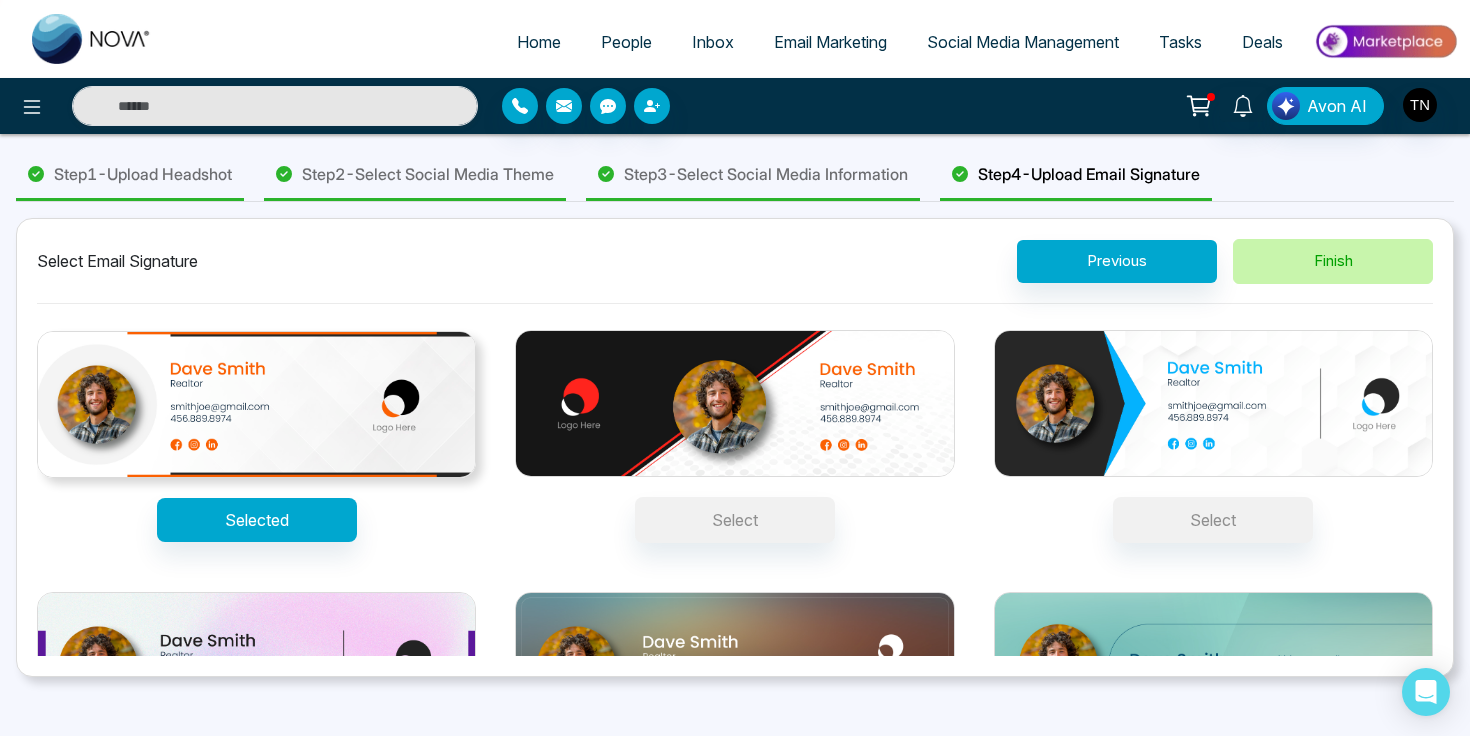 click on "Finish" at bounding box center [1333, 261] 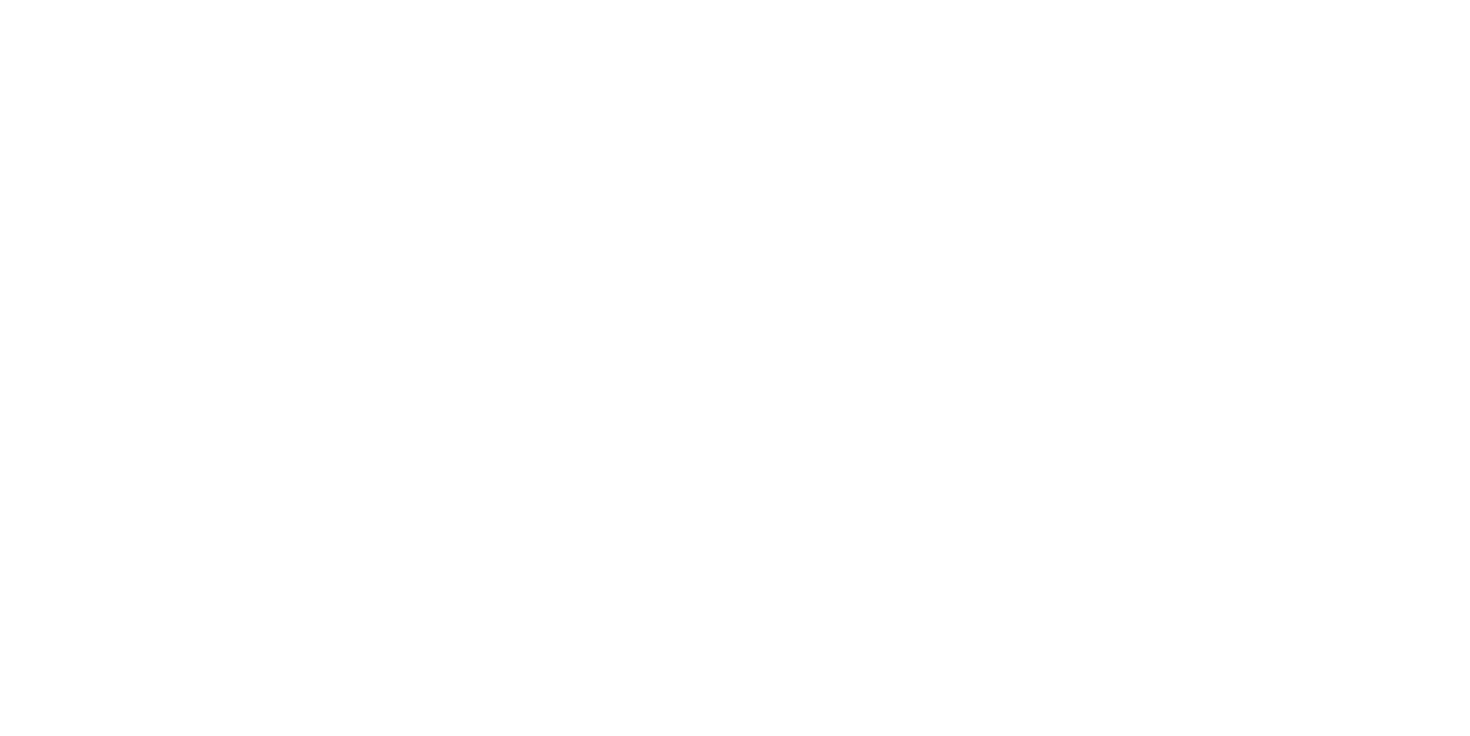 scroll, scrollTop: 0, scrollLeft: 0, axis: both 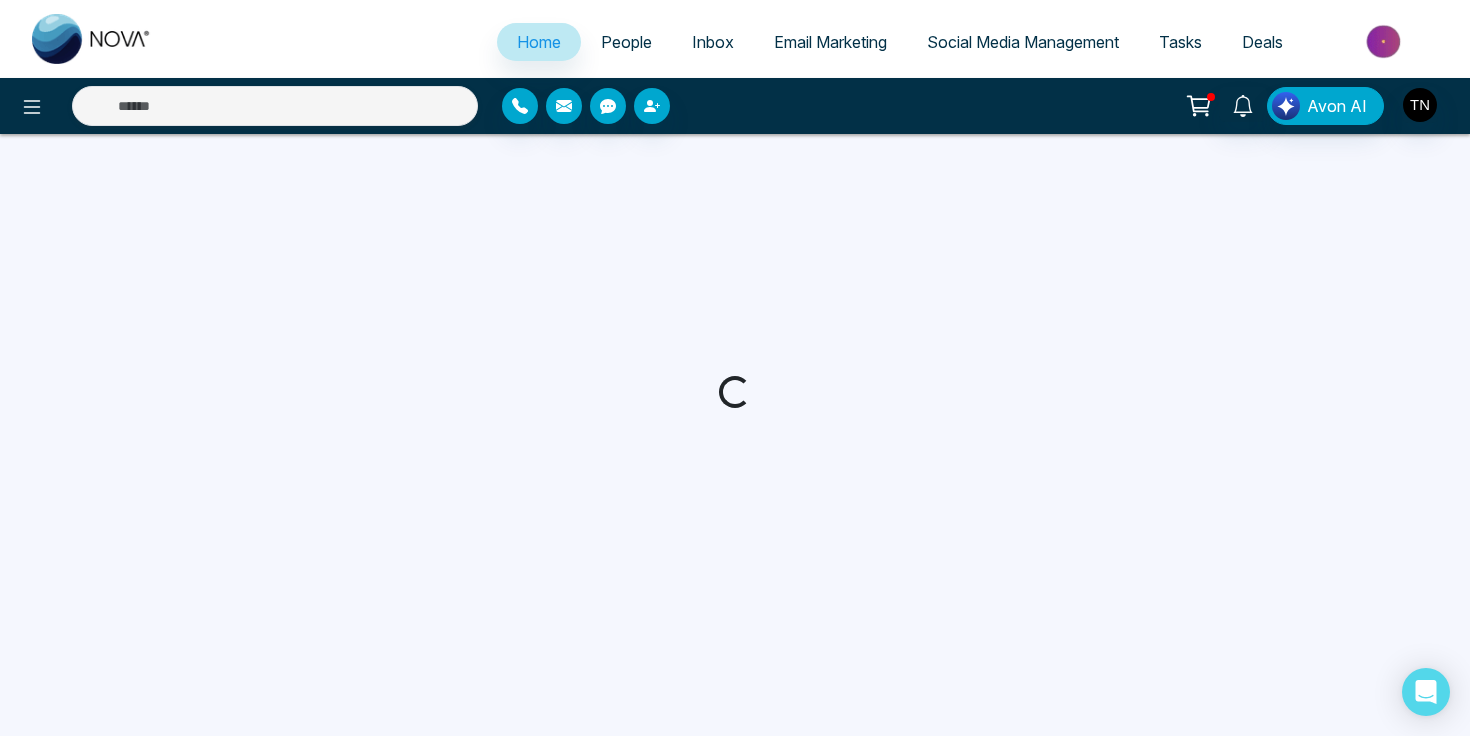 select on "*" 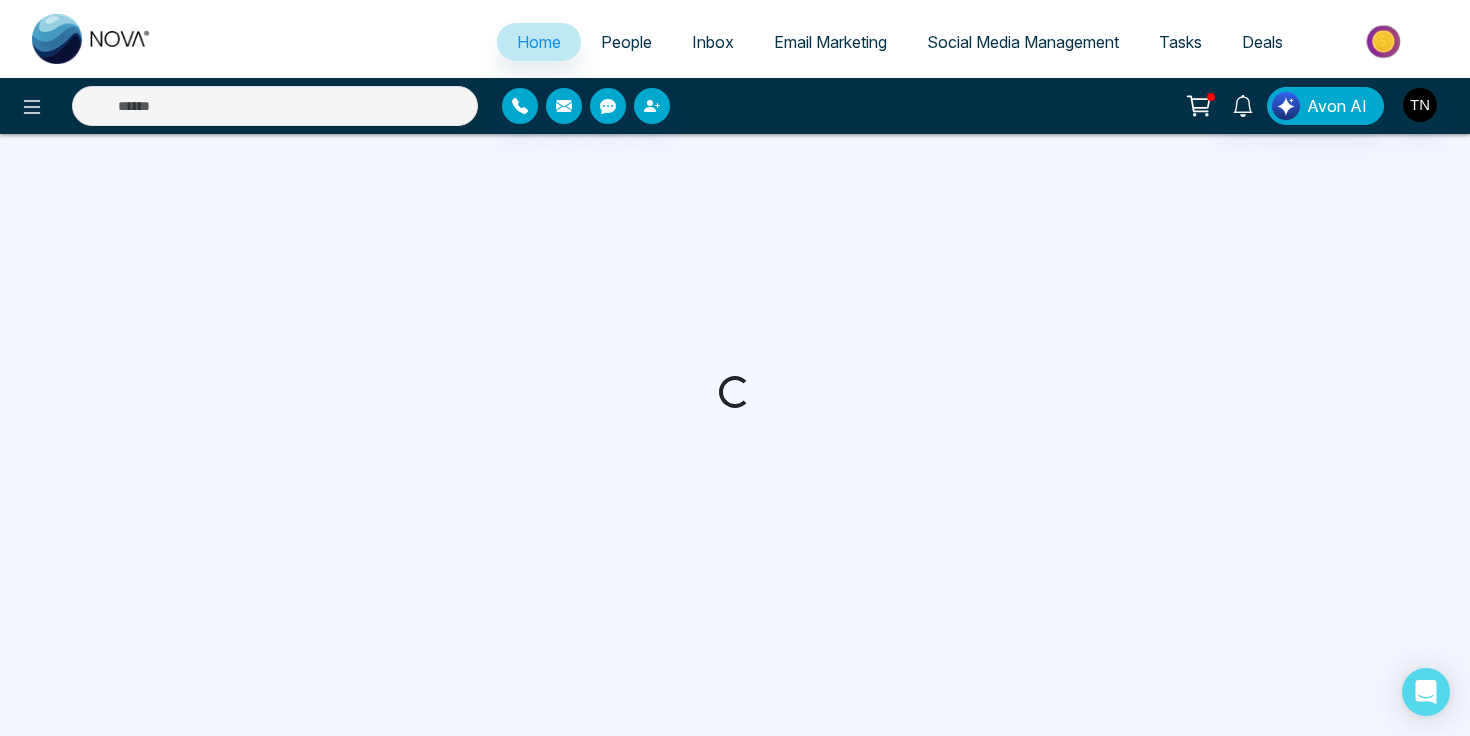 select on "*" 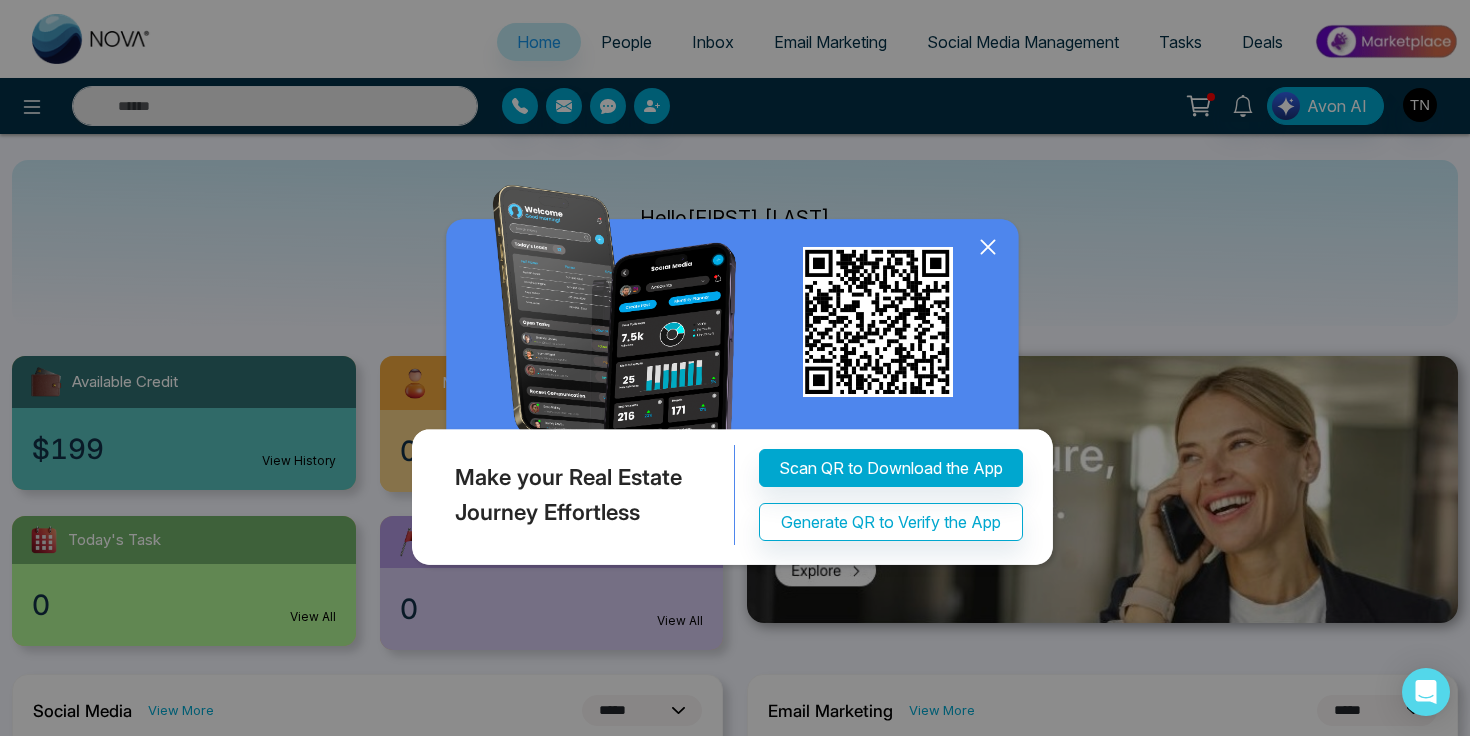 click 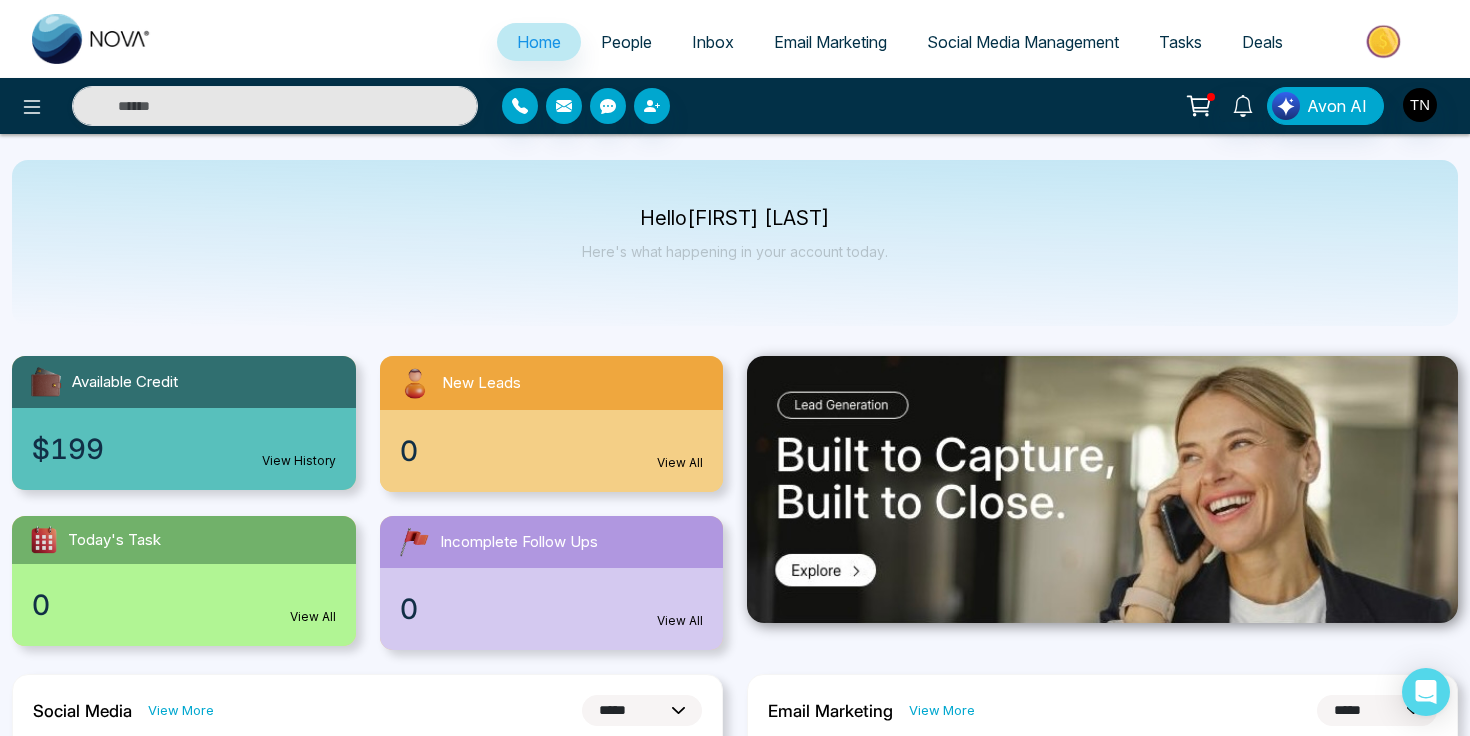 click on "Deals" at bounding box center [1262, 42] 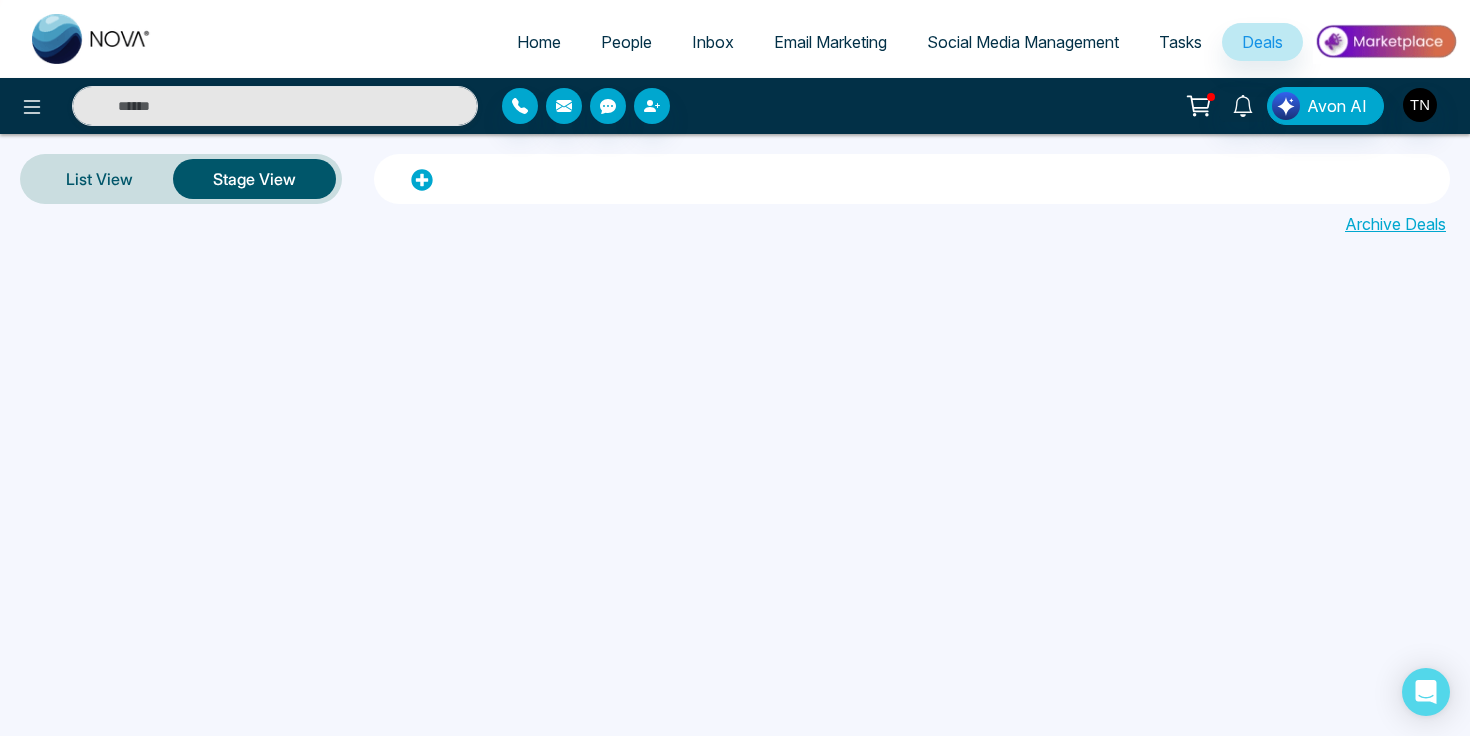 click at bounding box center [1385, 41] 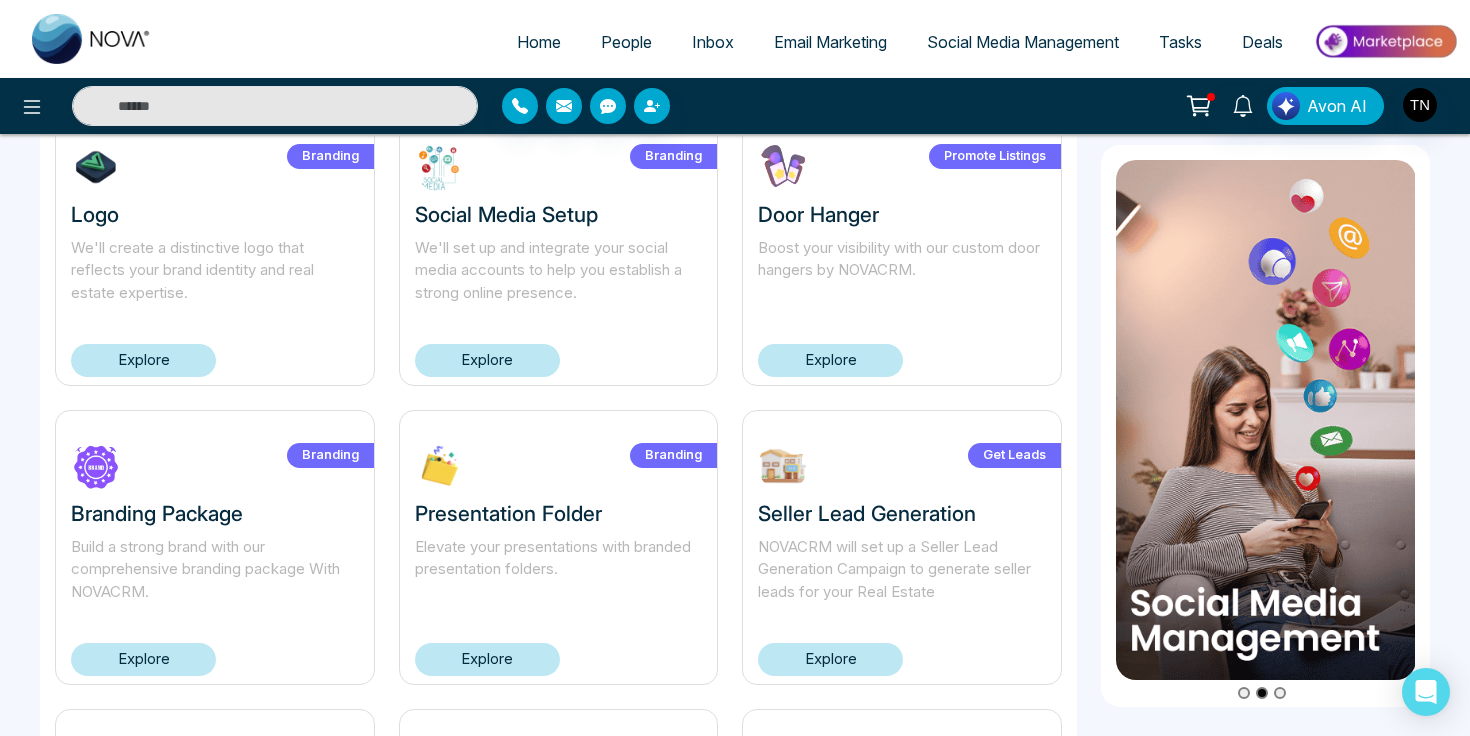 scroll, scrollTop: 161, scrollLeft: 0, axis: vertical 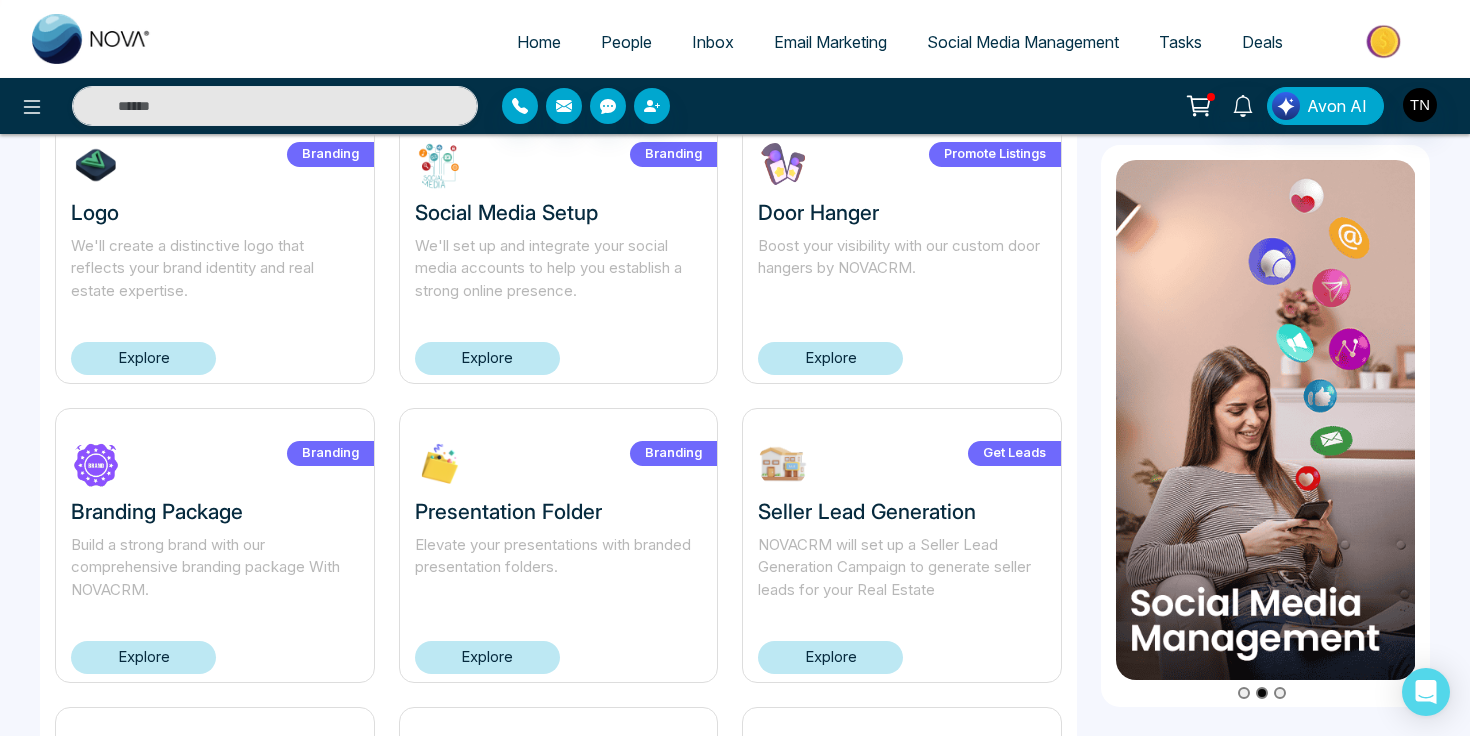 click on "Explore" at bounding box center [487, 358] 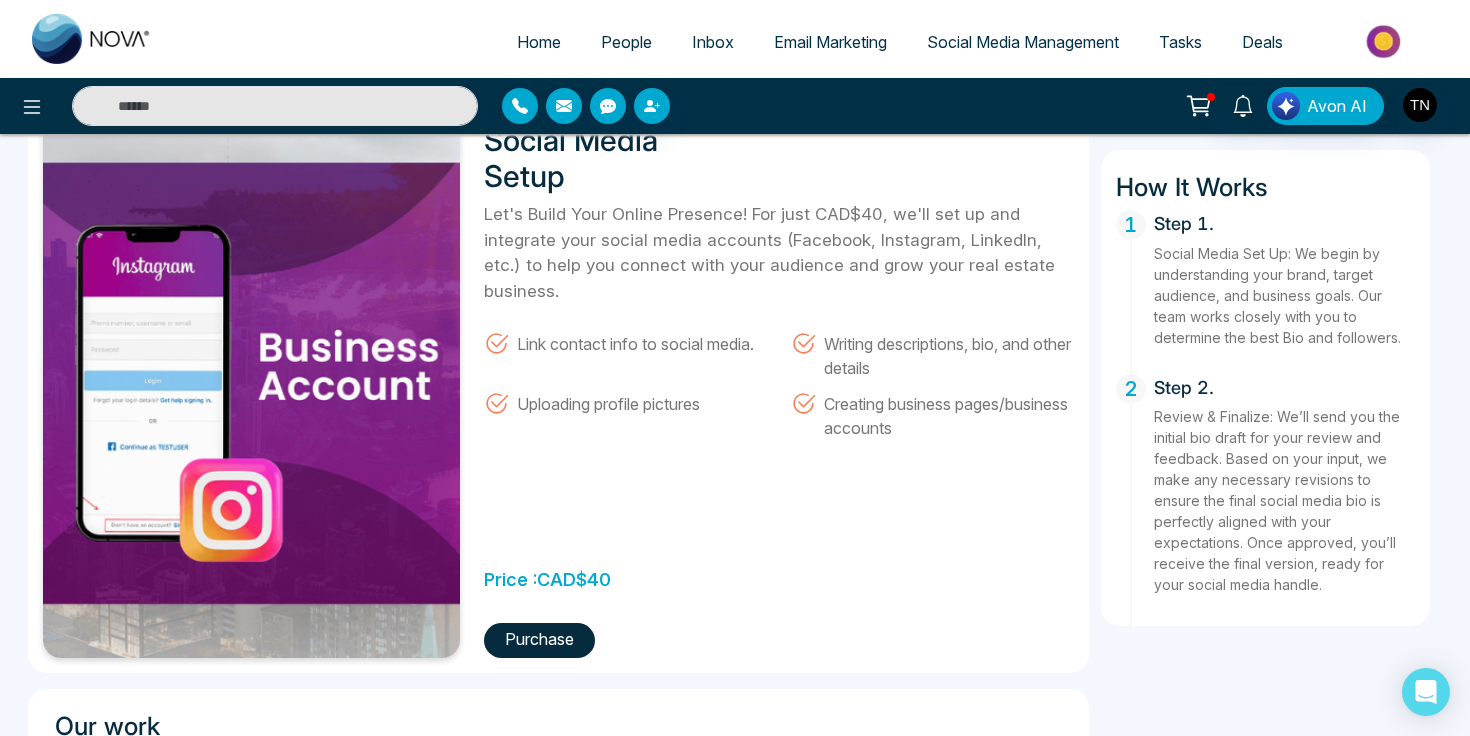 scroll, scrollTop: 118, scrollLeft: 0, axis: vertical 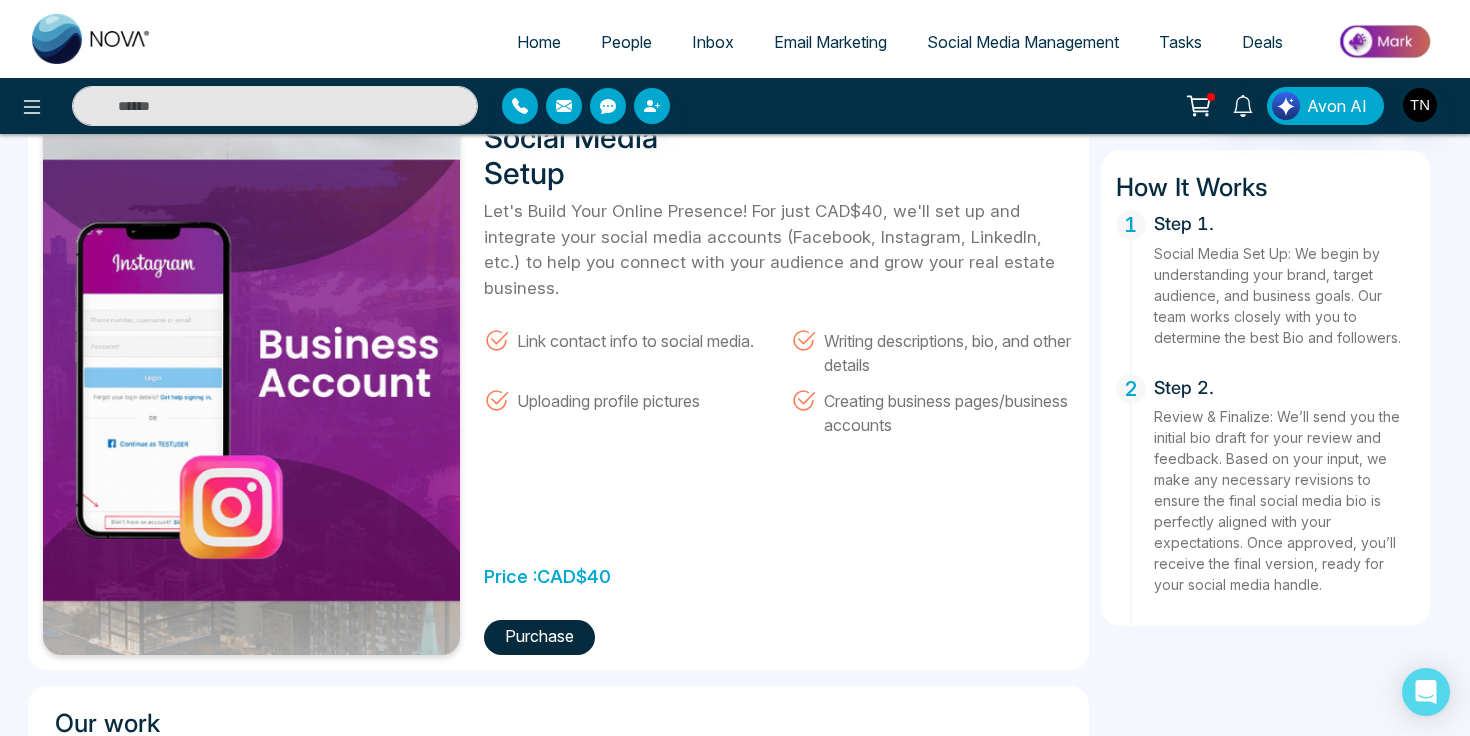 click on "Purchase" at bounding box center (539, 637) 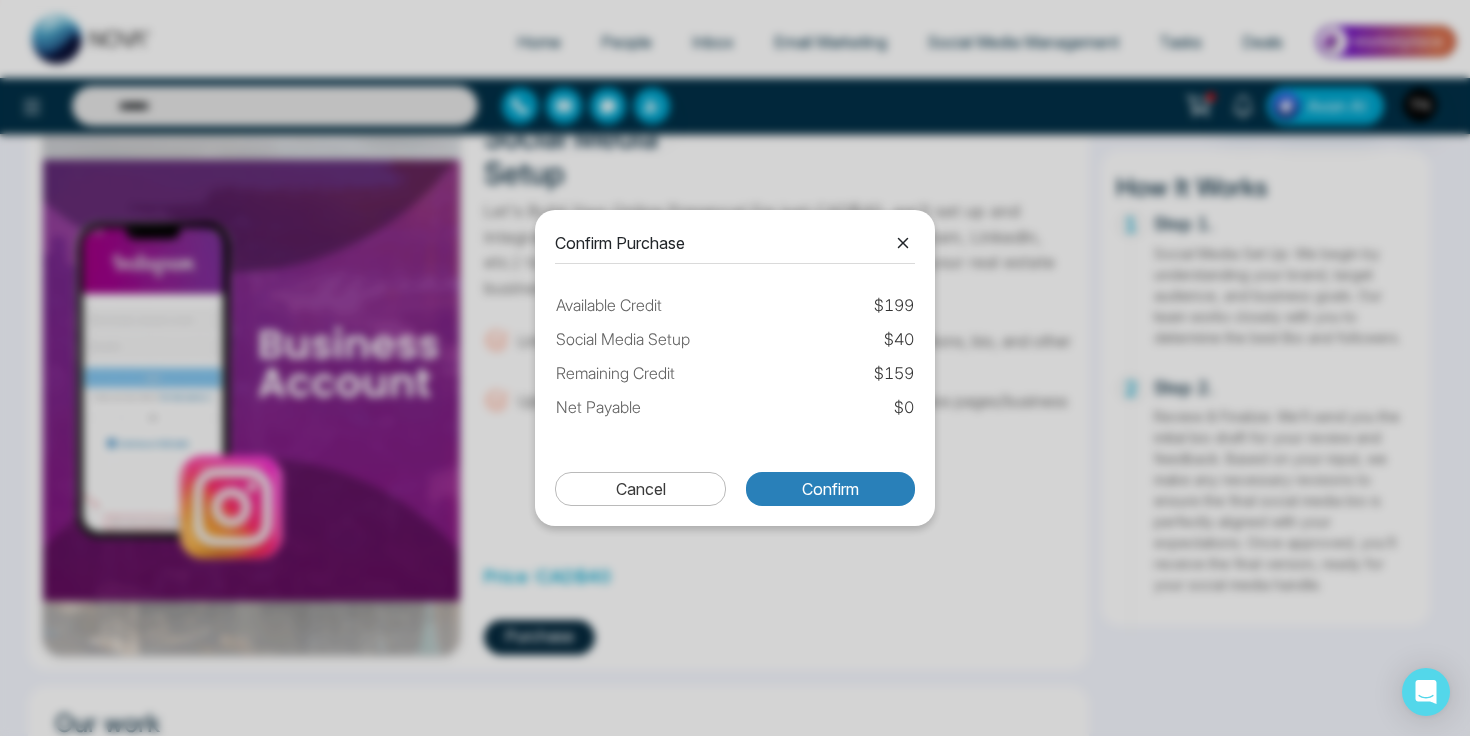 click on "Confirm" at bounding box center (830, 489) 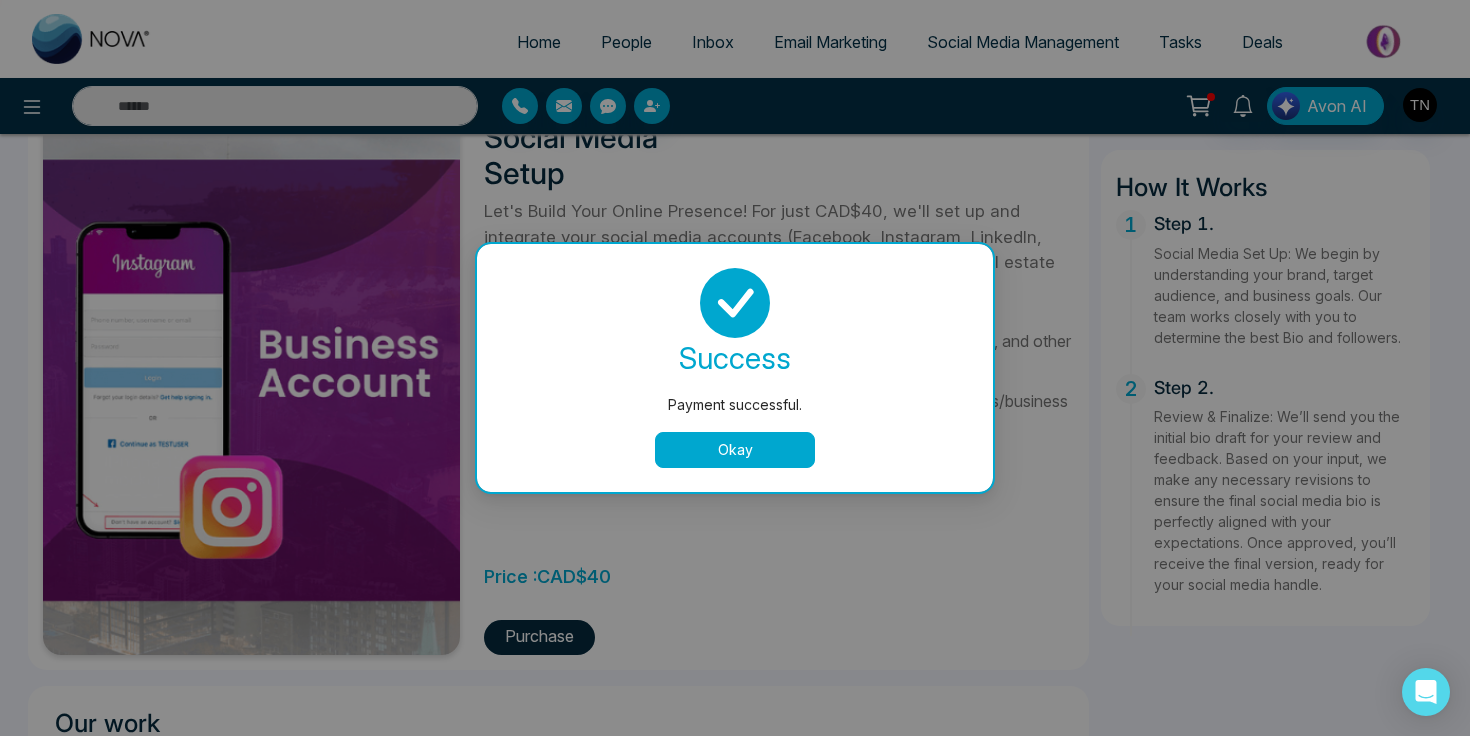 click on "Okay" at bounding box center [735, 450] 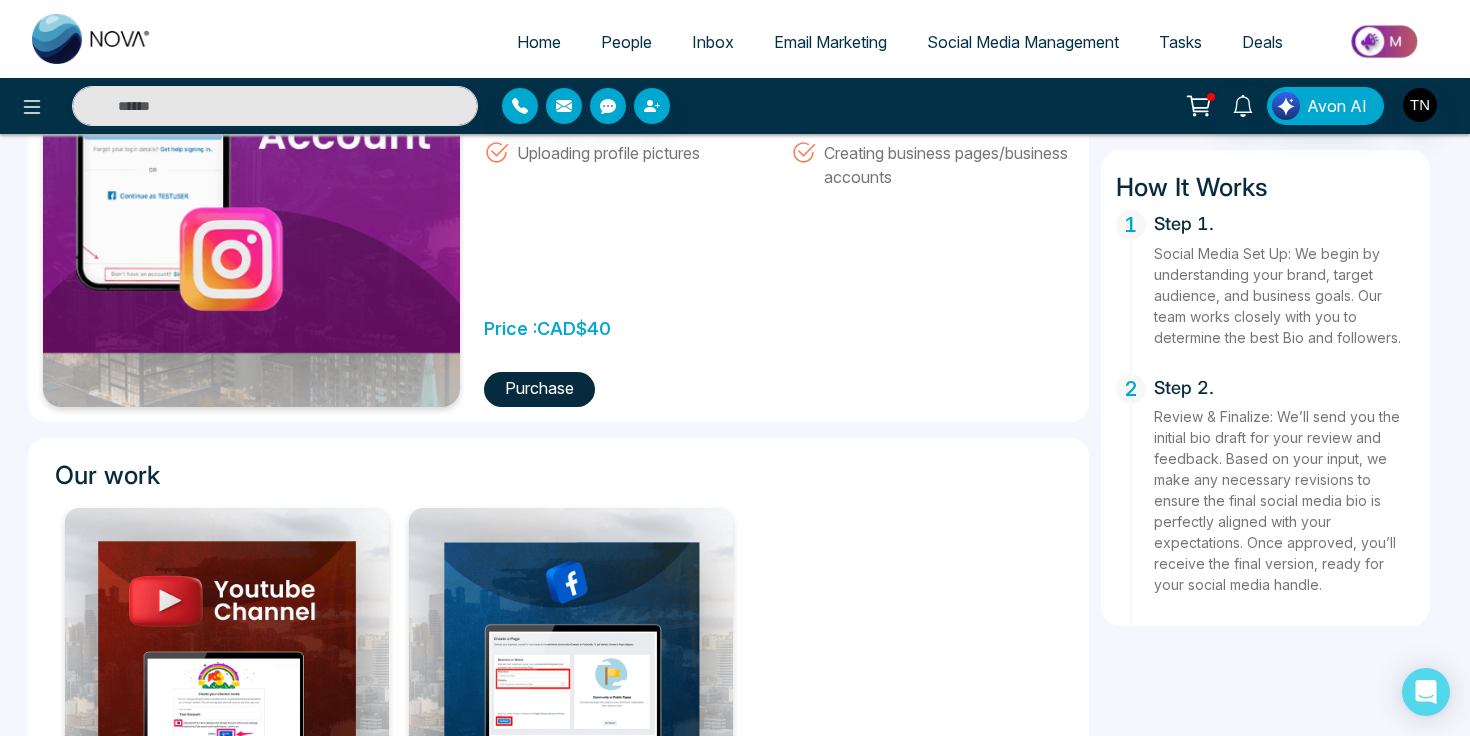 scroll, scrollTop: 0, scrollLeft: 0, axis: both 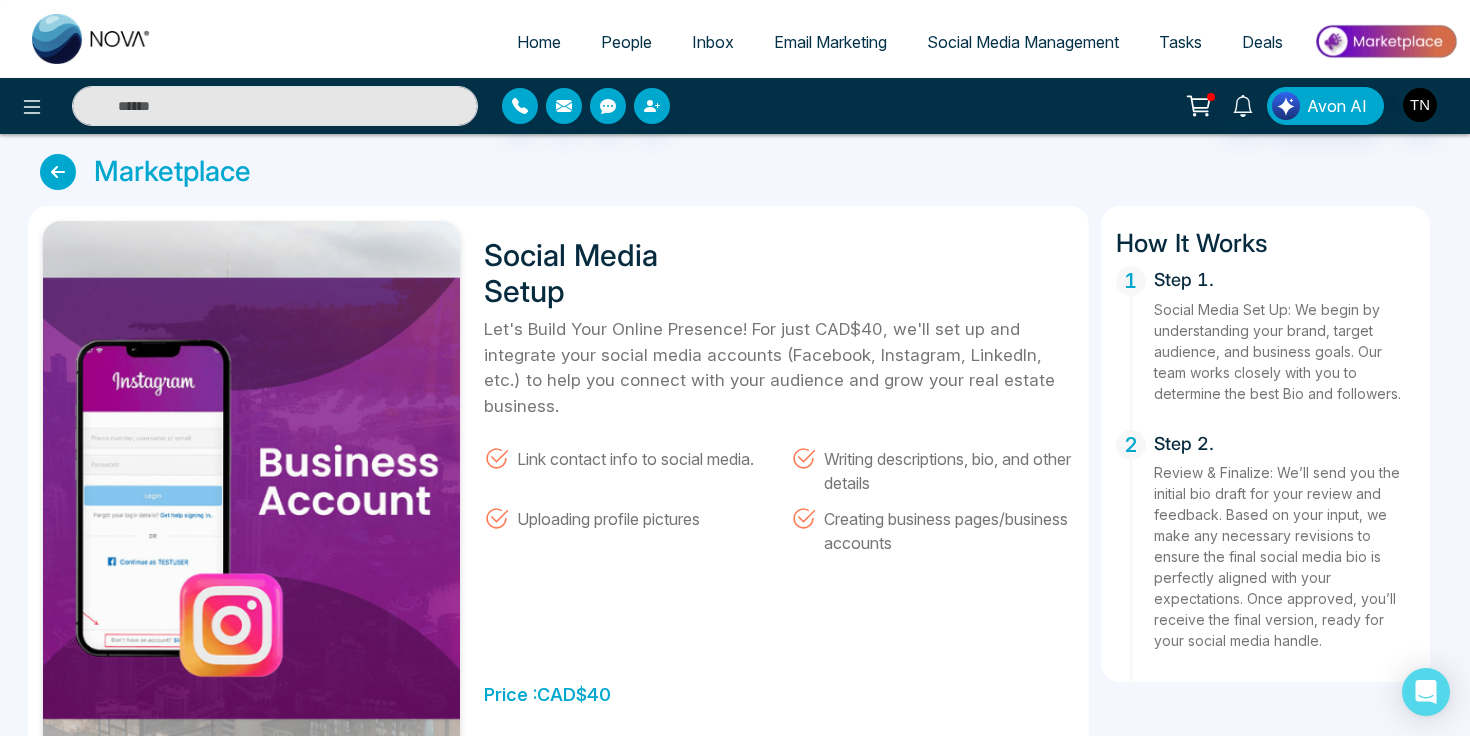 click on "Home" at bounding box center [539, 42] 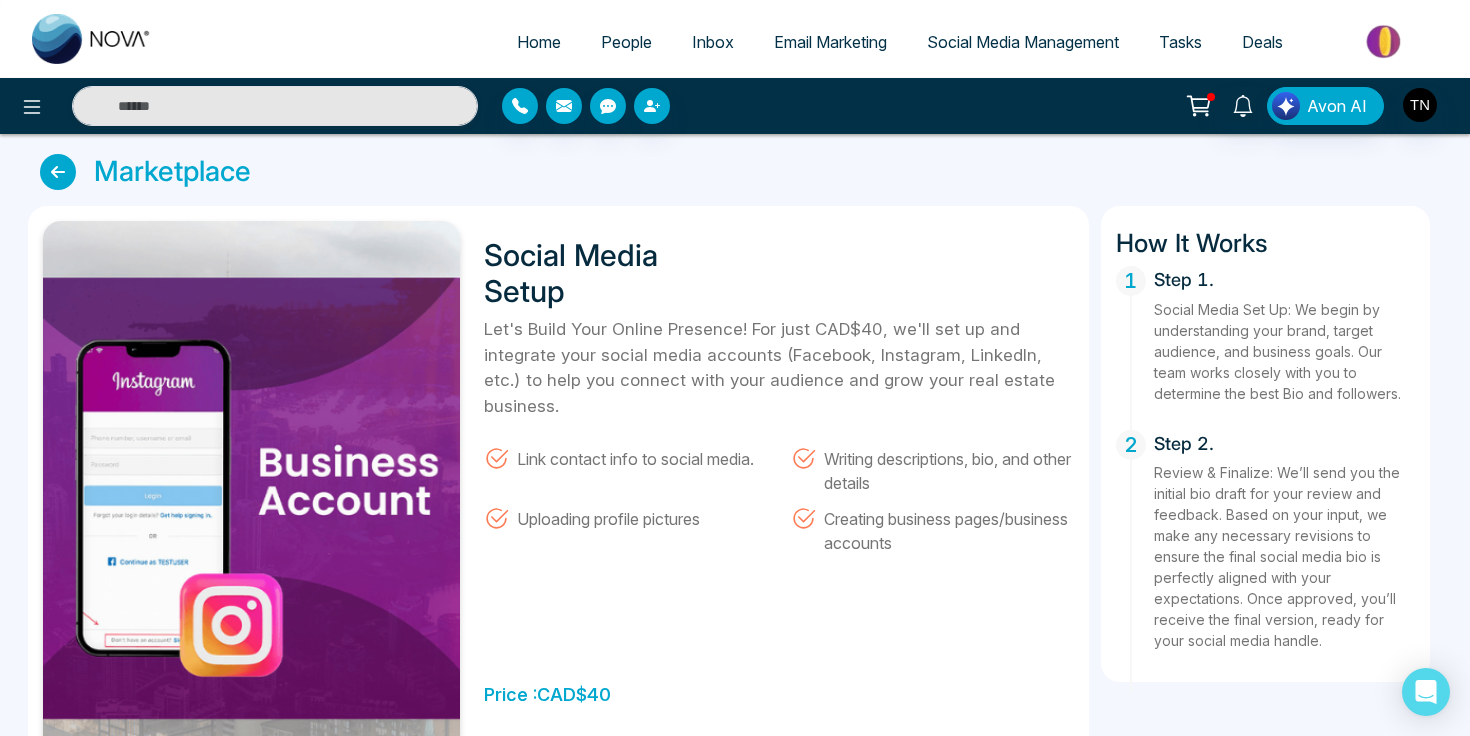 select on "*" 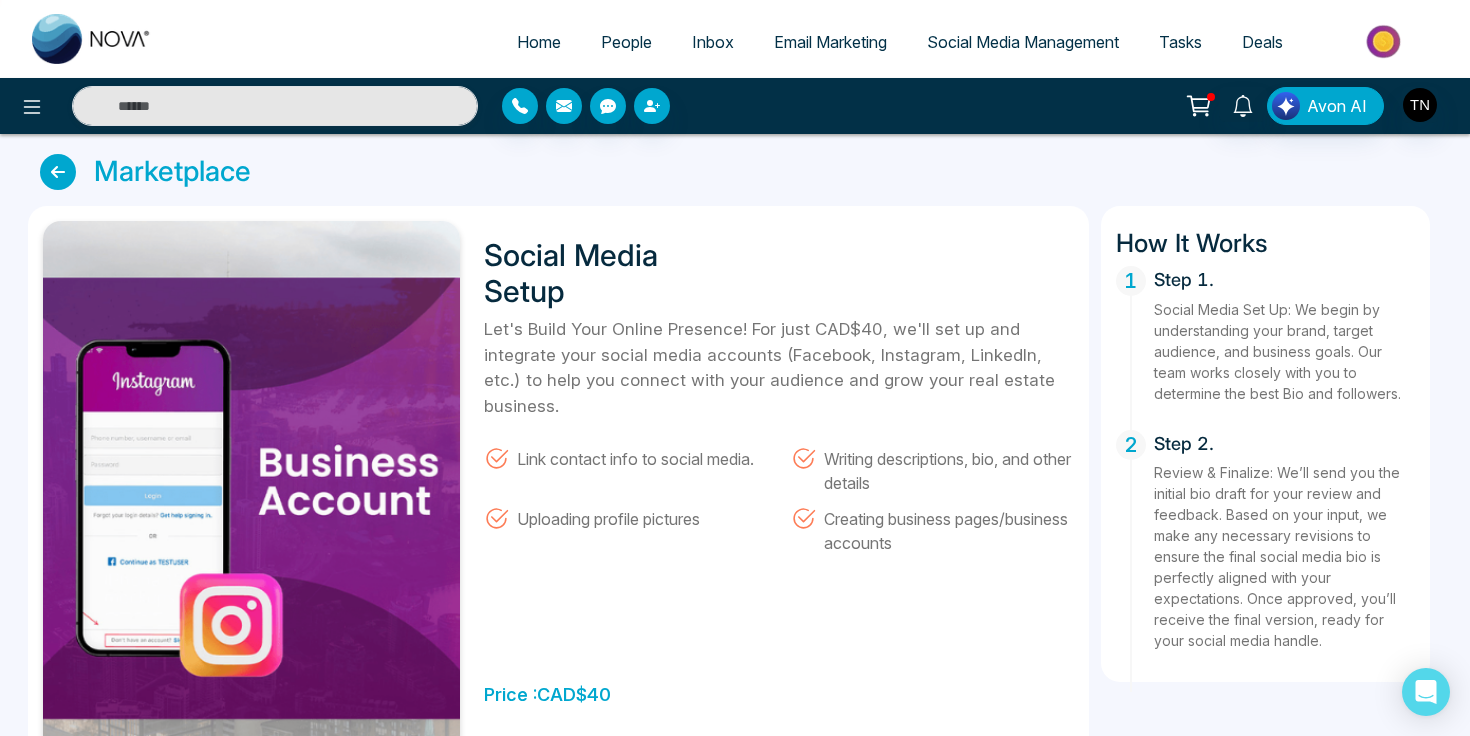 select on "*" 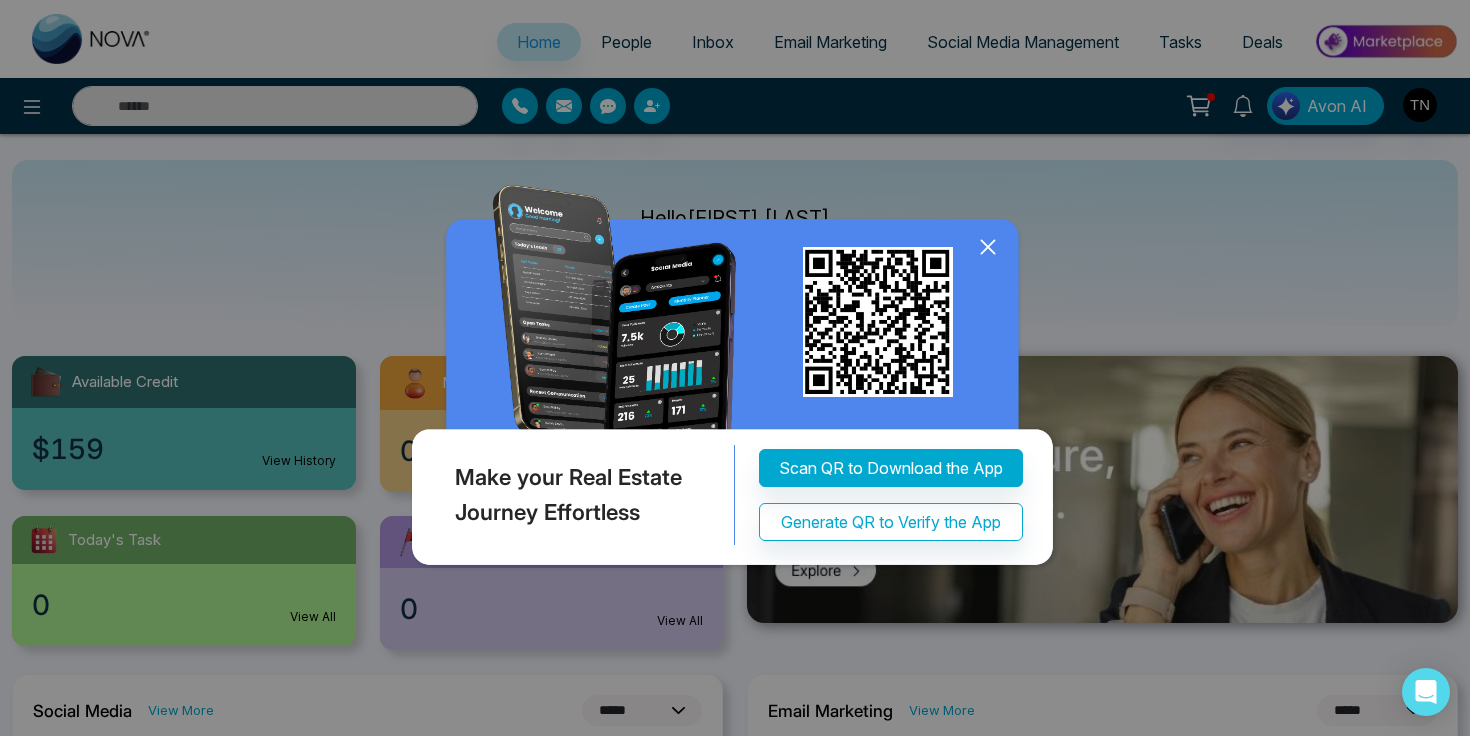 click 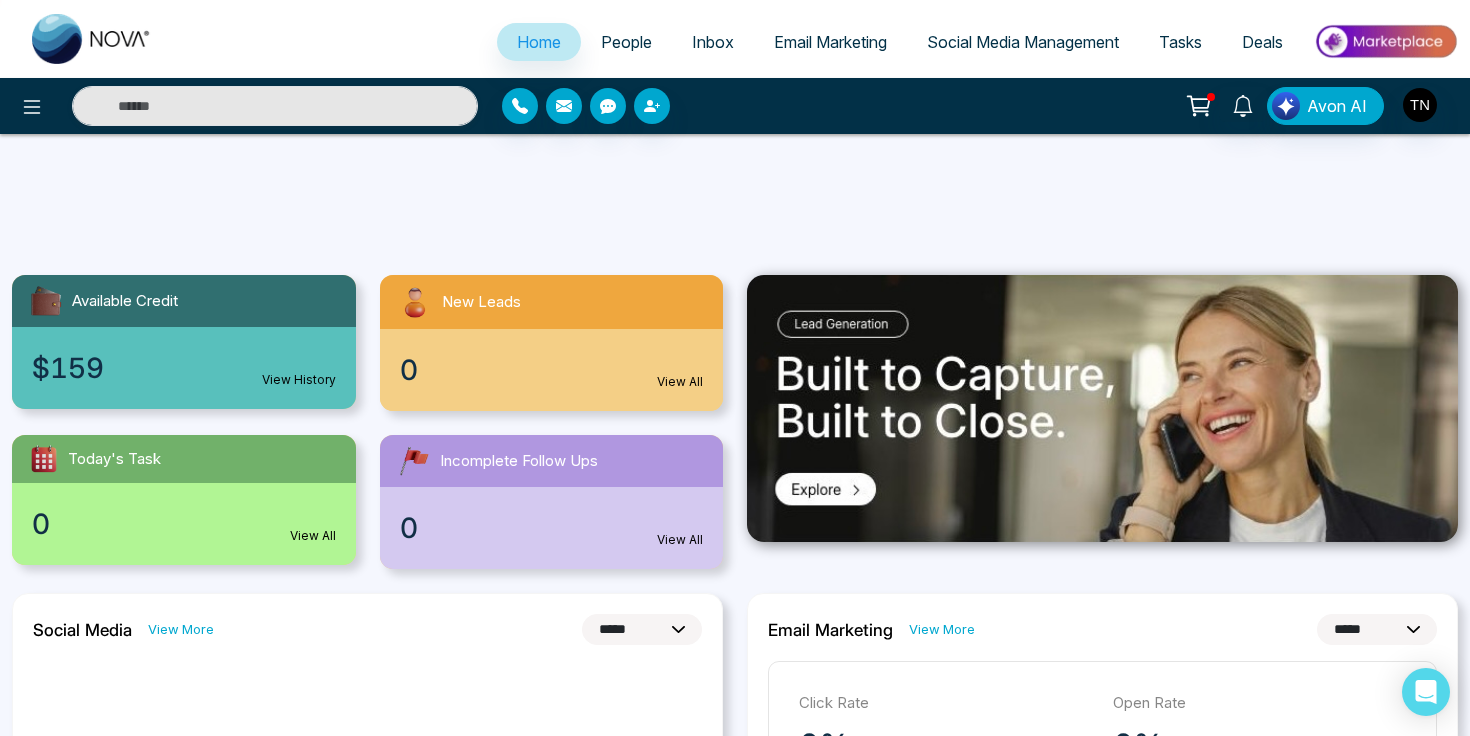 scroll, scrollTop: 0, scrollLeft: 0, axis: both 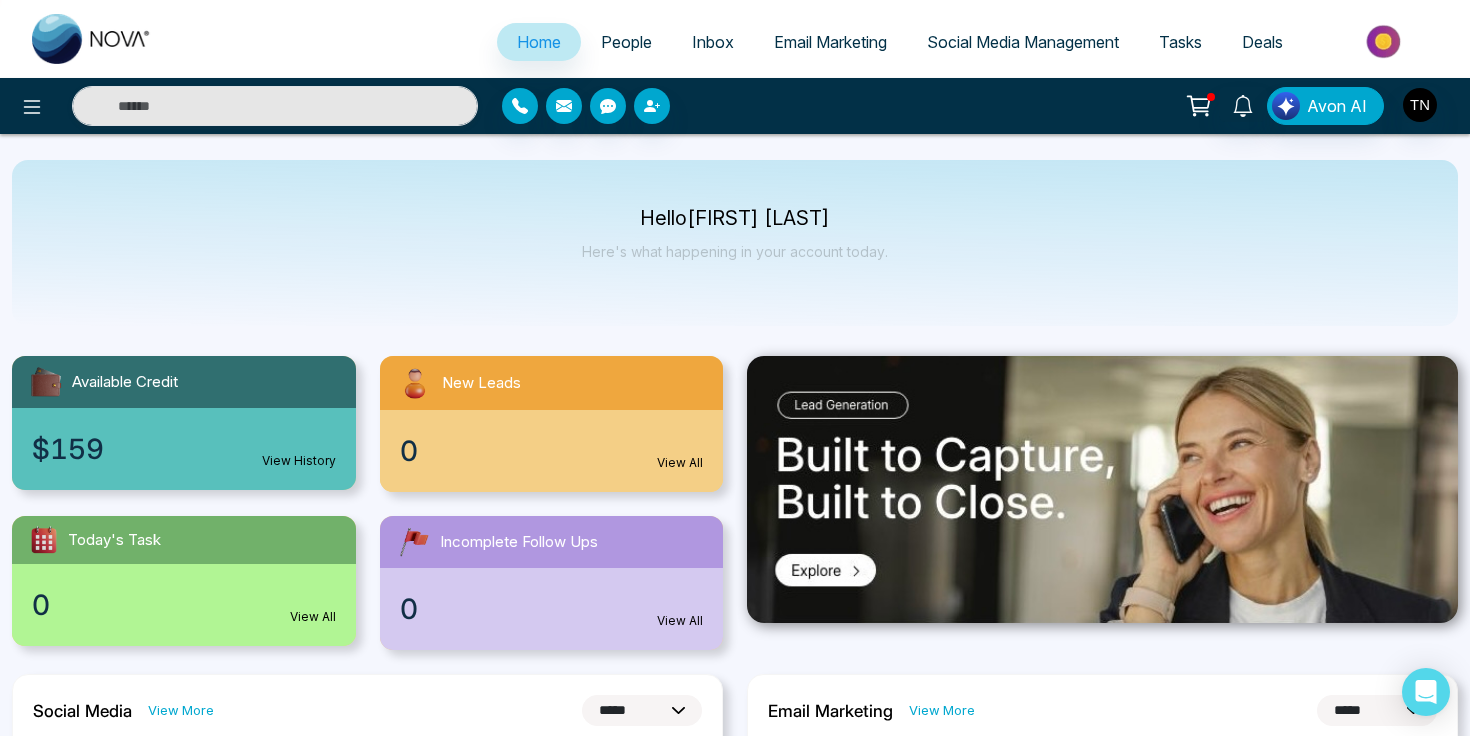 click on "Social Media Management" at bounding box center (1023, 42) 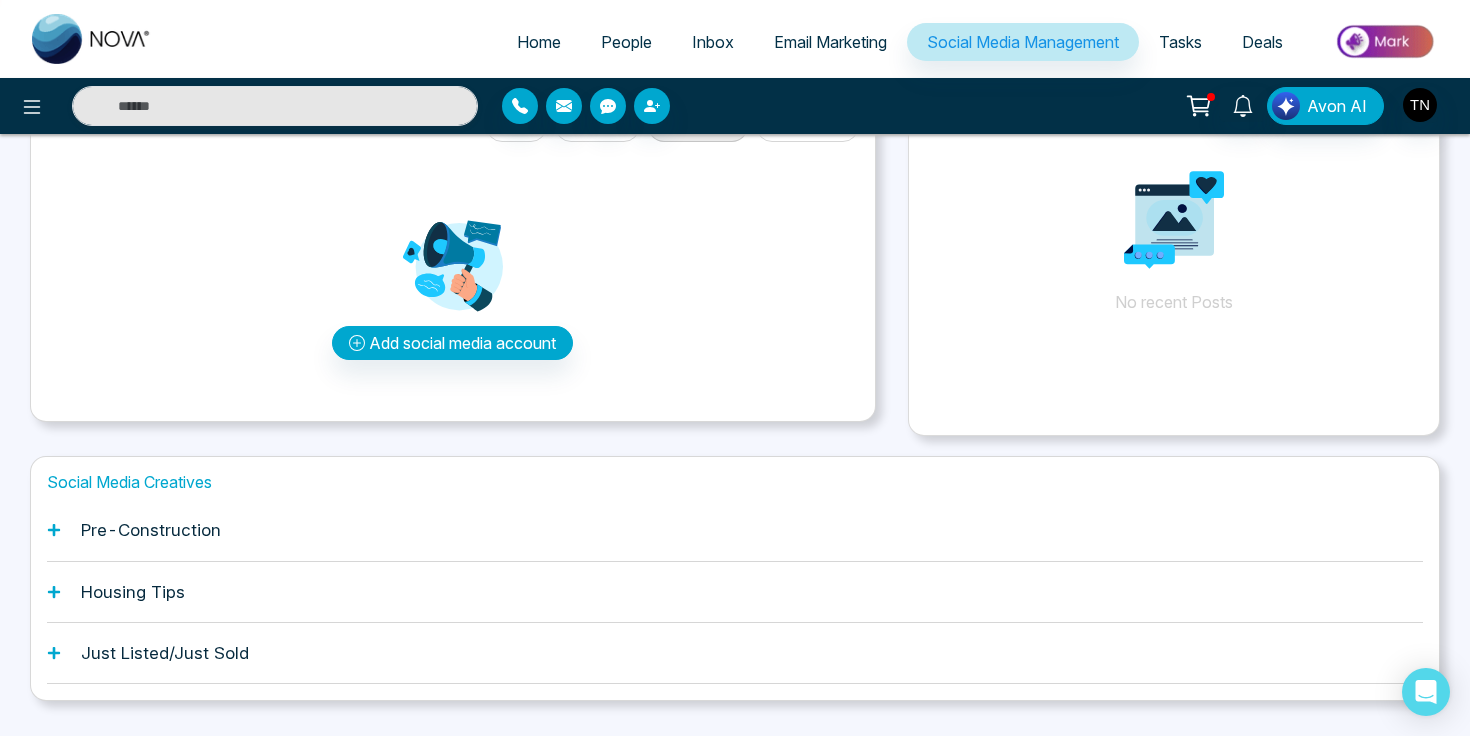 scroll, scrollTop: 142, scrollLeft: 0, axis: vertical 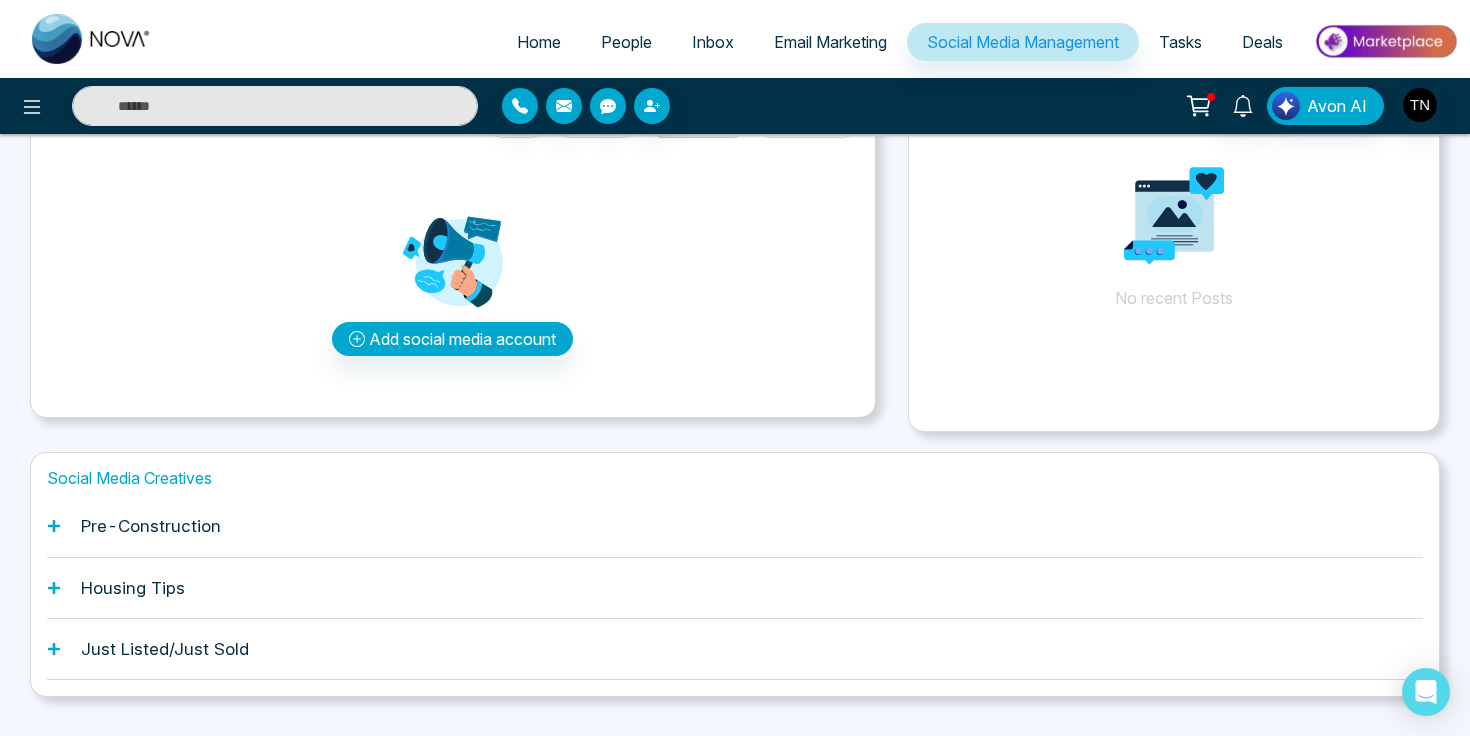 click on "Pre-Construction" at bounding box center (151, 526) 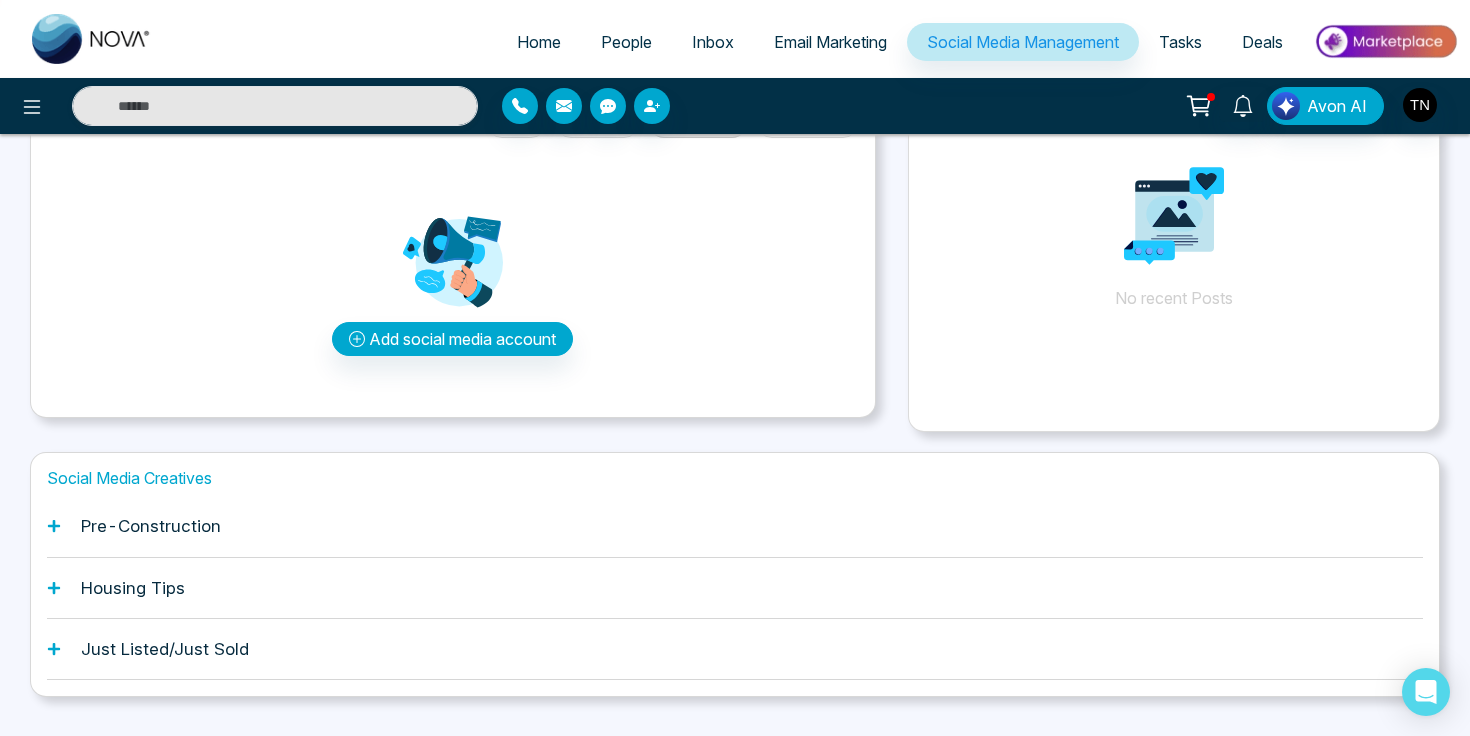 click on "Pre-Construction" at bounding box center [151, 526] 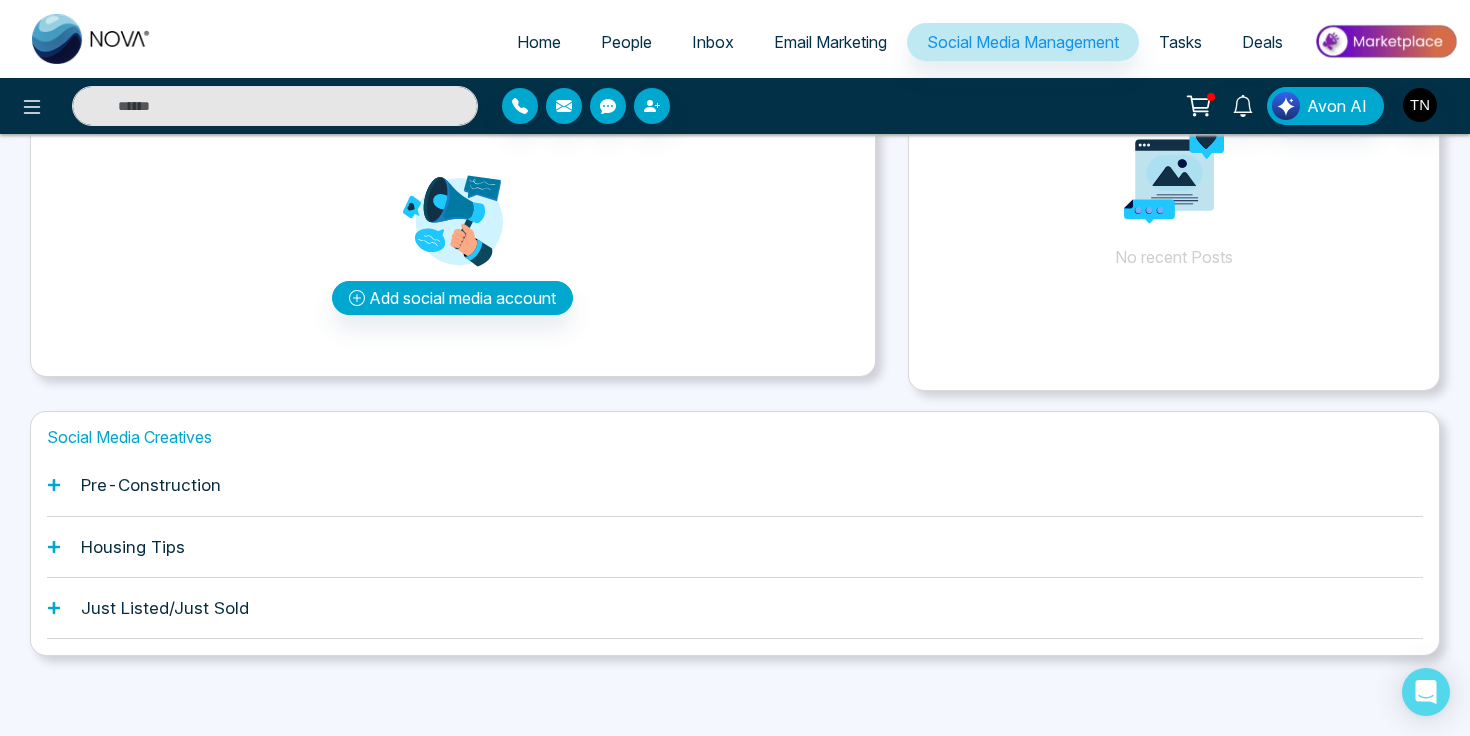 scroll, scrollTop: 182, scrollLeft: 0, axis: vertical 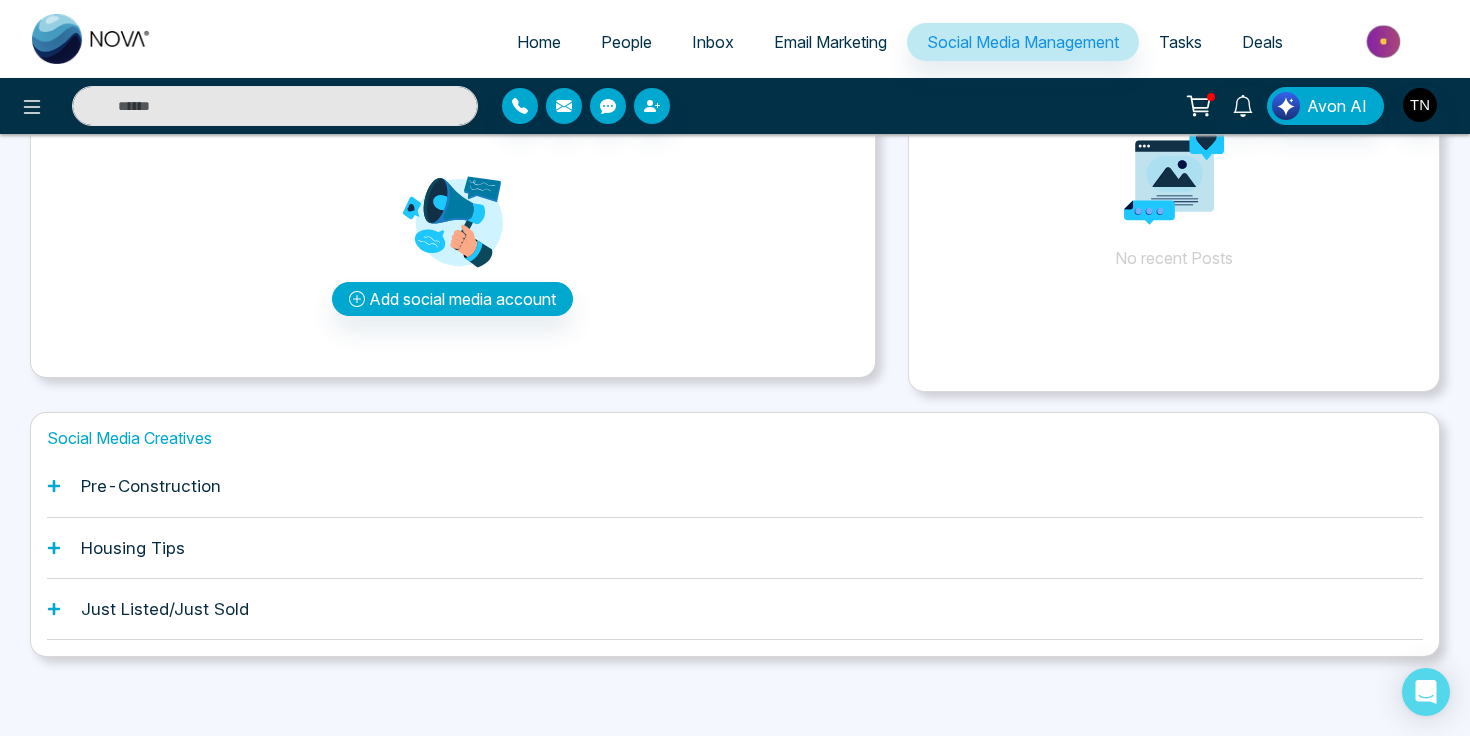 click on "People" at bounding box center (626, 42) 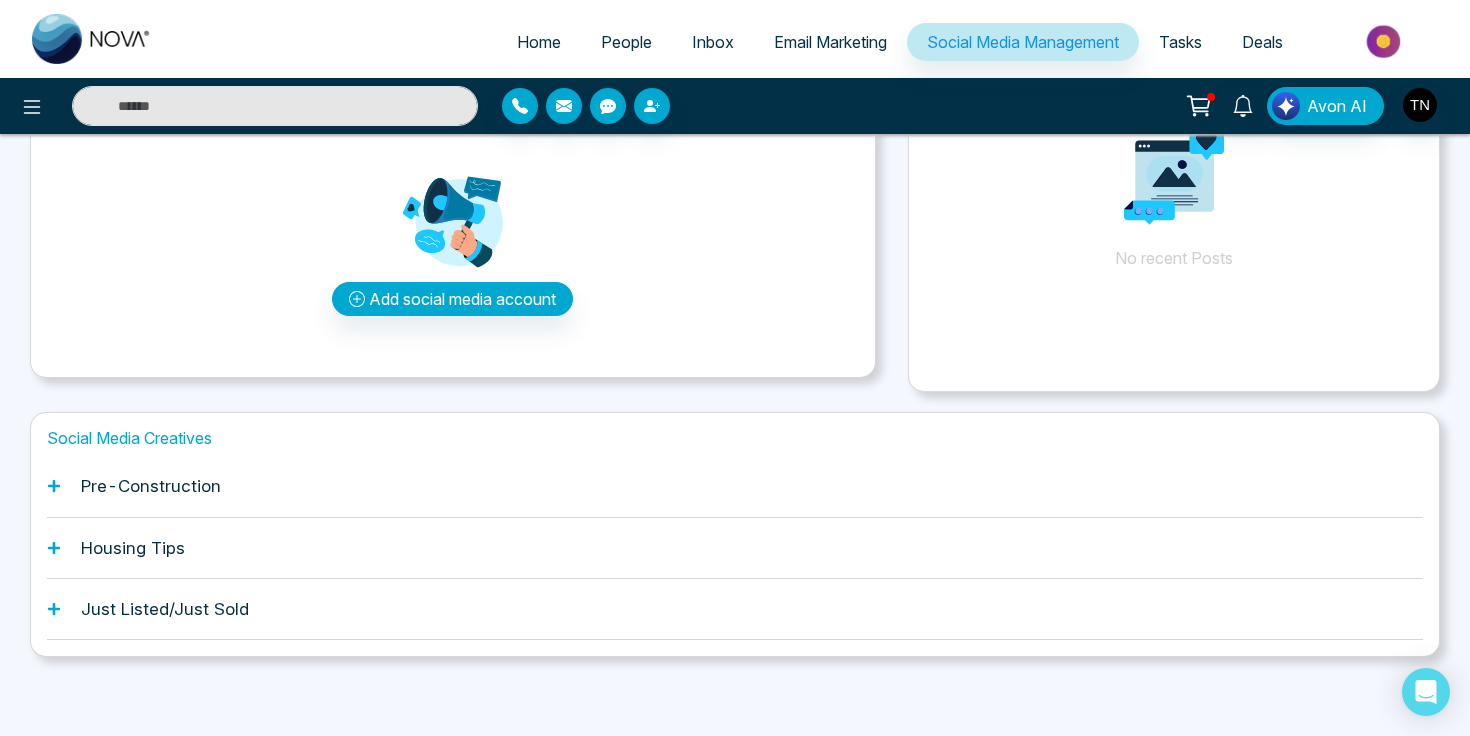 scroll, scrollTop: 0, scrollLeft: 0, axis: both 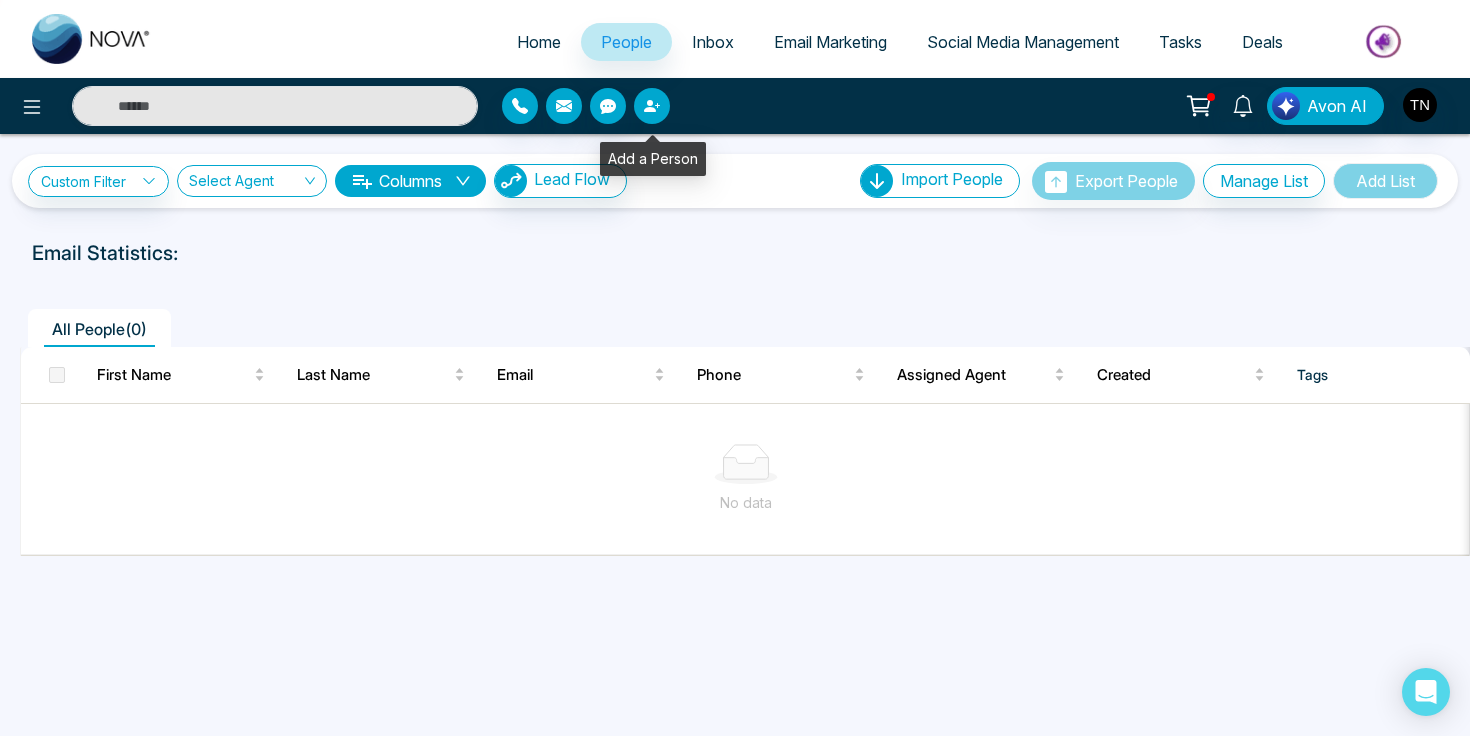 click 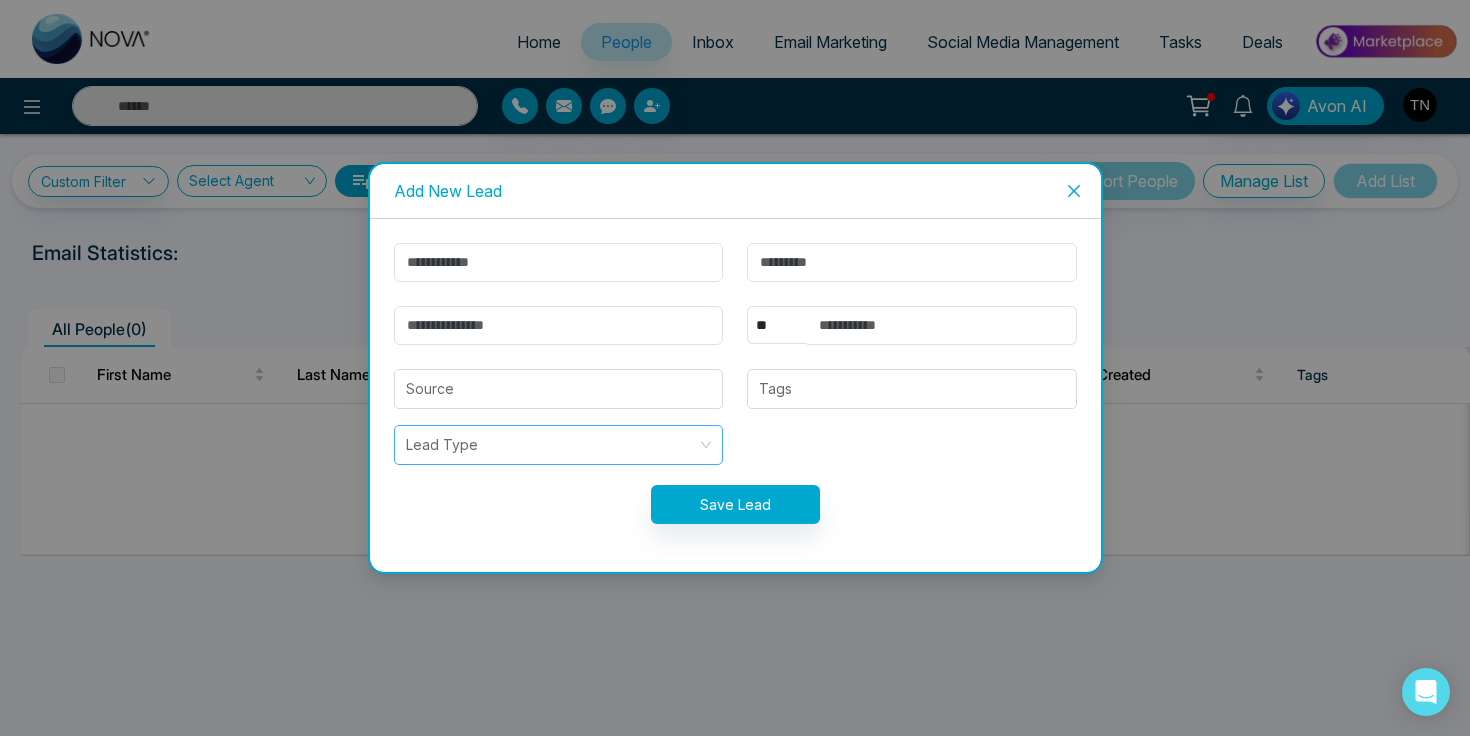 click at bounding box center [552, 445] 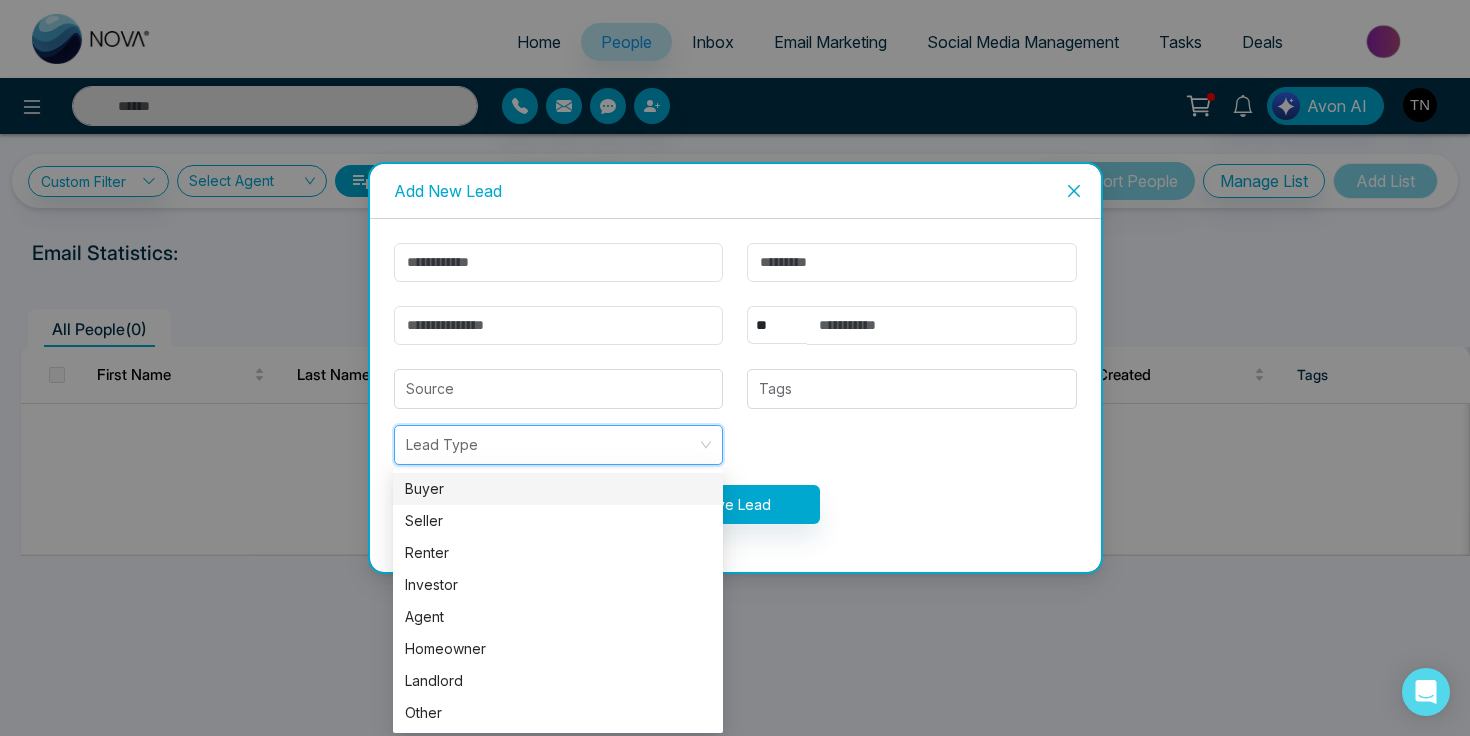 click on "** **** *** *** *** **** *** Source   Tags Lead Type Save Lead" at bounding box center [735, 395] 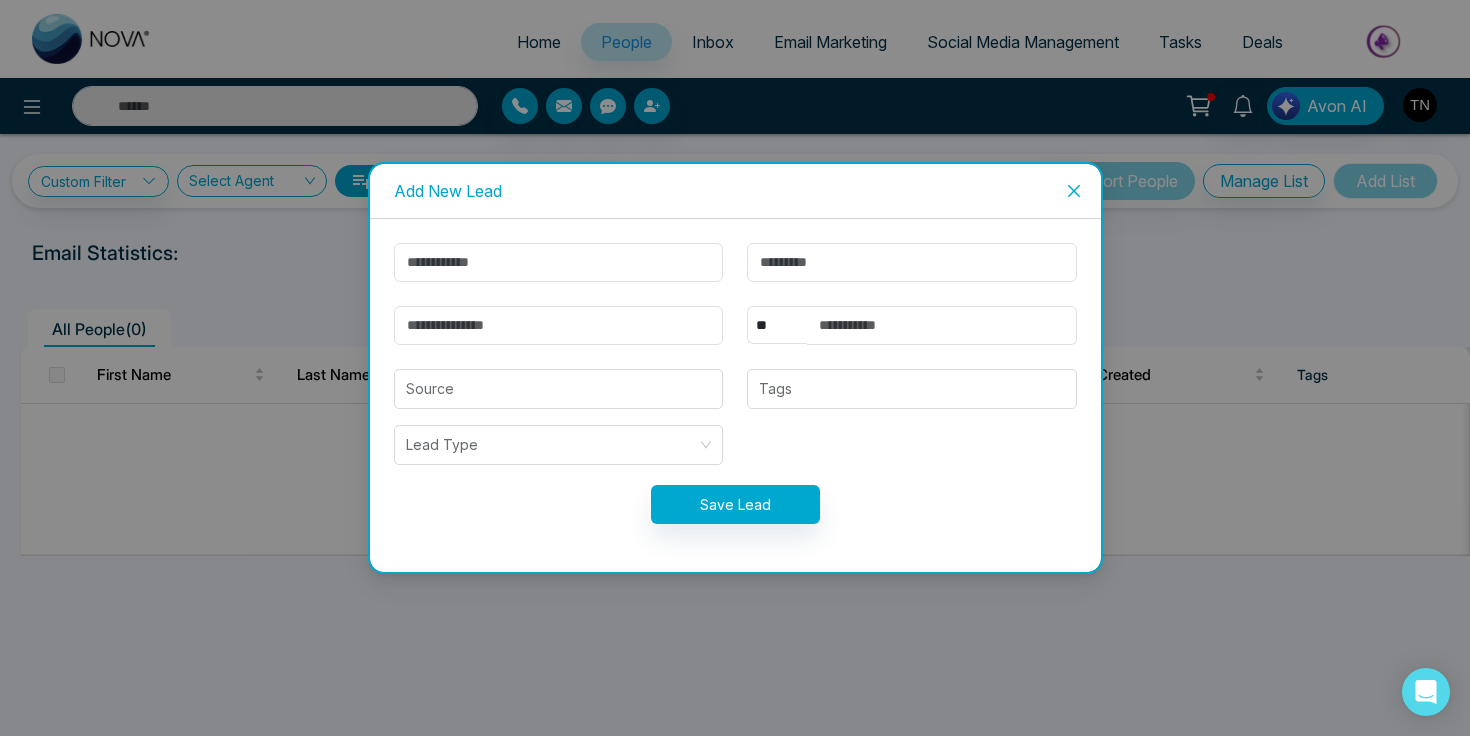 click 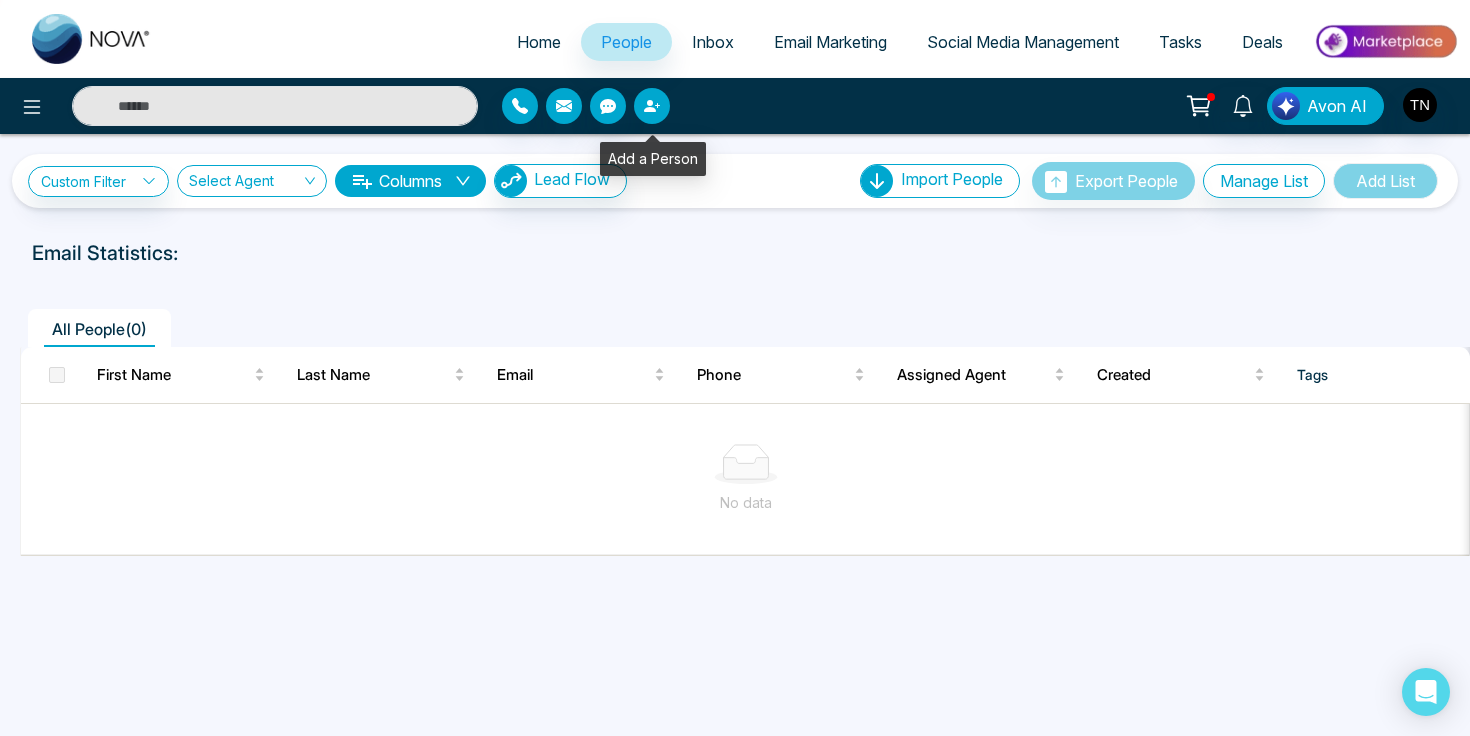 click 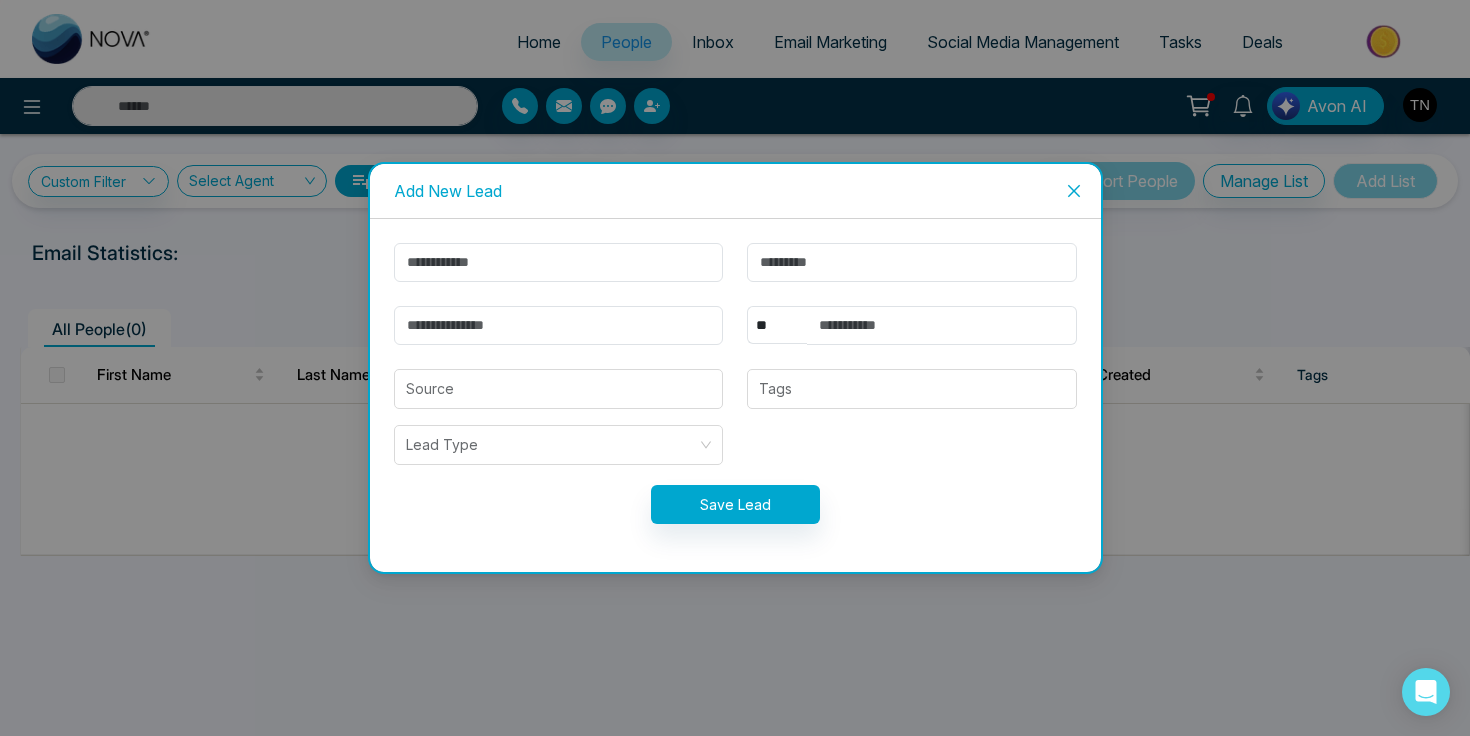 click 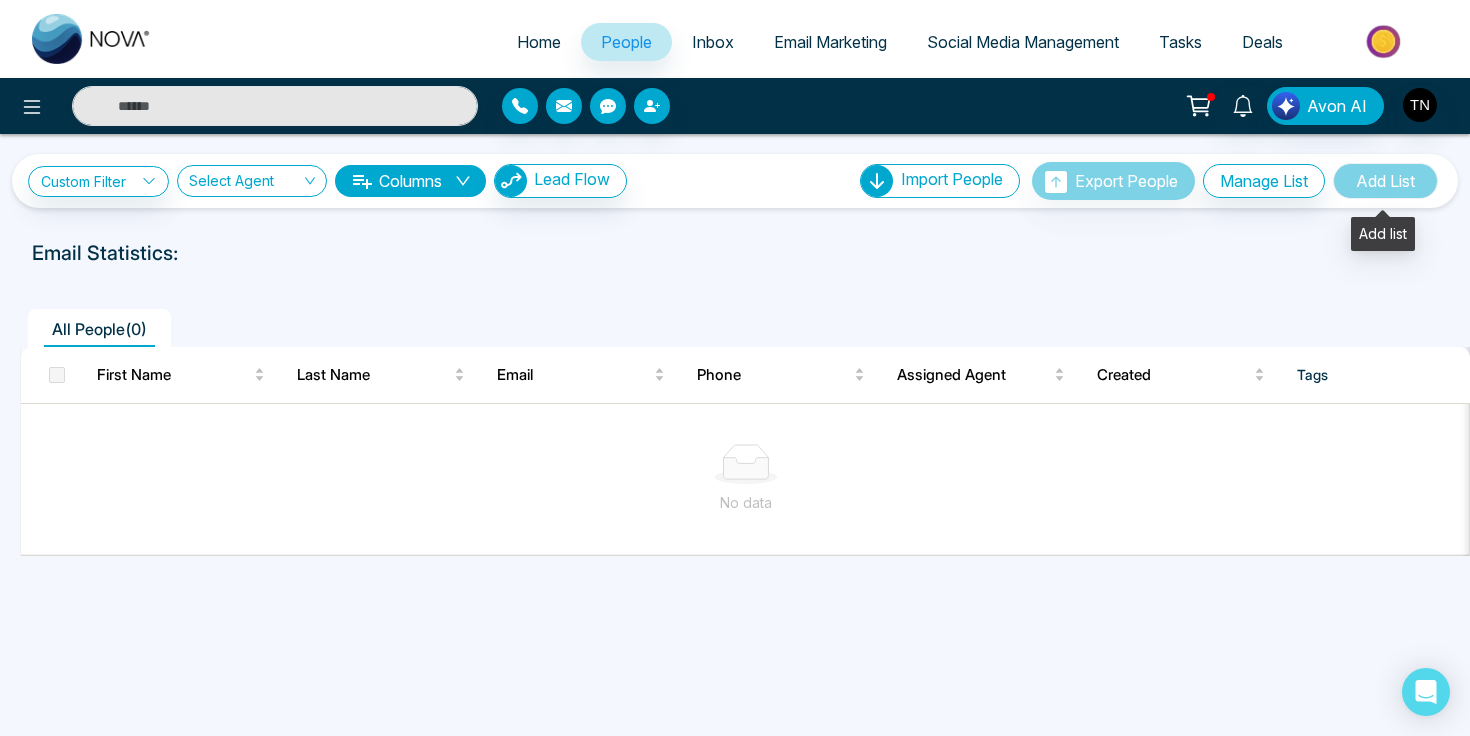 click on "Add List" at bounding box center (1385, 181) 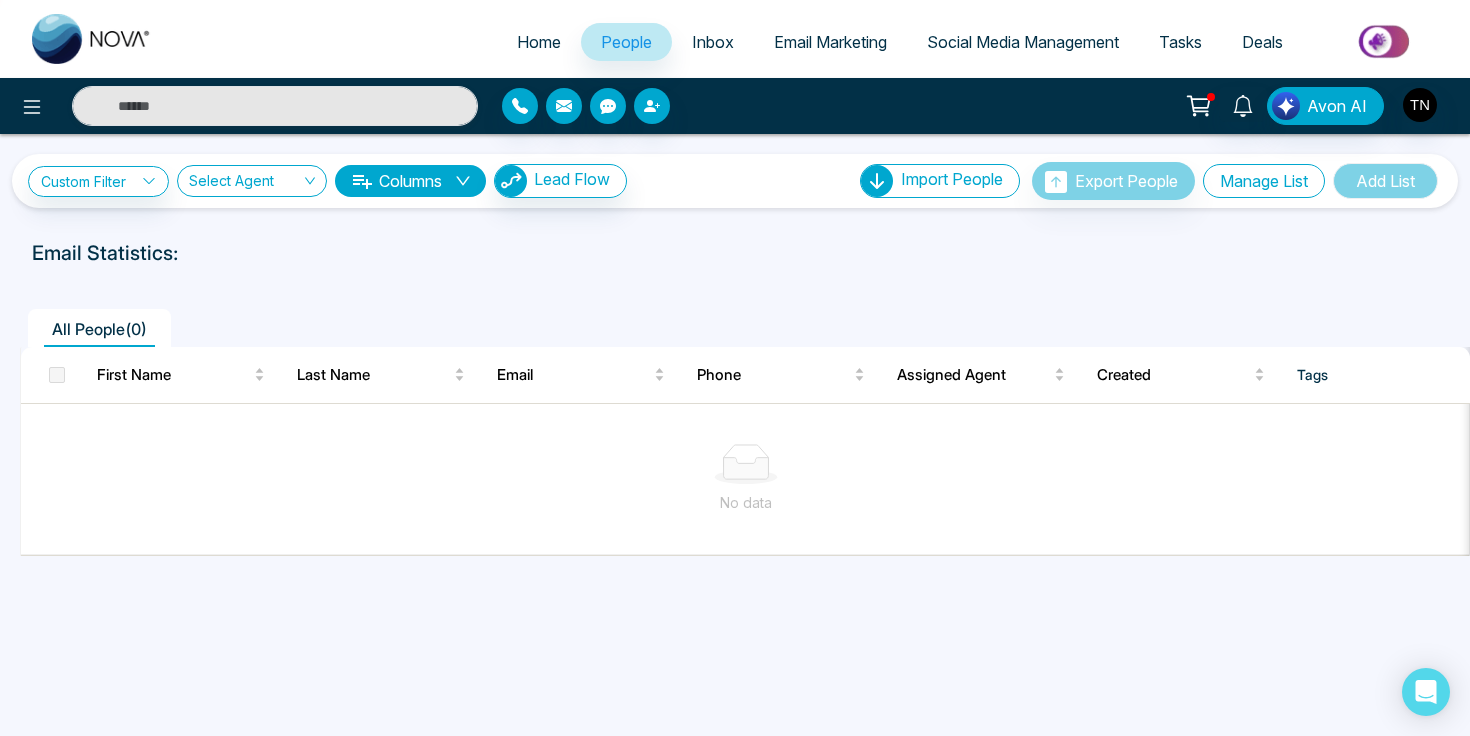 click on "Manage List" at bounding box center [1264, 181] 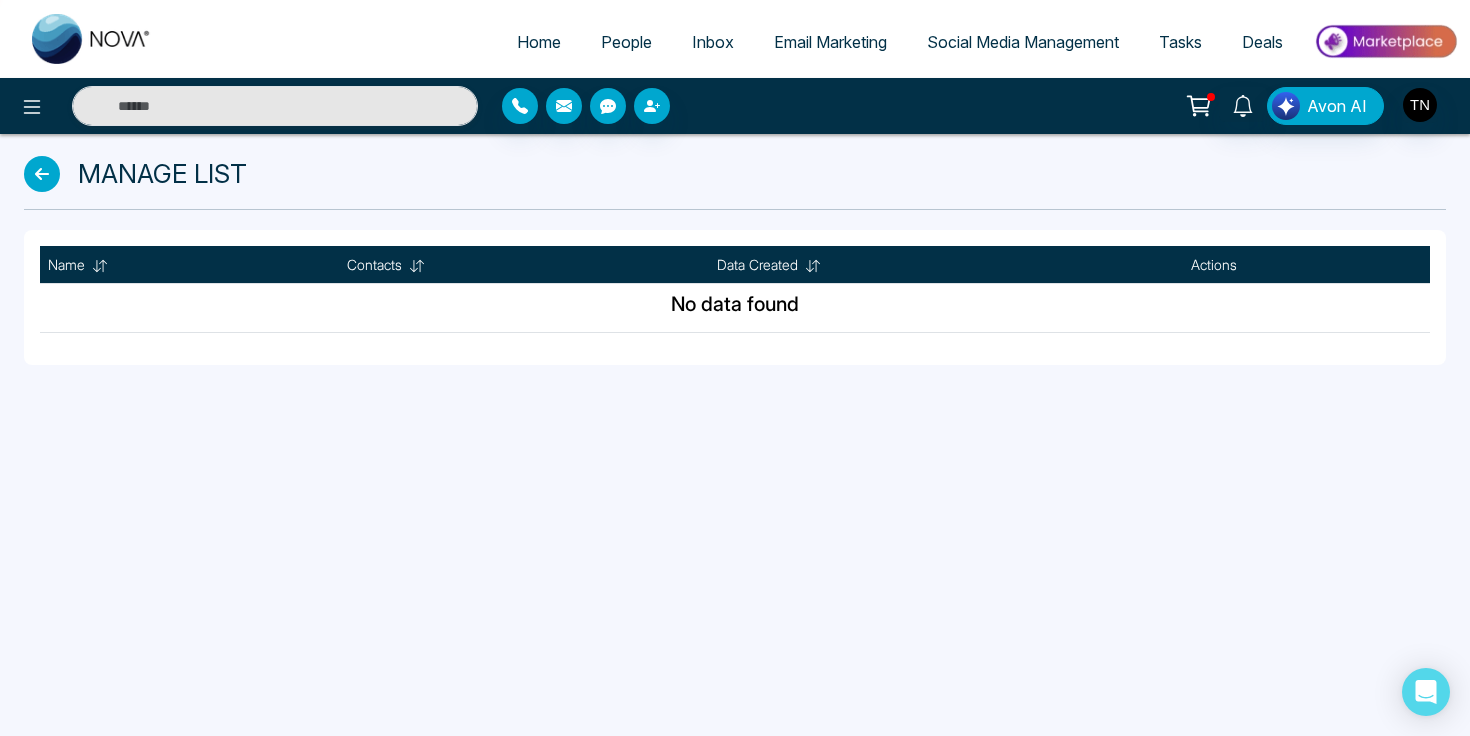 click on "Manage List" at bounding box center [735, 173] 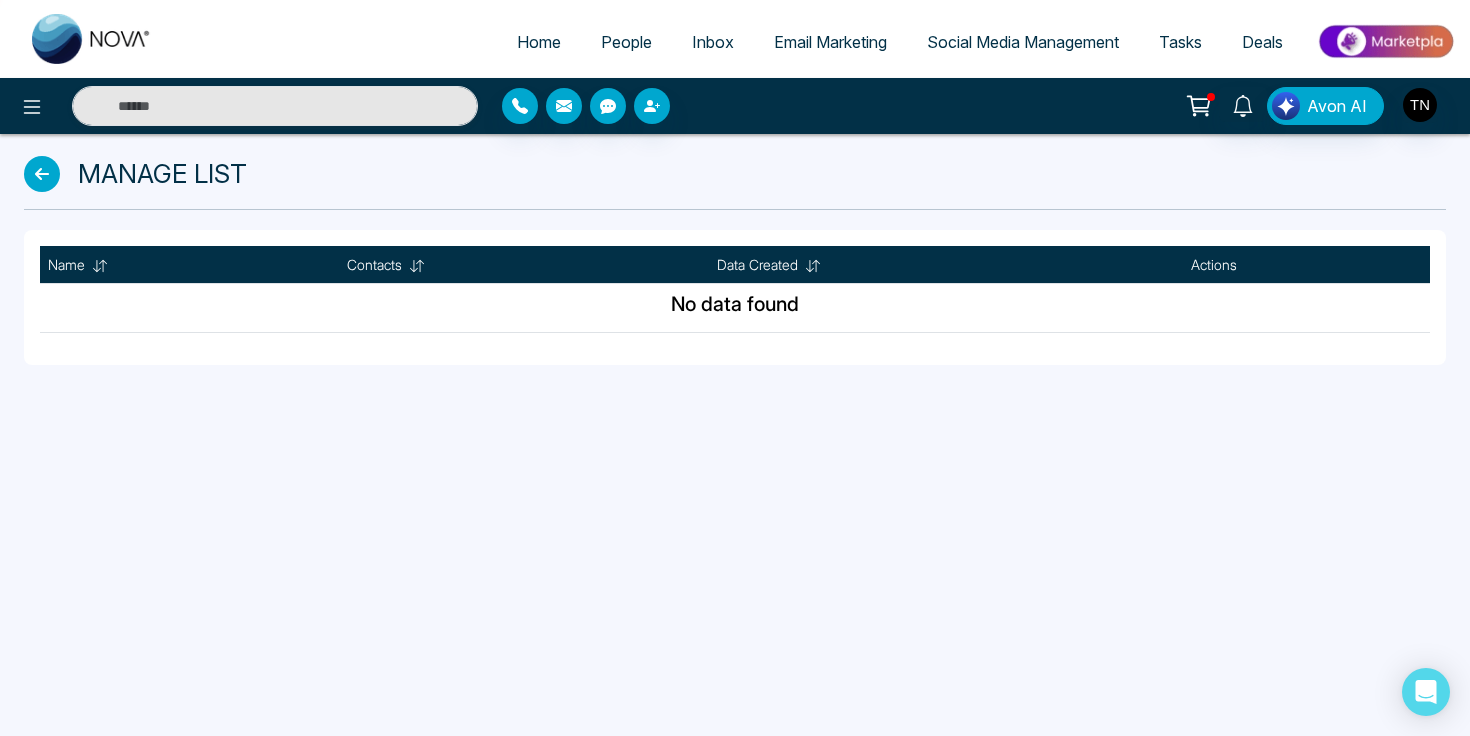 click at bounding box center (42, 174) 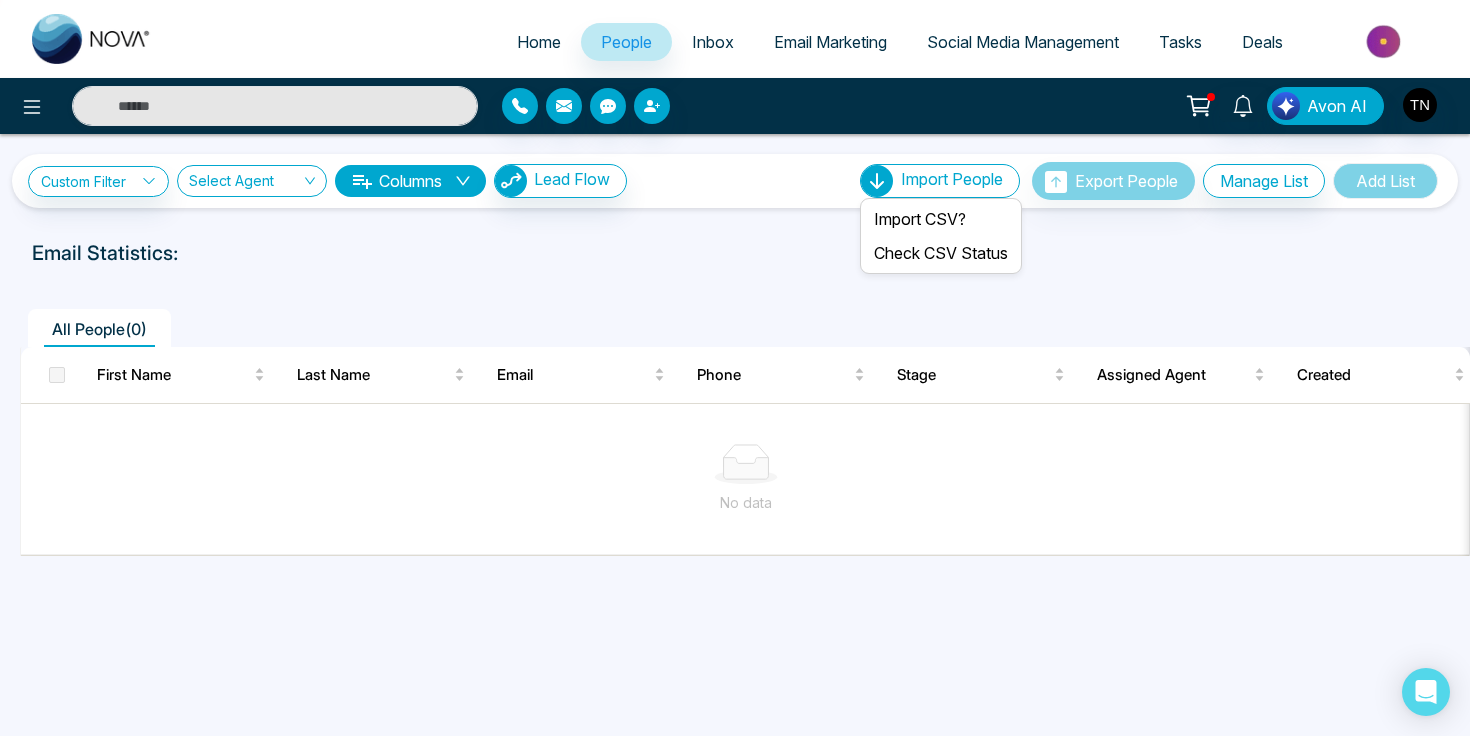 click on "Import People" at bounding box center [952, 179] 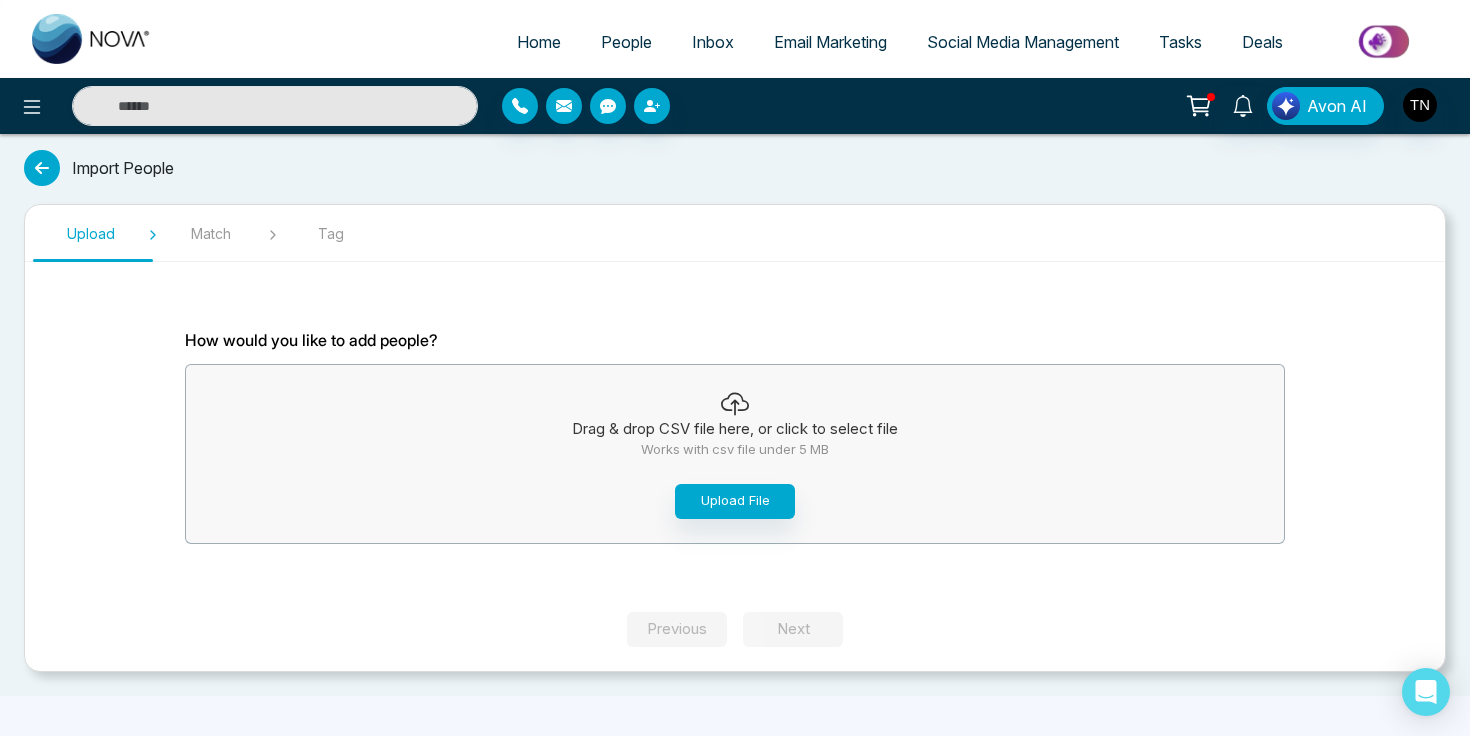 click at bounding box center [42, 168] 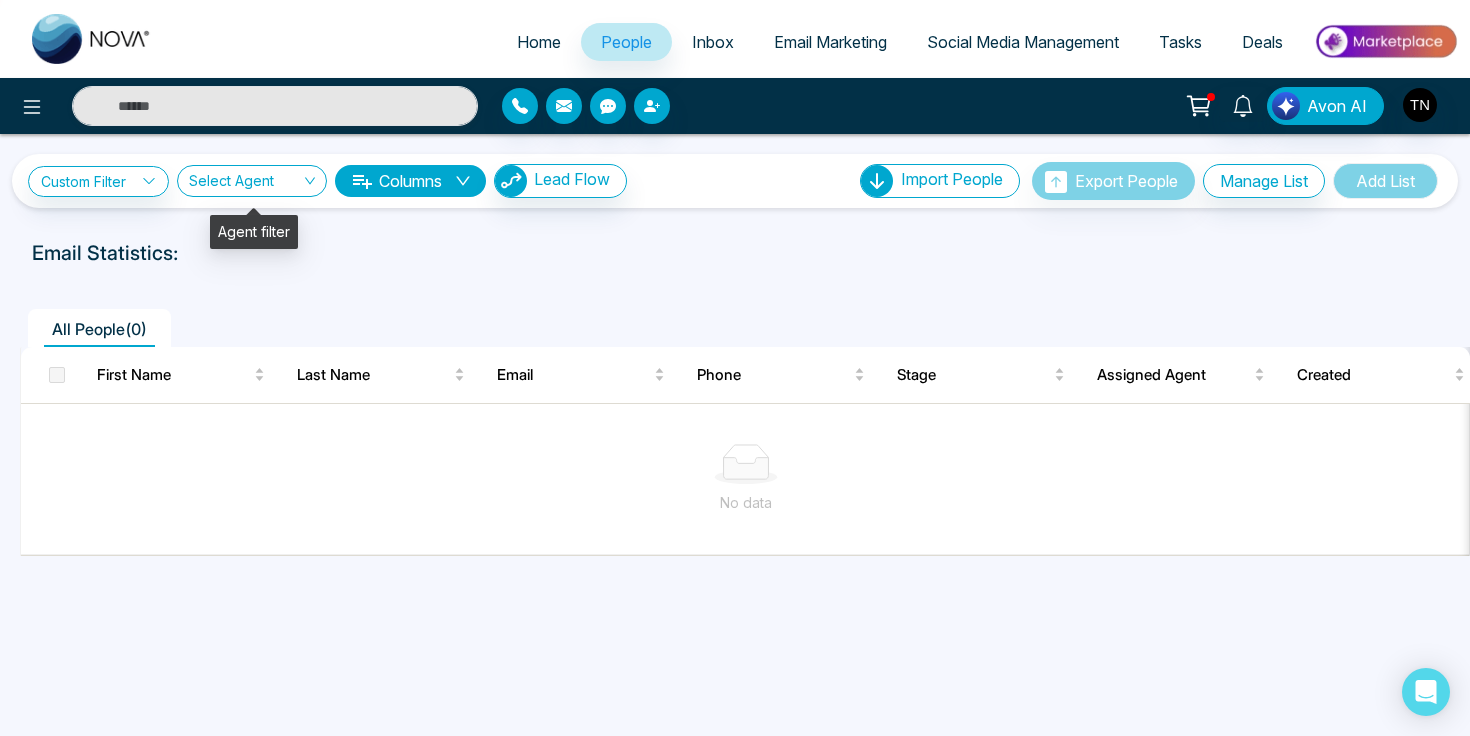 click at bounding box center (245, 185) 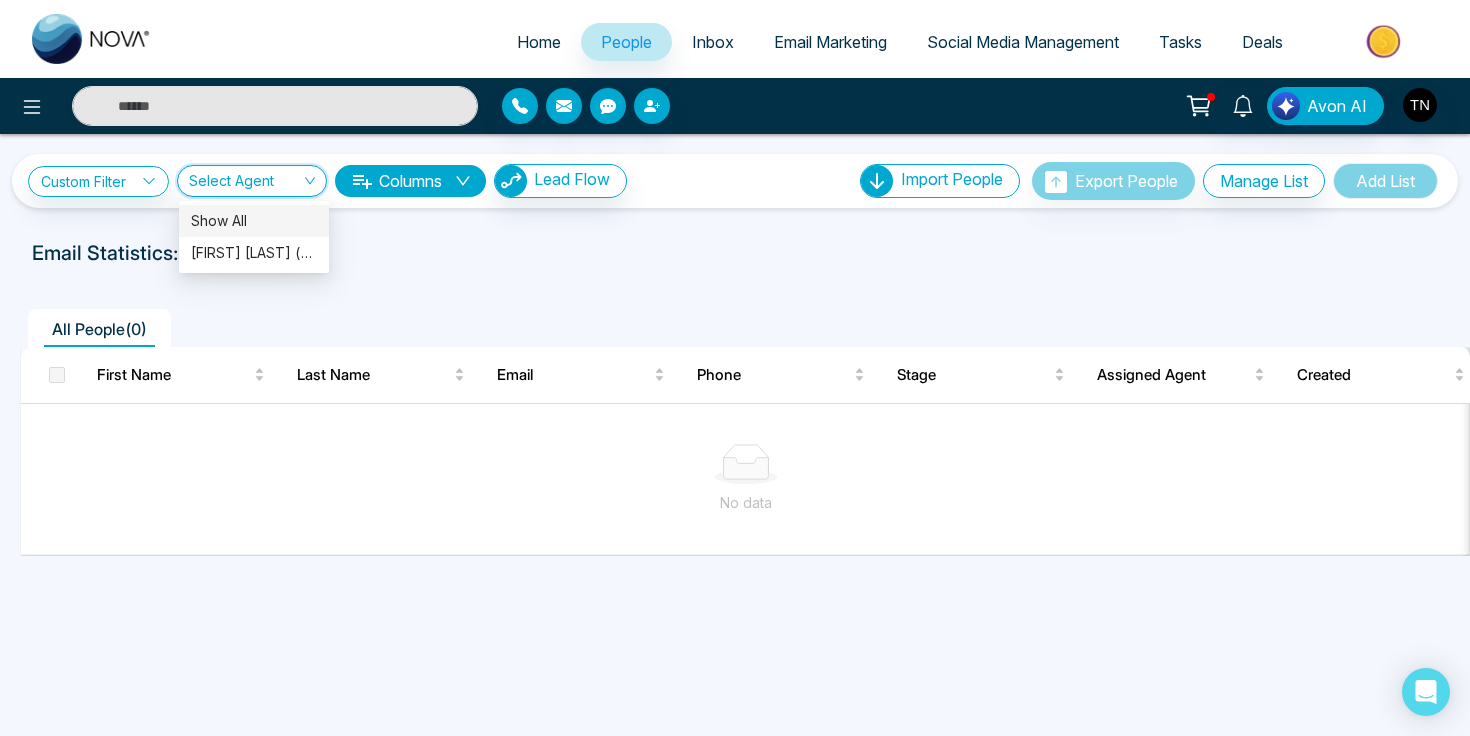 click at bounding box center (245, 185) 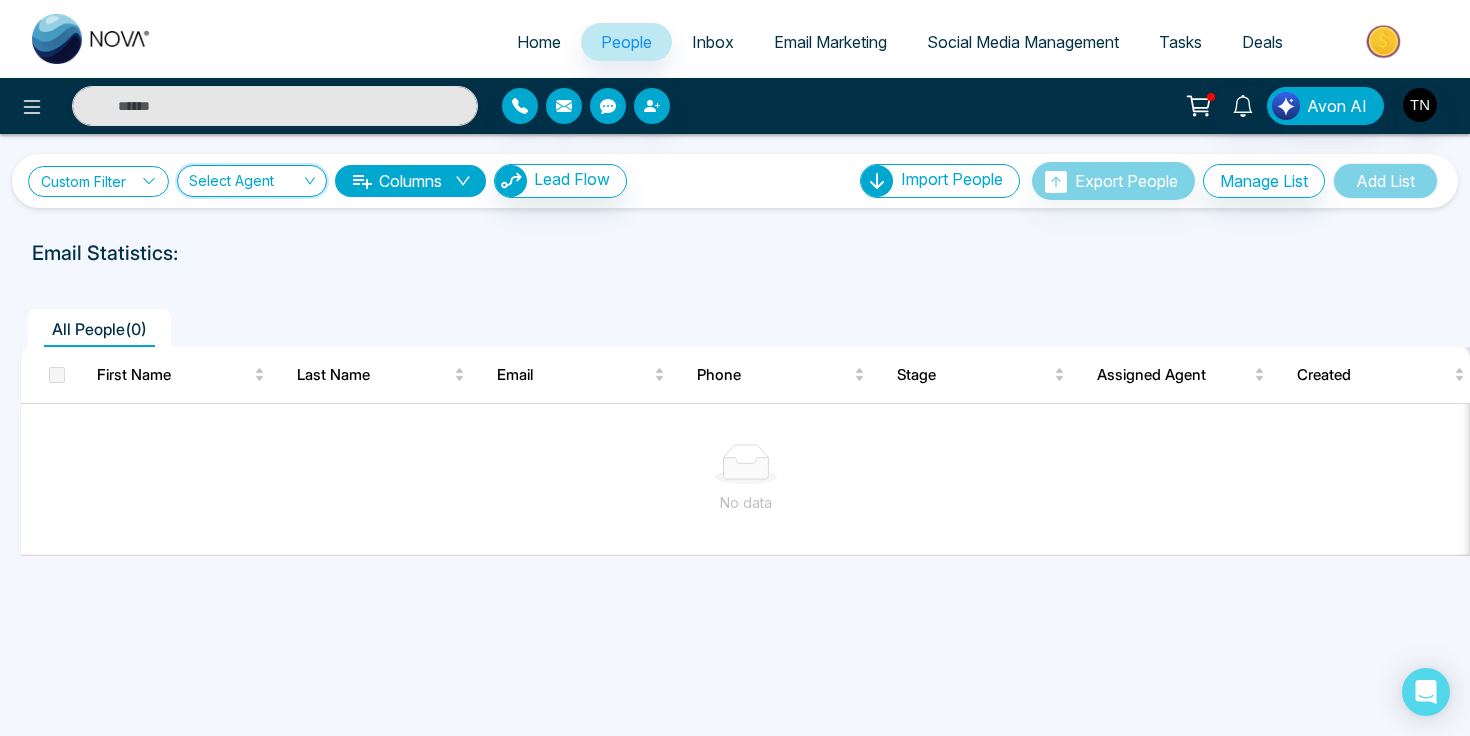 click on "Custom Filter" at bounding box center (98, 181) 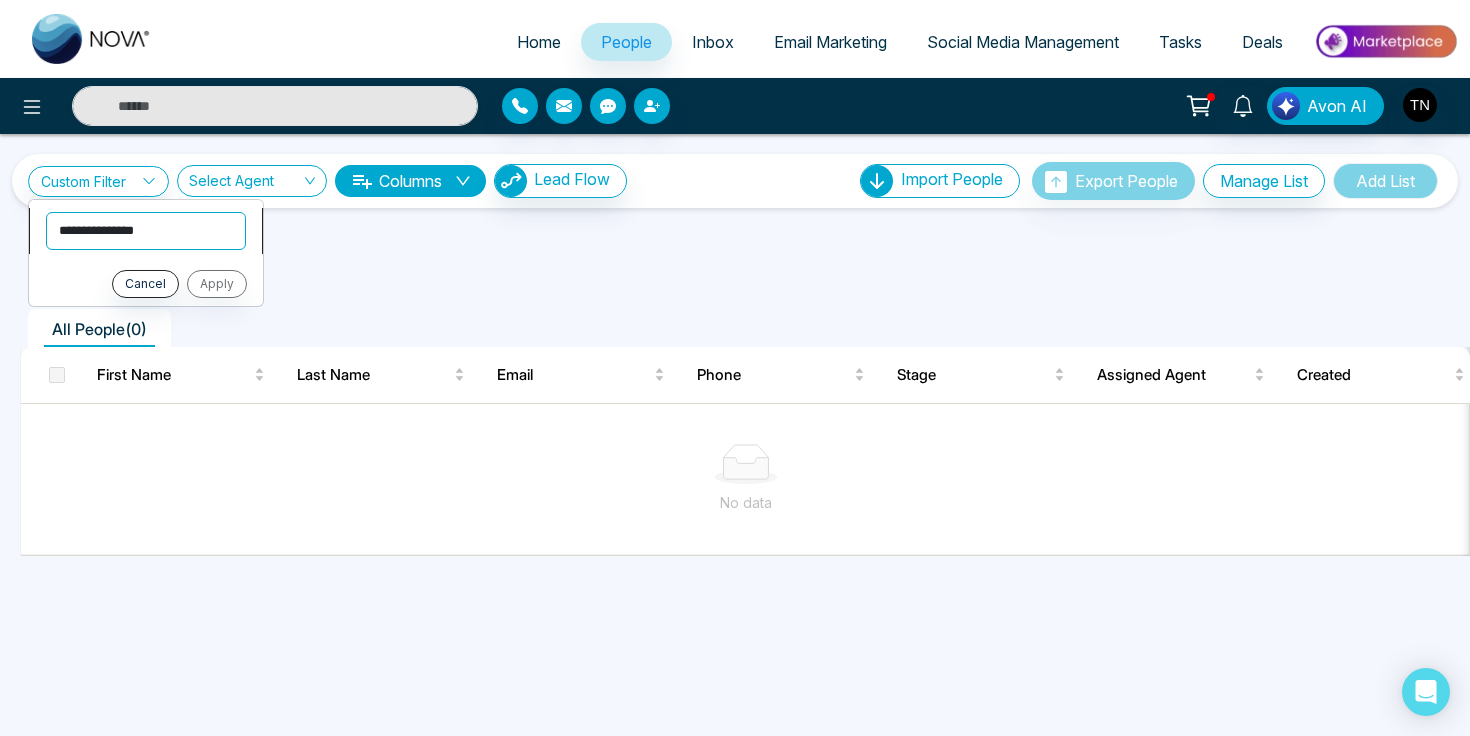 click on "**********" at bounding box center (146, 231) 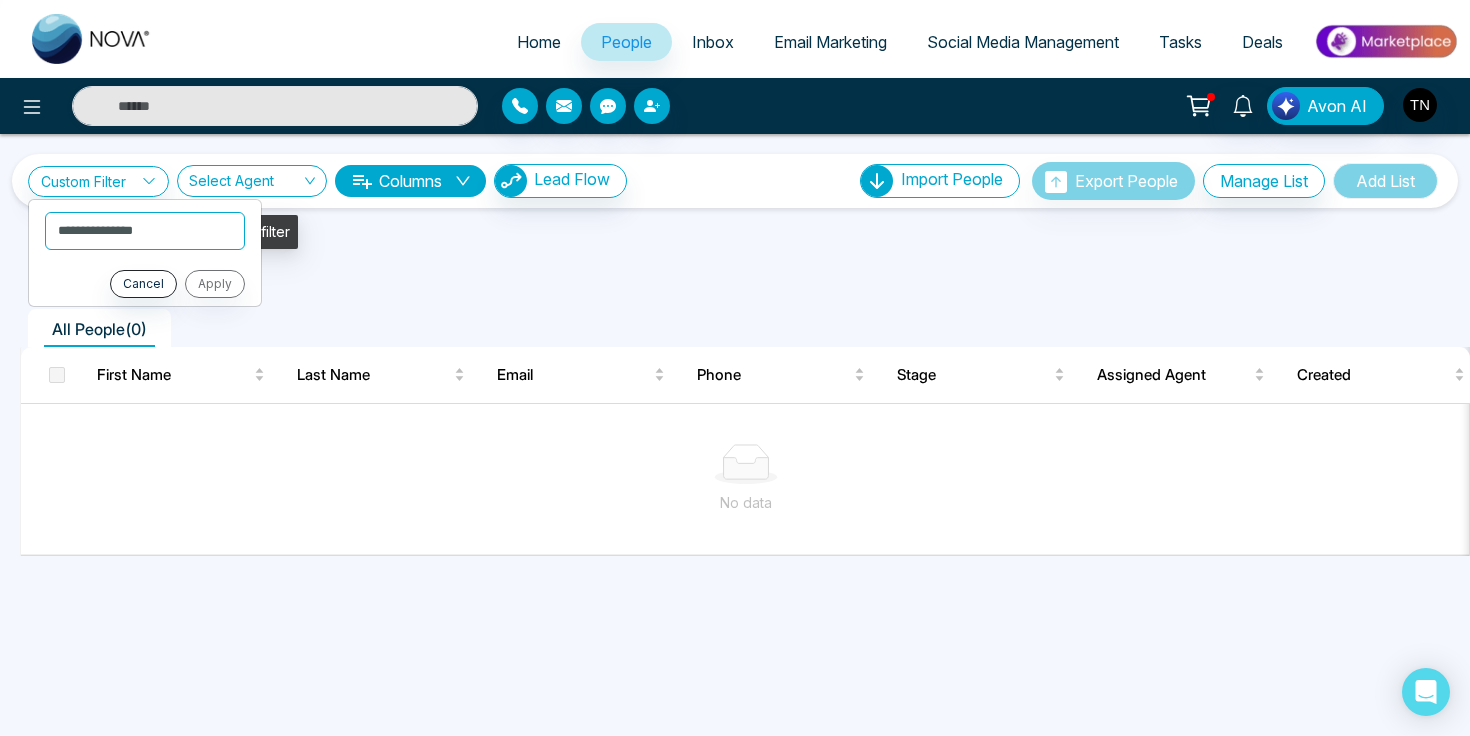 click at bounding box center (245, 185) 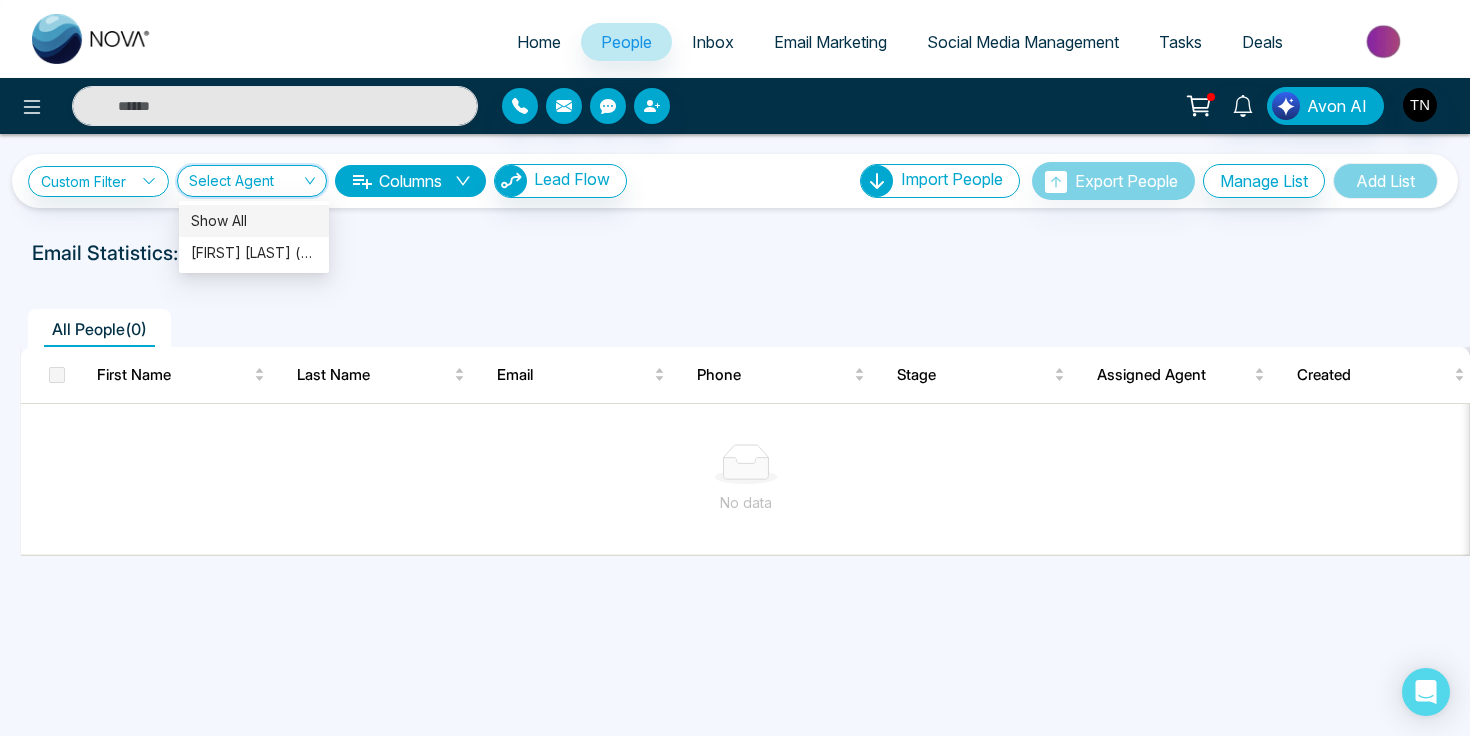 click on "**********" at bounding box center (735, 171) 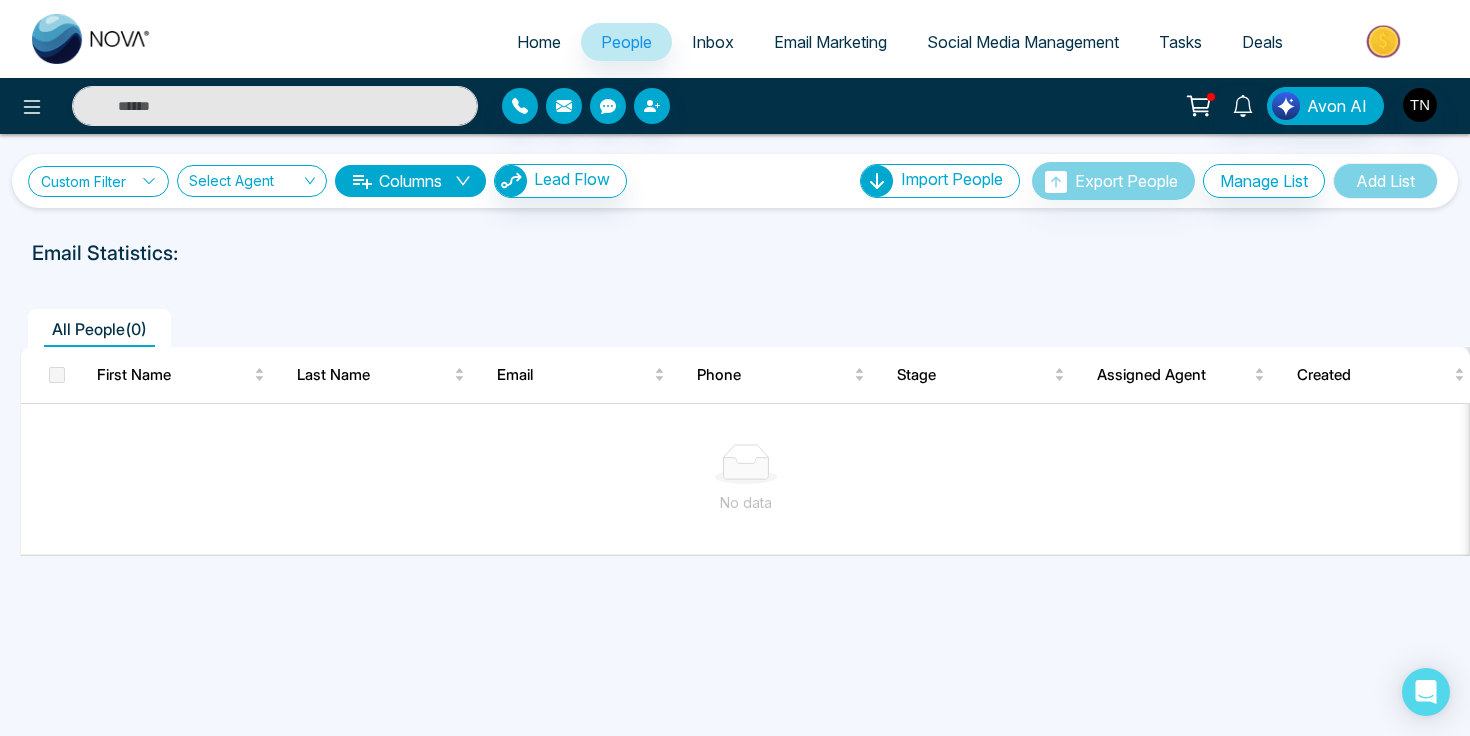 click on "Custom Filter" at bounding box center [98, 181] 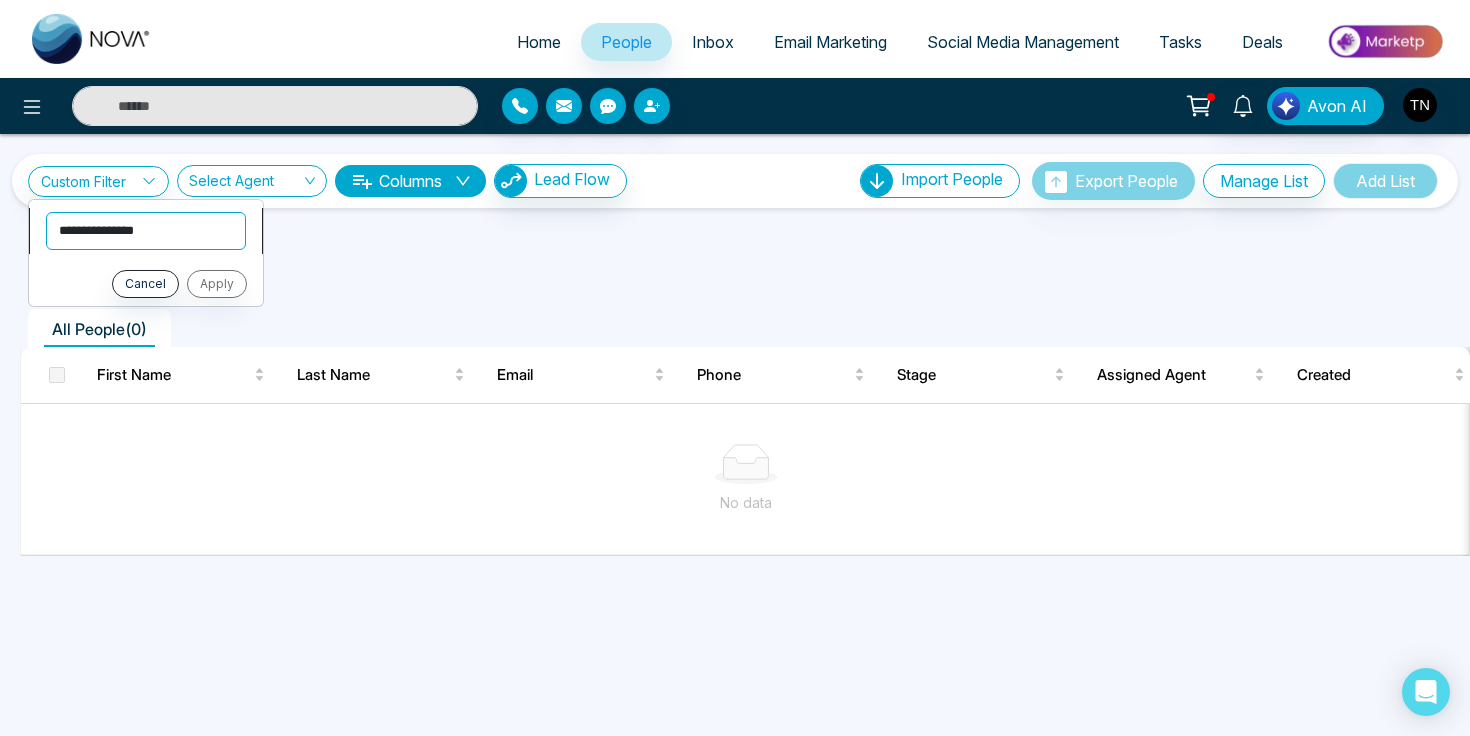 click on "**********" at bounding box center [146, 231] 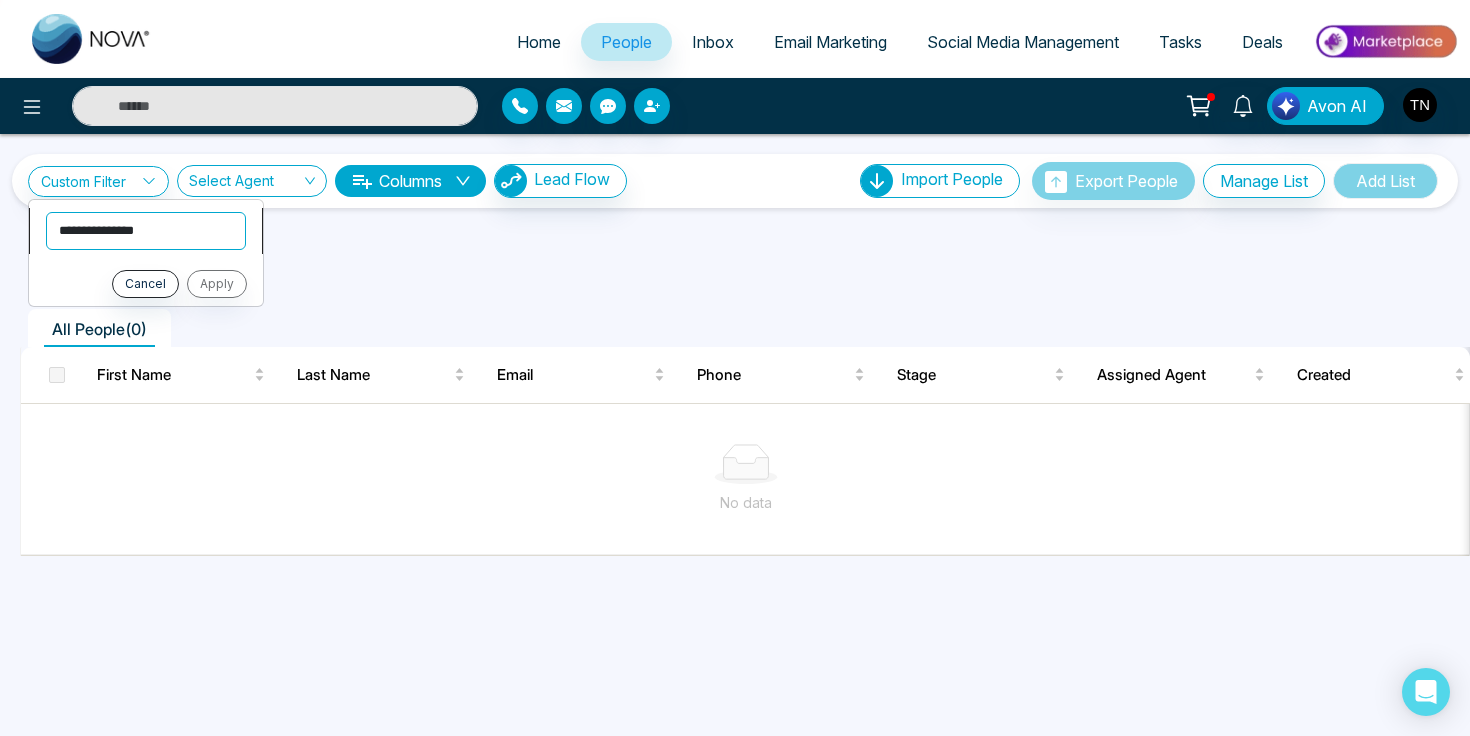 select on "*******" 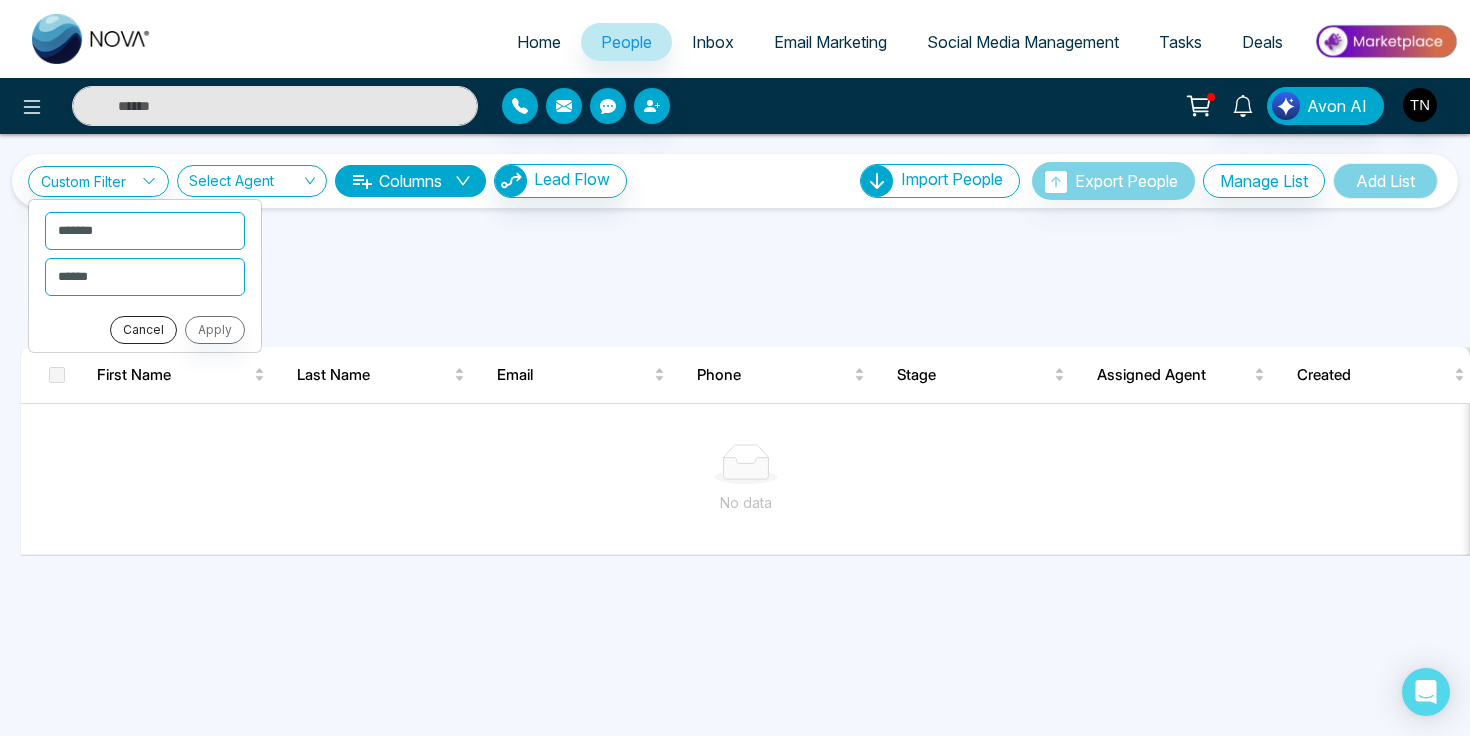 click on "Cancel" at bounding box center (143, 330) 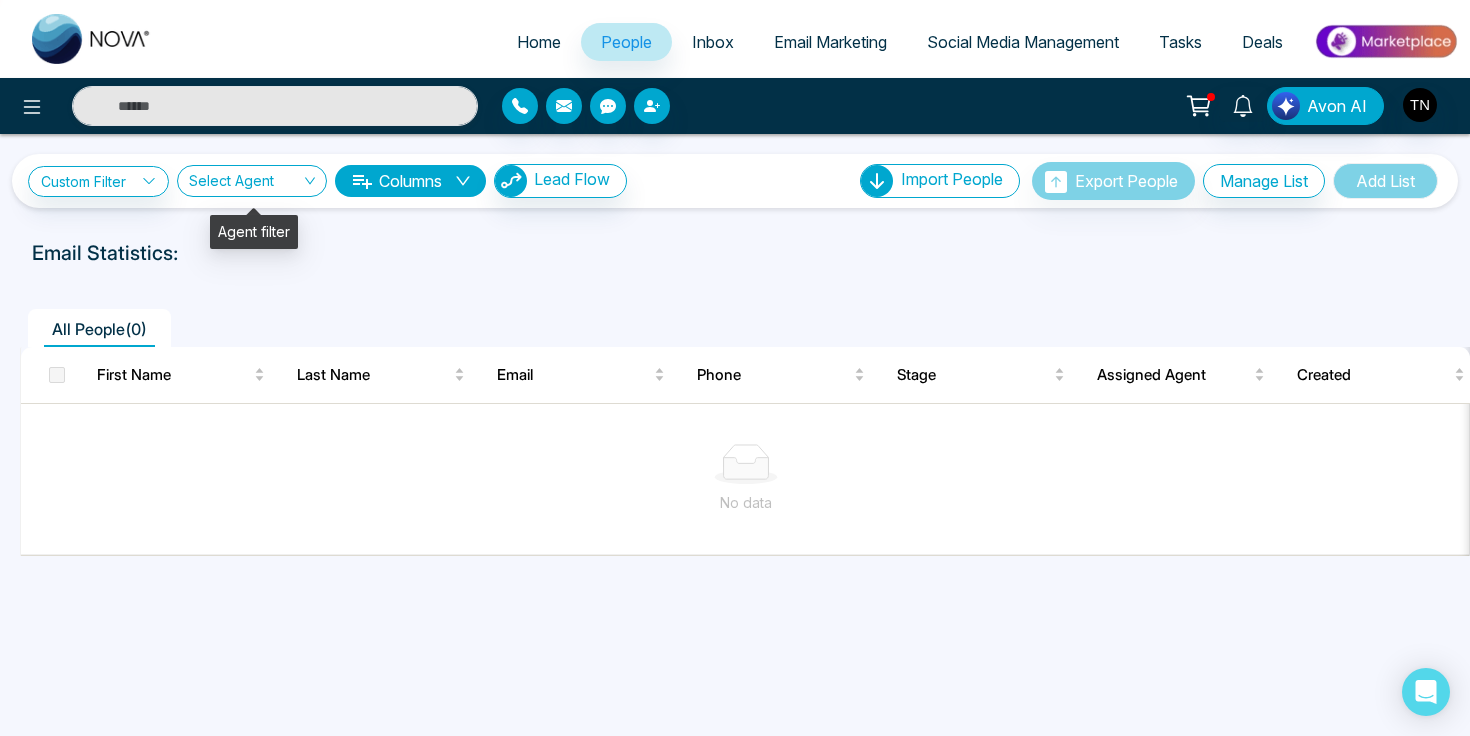 click at bounding box center [245, 185] 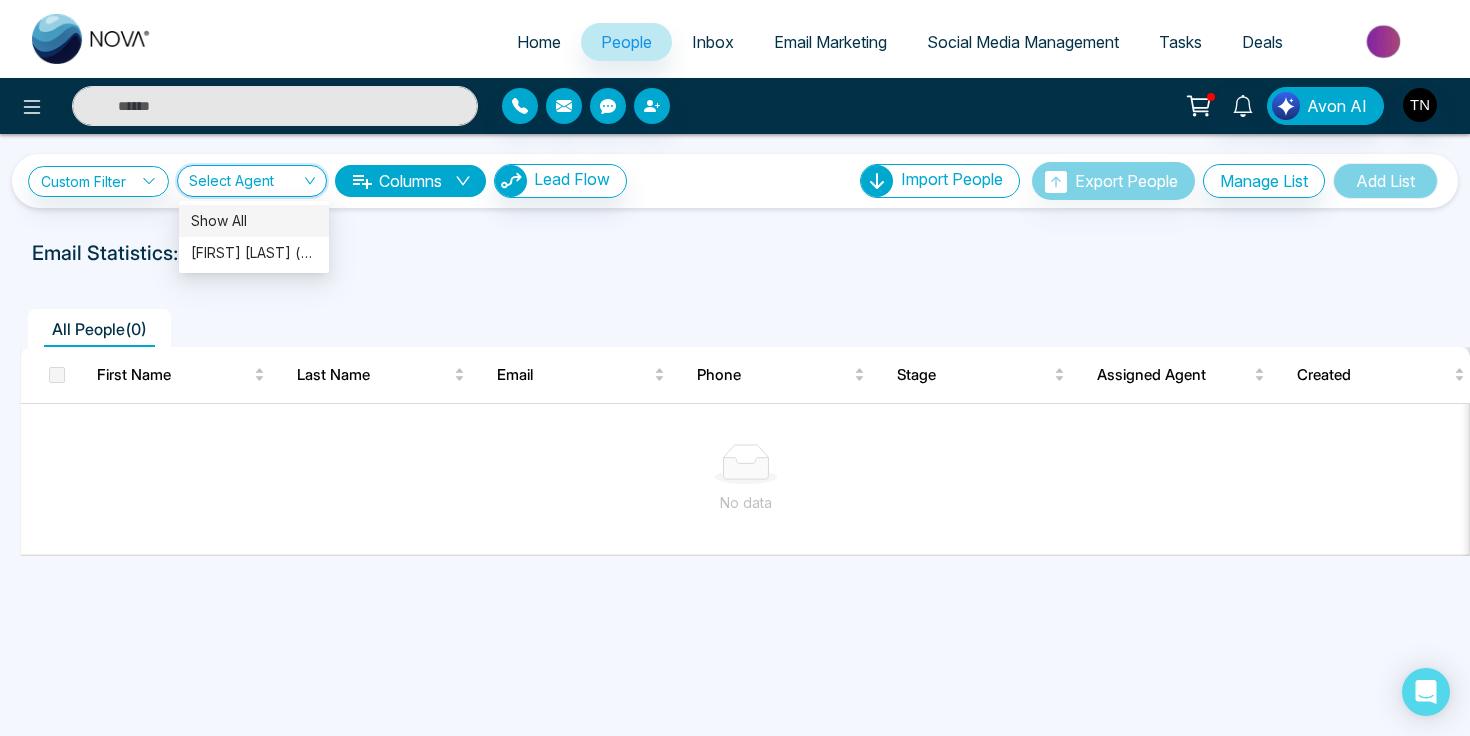 click on "**********" at bounding box center [735, 181] 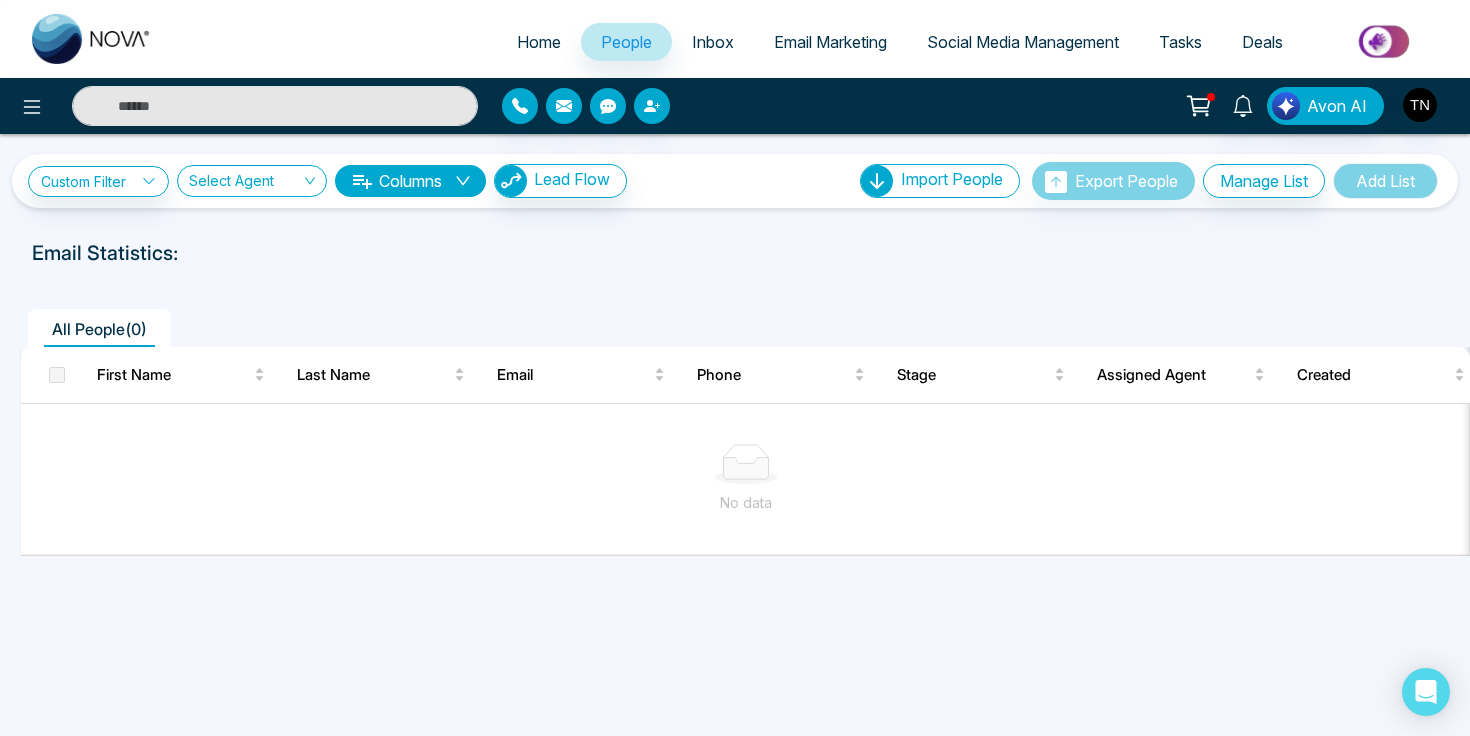 click on "Columns" at bounding box center (410, 181) 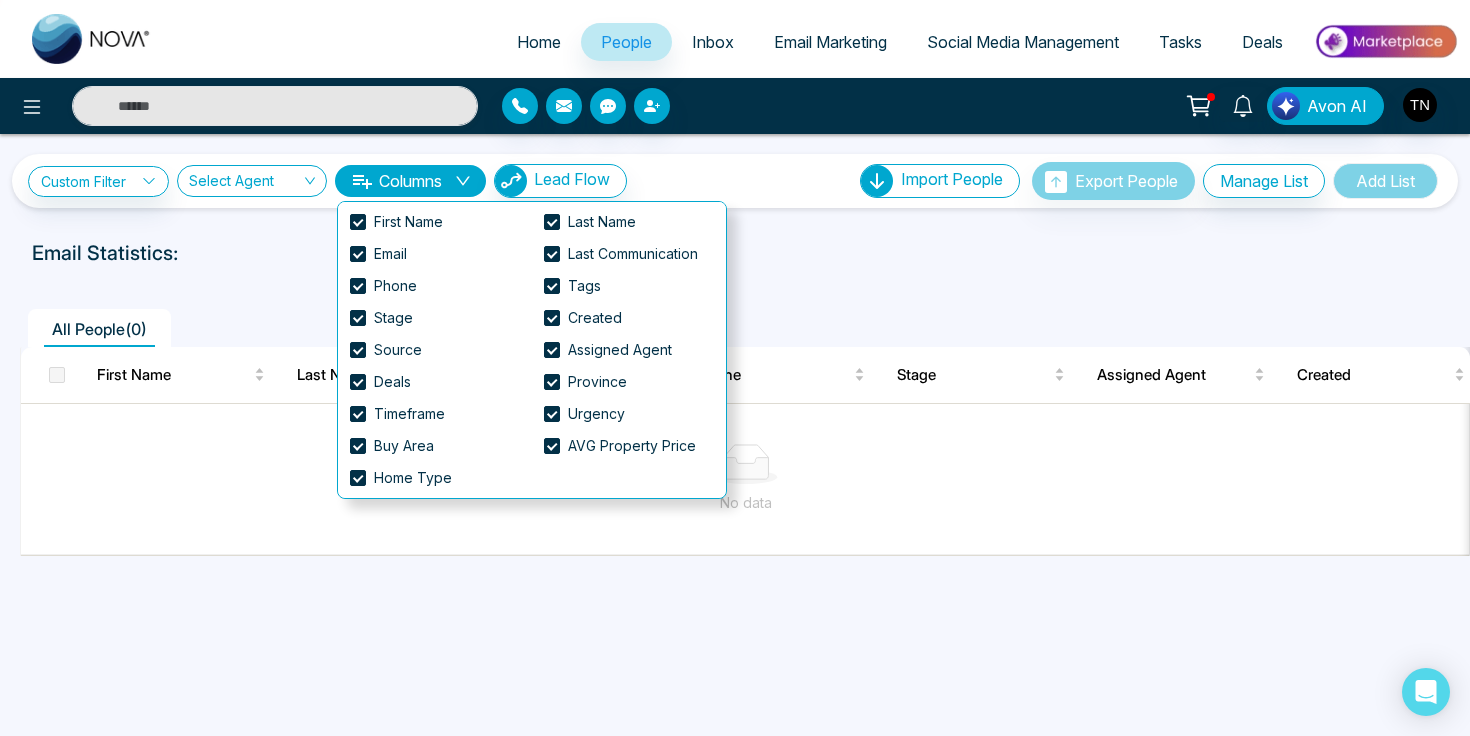 click on "**********" at bounding box center (735, 171) 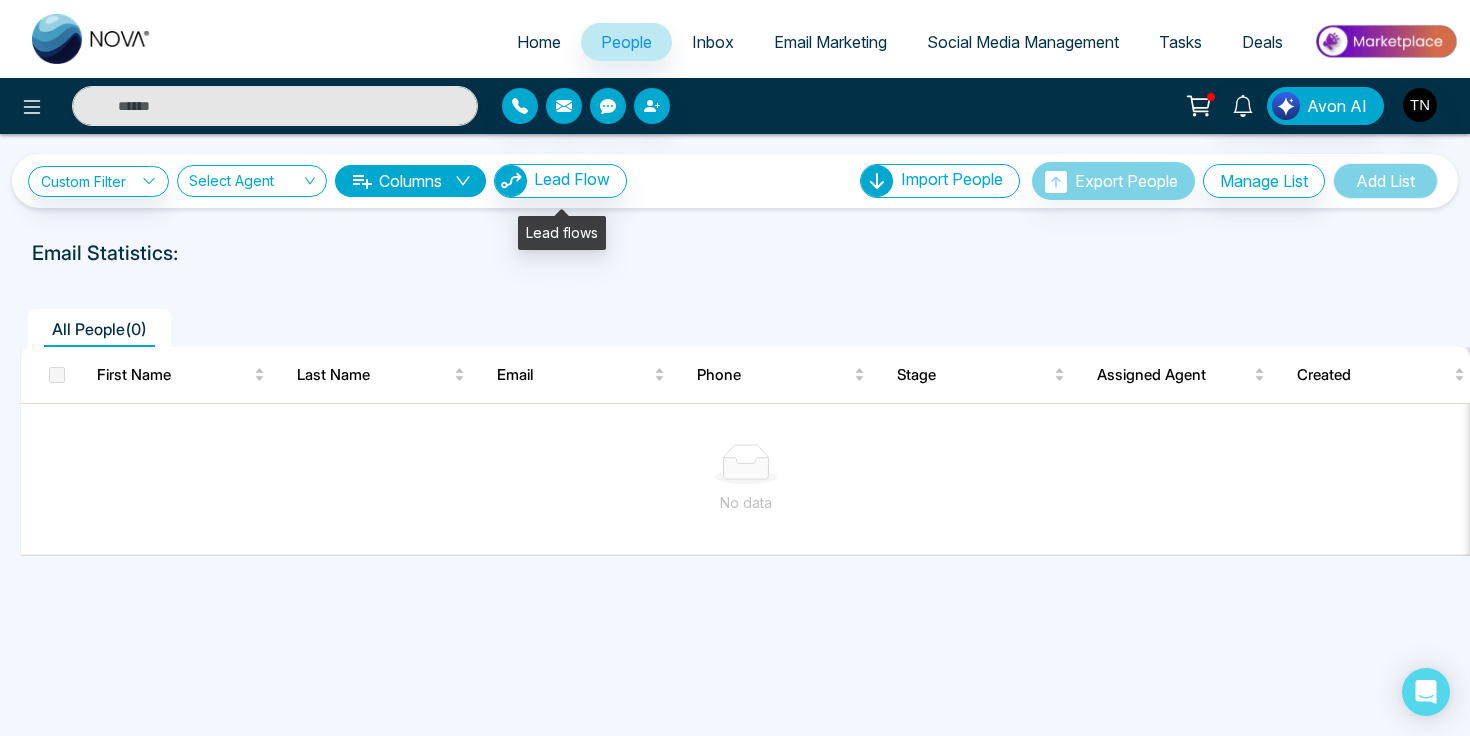 click on "Lead Flow" at bounding box center (572, 179) 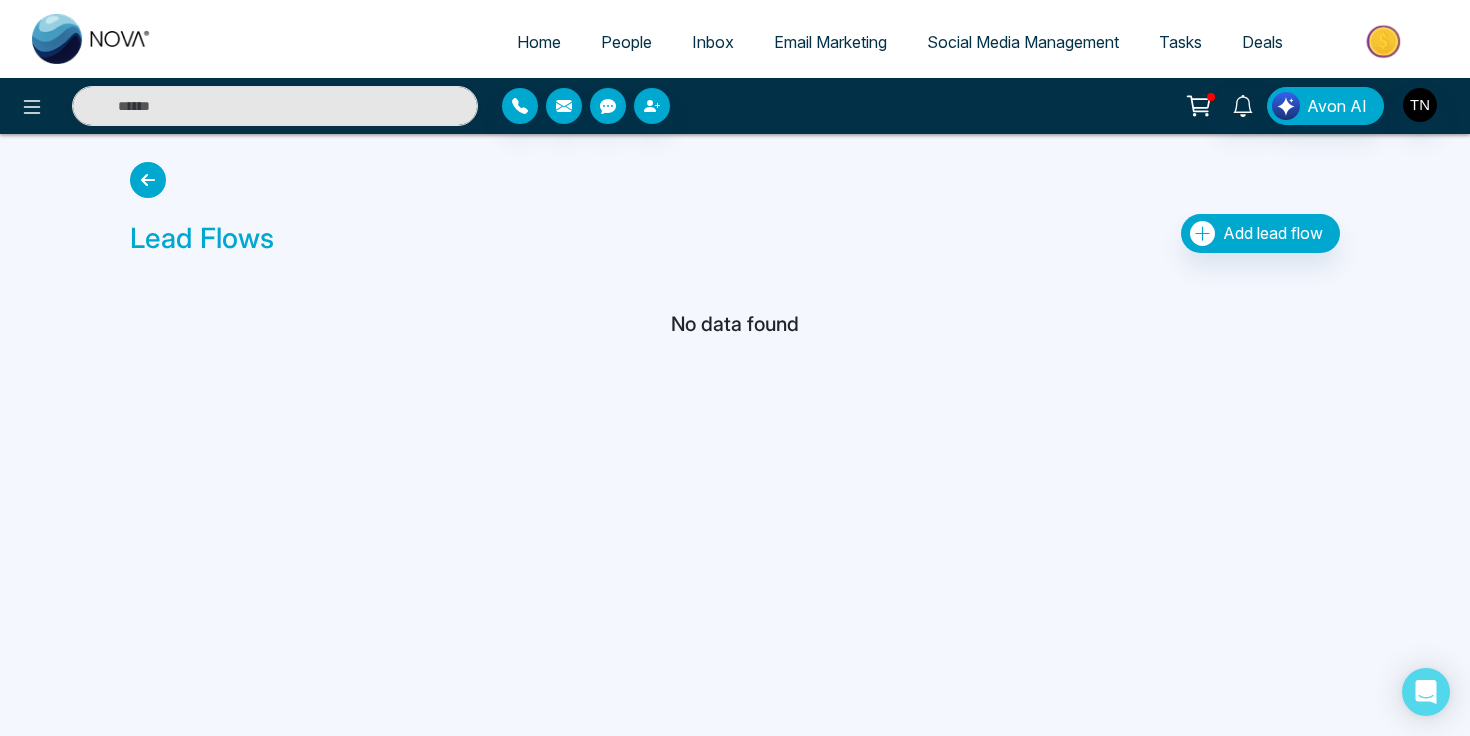 click at bounding box center (148, 180) 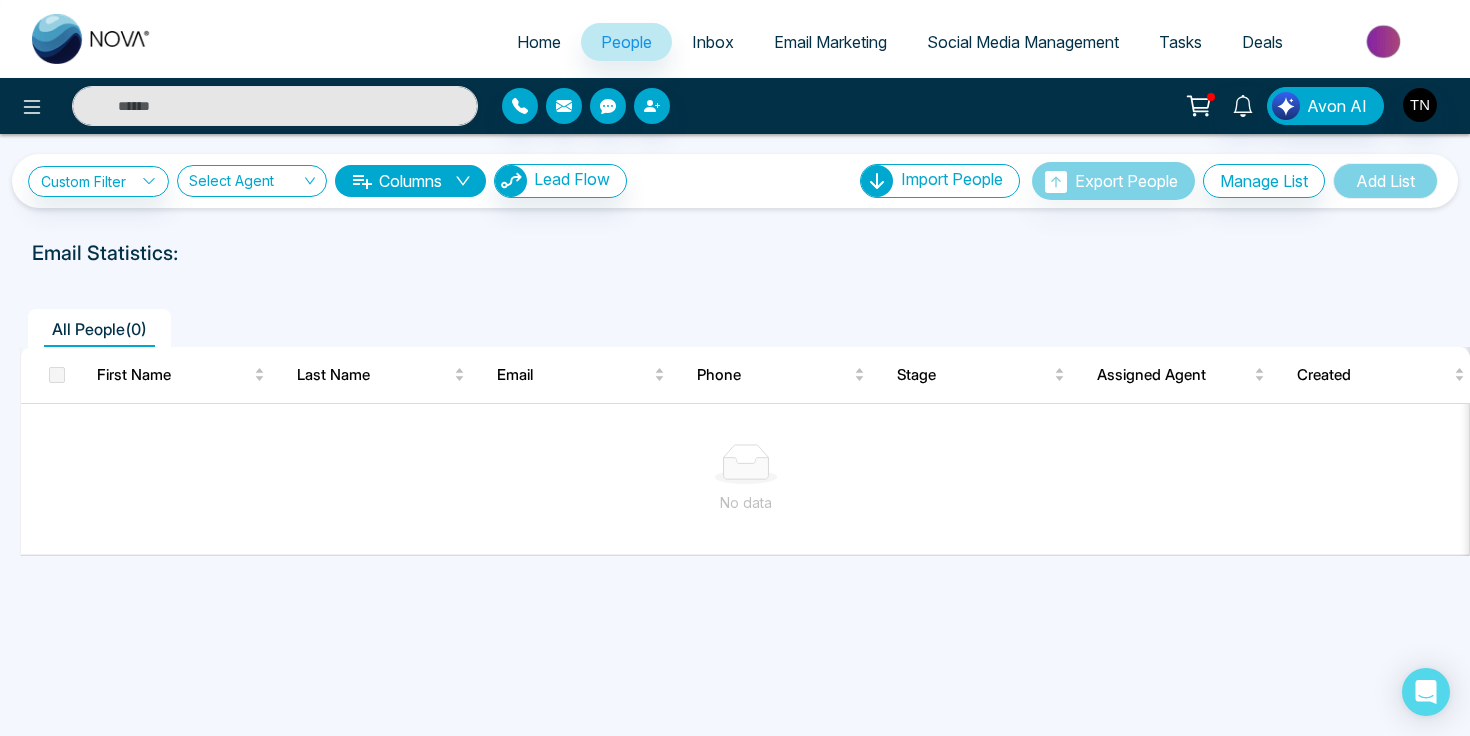 click on "**********" at bounding box center (735, 171) 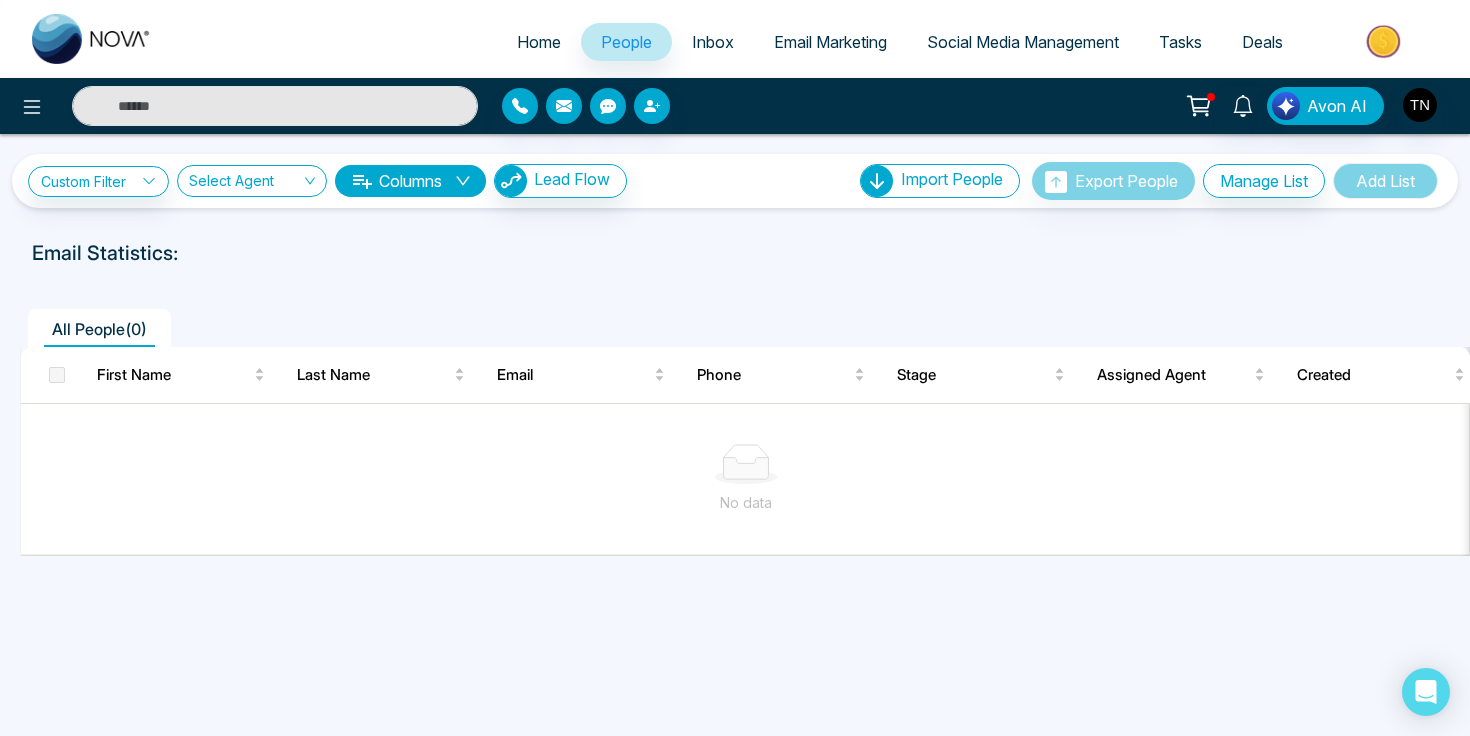 click on "Inbox" at bounding box center (713, 42) 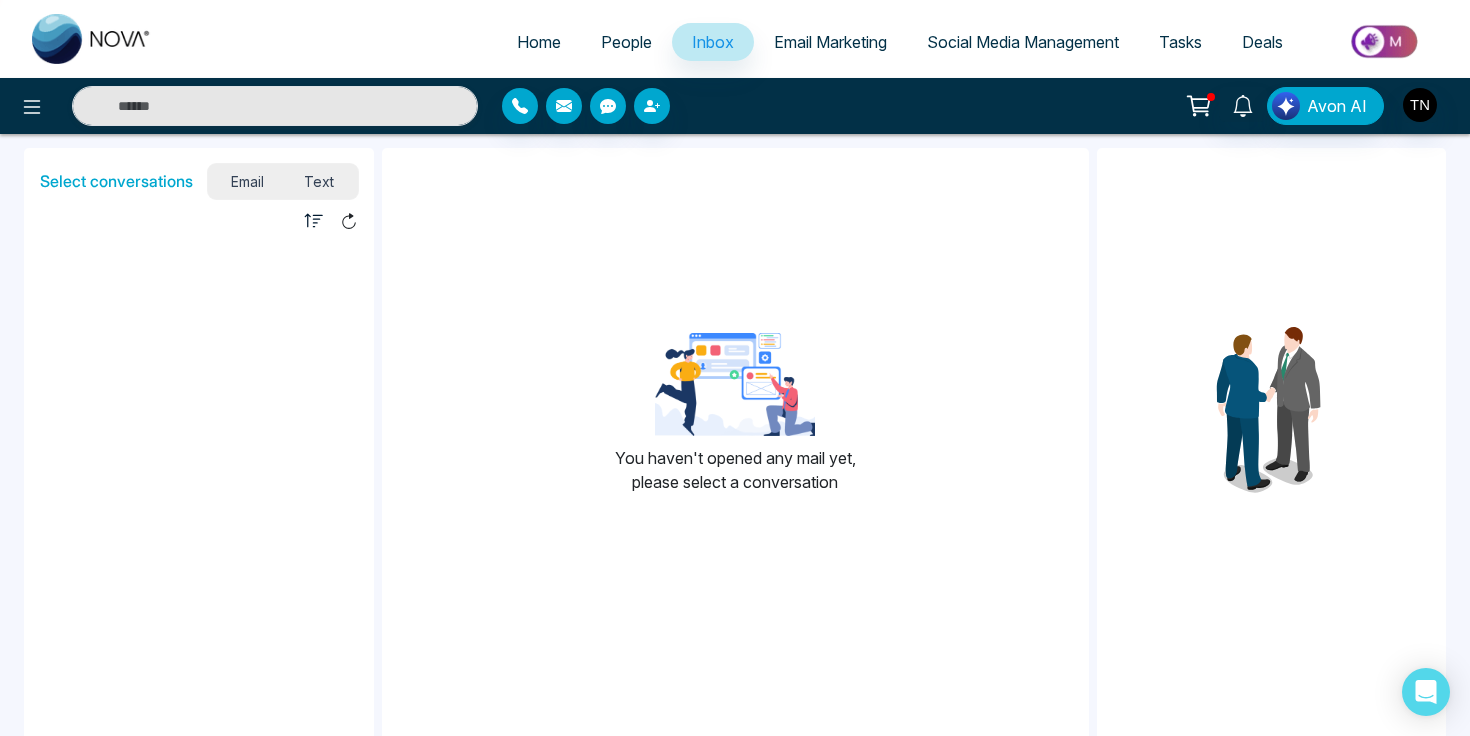 click on "People" at bounding box center (626, 42) 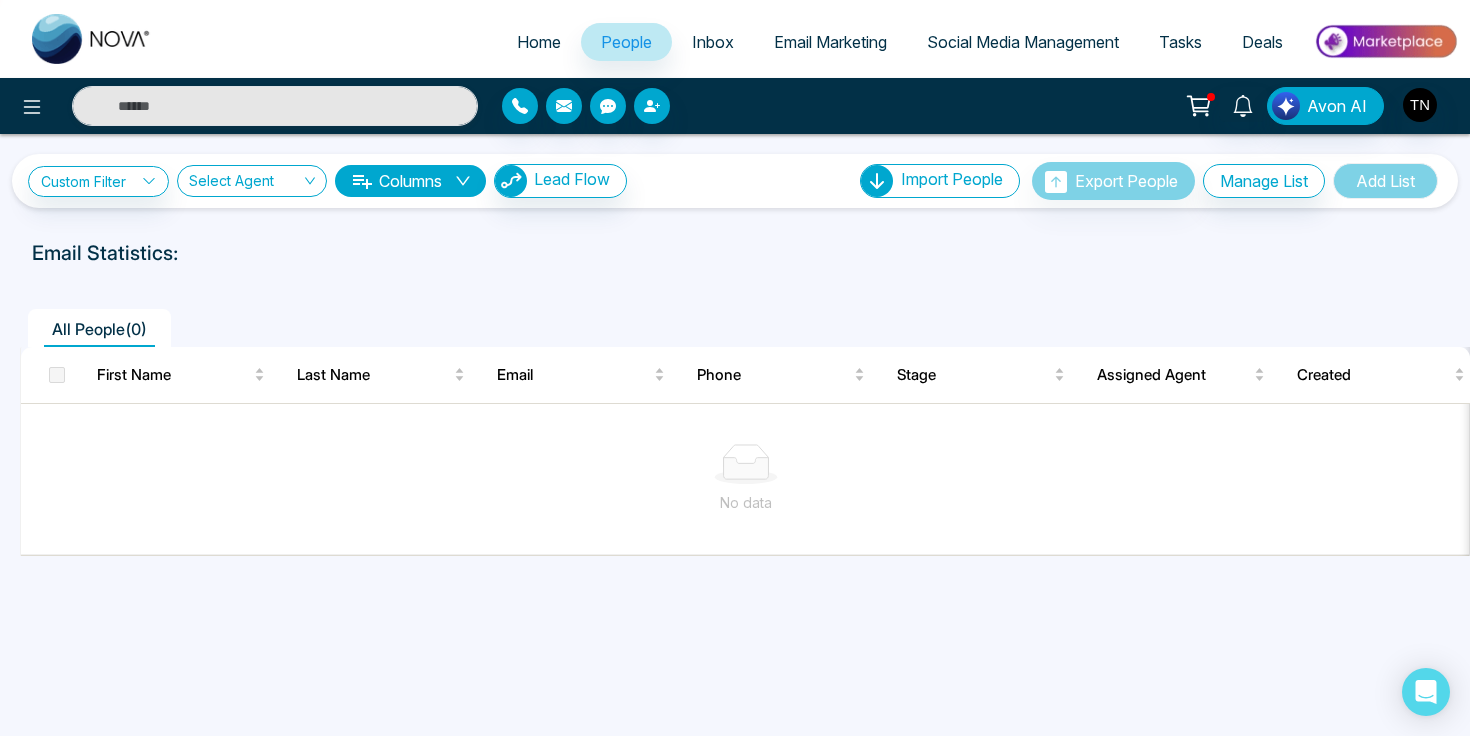 click on "Home" at bounding box center (539, 42) 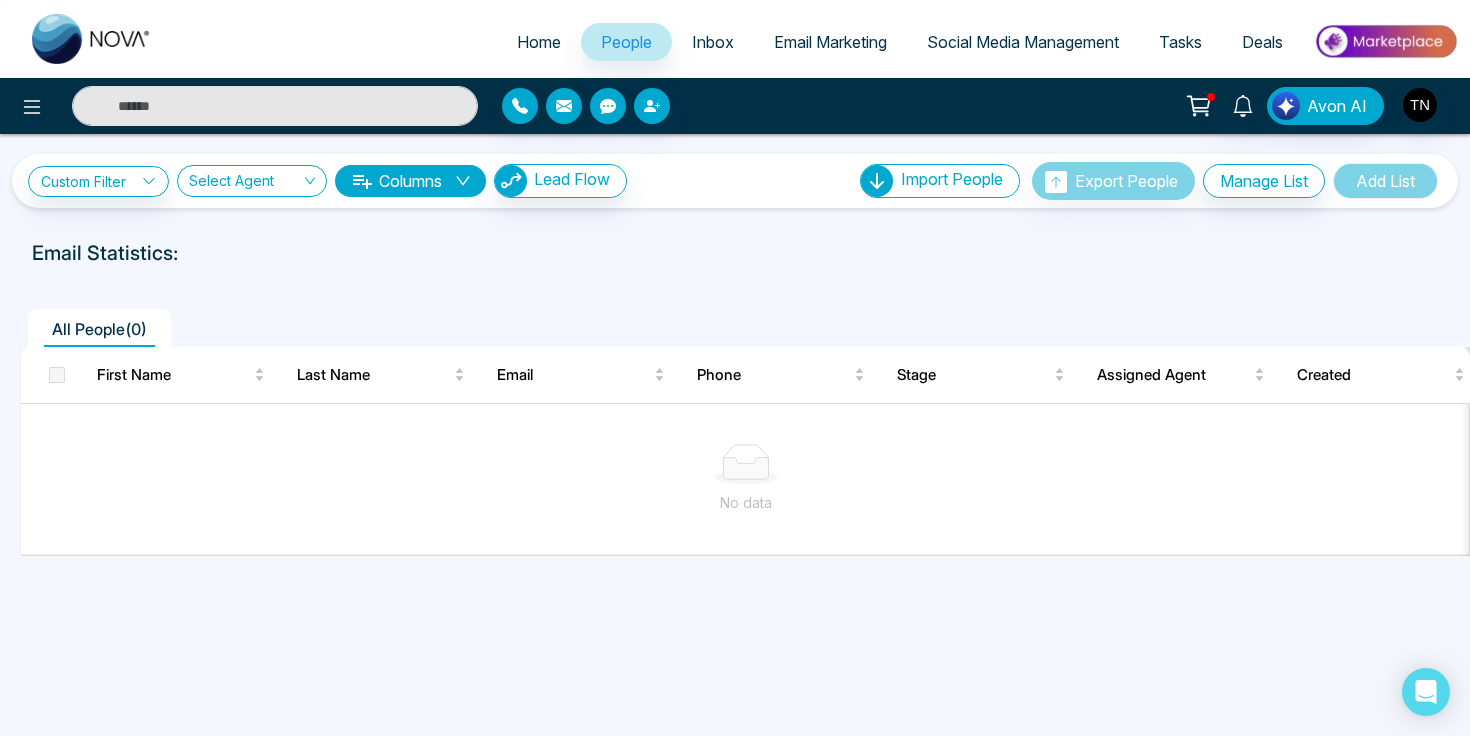 select on "*" 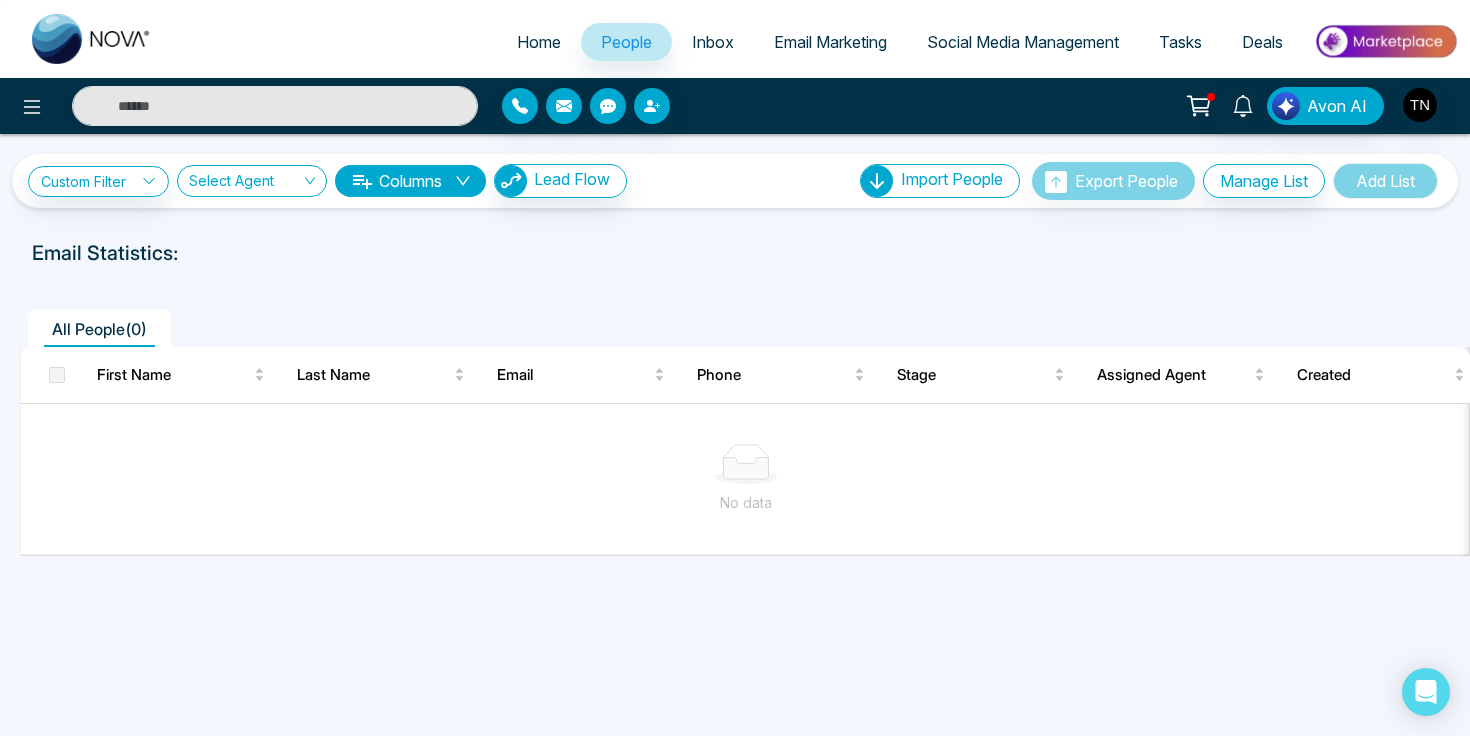 select on "*" 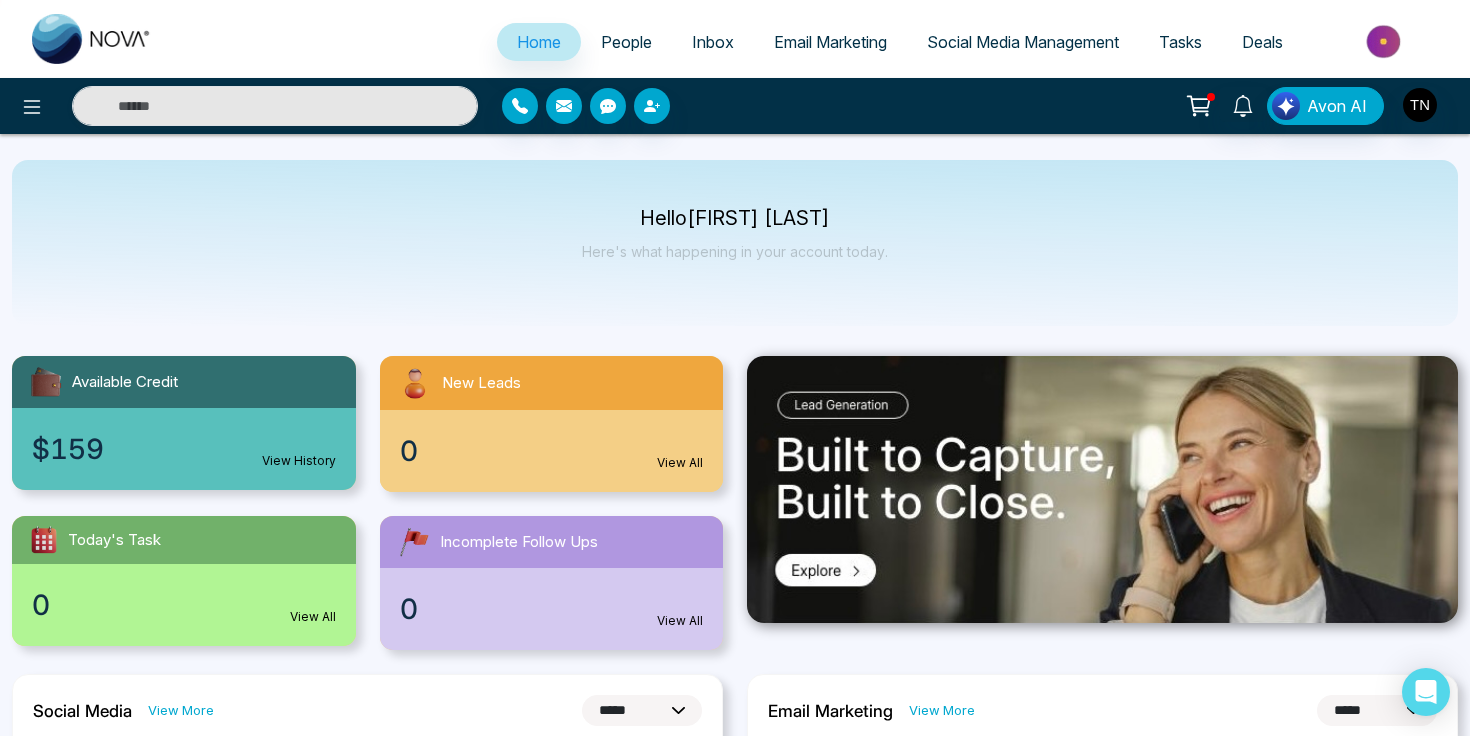 click on "People" at bounding box center [626, 42] 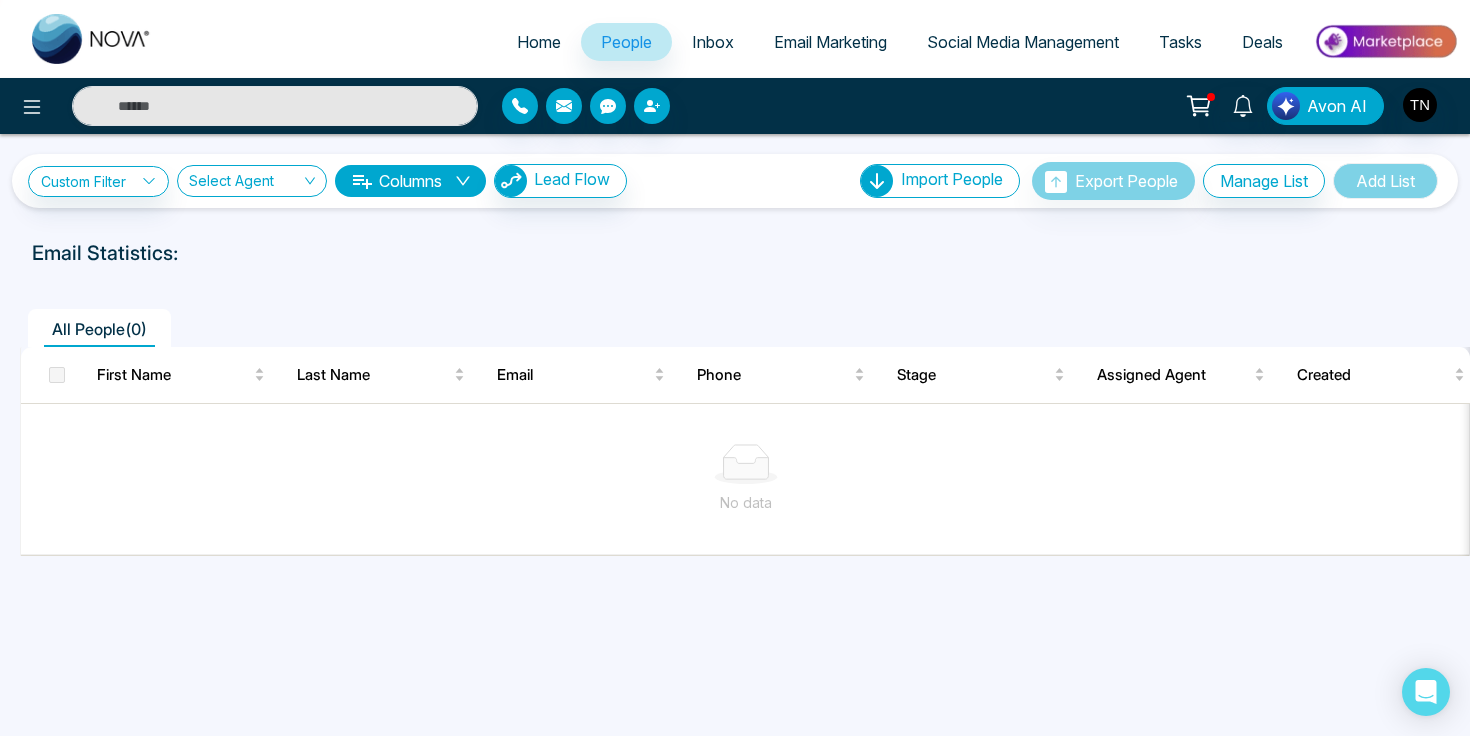 click on "Inbox" at bounding box center (713, 42) 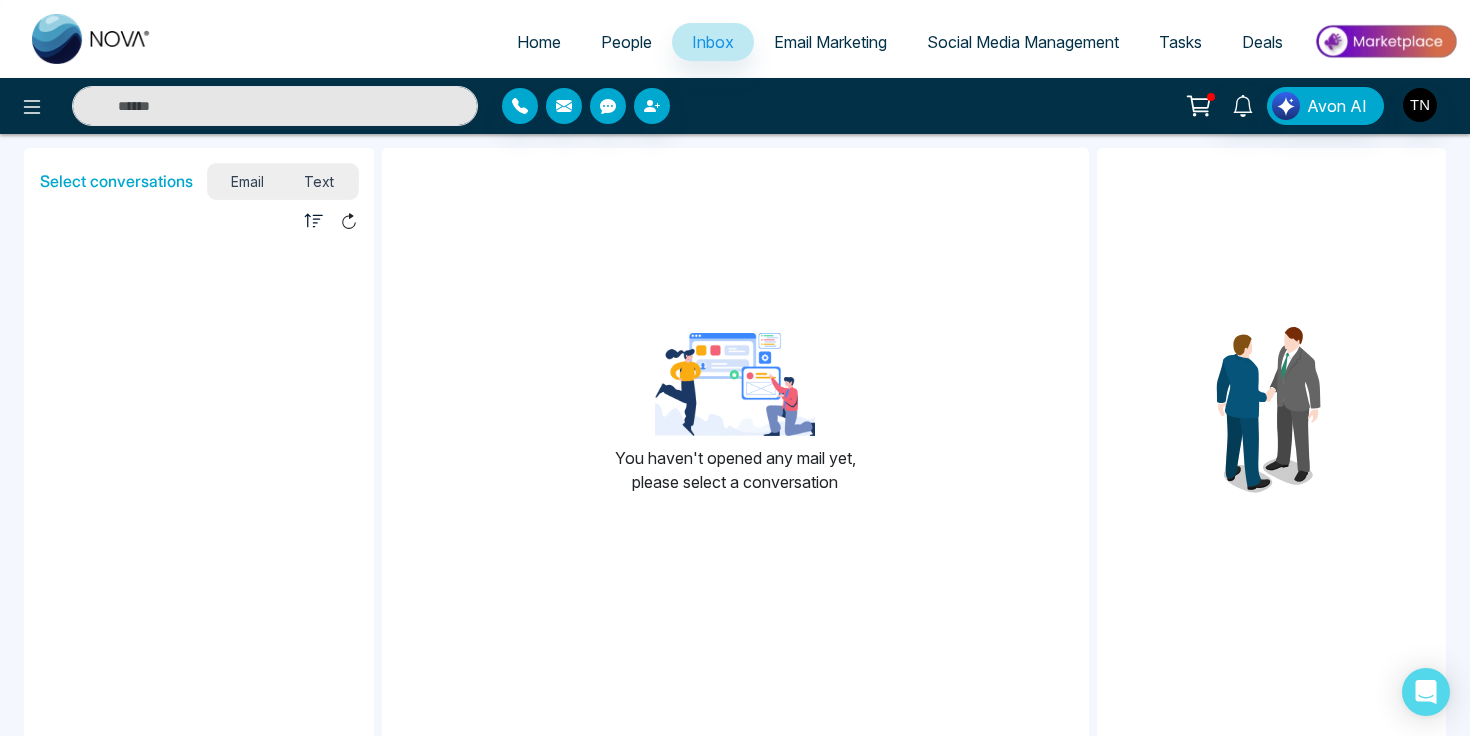 click on "Text" at bounding box center (319, 181) 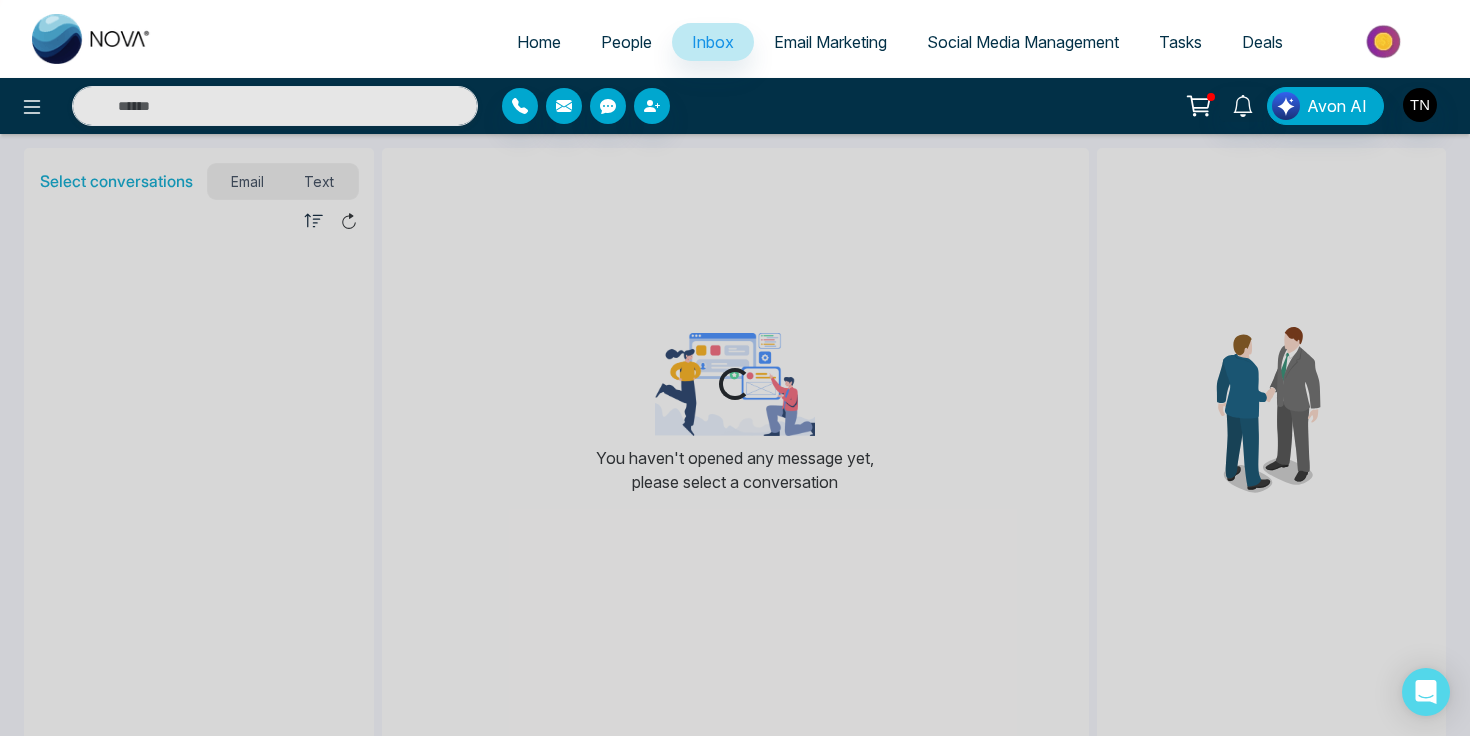 click on "Loading..." at bounding box center [735, 368] 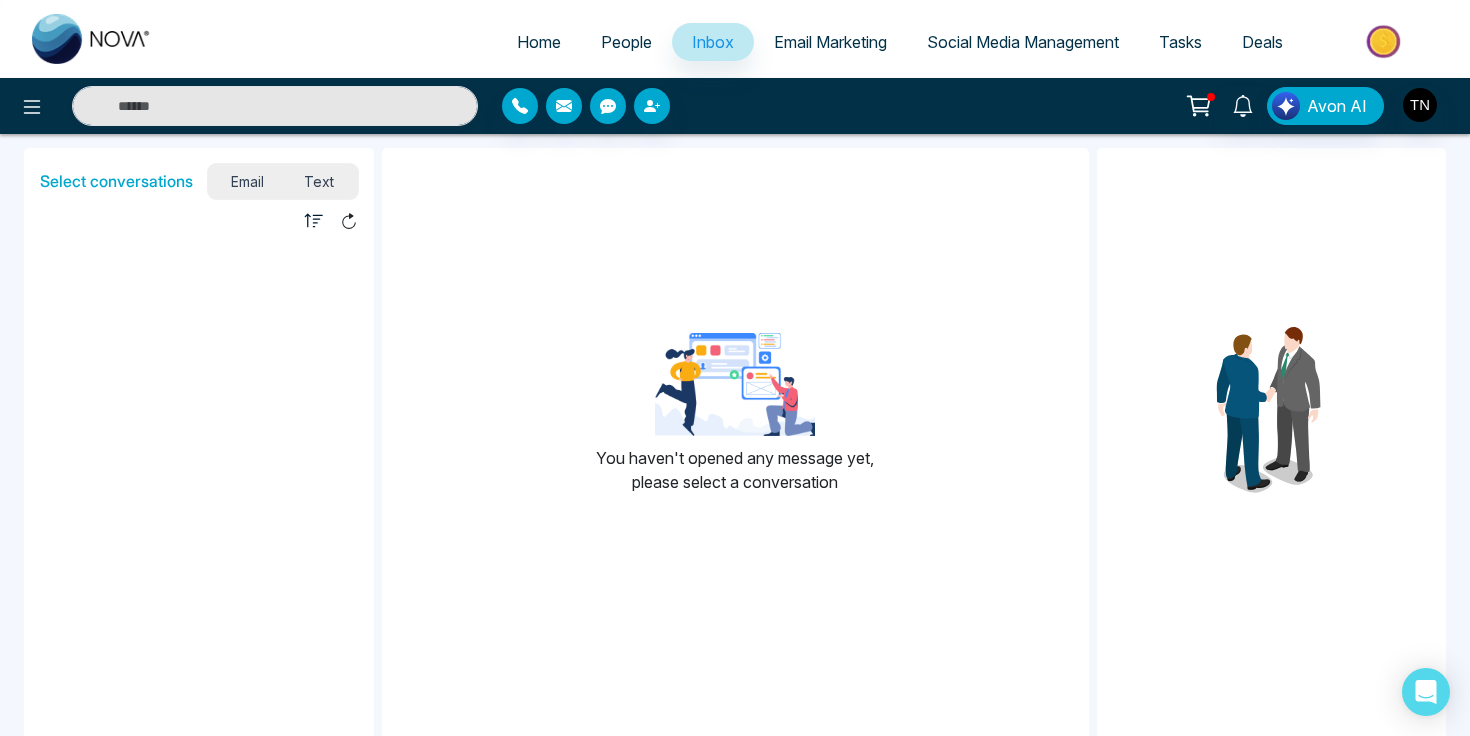 click on "Text" at bounding box center (319, 181) 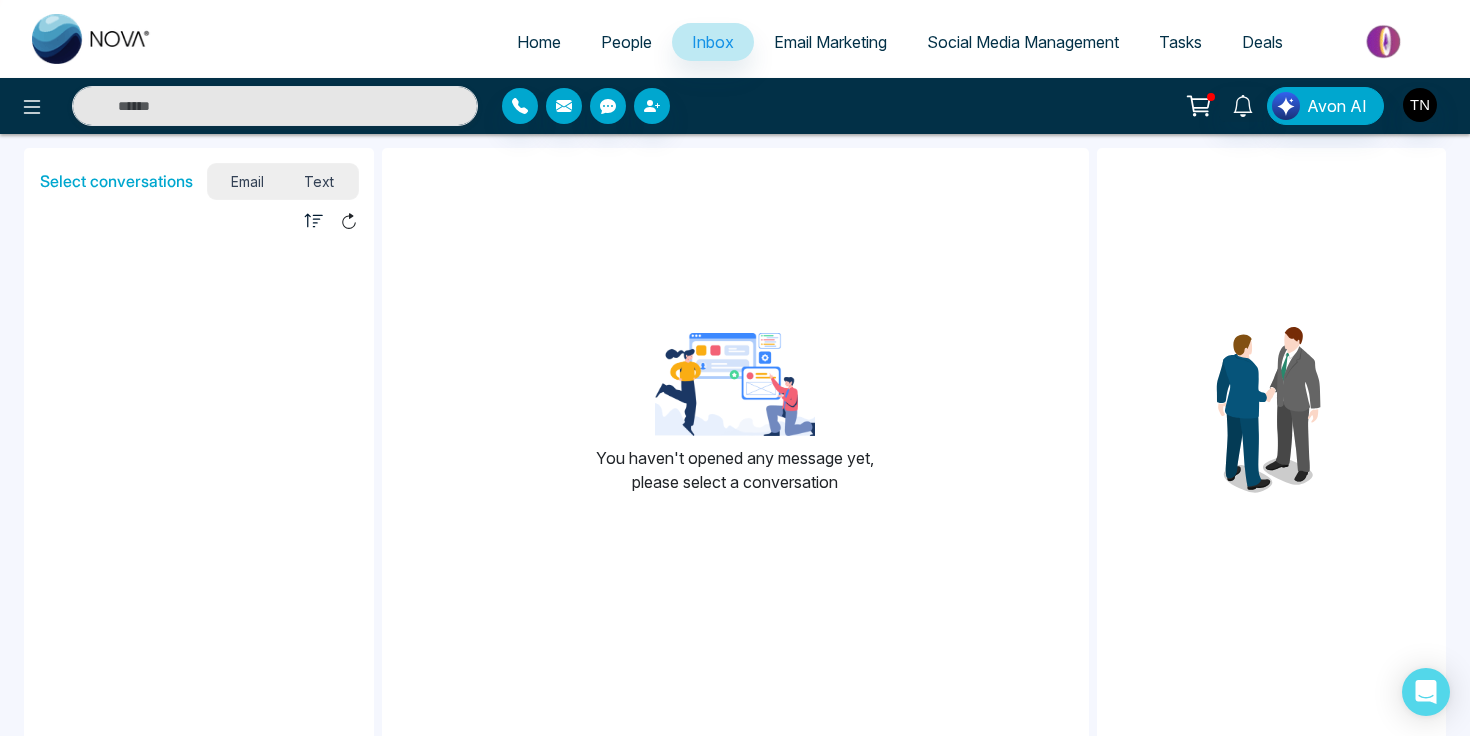 click on "You haven't opened any message yet,  please select a conversation" at bounding box center [735, 421] 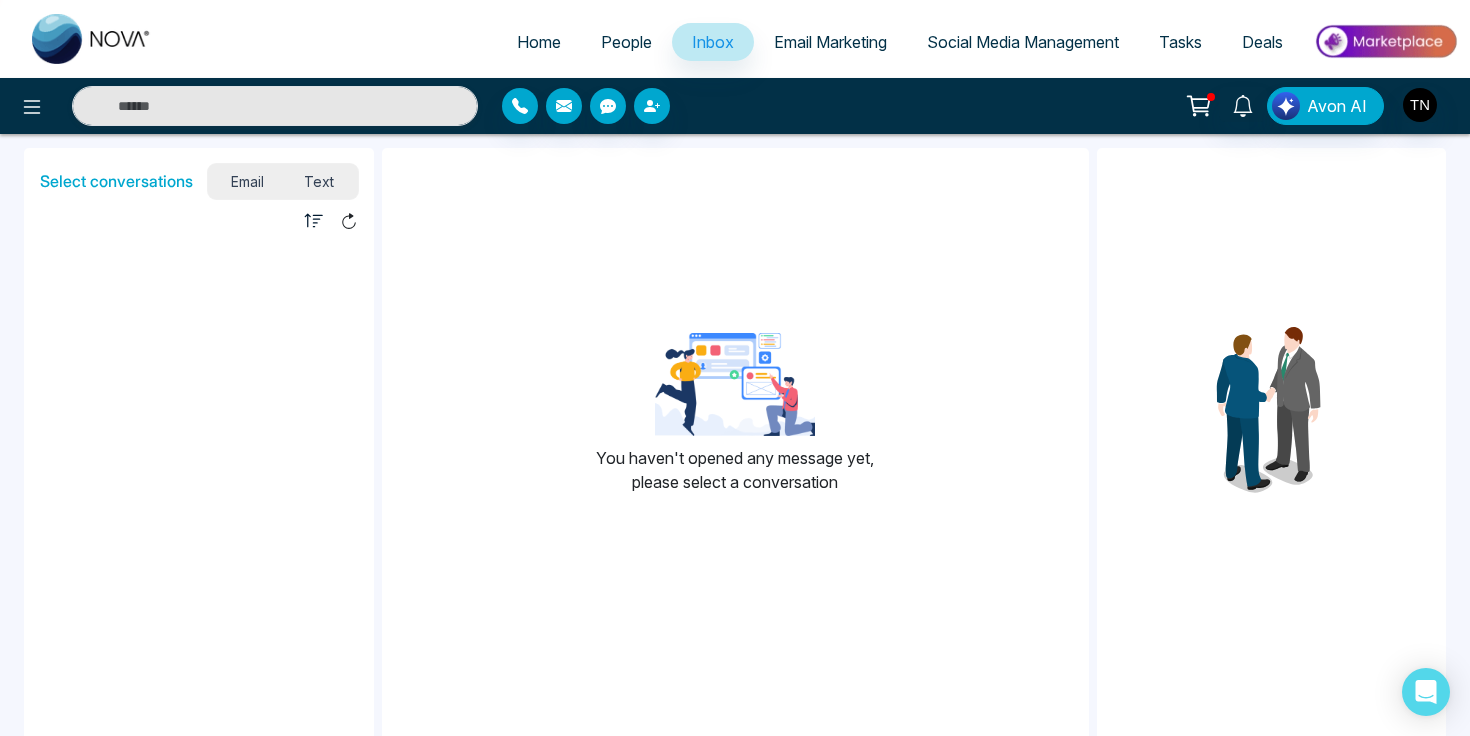 click on "Email Marketing" at bounding box center (830, 42) 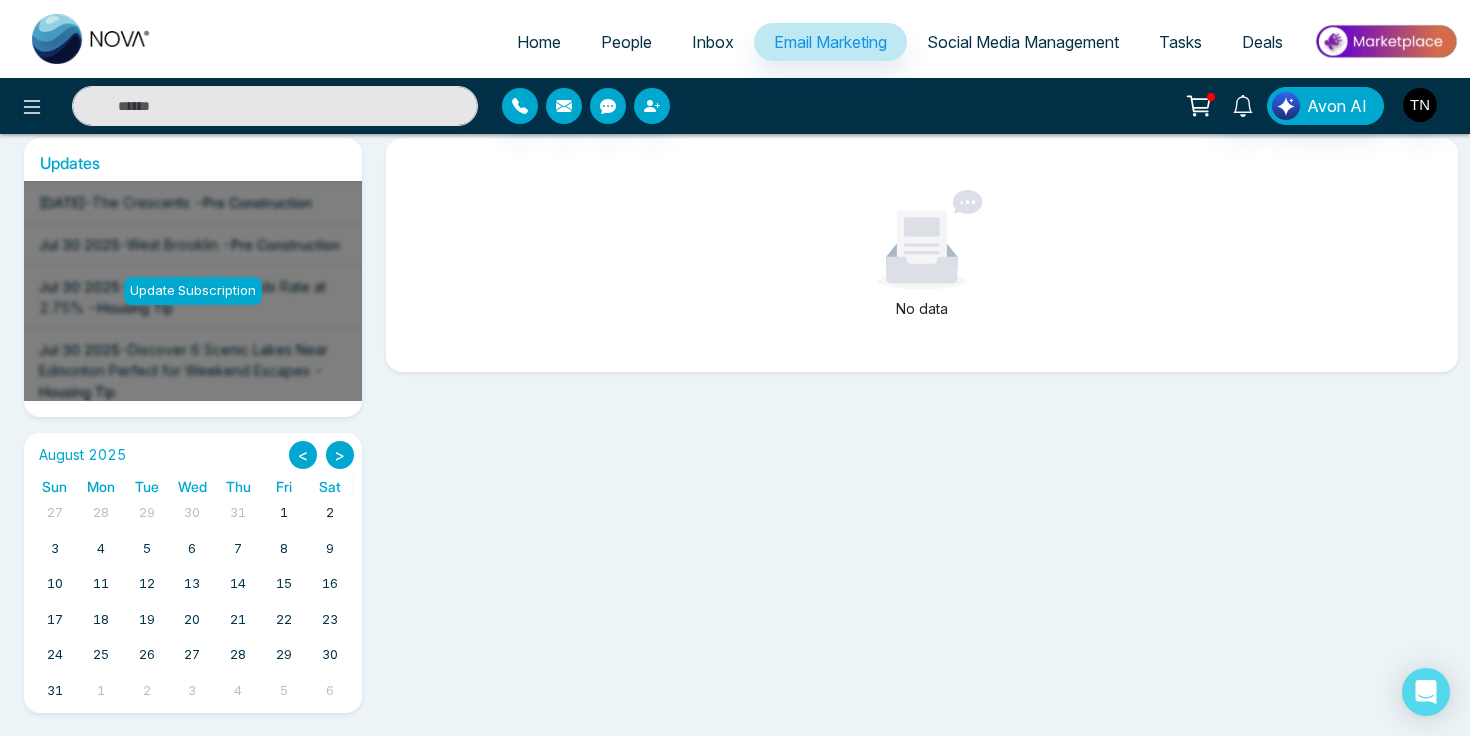 scroll, scrollTop: 0, scrollLeft: 0, axis: both 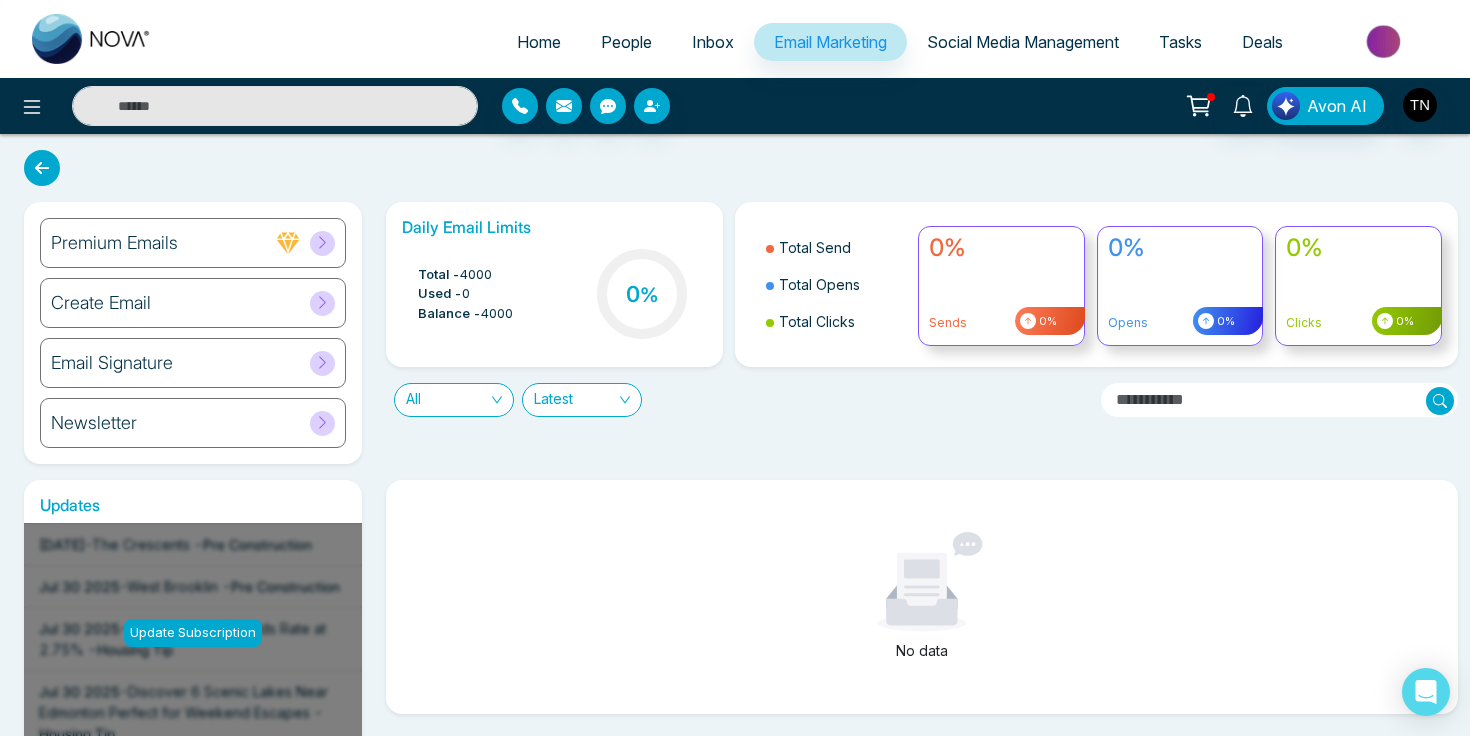 click on "Create Email" at bounding box center [101, 303] 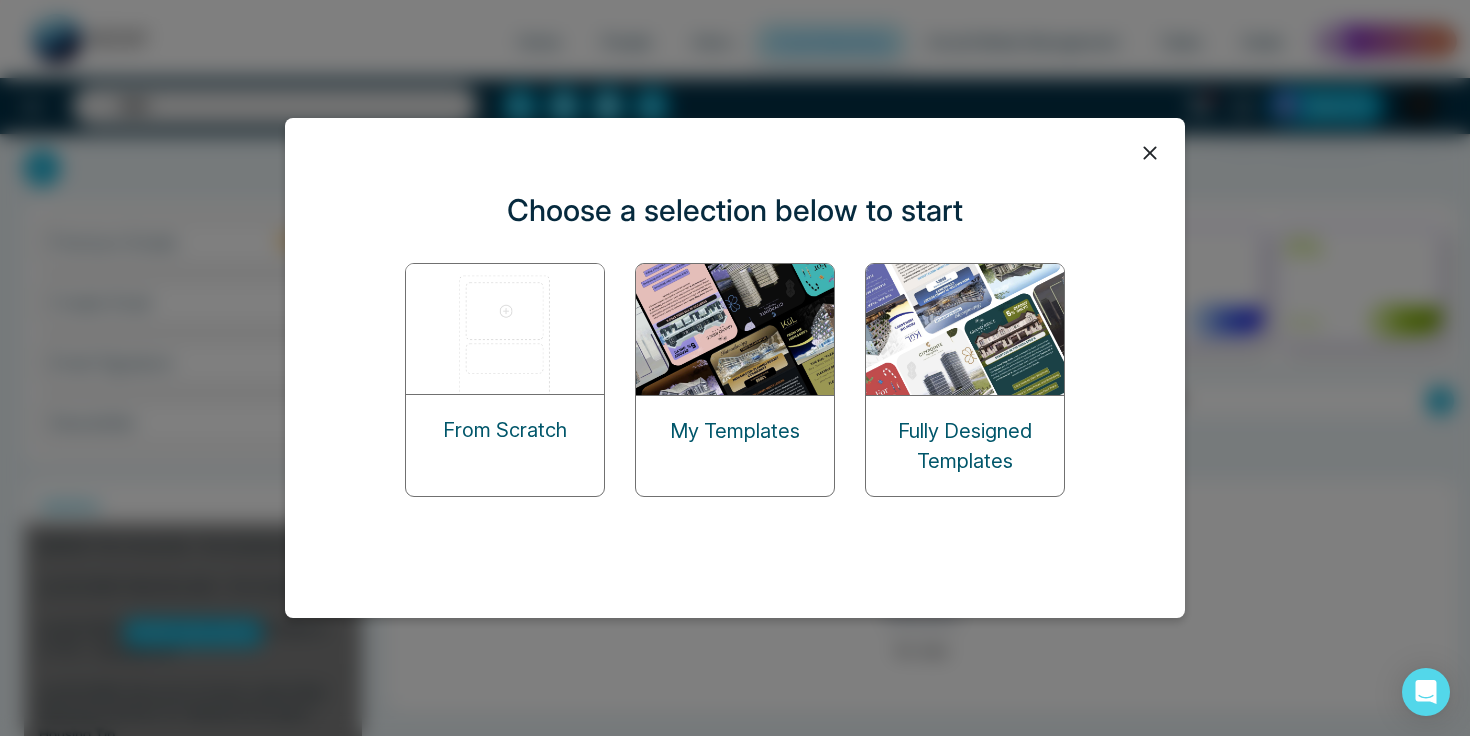 click on "Fully Designed Templates" at bounding box center (965, 446) 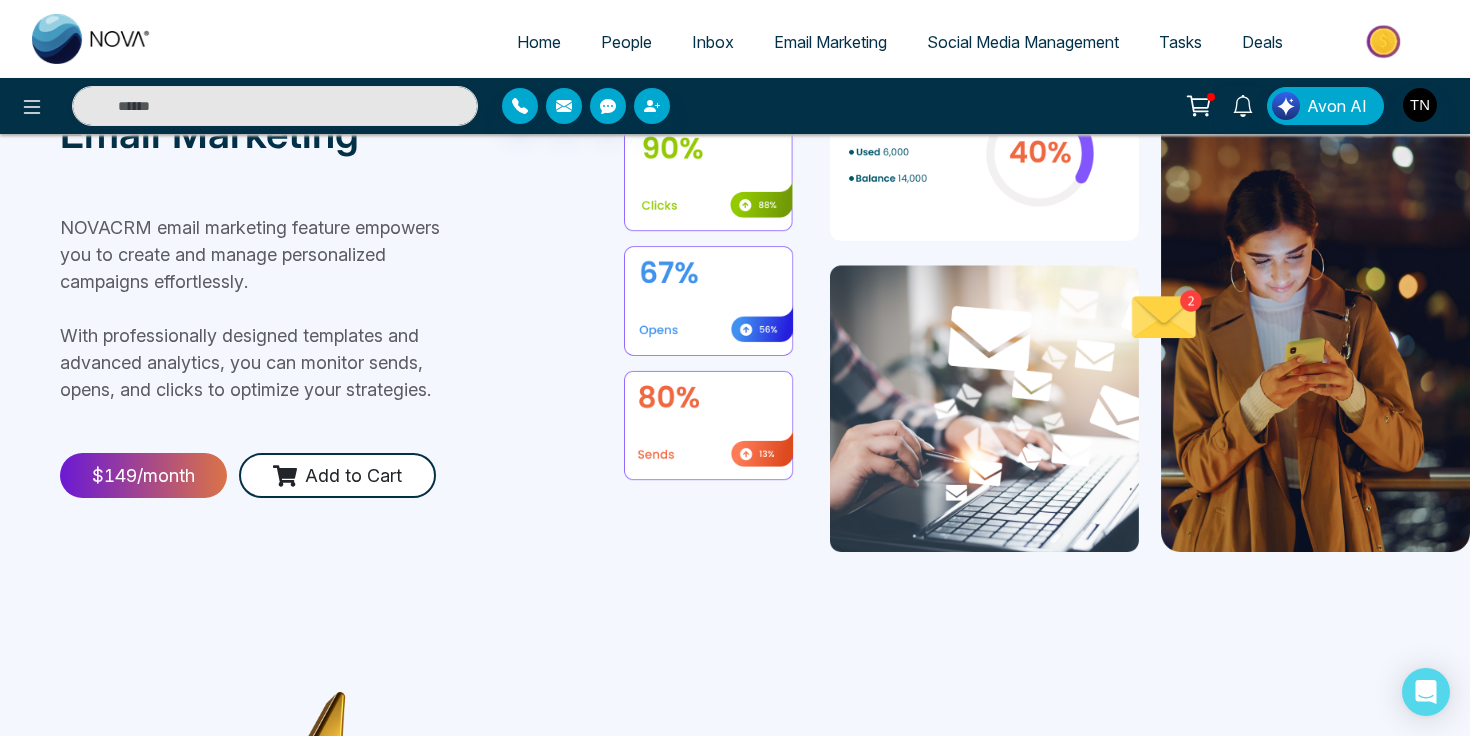 scroll, scrollTop: 0, scrollLeft: 0, axis: both 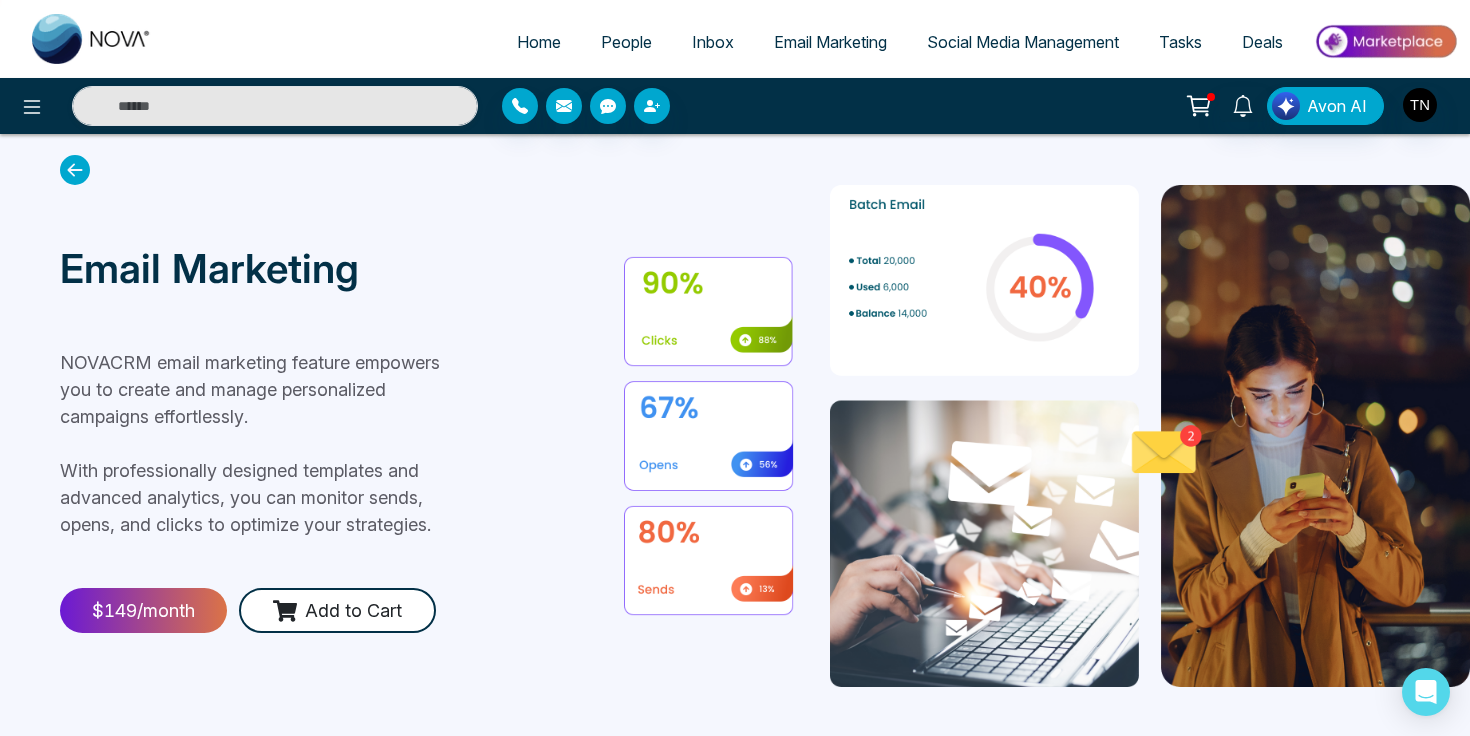 click 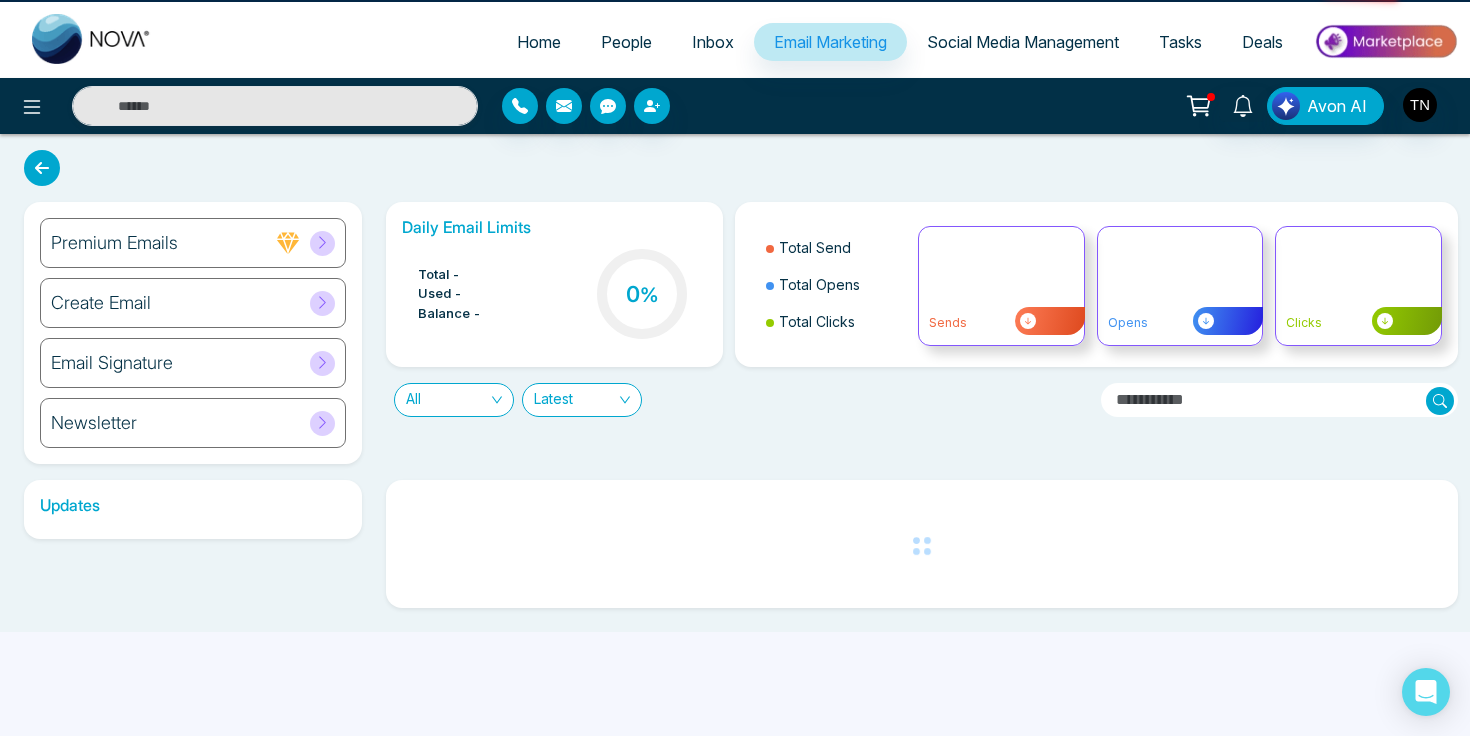 scroll, scrollTop: 0, scrollLeft: 0, axis: both 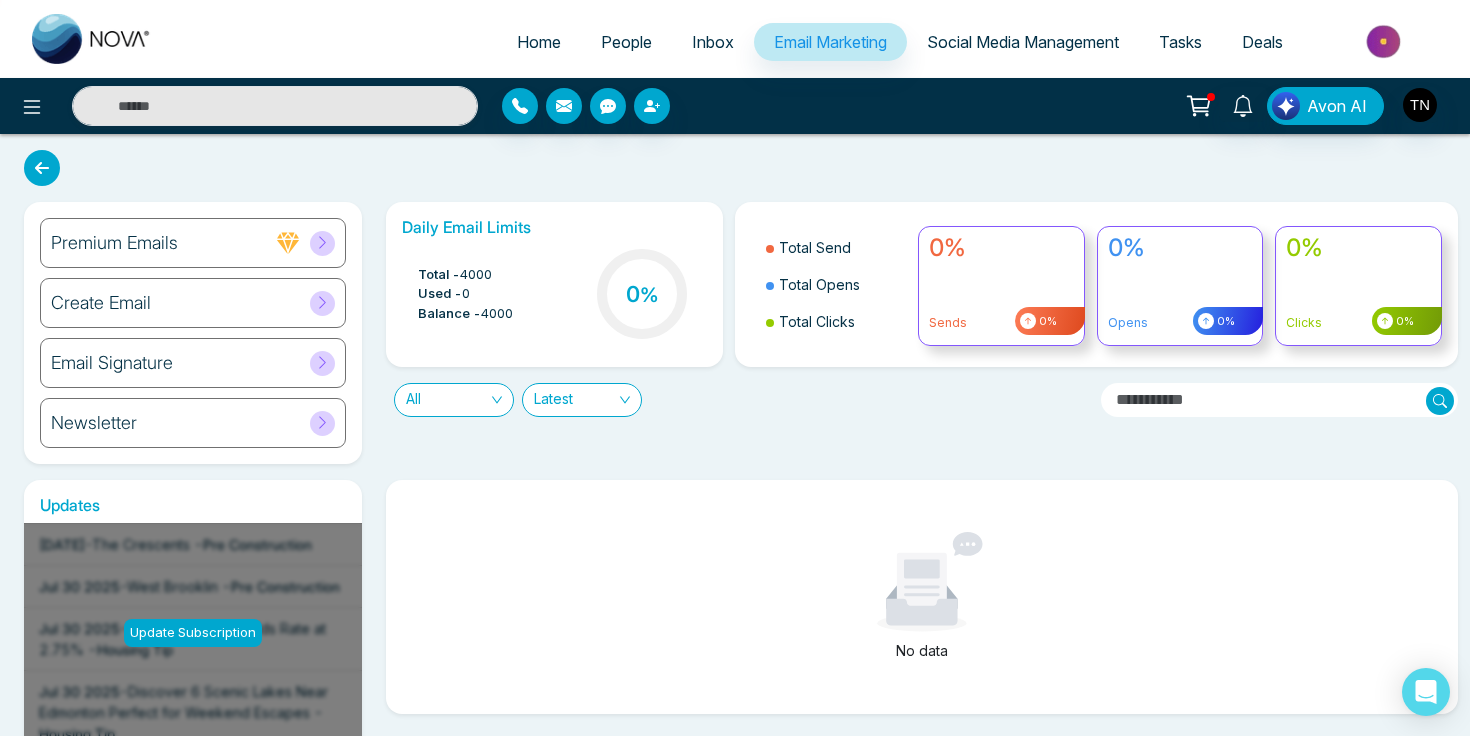 click on "Update Subscription [DATE] - The Crescents - Pre Construction [DATE] - West Brooklin - Pre Construction [DATE] - Bank of Canada Holds Rate at 2.75% - Housing Tip [DATE] - Discover 6 Scenic Lakes Near Edmonton Perfect for Weekend Escapes - Housing Tip [DATE] - Is Your Home Stuck in the Mid-2010s? Here’s What to Update Before You Sell - Housing Tip [DATE] - GTA Newsletter: [MONTH]-[YEAR] - Housing Tip [DATE] - What’s Next for Mortgage Rates & Home Prices in Canada? Here’s What You Should Know - Housing Tip [DATE] - Private Lending is Booming—What Homebuyers & Investors Need to Know - Housing Tip [DATE] - Georgina View Home- Treasure Hill Homes - Pre Construction [DATE] -" at bounding box center (735, 606) 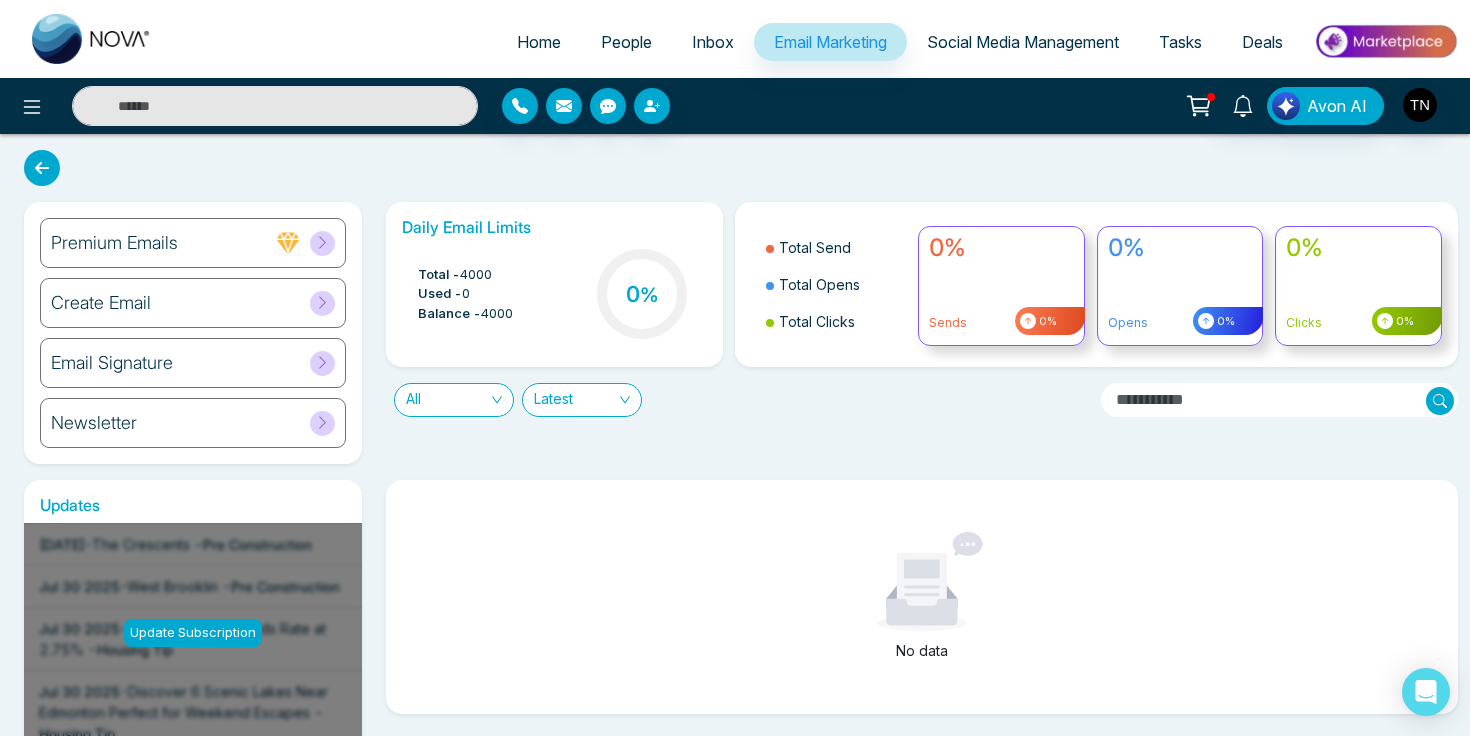 click on "Social Media Management" at bounding box center (1023, 42) 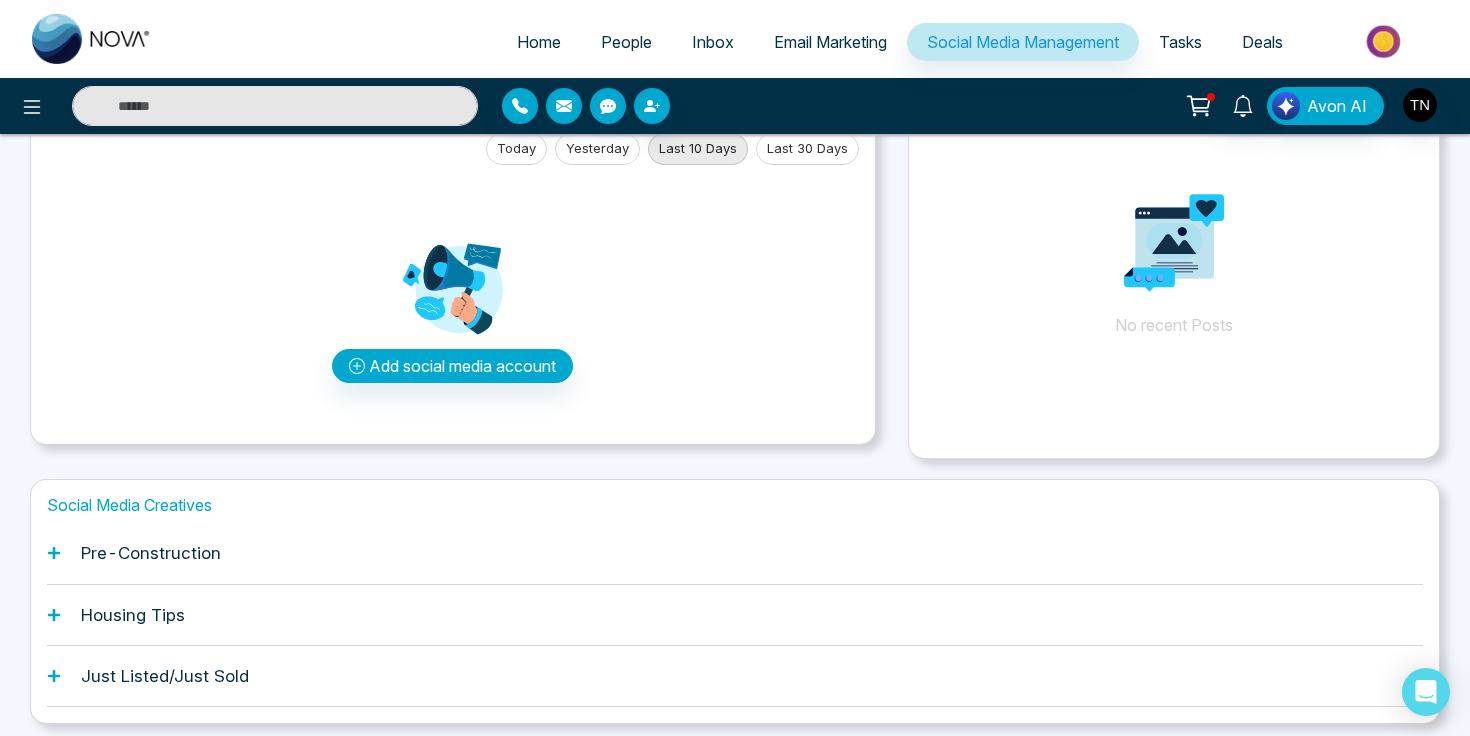 scroll, scrollTop: 183, scrollLeft: 0, axis: vertical 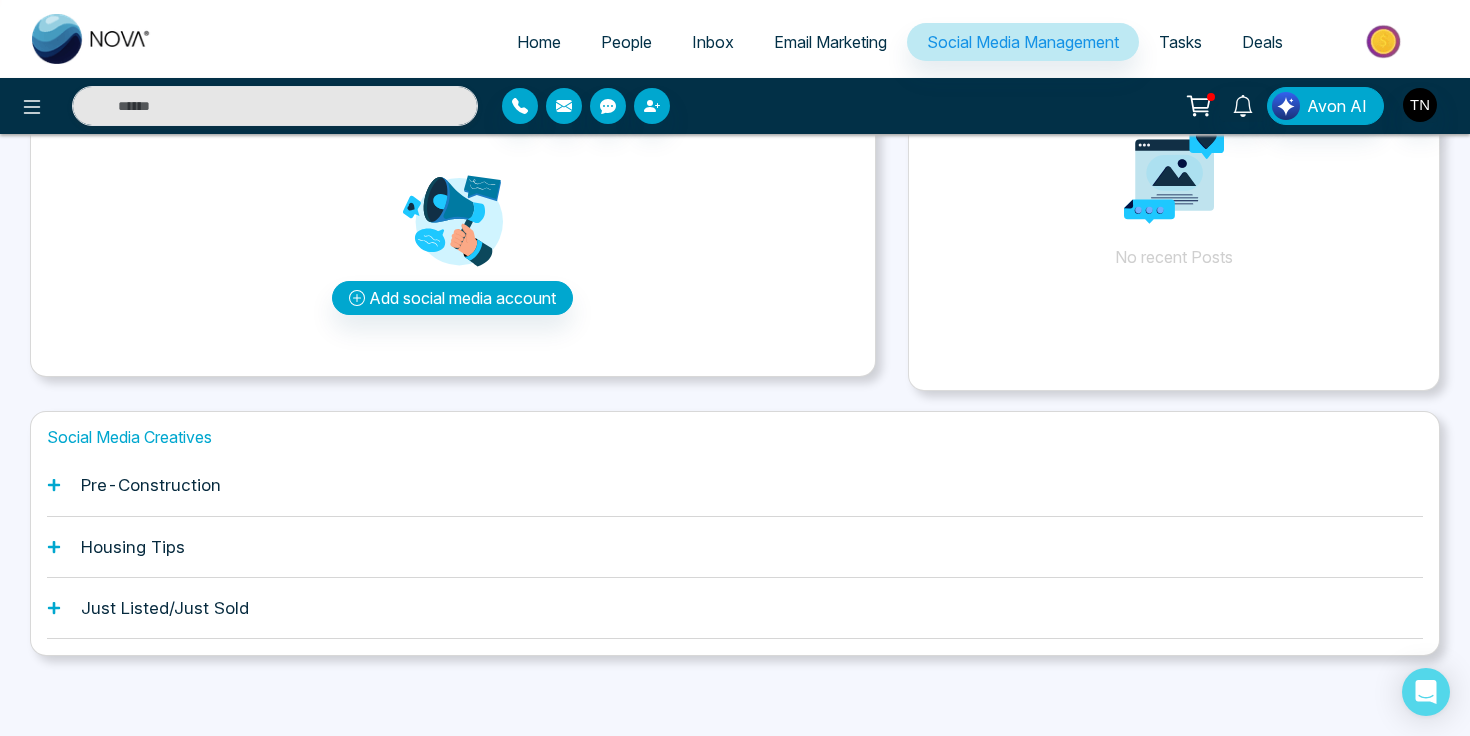 click on "Pre-Construction" at bounding box center (151, 485) 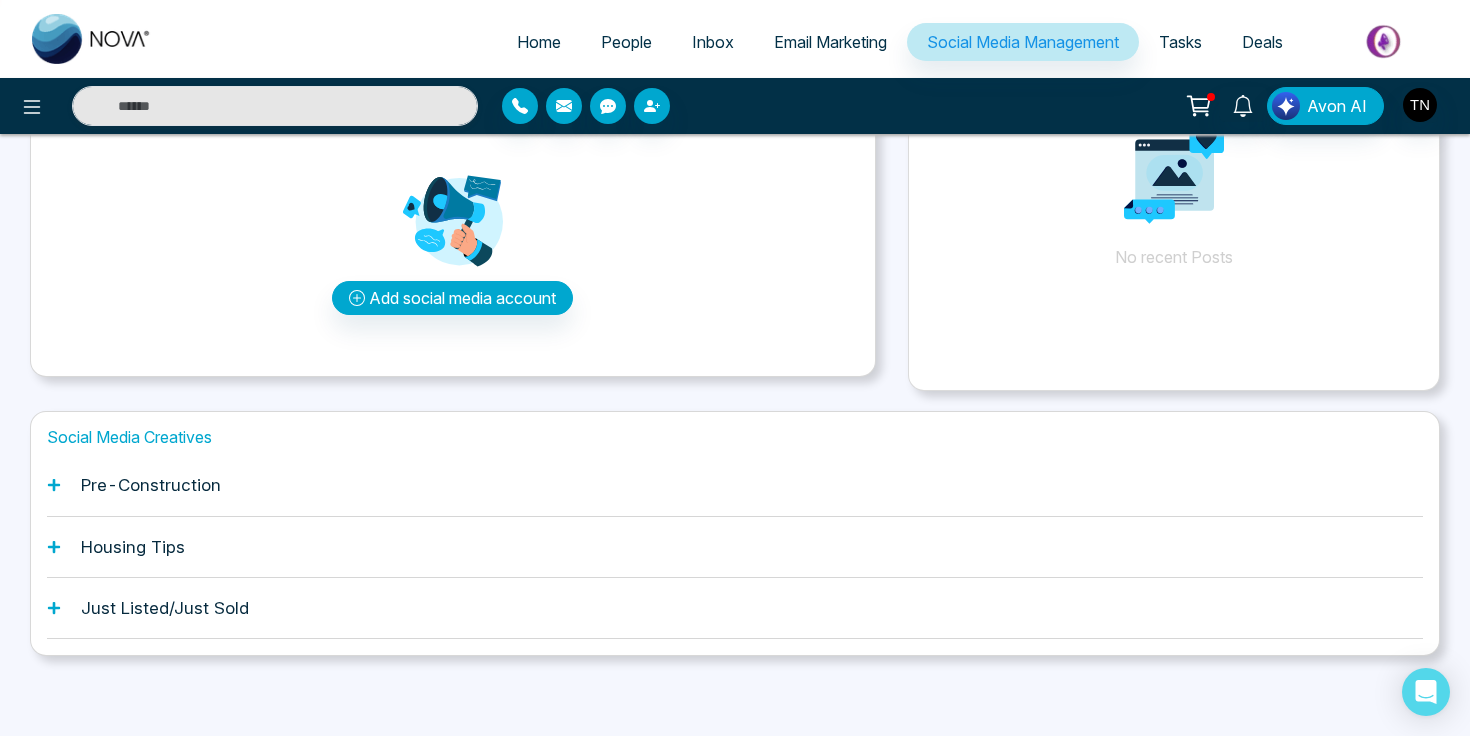 click on "Select Account Select Account  Create a Post Post a Reel Today Yesterday Last 10 Days Last 30 Days   Add social media account  Recent Posts No recent Posts" at bounding box center (735, 186) 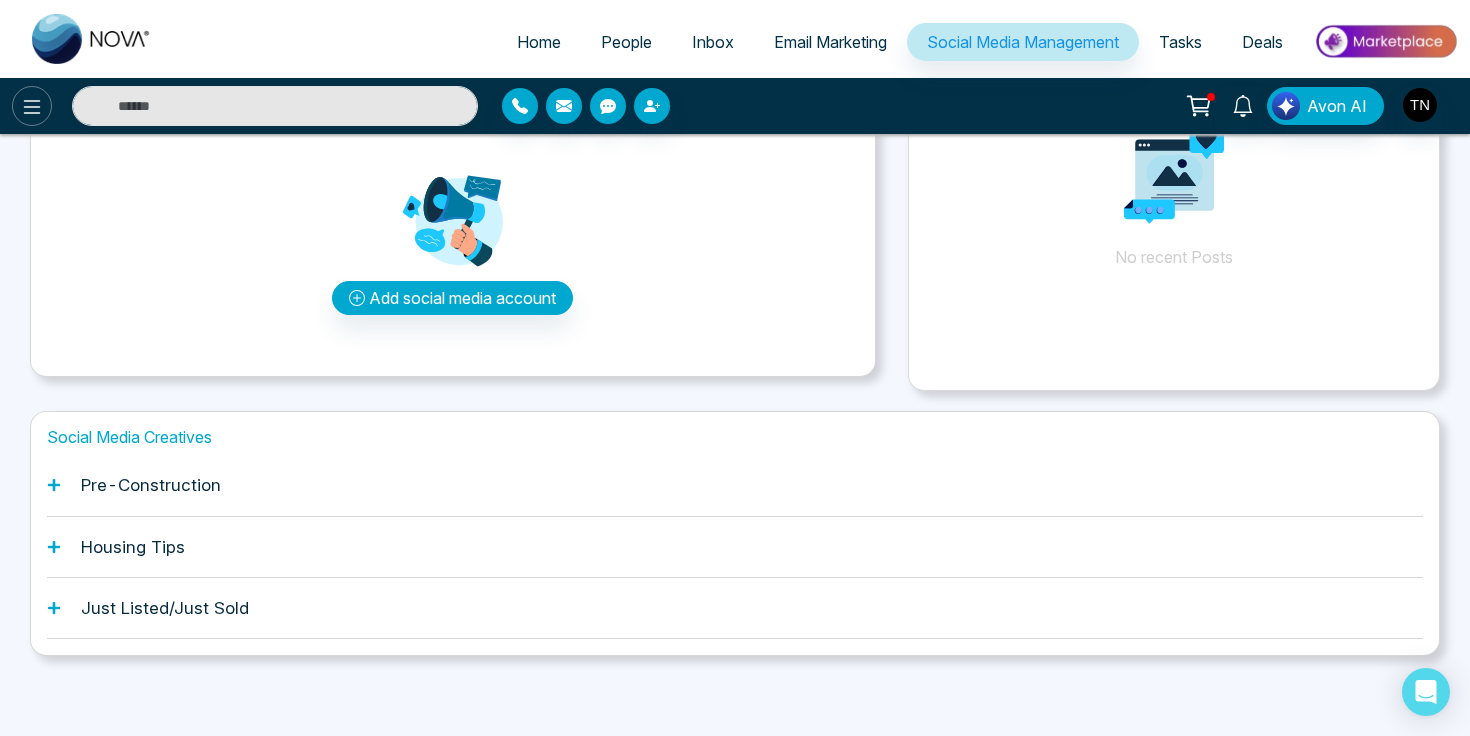 click 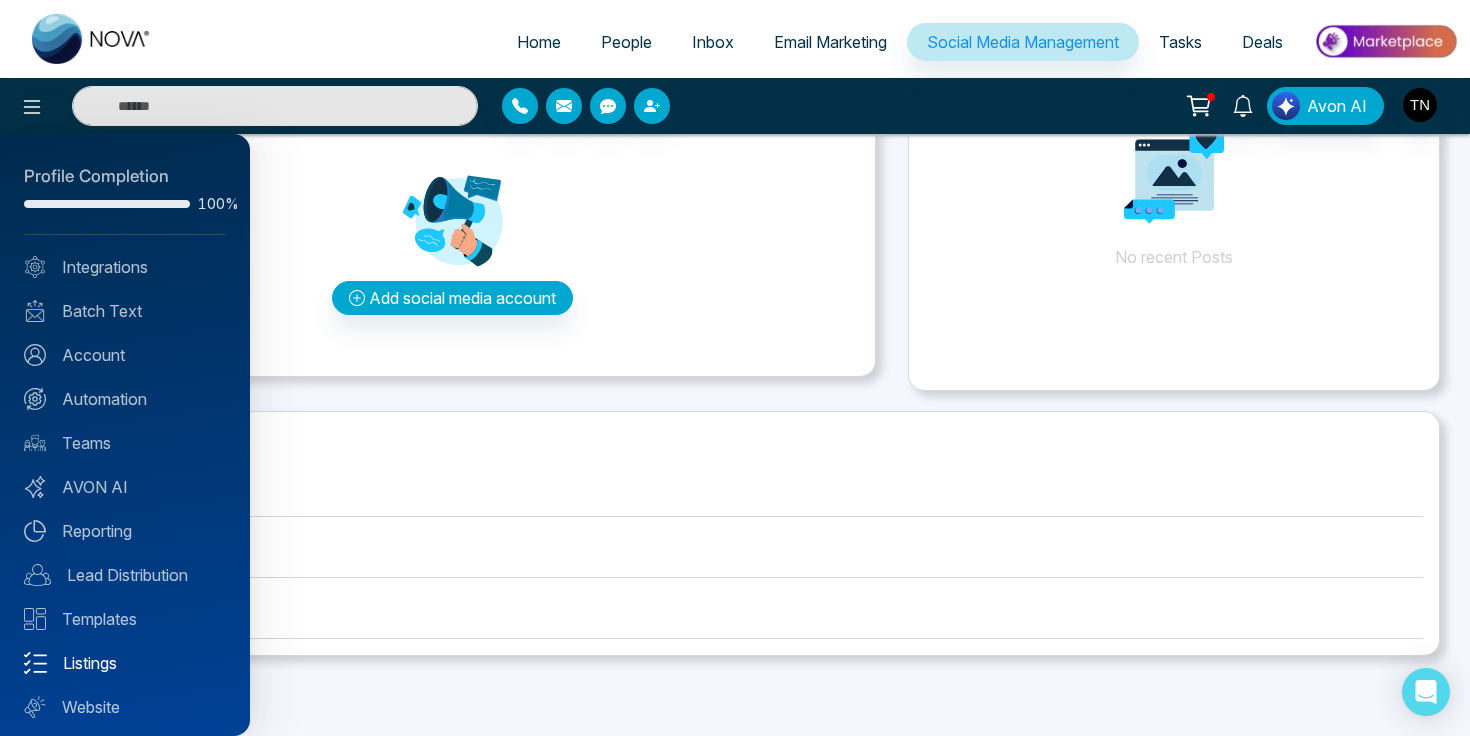 click on "Listings" at bounding box center (125, 663) 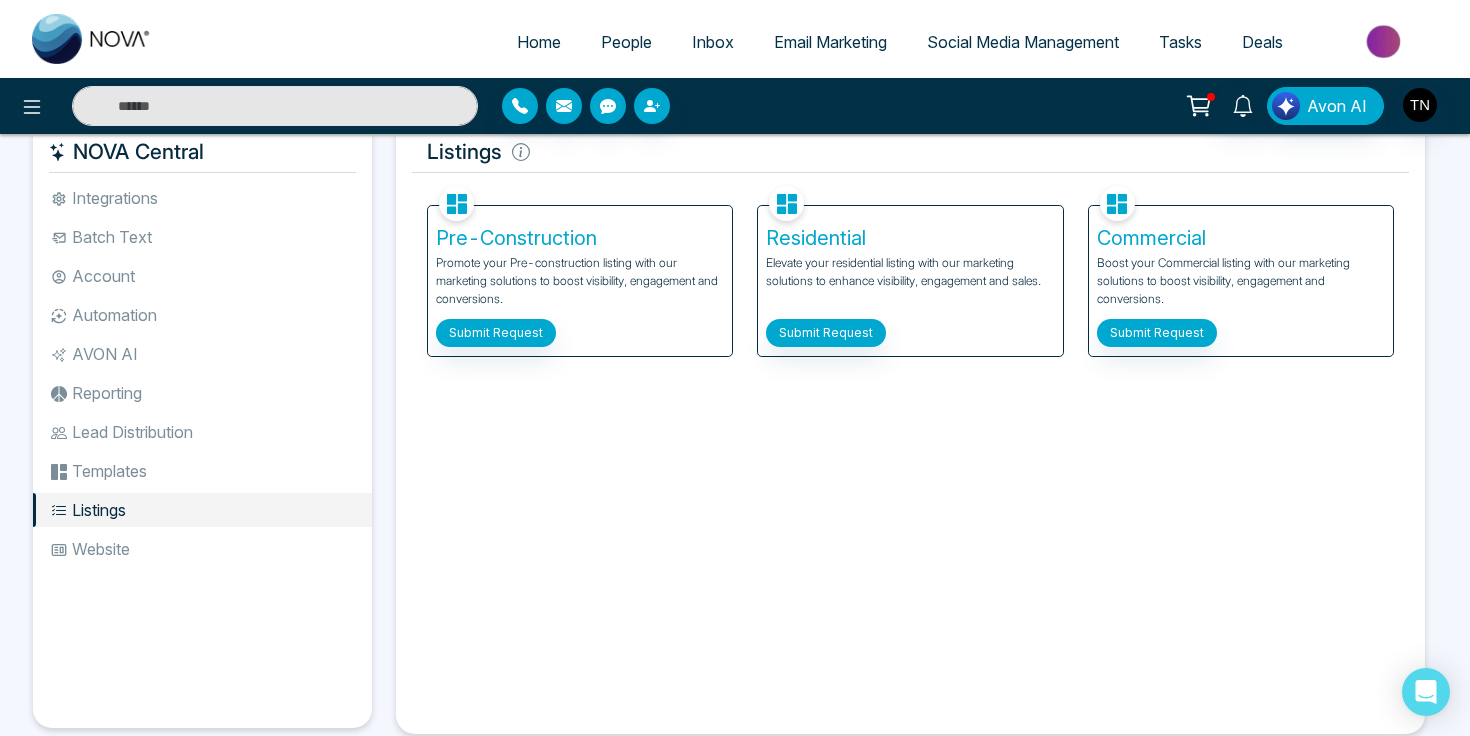 scroll, scrollTop: 39, scrollLeft: 0, axis: vertical 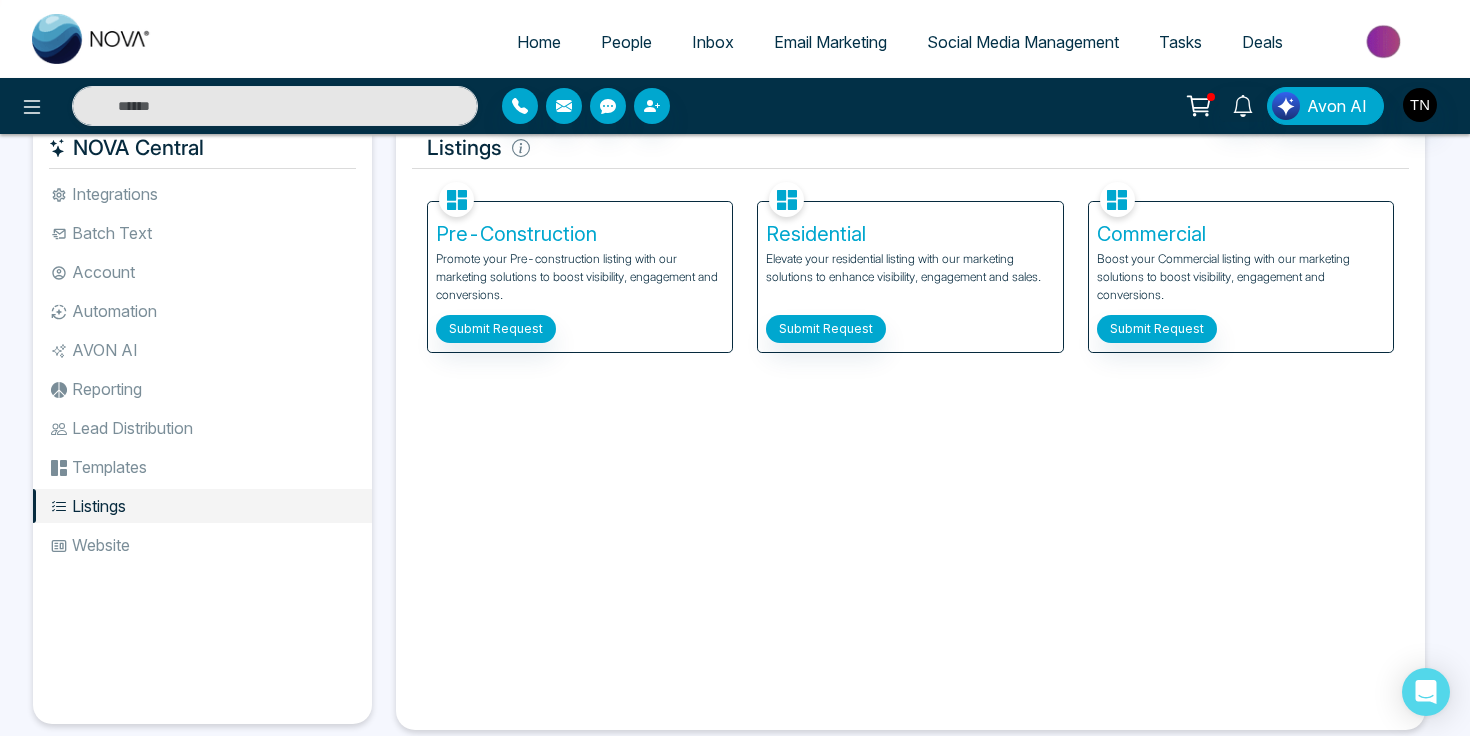 click on "Submit Request" at bounding box center (826, 329) 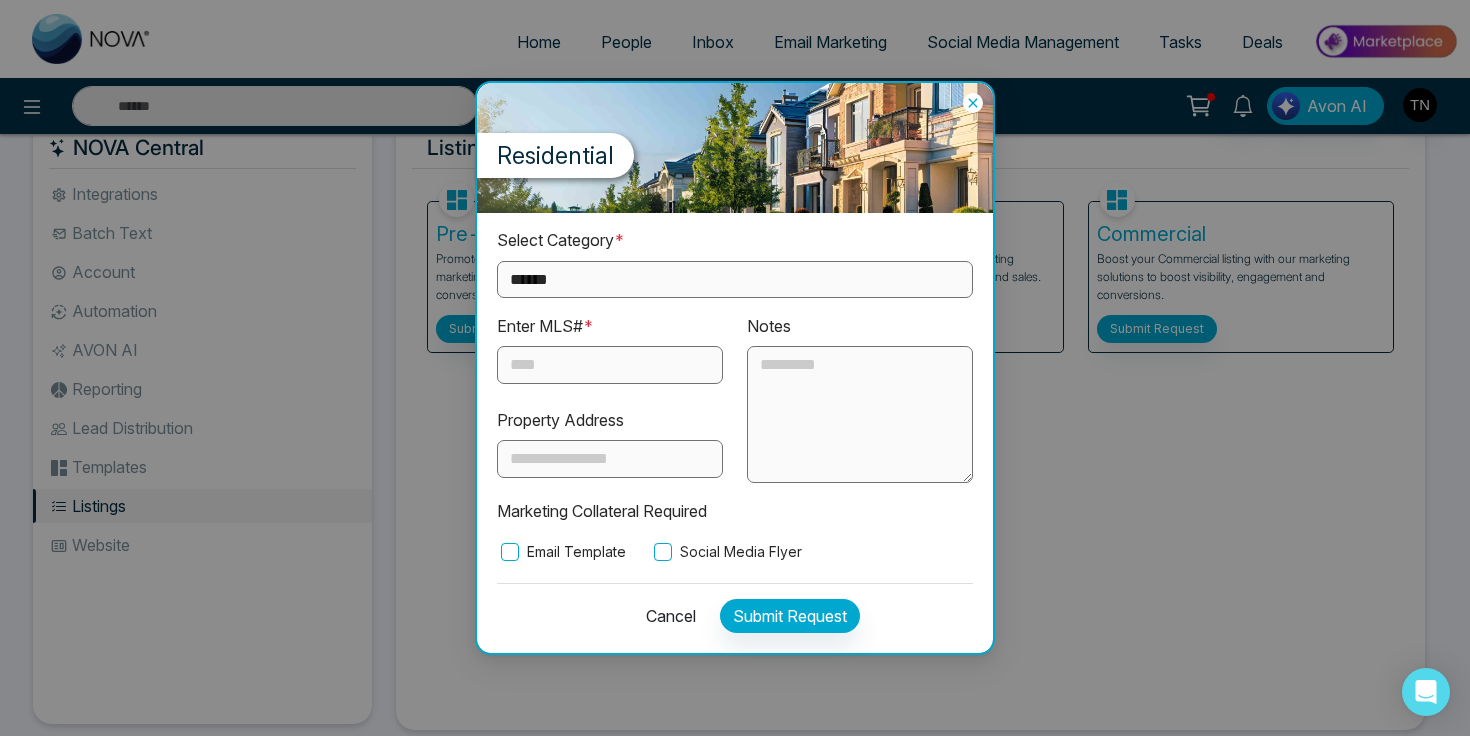 click on "**********" at bounding box center (735, 279) 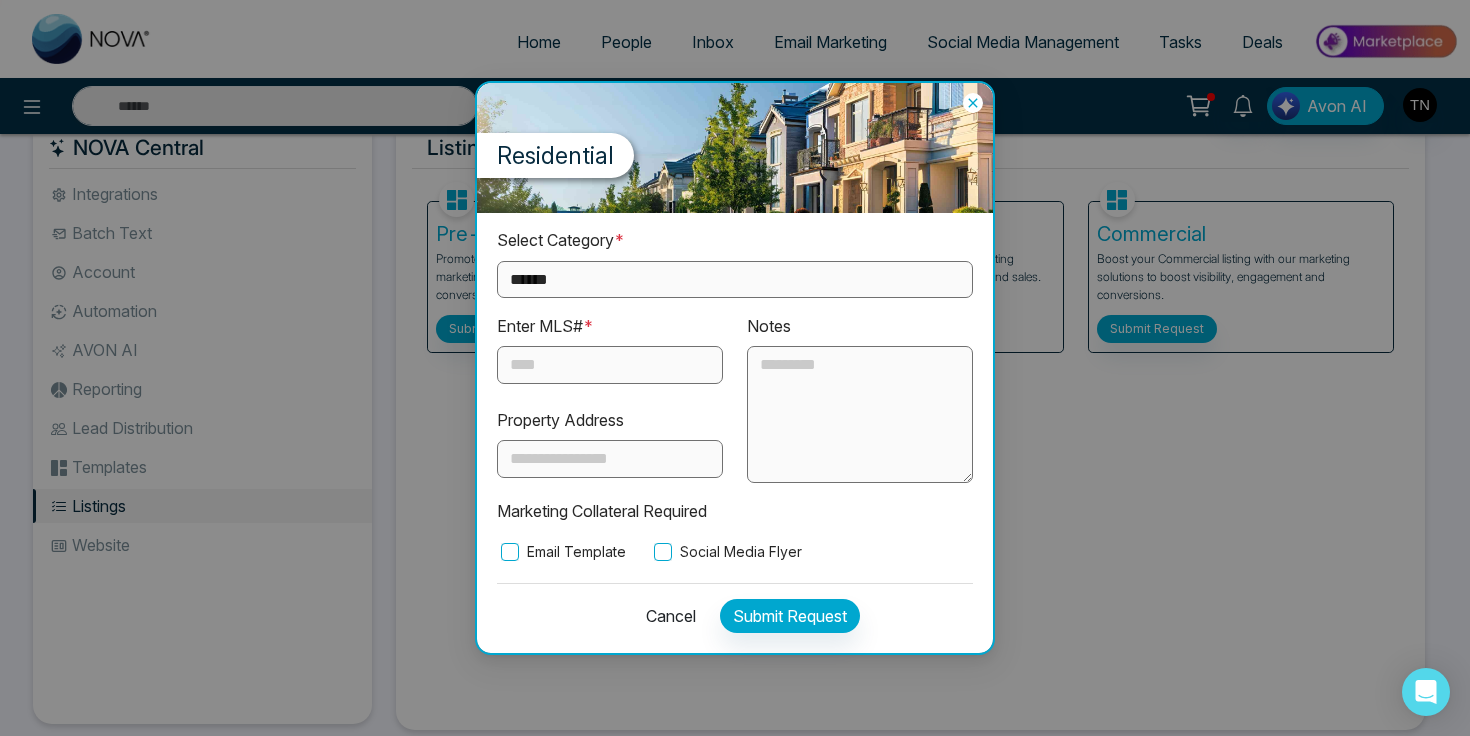 select on "**********" 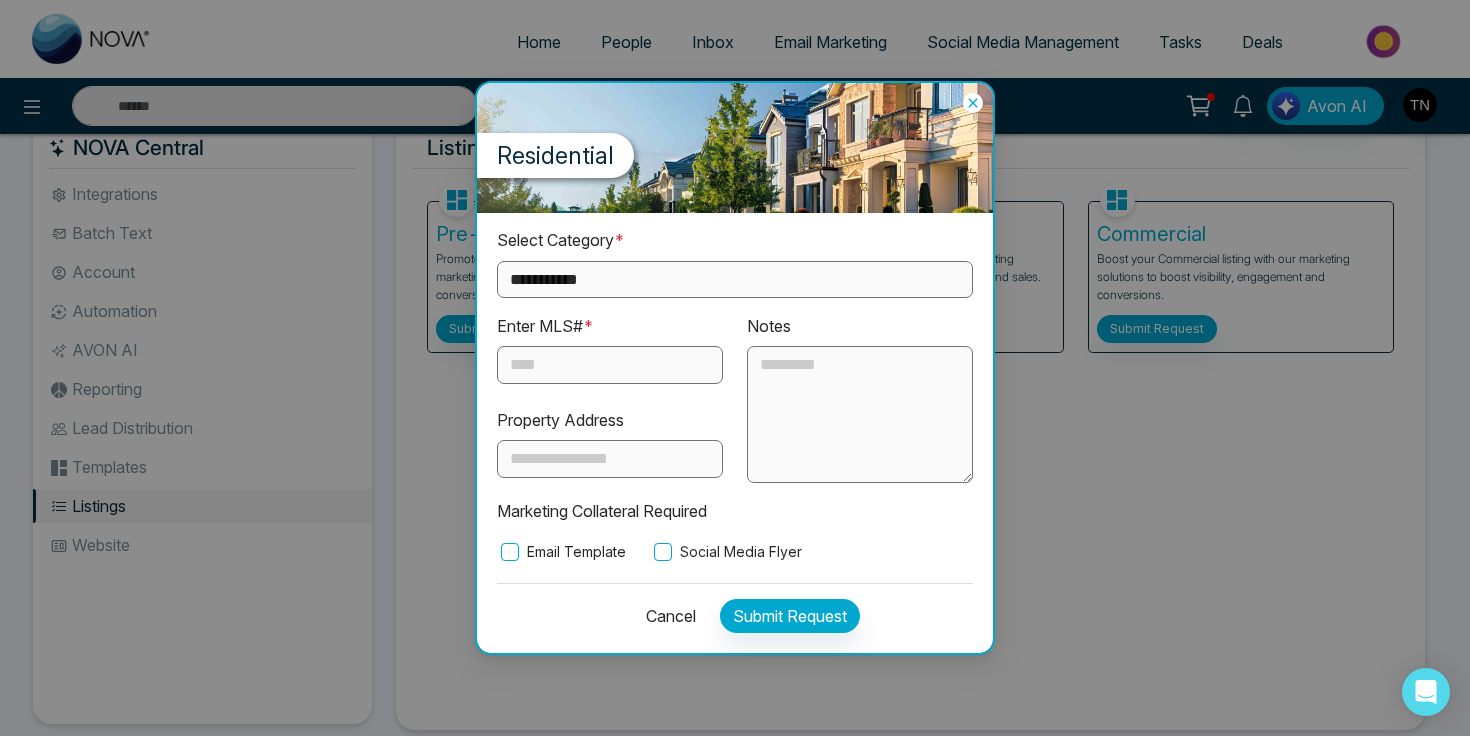 click on "Cancel" at bounding box center [665, 616] 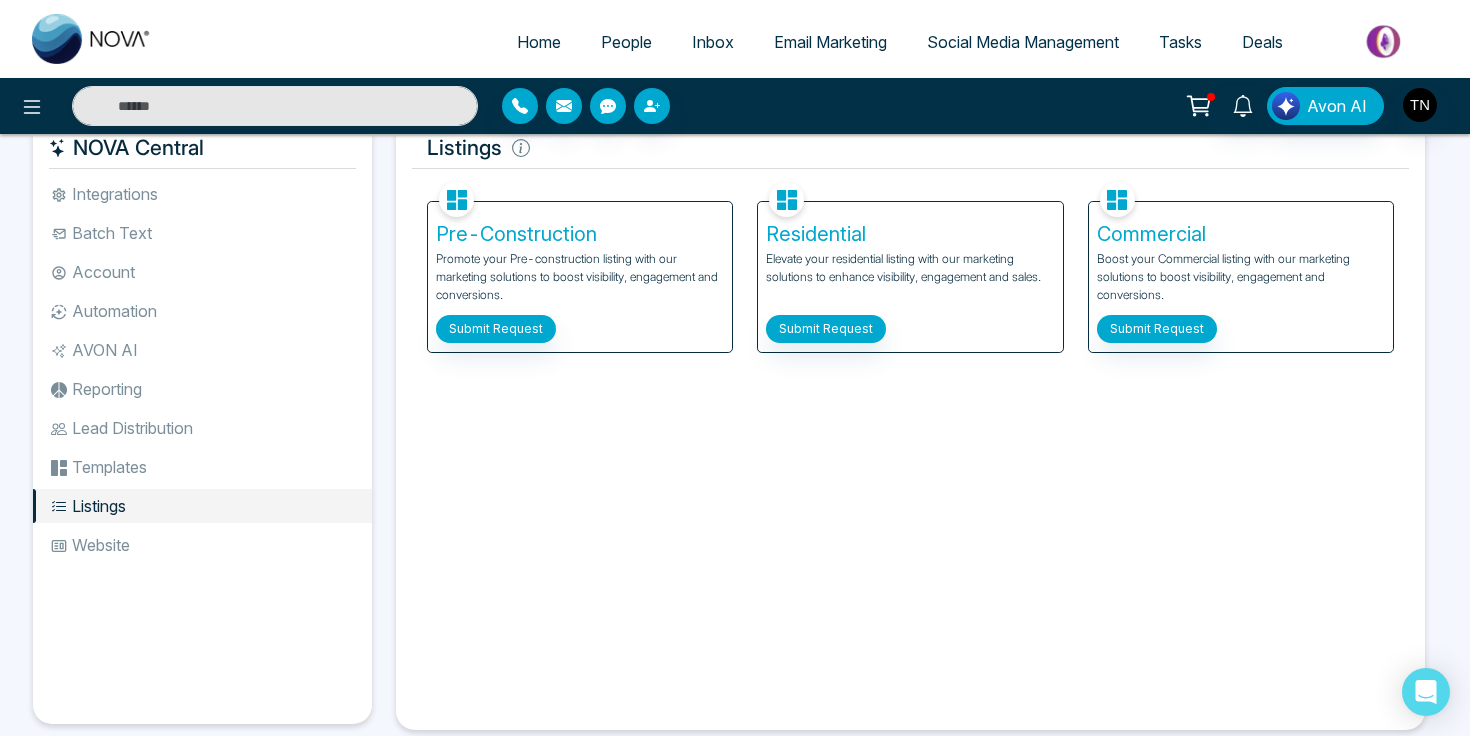 click on "Templates" at bounding box center [202, 467] 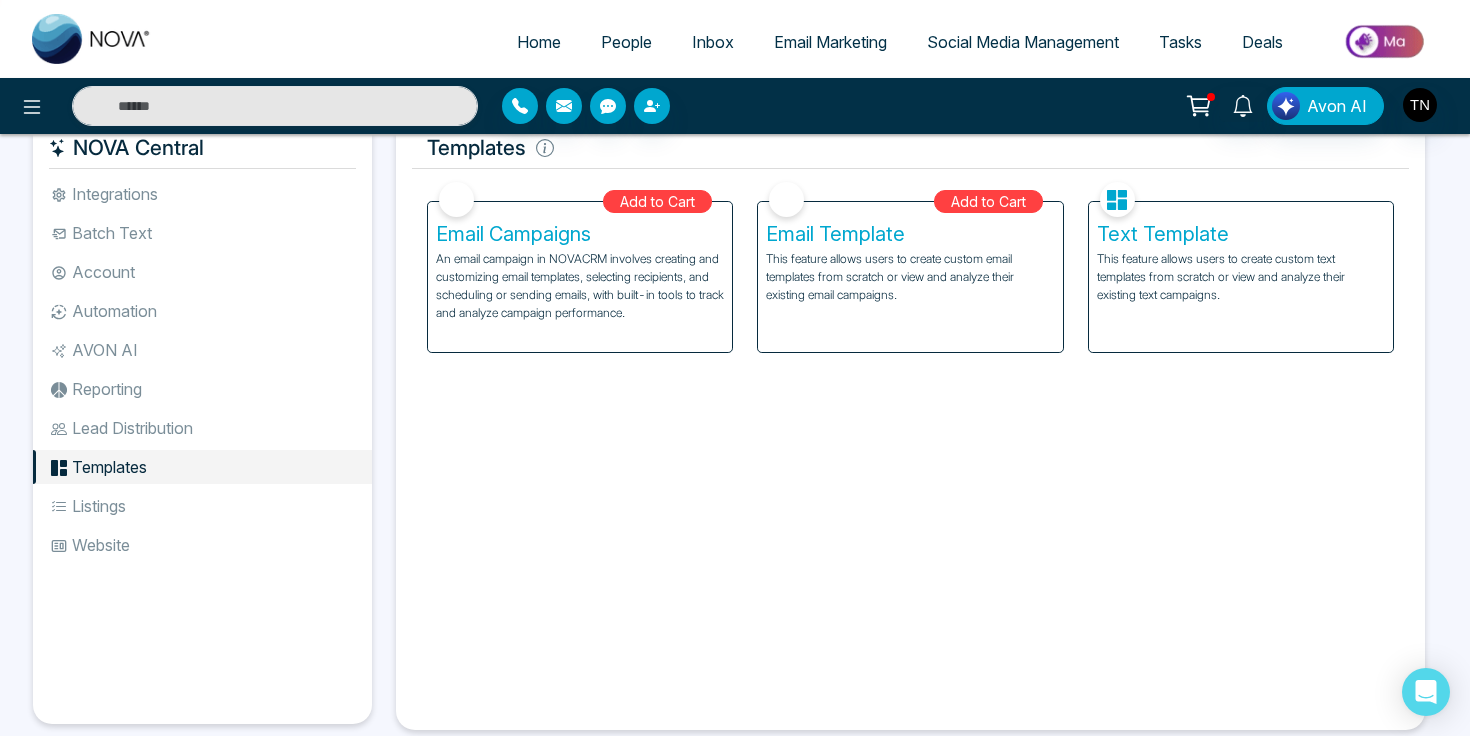 scroll, scrollTop: 0, scrollLeft: 0, axis: both 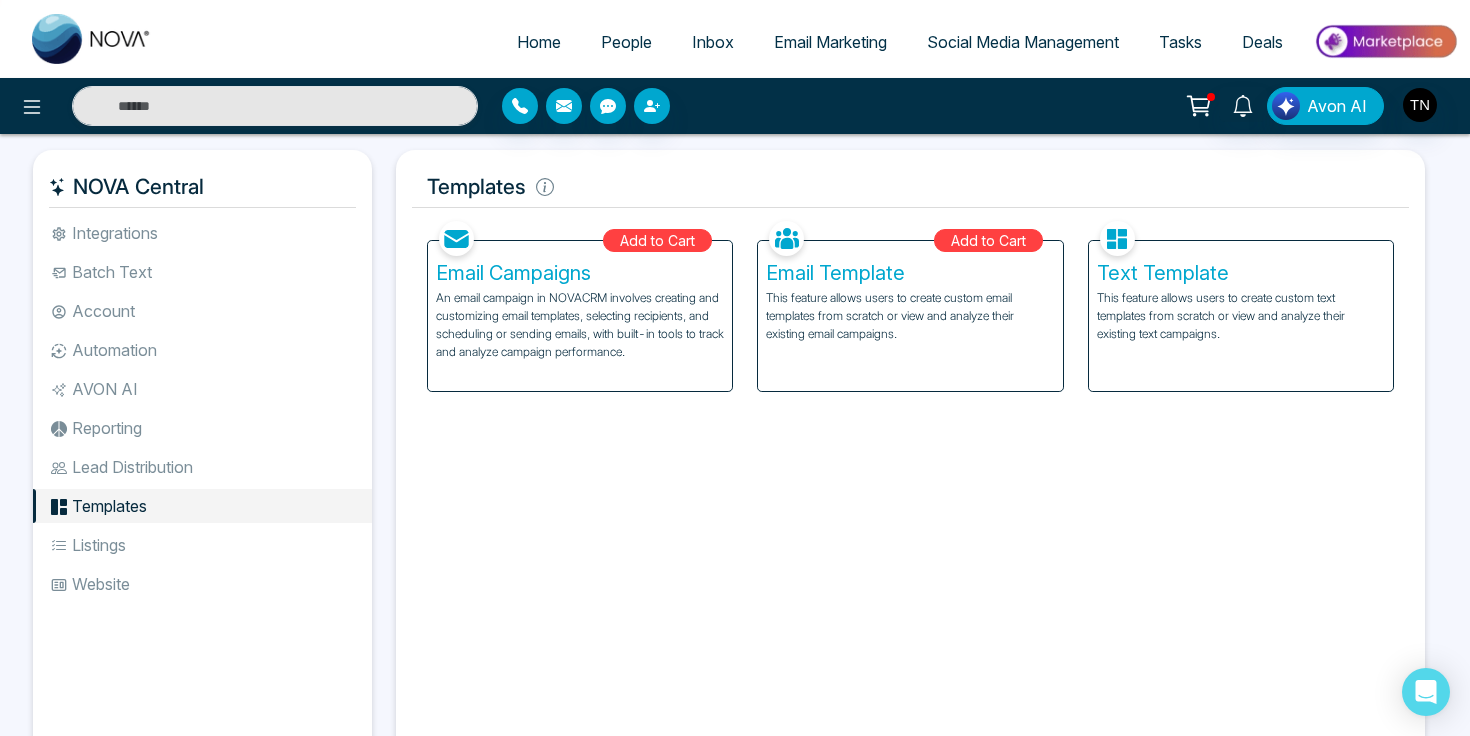 click on "Email Marketing" at bounding box center (830, 42) 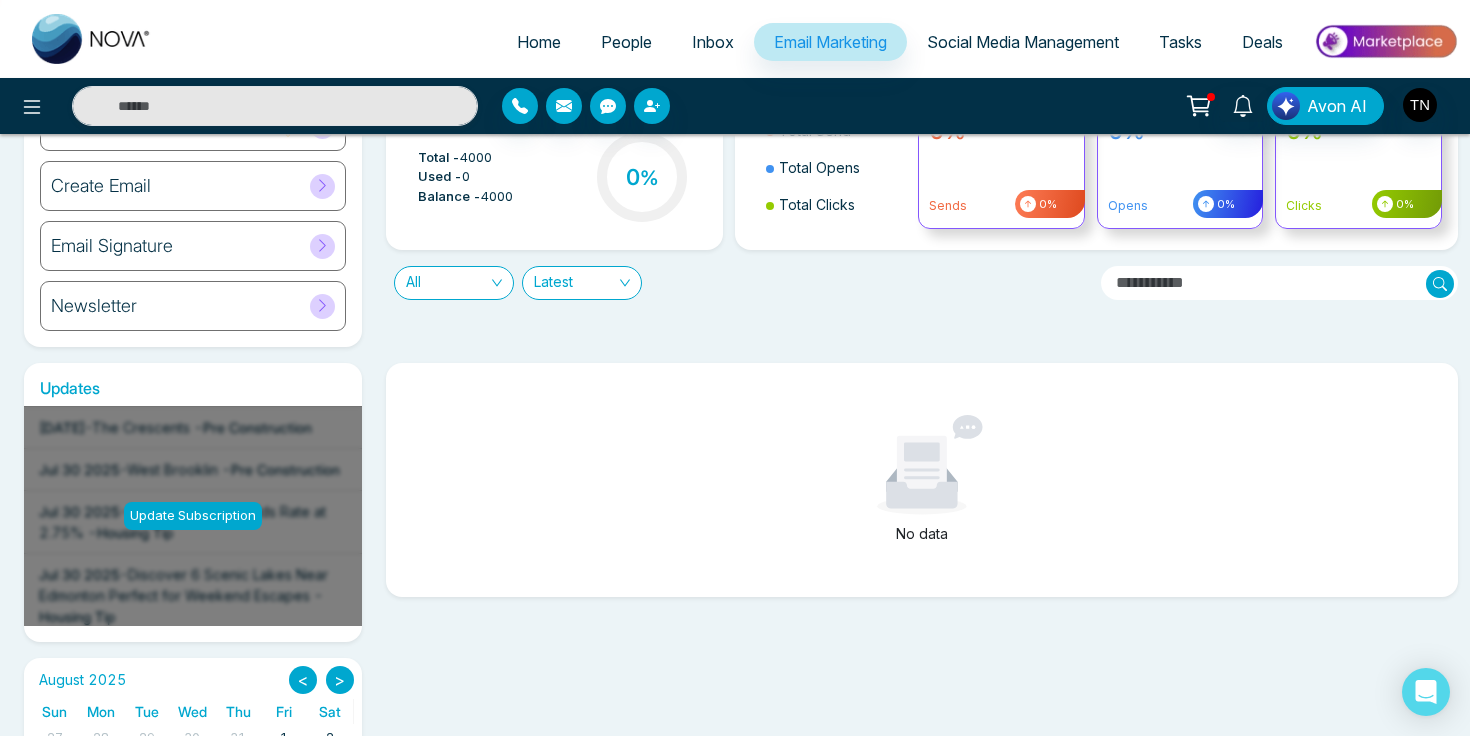 scroll, scrollTop: 0, scrollLeft: 0, axis: both 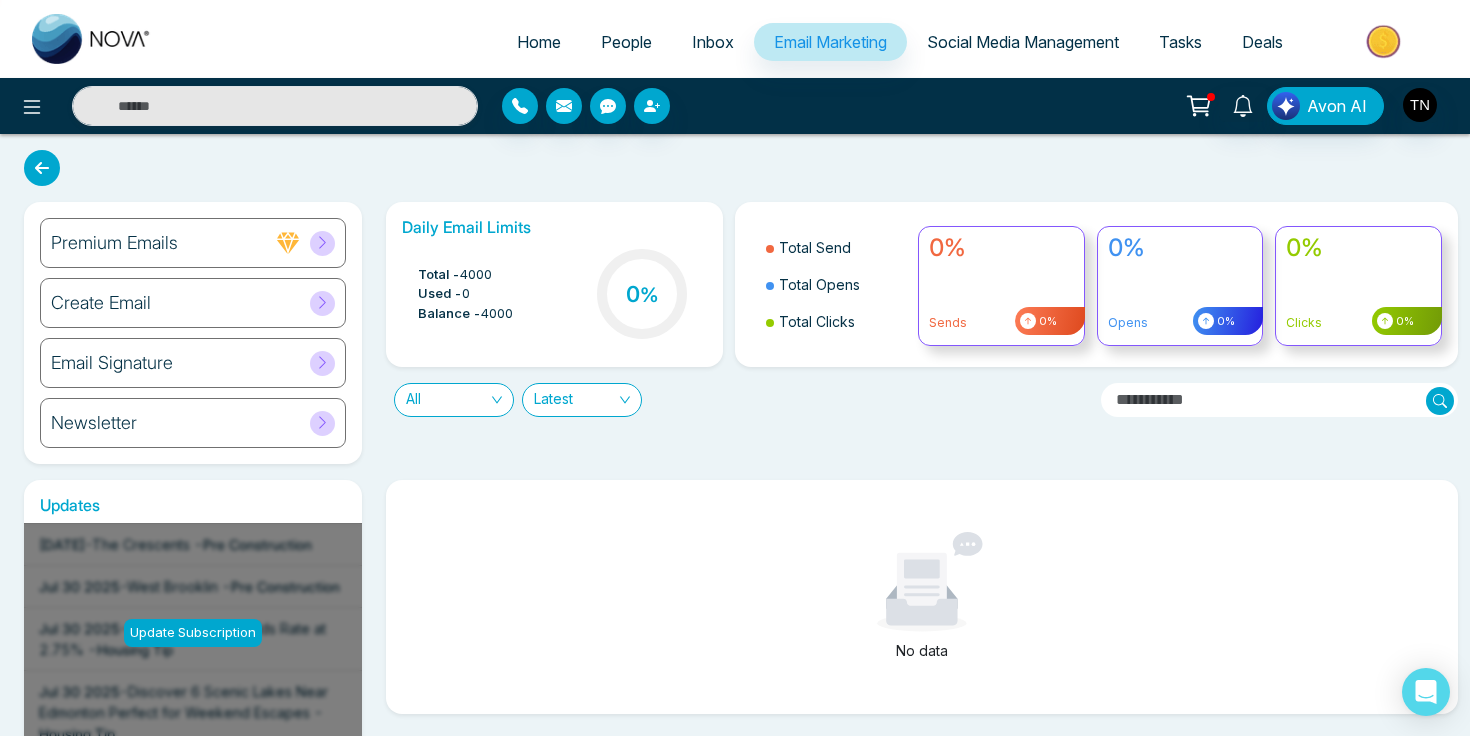 click on "Create Email" at bounding box center [101, 303] 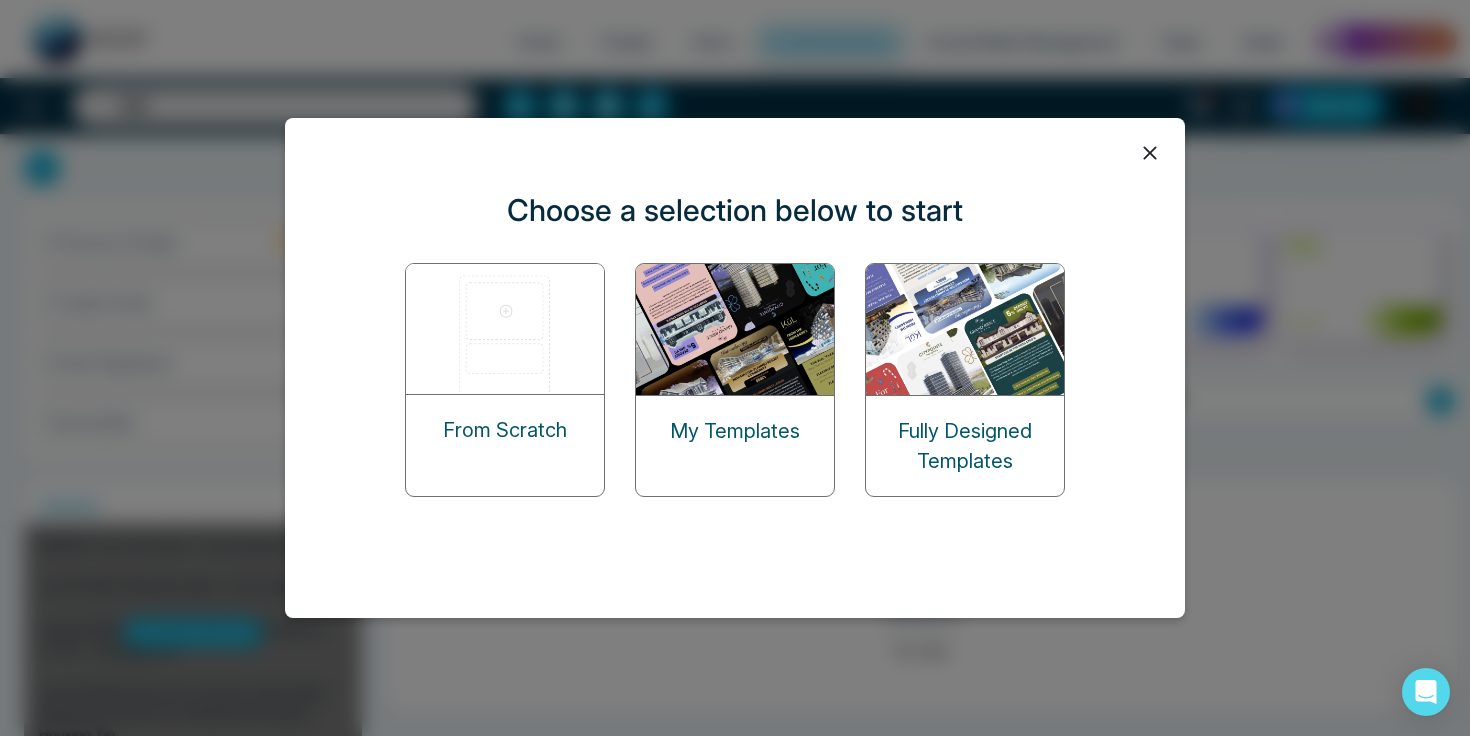 click on "My Templates" at bounding box center [735, 431] 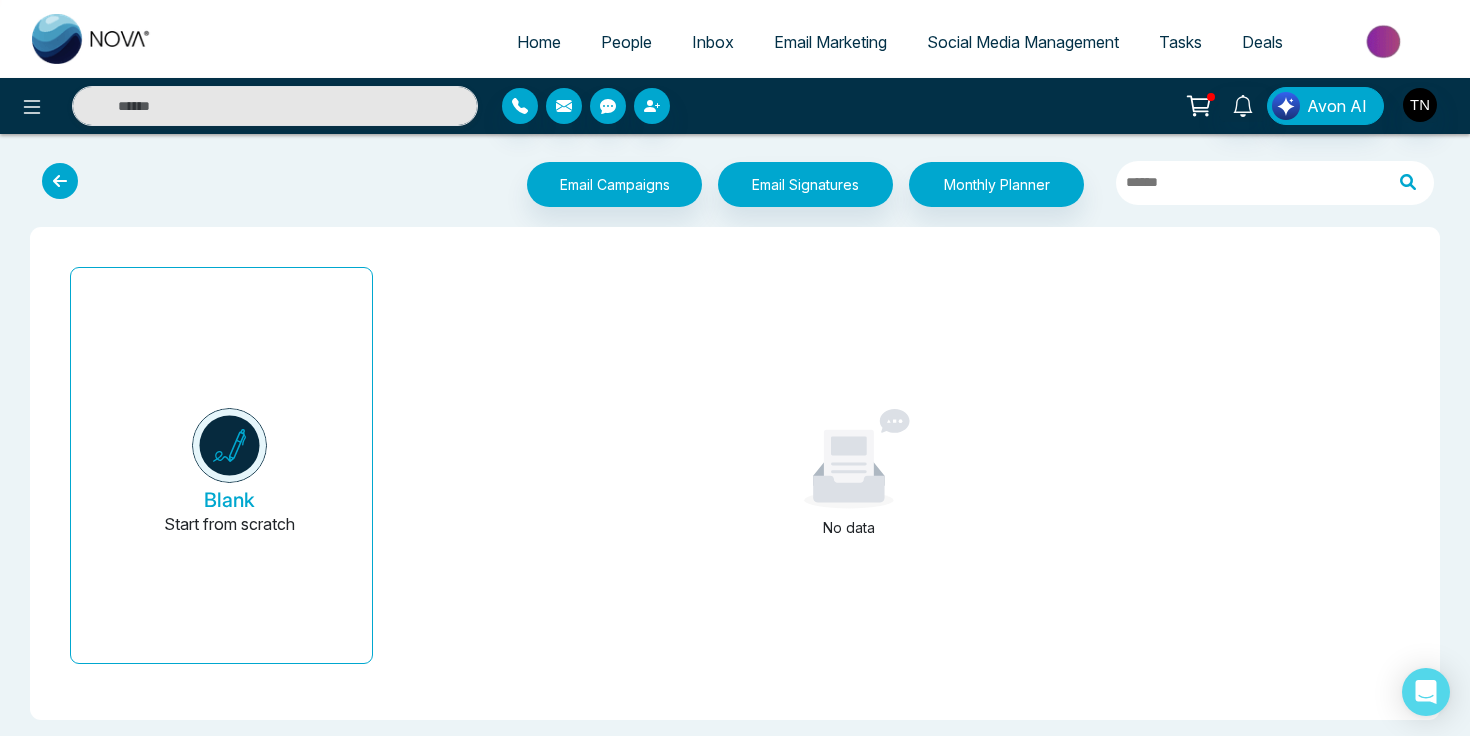 scroll, scrollTop: 8, scrollLeft: 0, axis: vertical 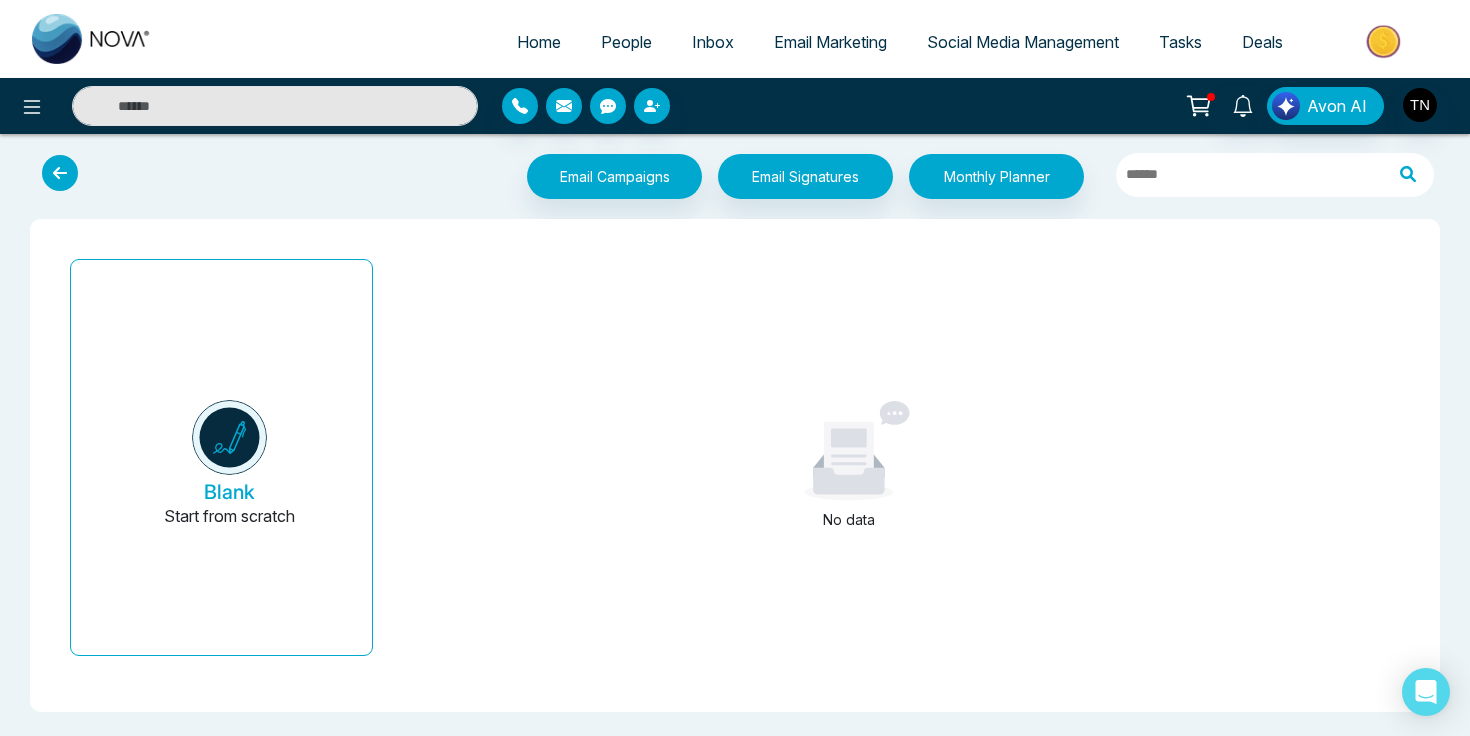 click on "No data" at bounding box center (849, 465) 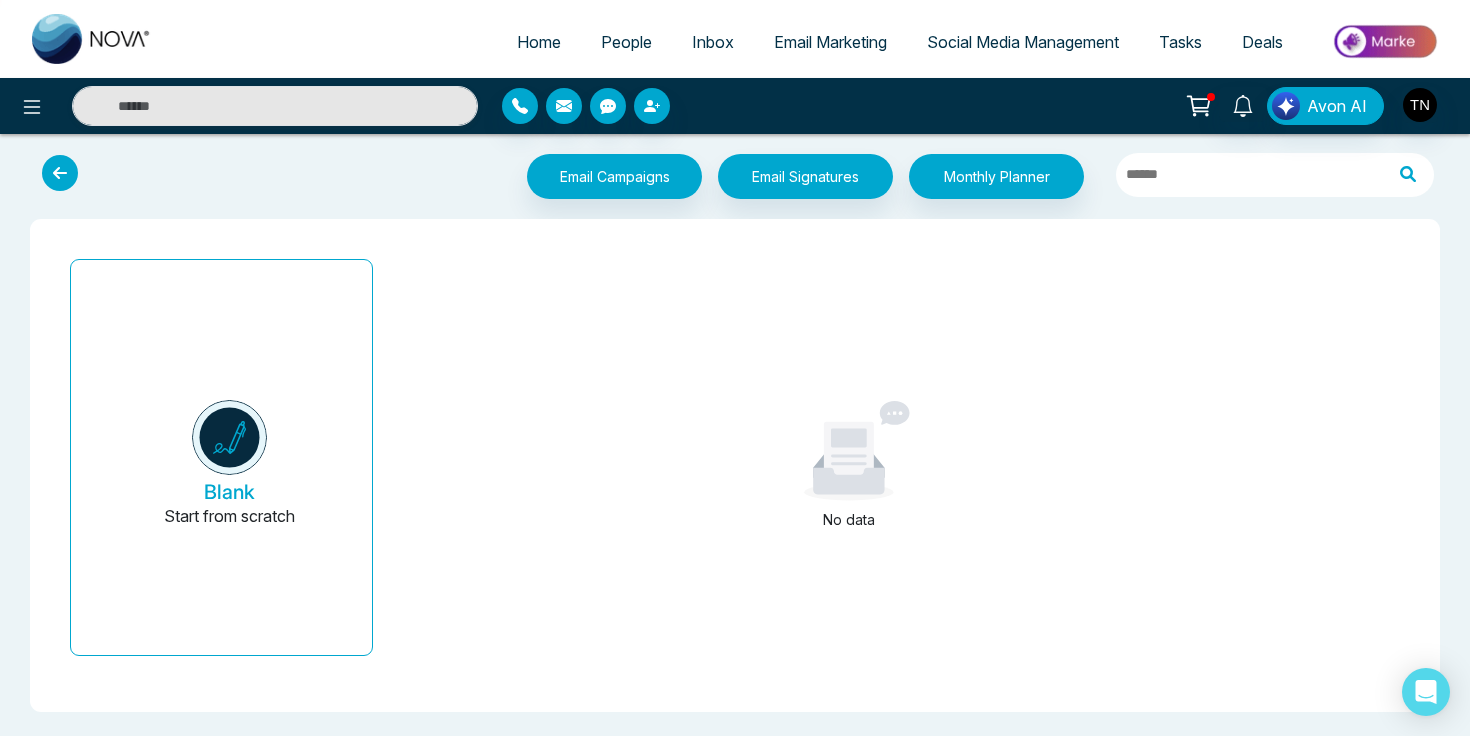 click at bounding box center [60, 173] 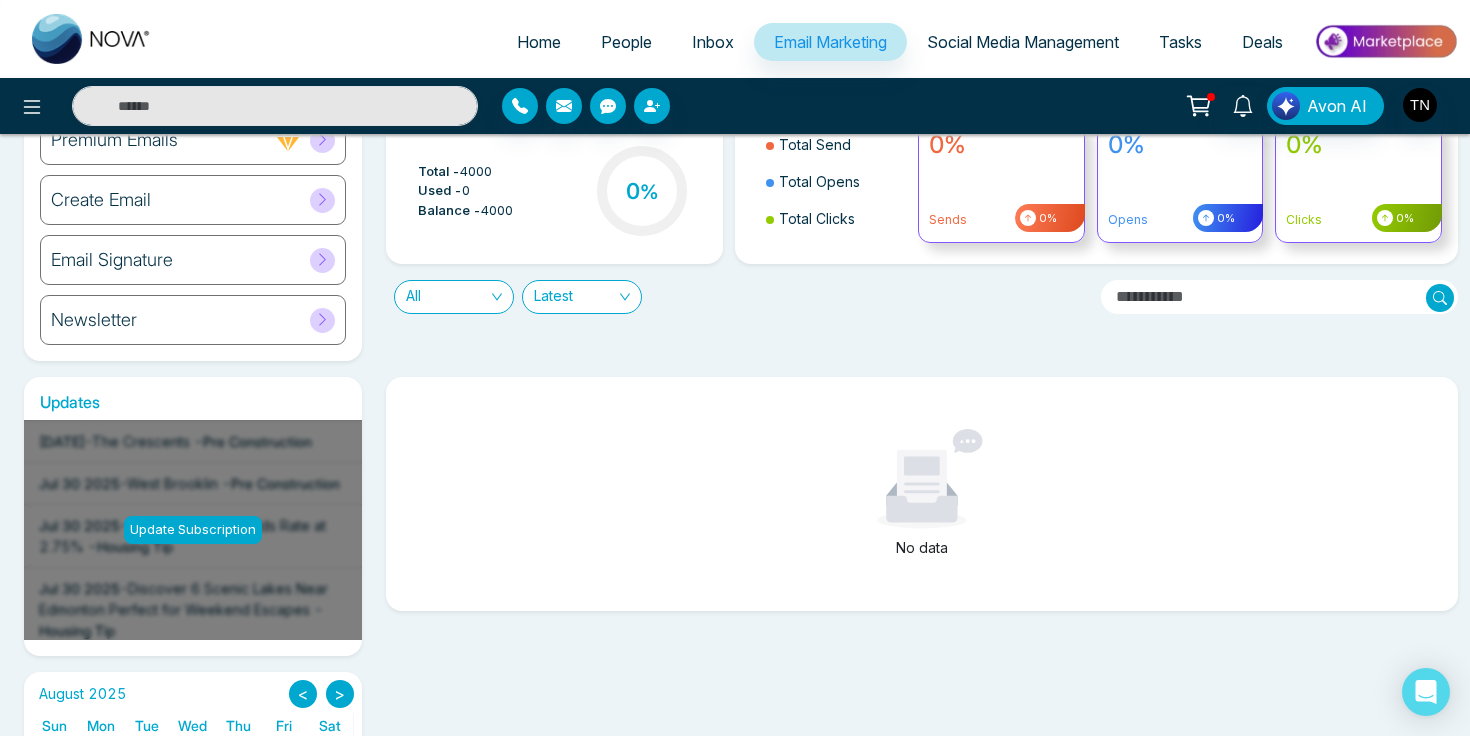 scroll, scrollTop: 0, scrollLeft: 0, axis: both 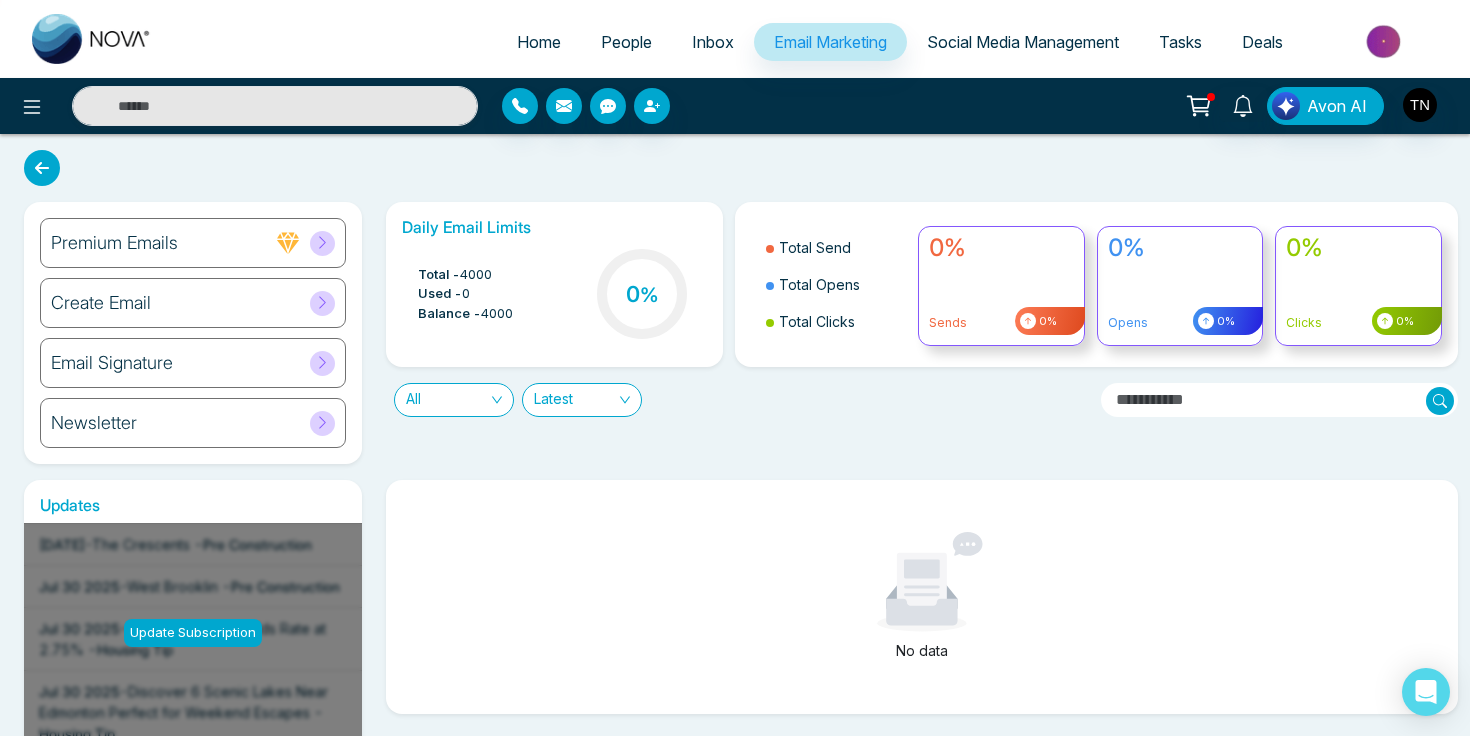 click on "Update Subscription [DATE] - The Crescents - Pre Construction [DATE] - West Brooklin - Pre Construction [DATE] - Bank of Canada Holds Rate at 2.75% - Housing Tip [DATE] - Discover 6 Scenic Lakes Near Edmonton Perfect for Weekend Escapes - Housing Tip [DATE] - Is Your Home Stuck in the Mid-2010s? Here’s What to Update Before You Sell - Housing Tip [DATE] - GTA Newsletter: [MONTH]-[YEAR] - Housing Tip [DATE] - What’s Next for Mortgage Rates & Home Prices in Canada? Here’s What You Should Know - Housing Tip [DATE] - Private Lending is Booming—What Homebuyers & Investors Need to Know - Housing Tip [DATE] - Georgina View Home- Treasure Hill Homes - Pre Construction [DATE] -" at bounding box center (735, 606) 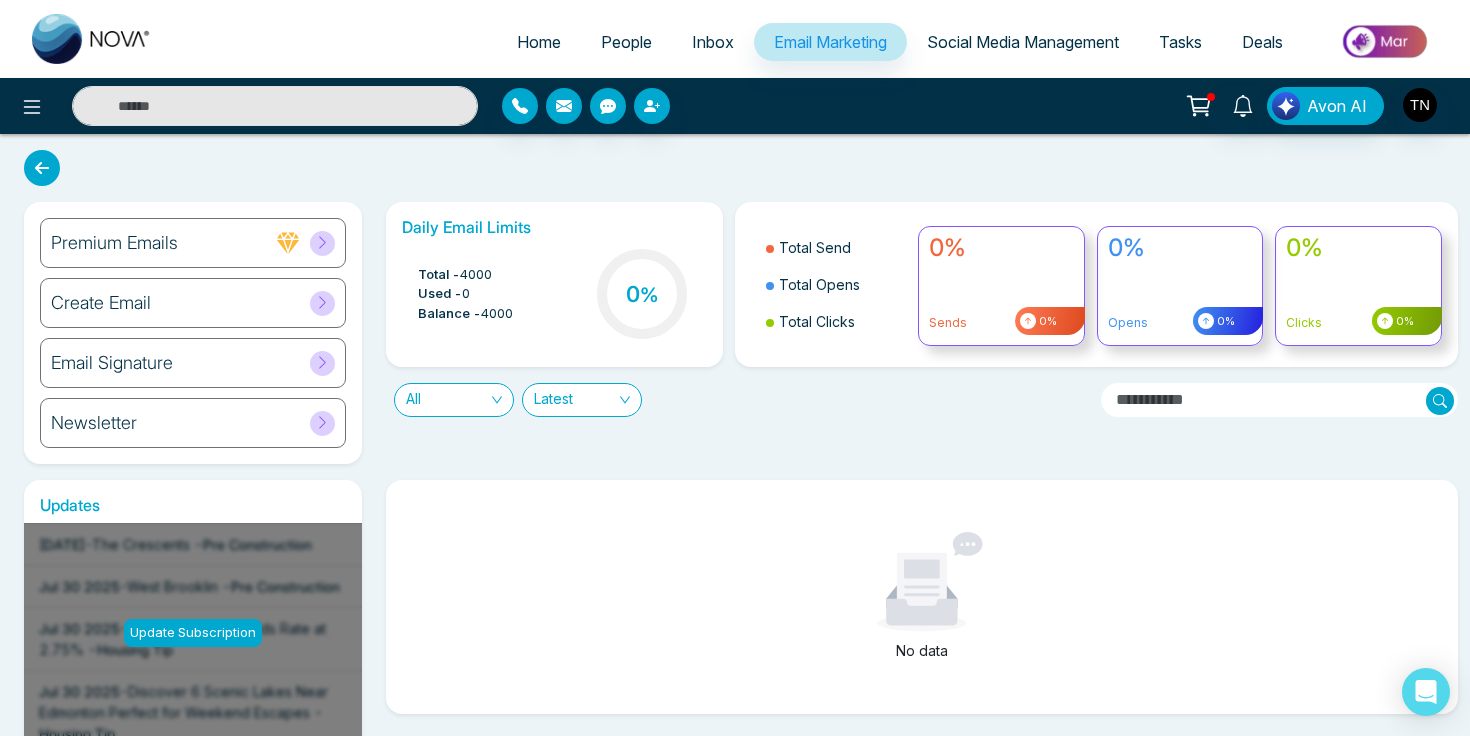 click on "Update Subscription [DATE] - The Crescents - Pre Construction [DATE] - West Brooklin - Pre Construction [DATE] - Bank of Canada Holds Rate at 2.75% - Housing Tip [DATE] - Discover 6 Scenic Lakes Near Edmonton Perfect for Weekend Escapes - Housing Tip [DATE] - Is Your Home Stuck in the Mid-2010s? Here’s What to Update Before You Sell - Housing Tip [DATE] - GTA Newsletter: [MONTH]-[YEAR] - Housing Tip [DATE] - What’s Next for Mortgage Rates & Home Prices in Canada? Here’s What You Should Know - Housing Tip [DATE] - Private Lending is Booming—What Homebuyers & Investors Need to Know - Housing Tip [DATE] - Georgina View Home- Treasure Hill Homes - Pre Construction [DATE] -" at bounding box center (735, 606) 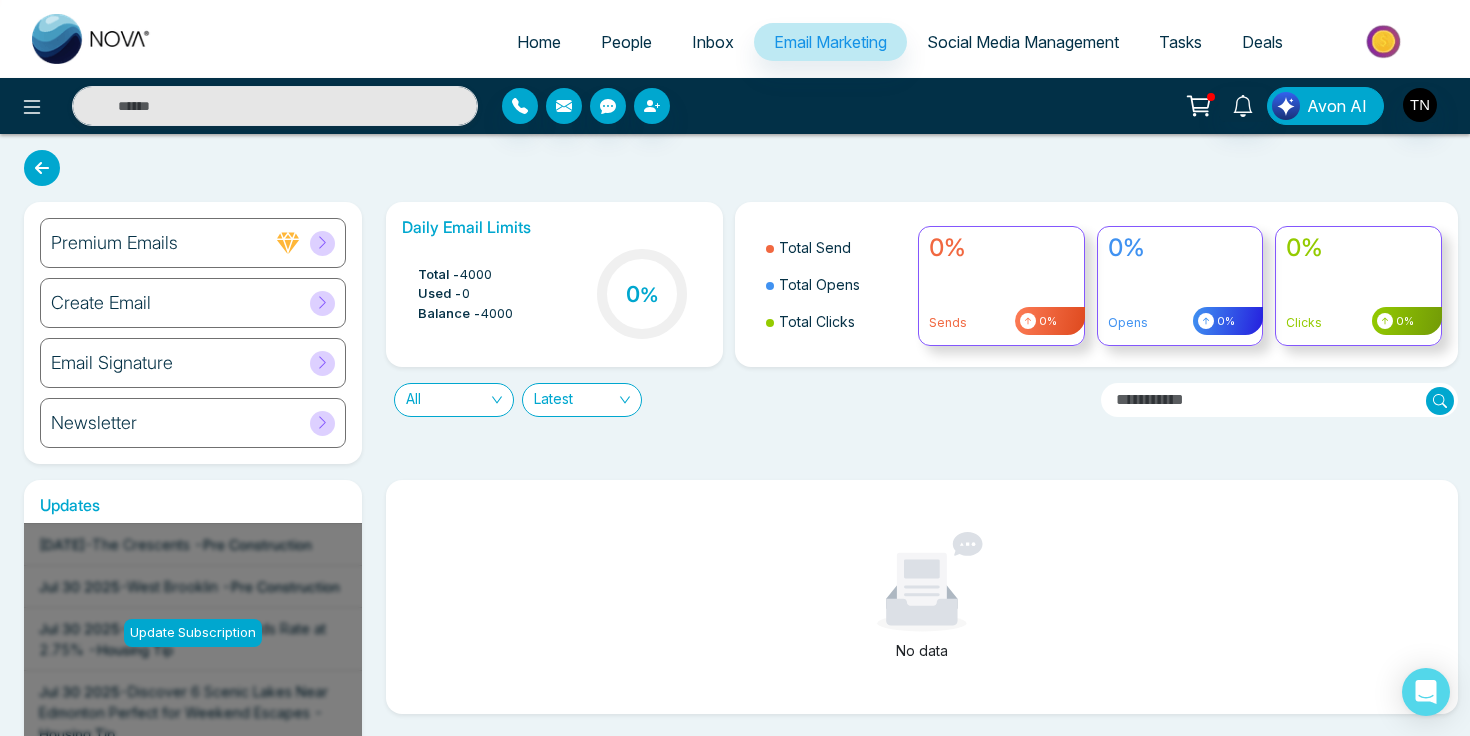 click on "Avon AI" at bounding box center [1337, 106] 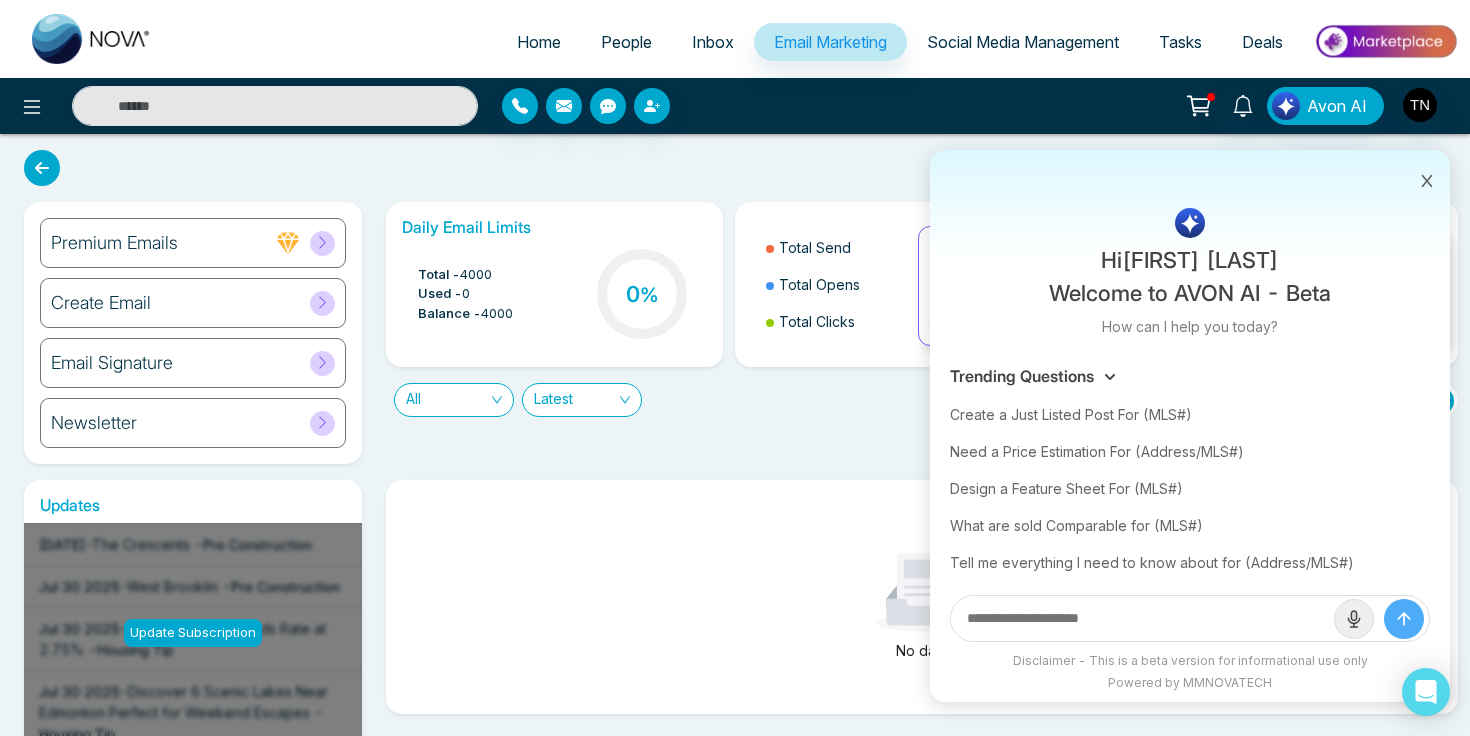 click at bounding box center [1142, 618] 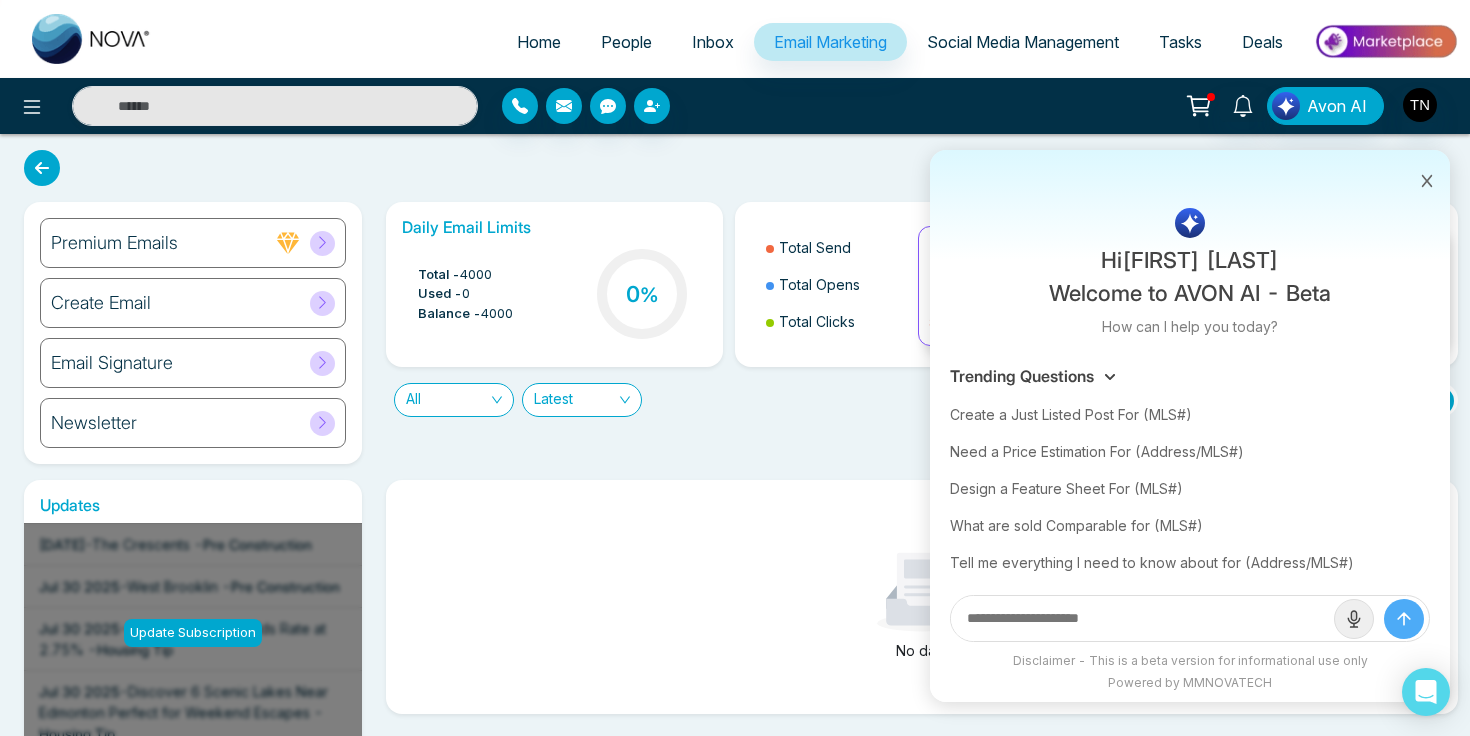 type on "*" 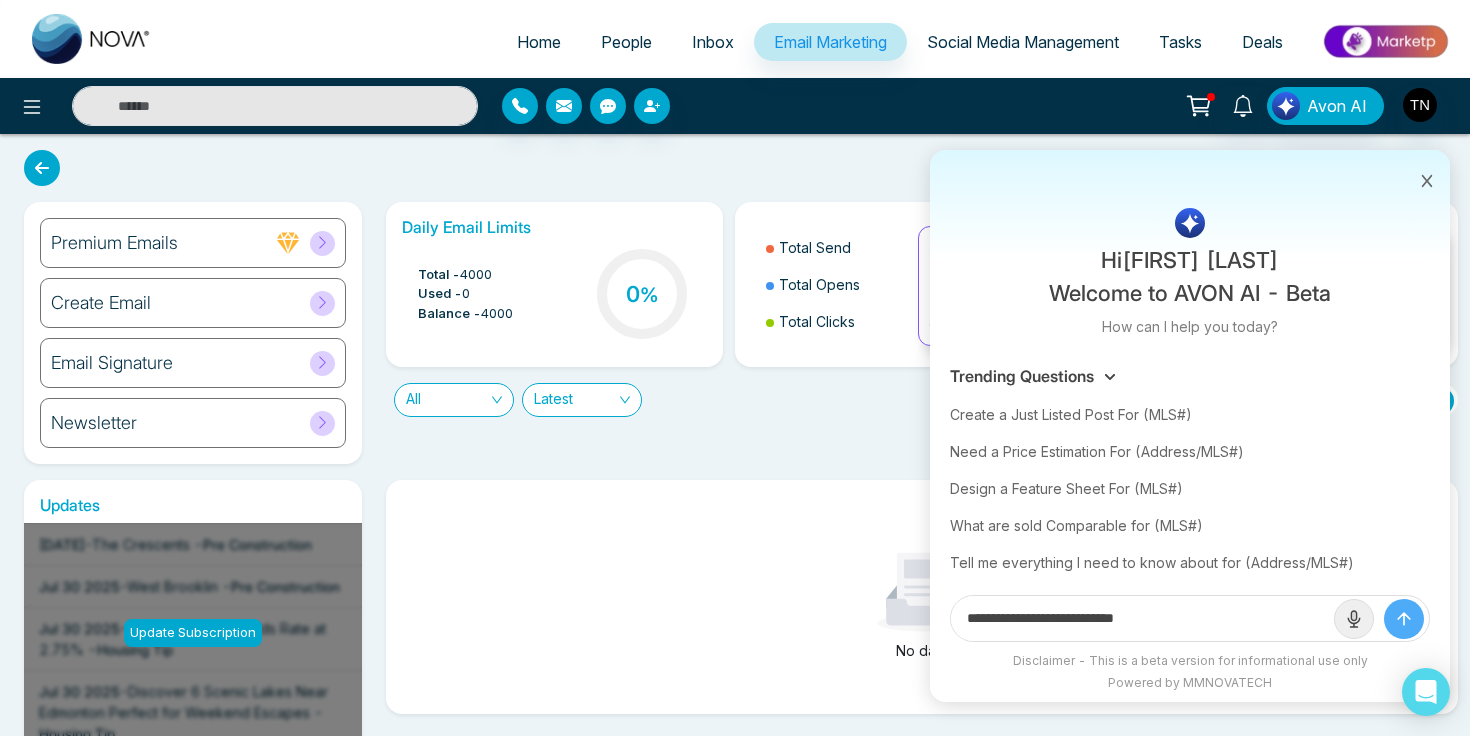 type on "**********" 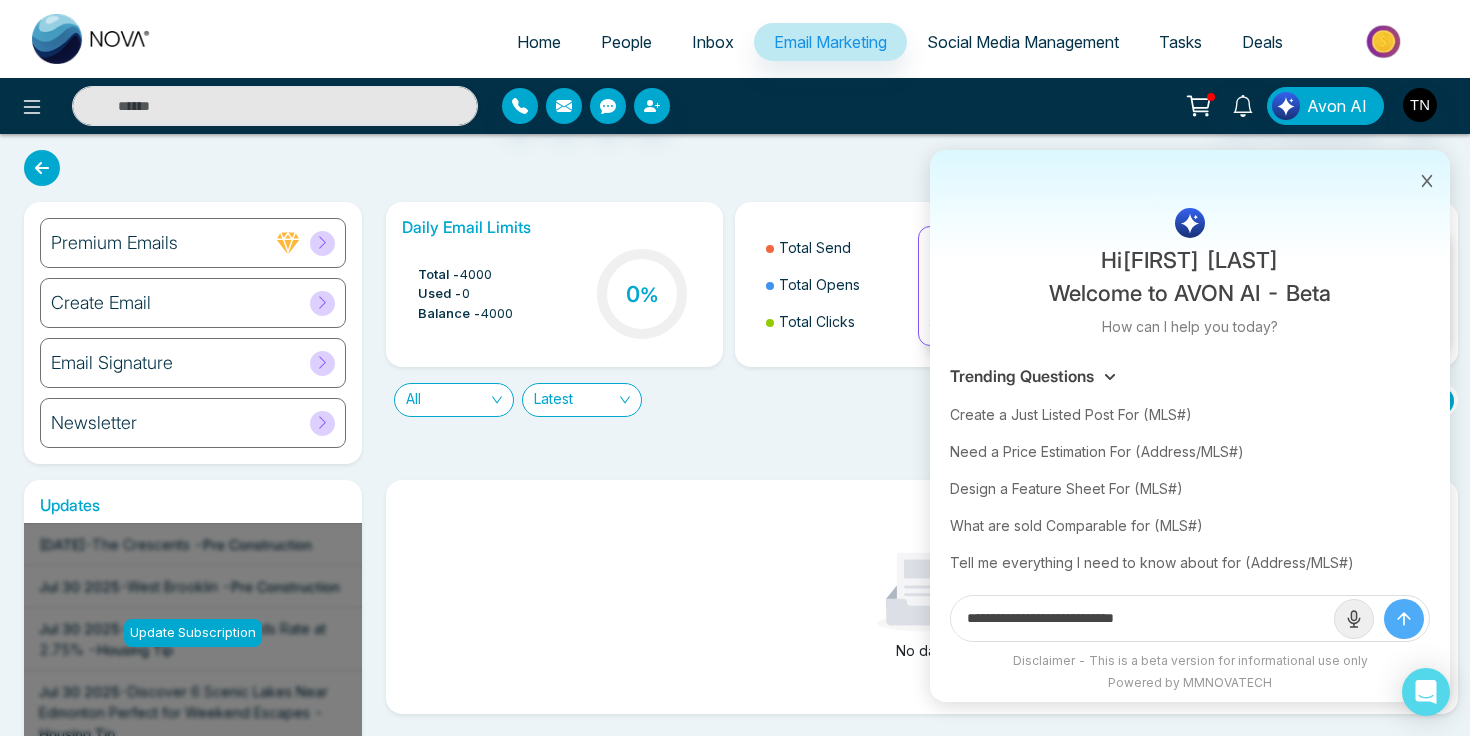 click at bounding box center [1404, 619] 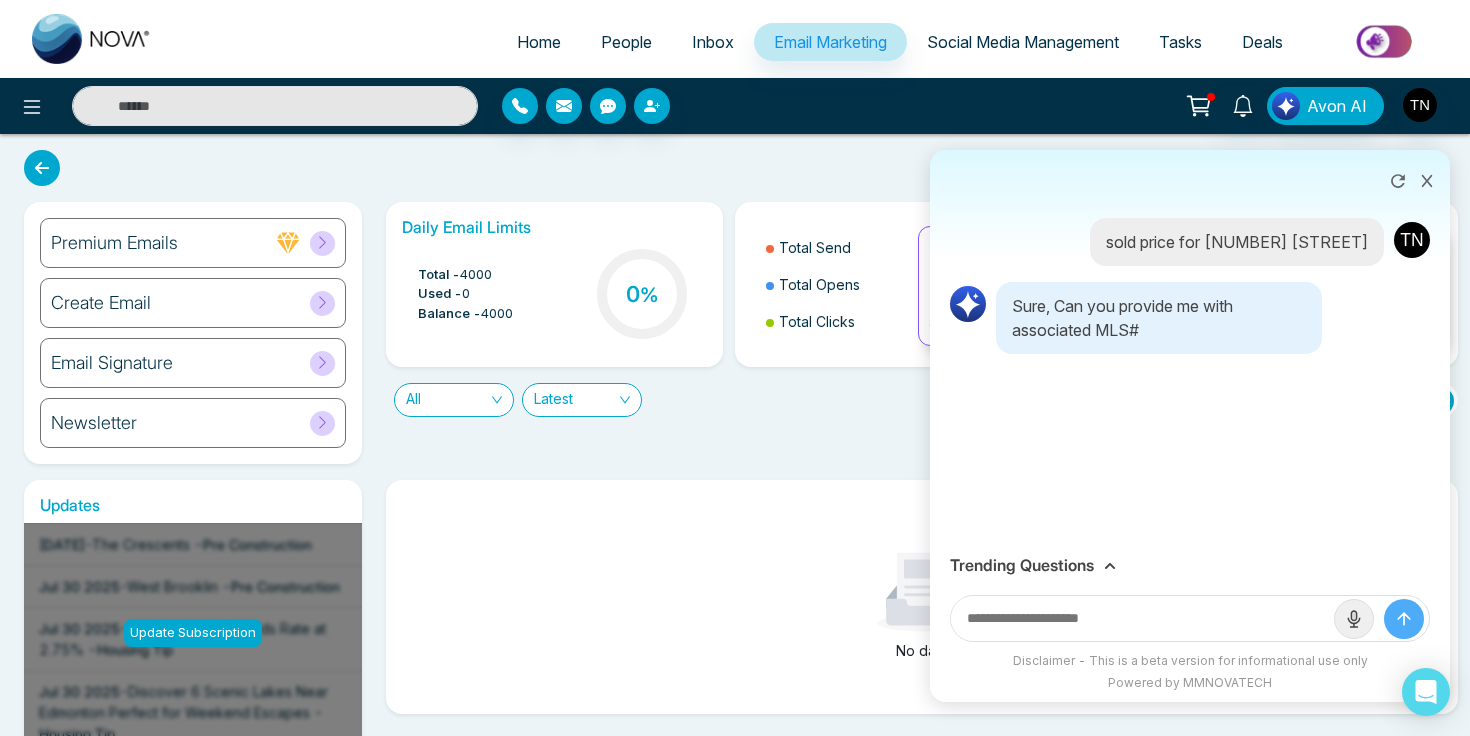 click at bounding box center [1142, 618] 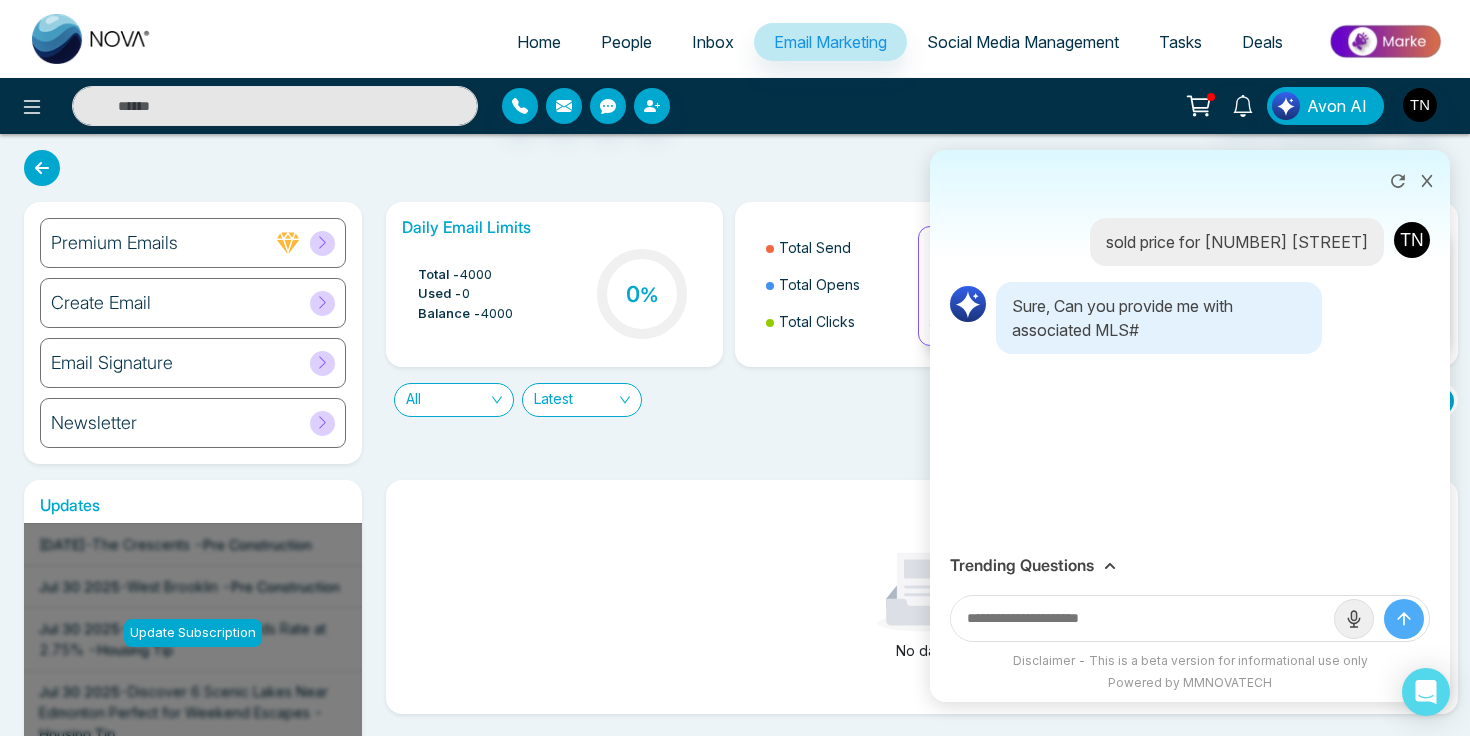 click on "Trending Questions" at bounding box center [1022, 565] 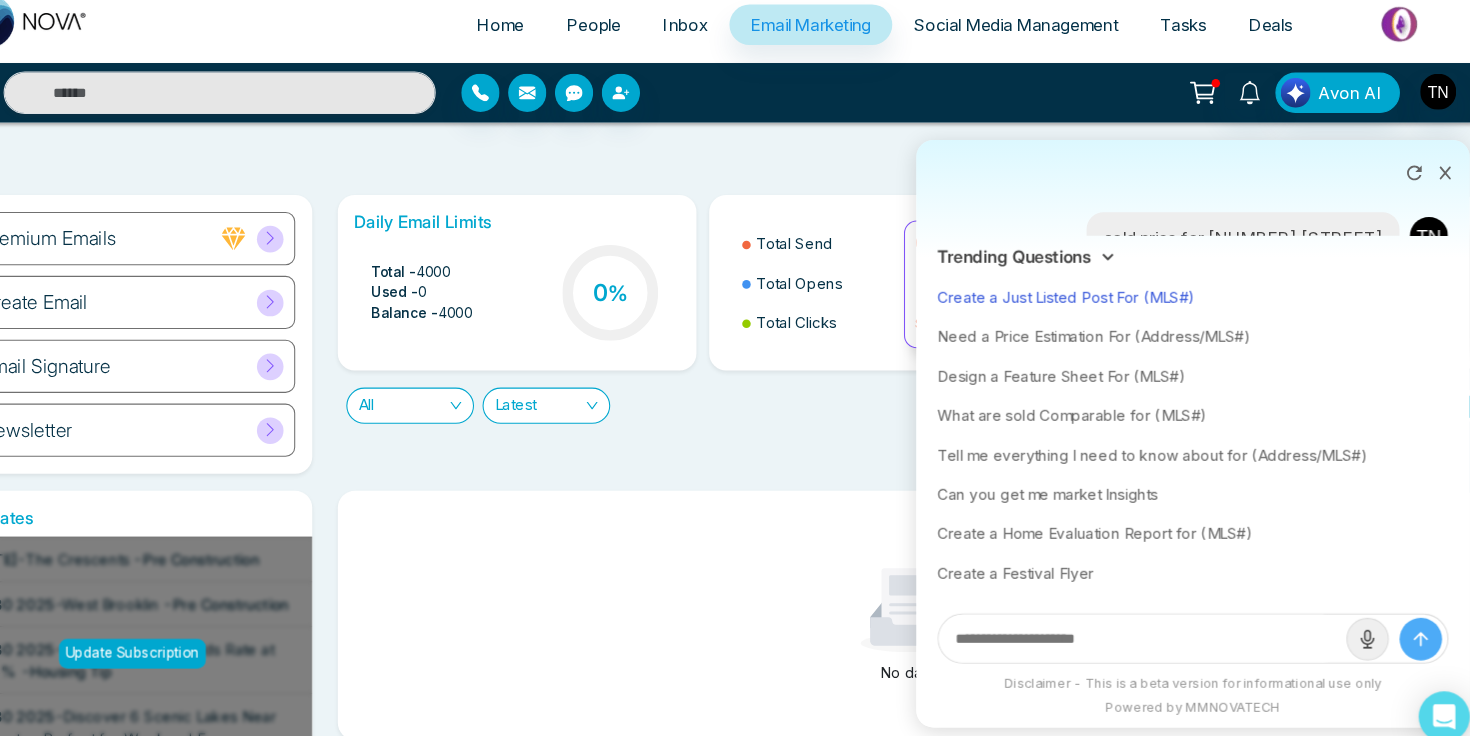 click on "Create a Just Listed Post For (MLS#)" at bounding box center [1190, 297] 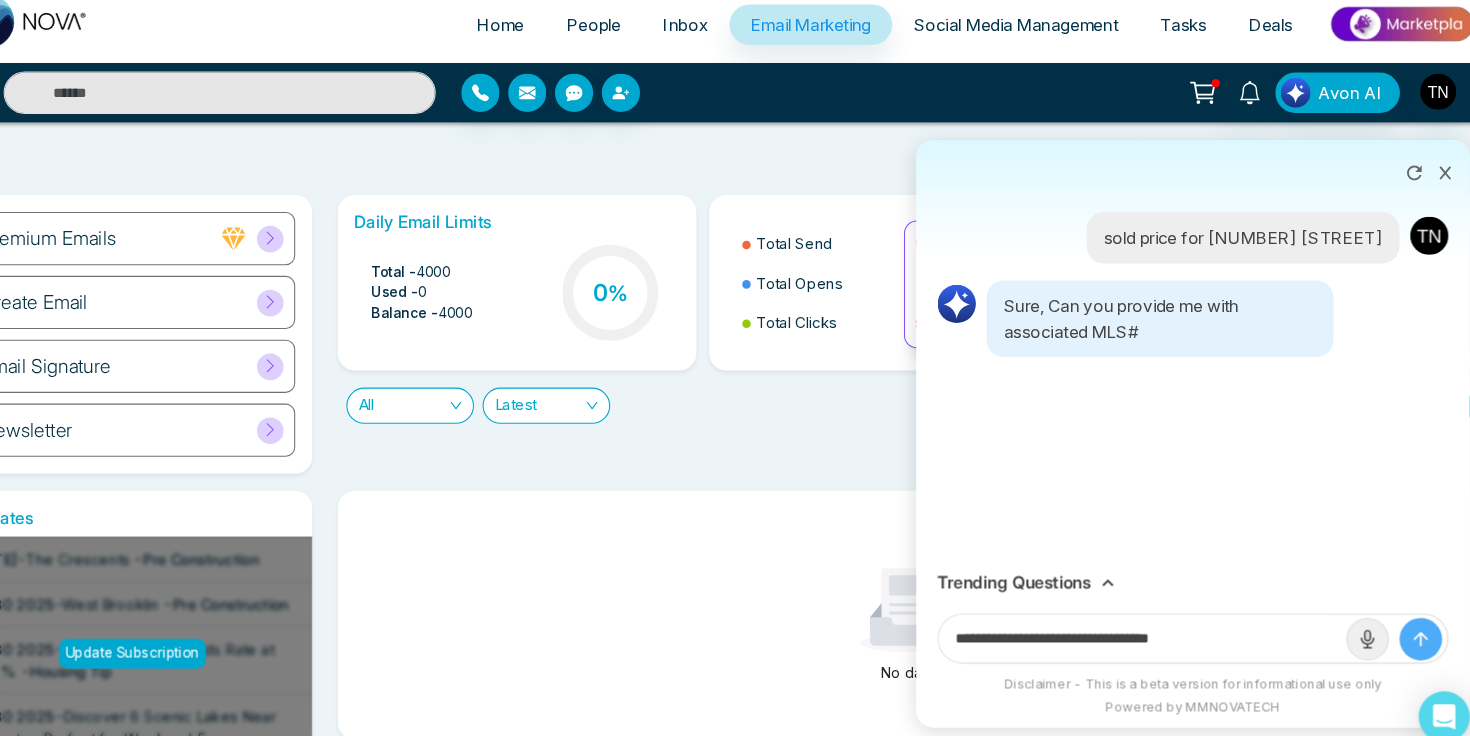 click on "**********" at bounding box center (1142, 618) 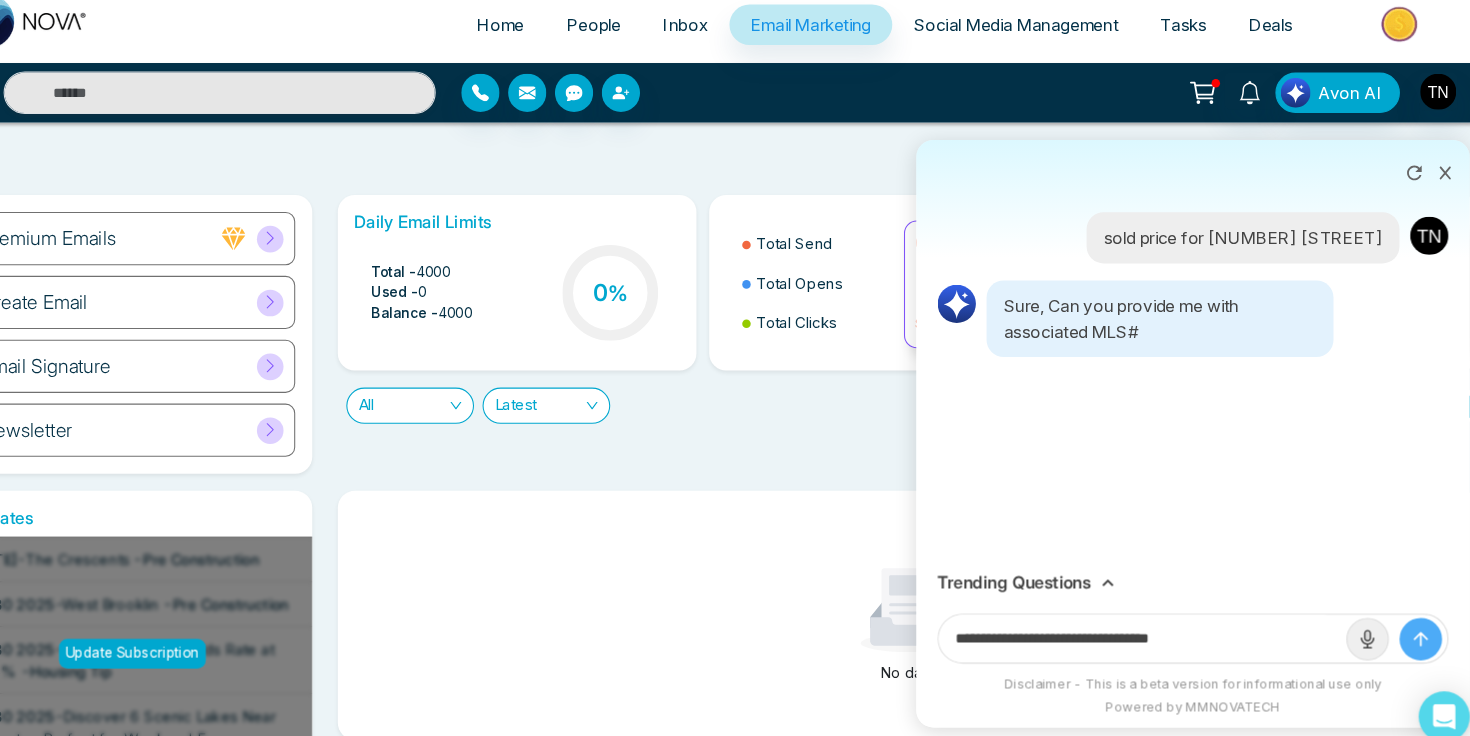 click on "Trending Questions" at bounding box center [1022, 565] 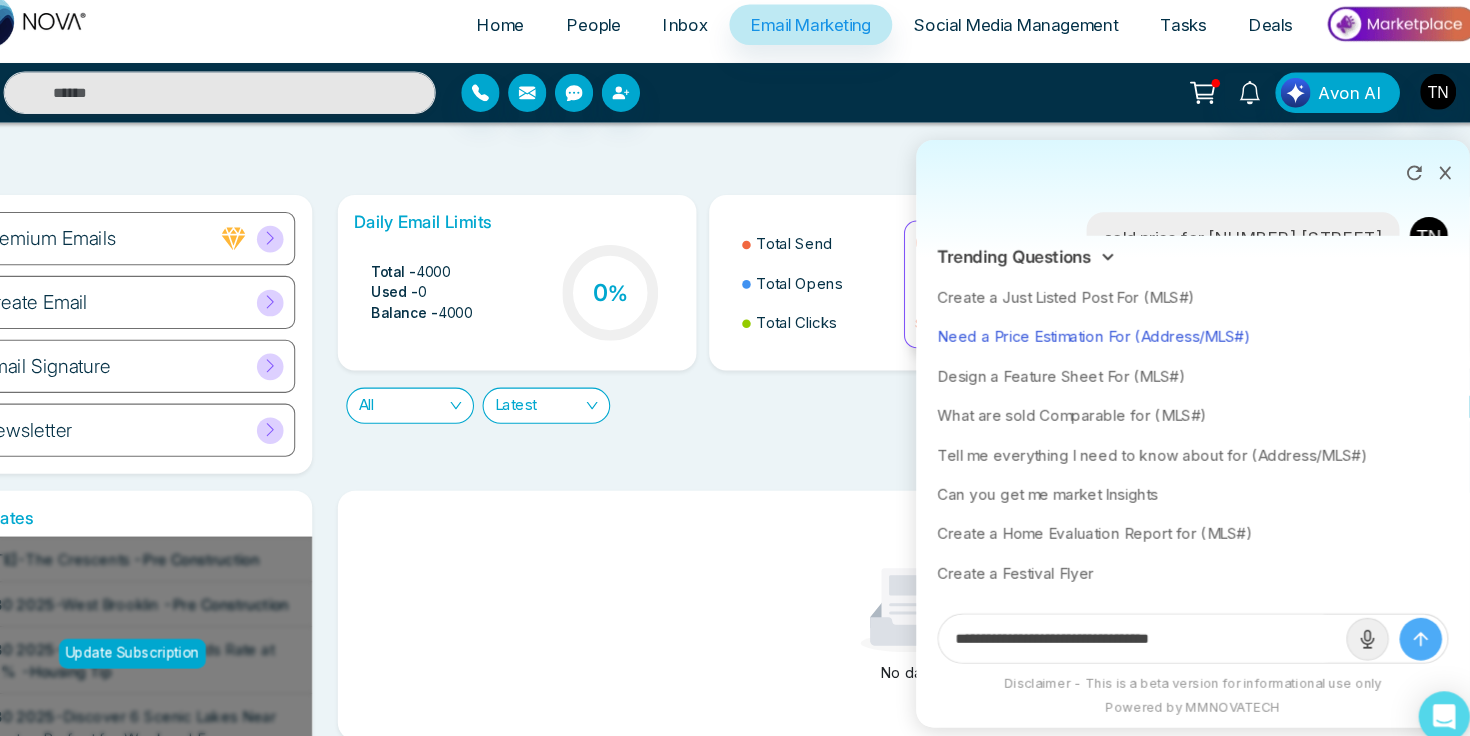 click on "Need a Price Estimation For (Address/MLS#)" at bounding box center [1190, 334] 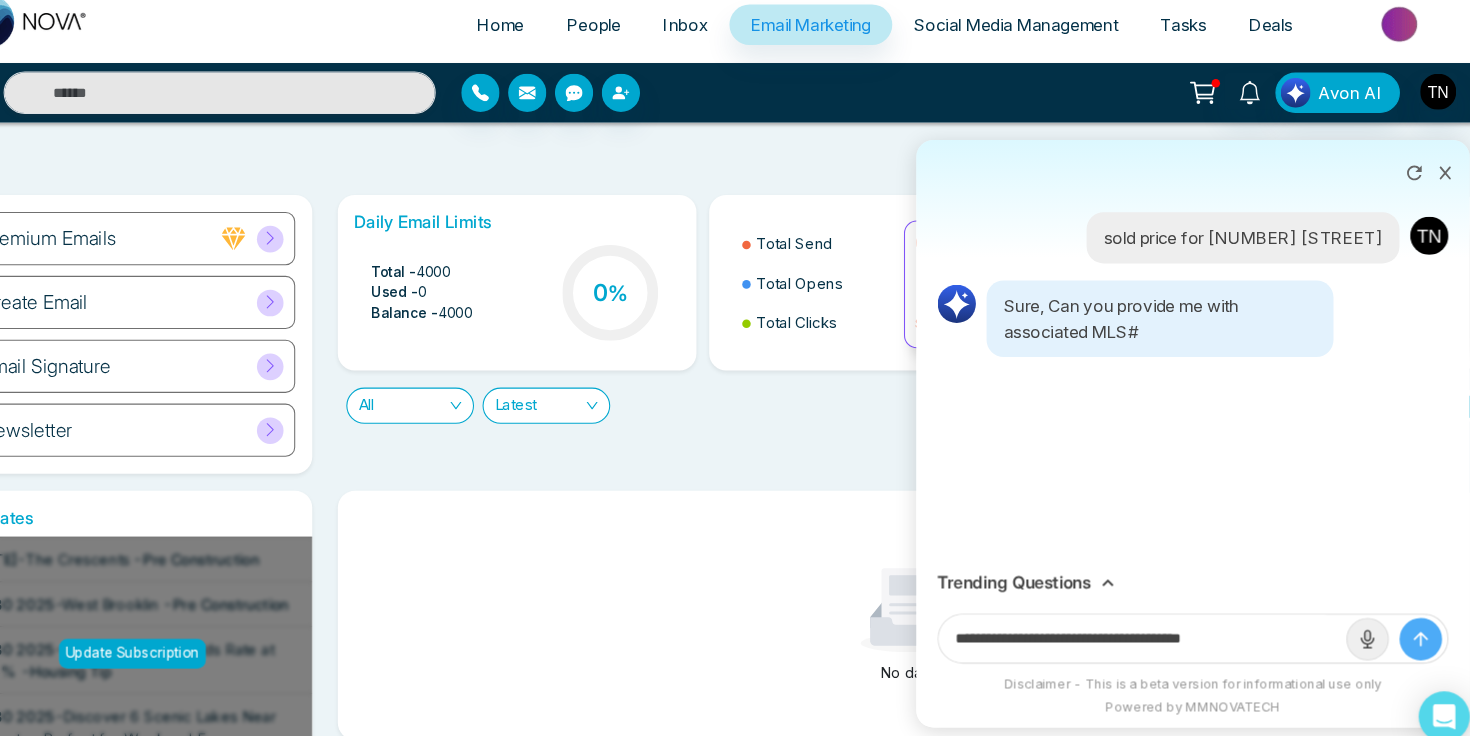 drag, startPoint x: 1152, startPoint y: 615, endPoint x: 1284, endPoint y: 618, distance: 132.03409 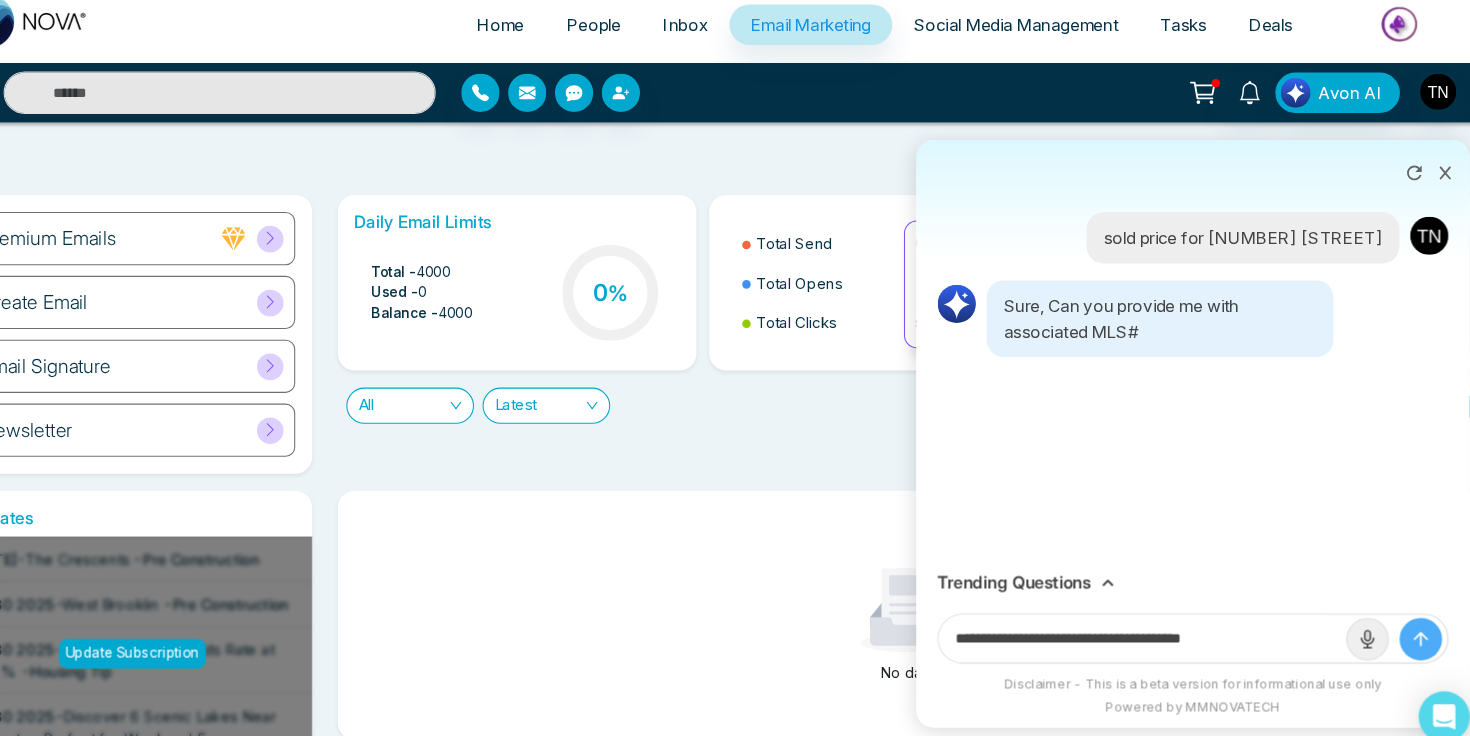 click on "**********" at bounding box center [1142, 618] 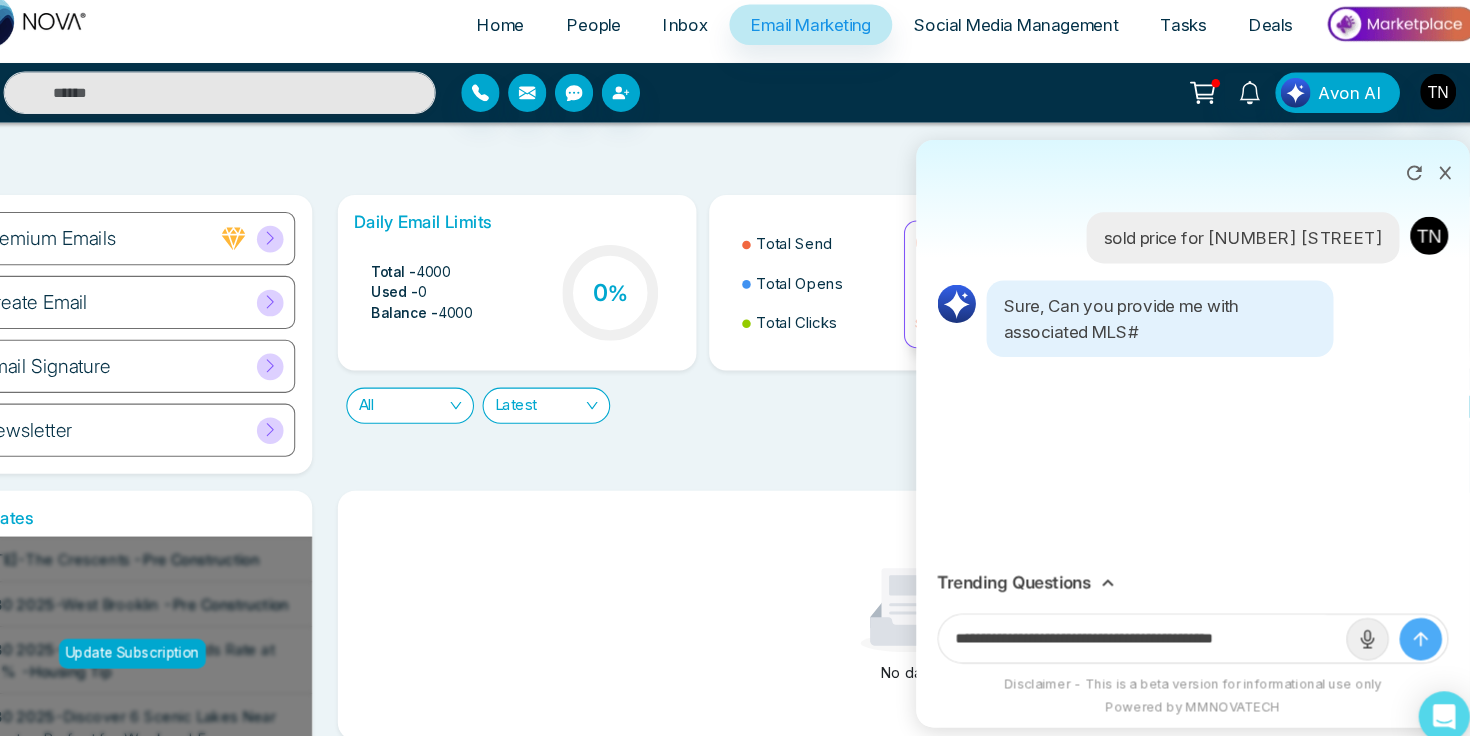 click on "**********" at bounding box center (1142, 618) 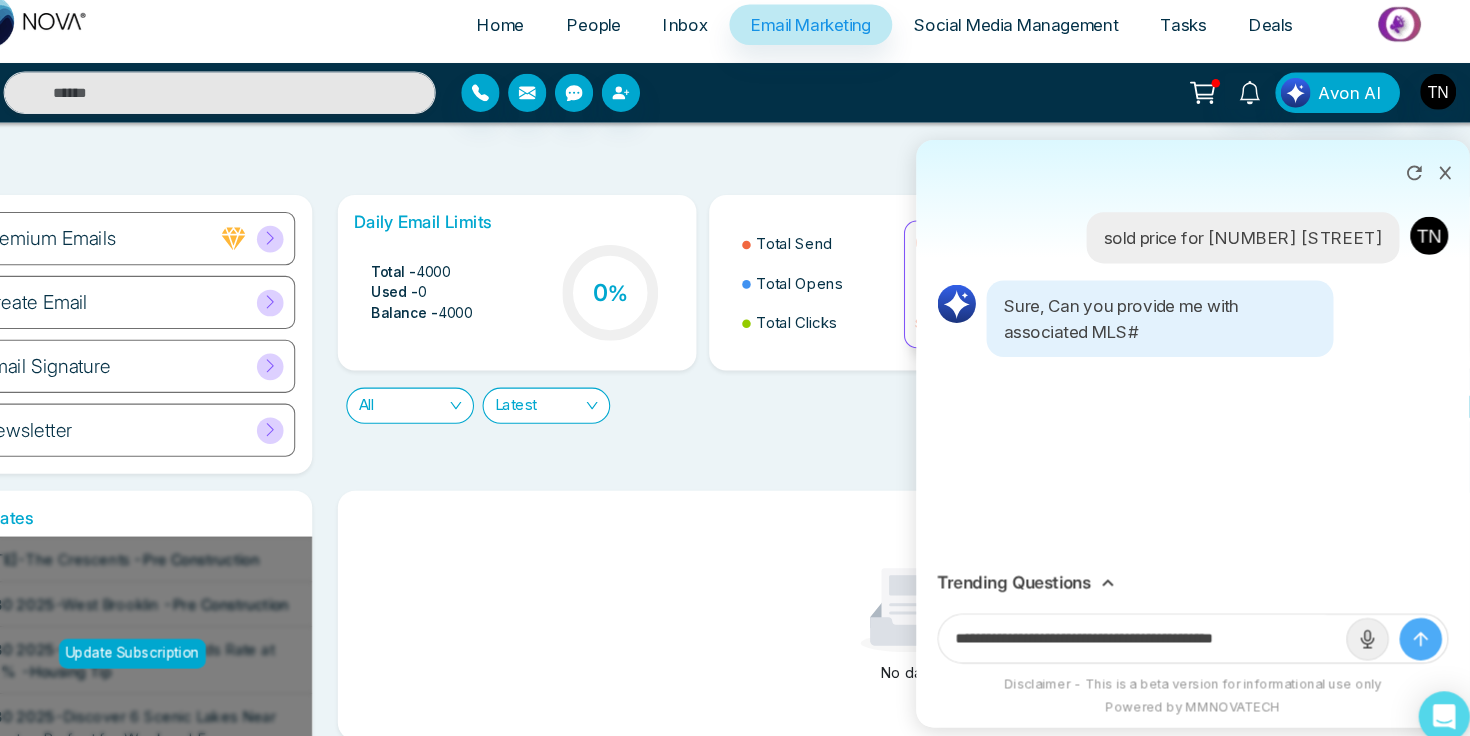 type on "**********" 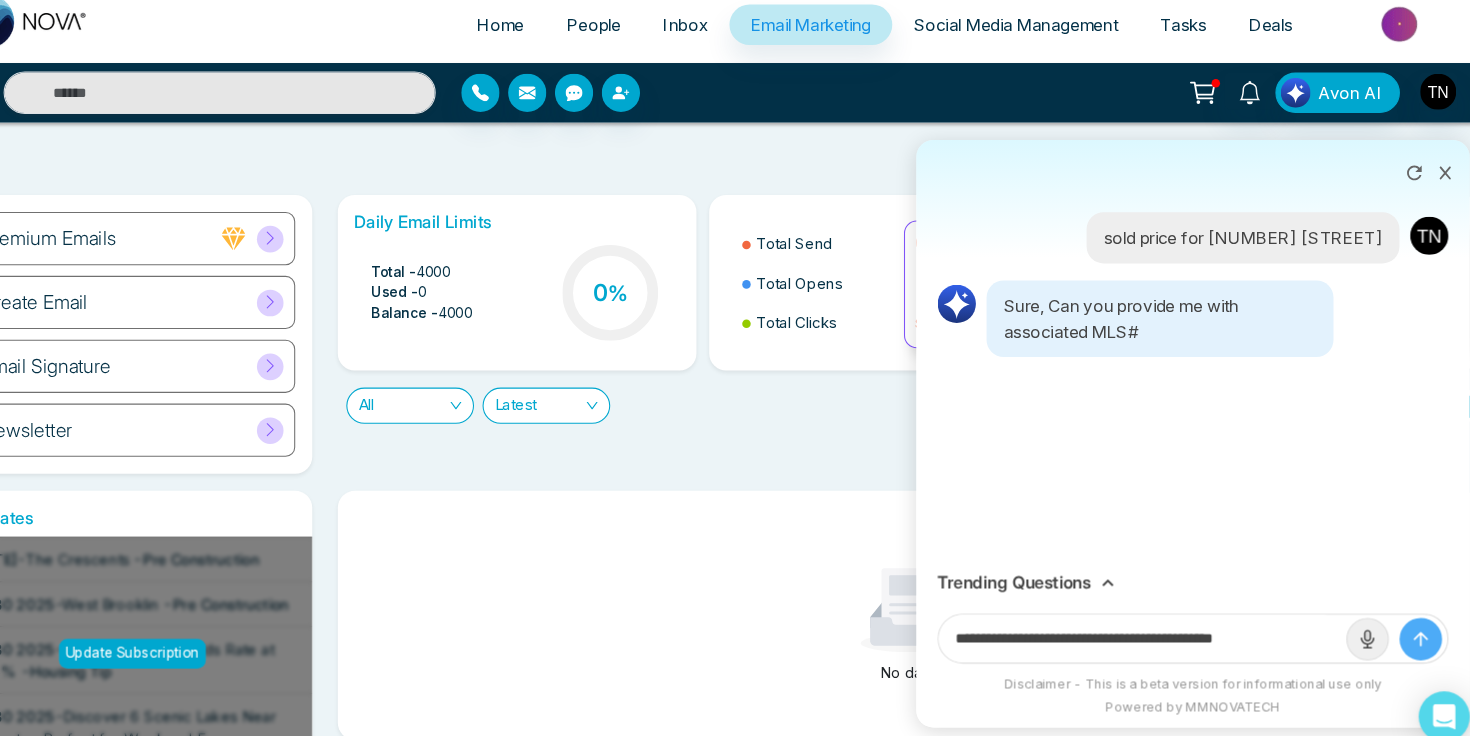 click at bounding box center (1404, 619) 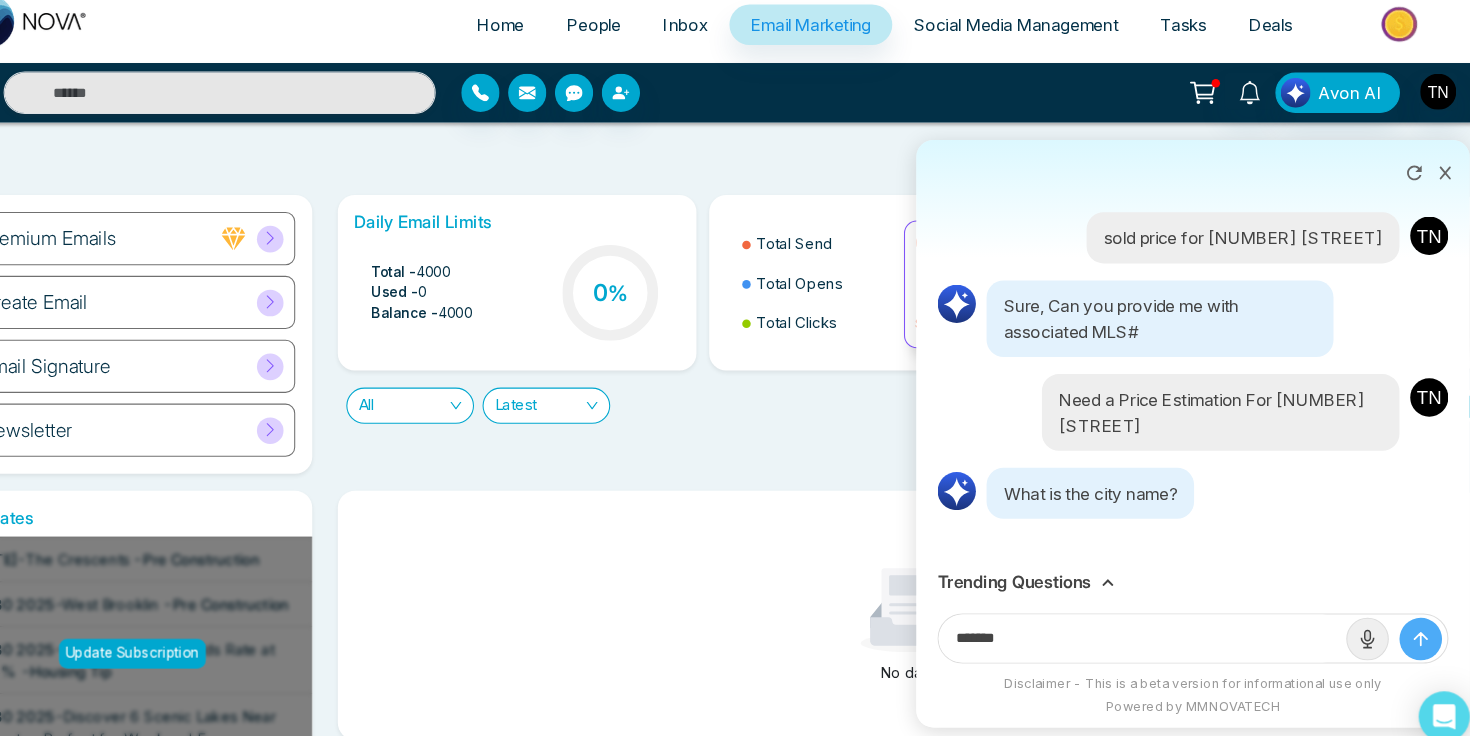 type on "*******" 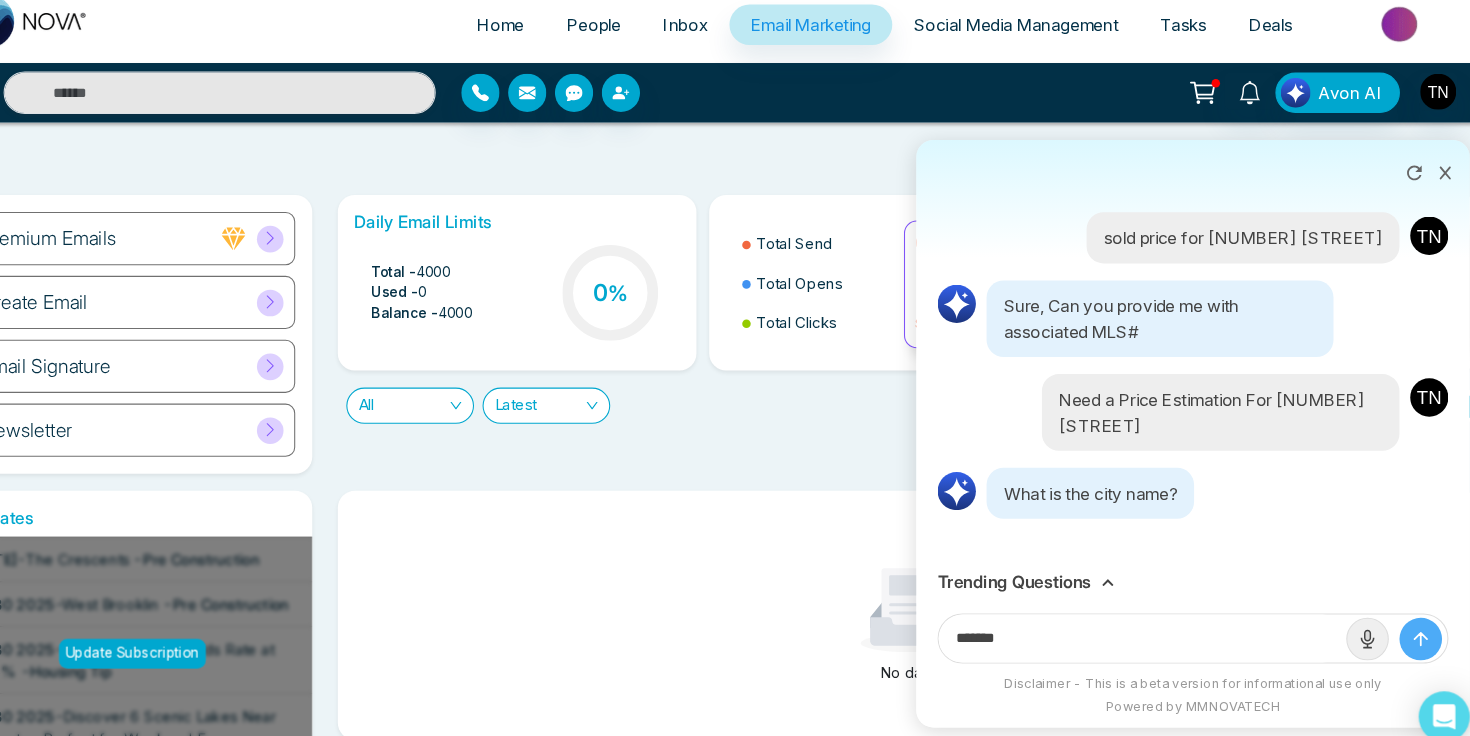 click at bounding box center [1404, 619] 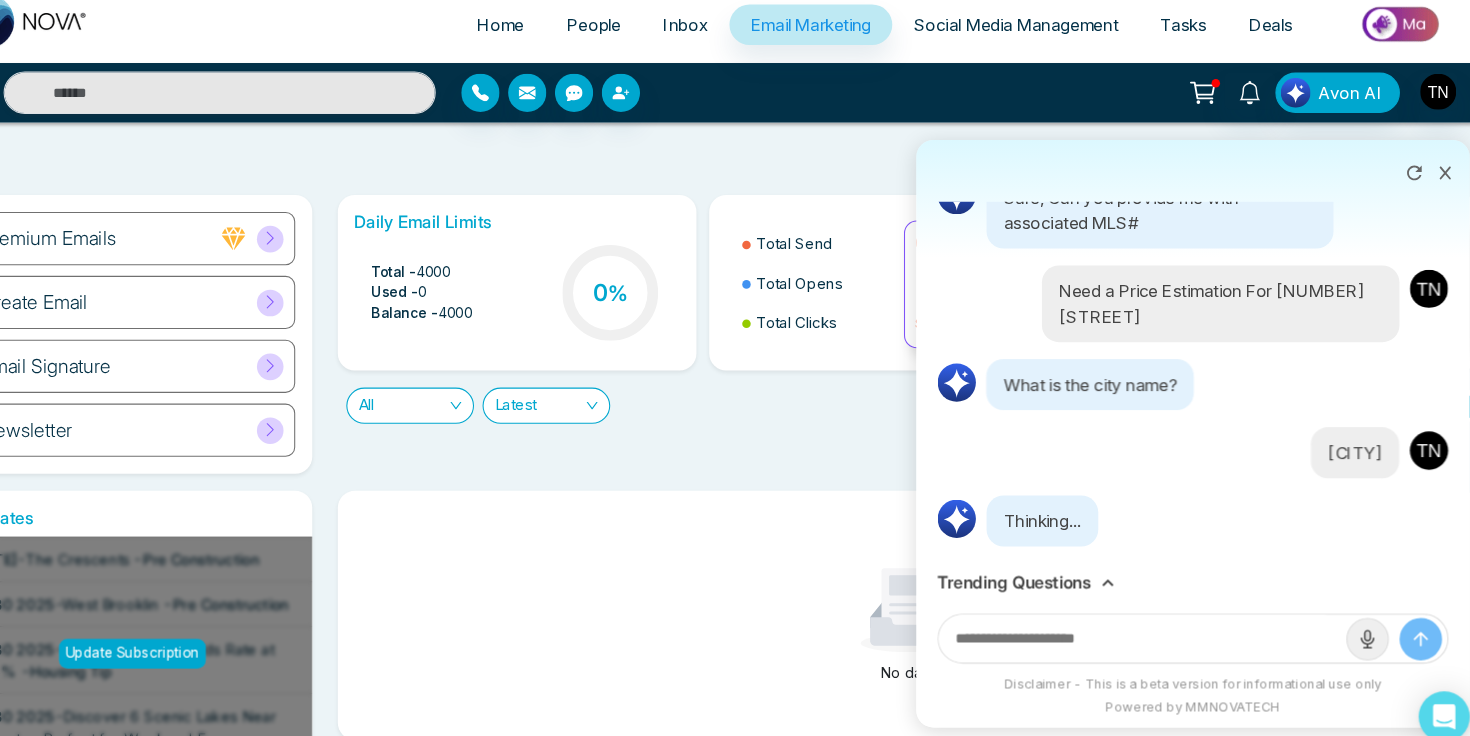 scroll, scrollTop: 104, scrollLeft: 0, axis: vertical 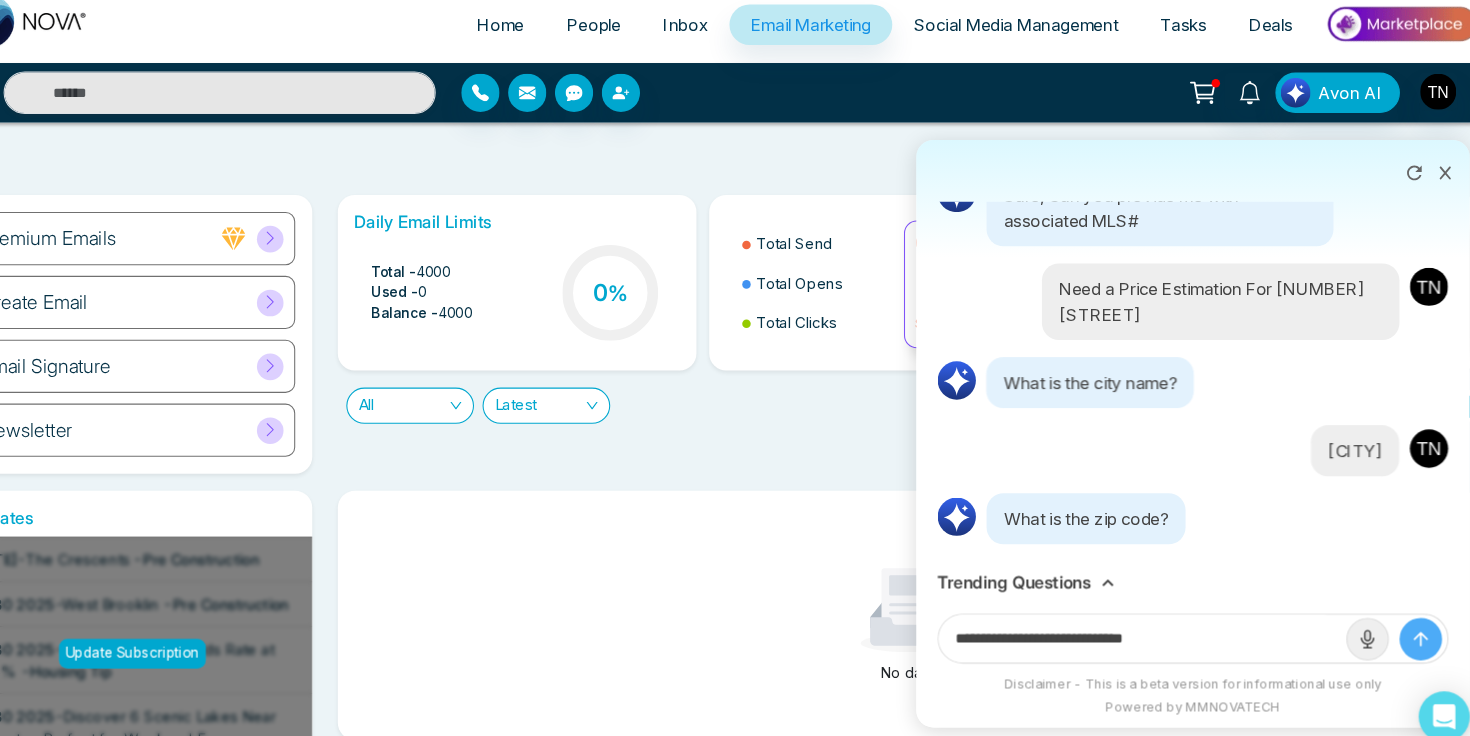 type on "**********" 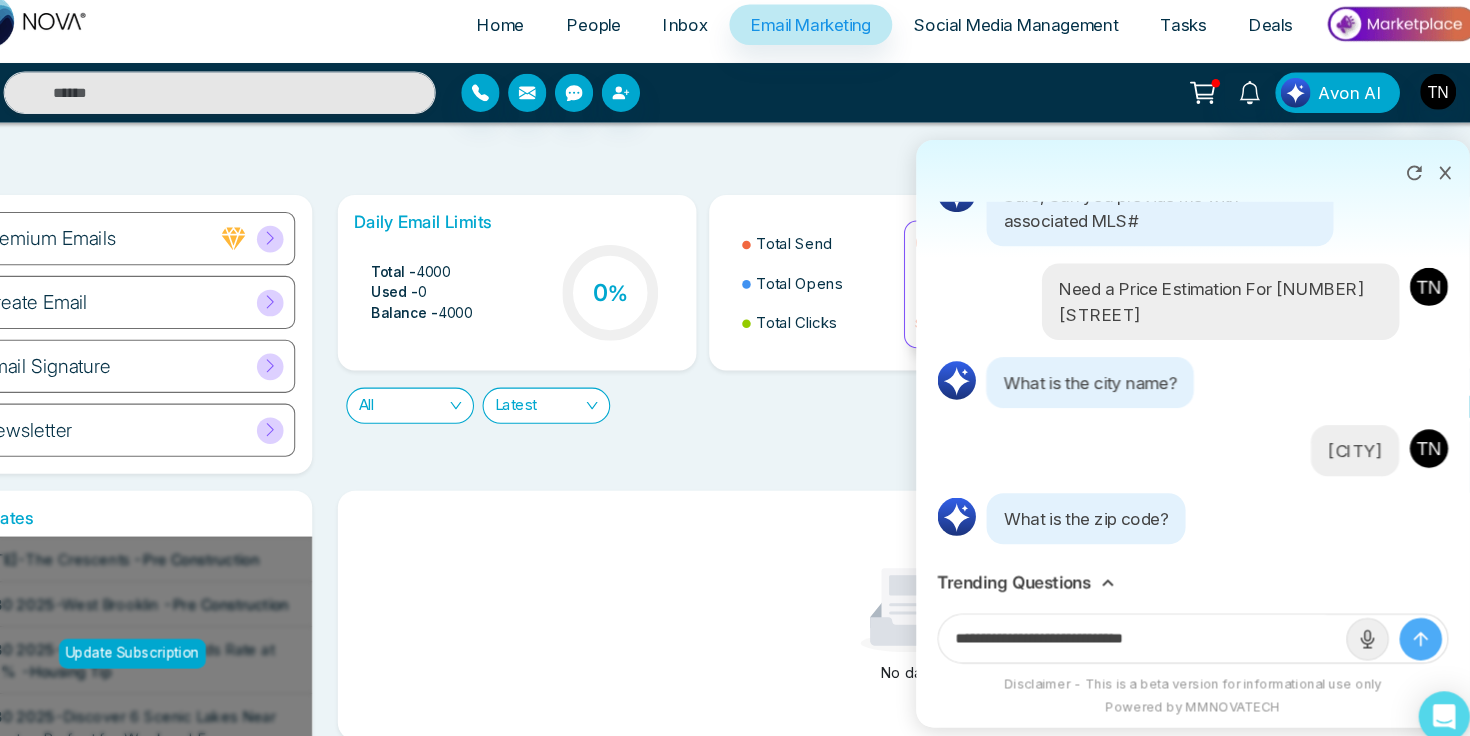 click at bounding box center (1404, 619) 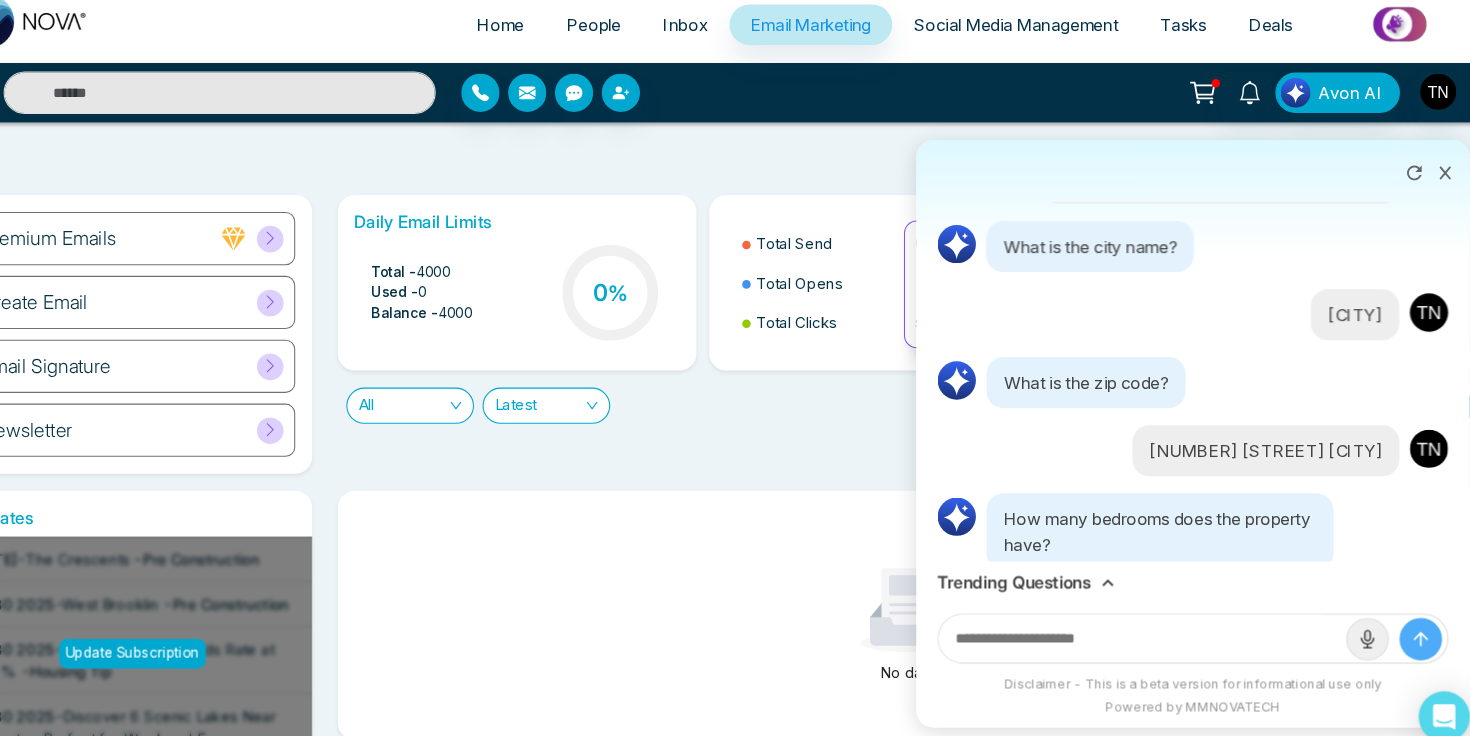 scroll, scrollTop: 256, scrollLeft: 0, axis: vertical 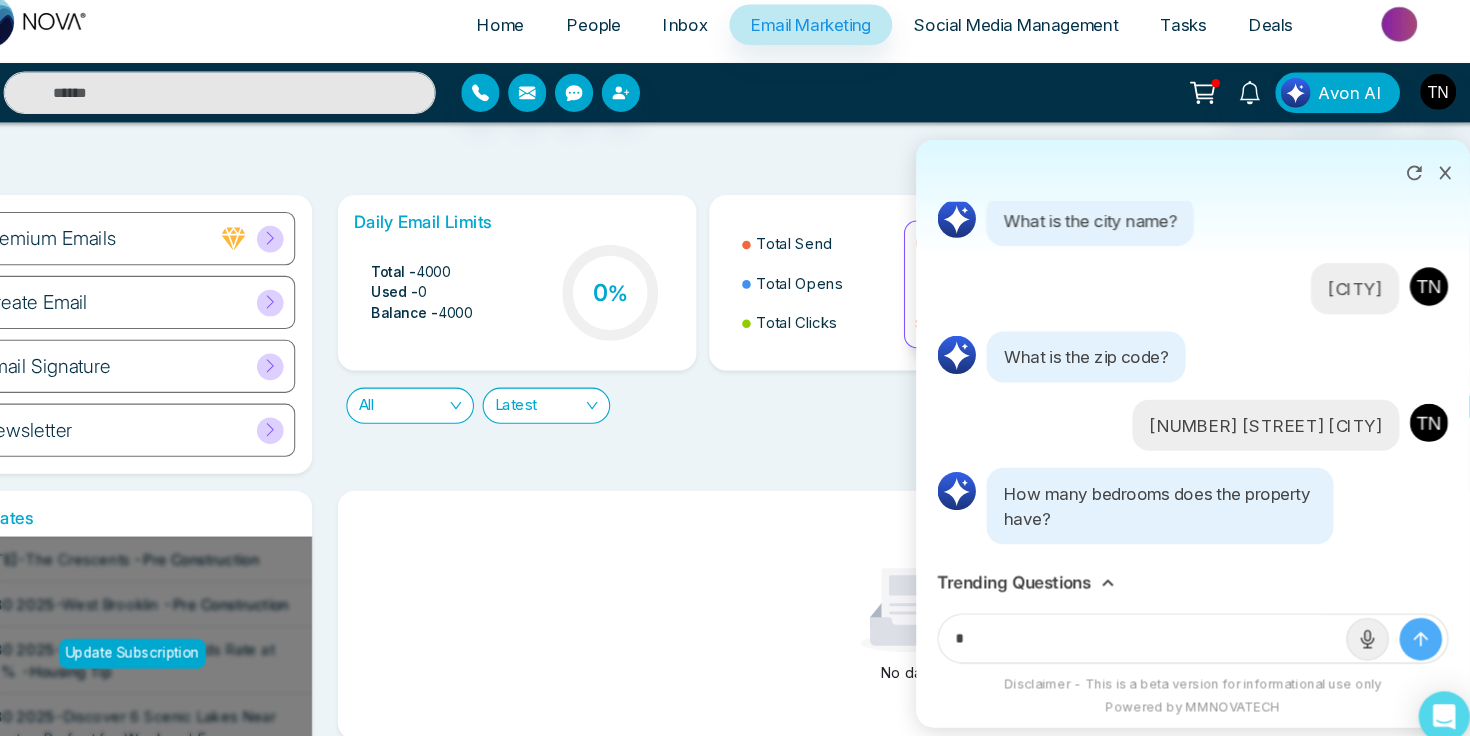 type on "*" 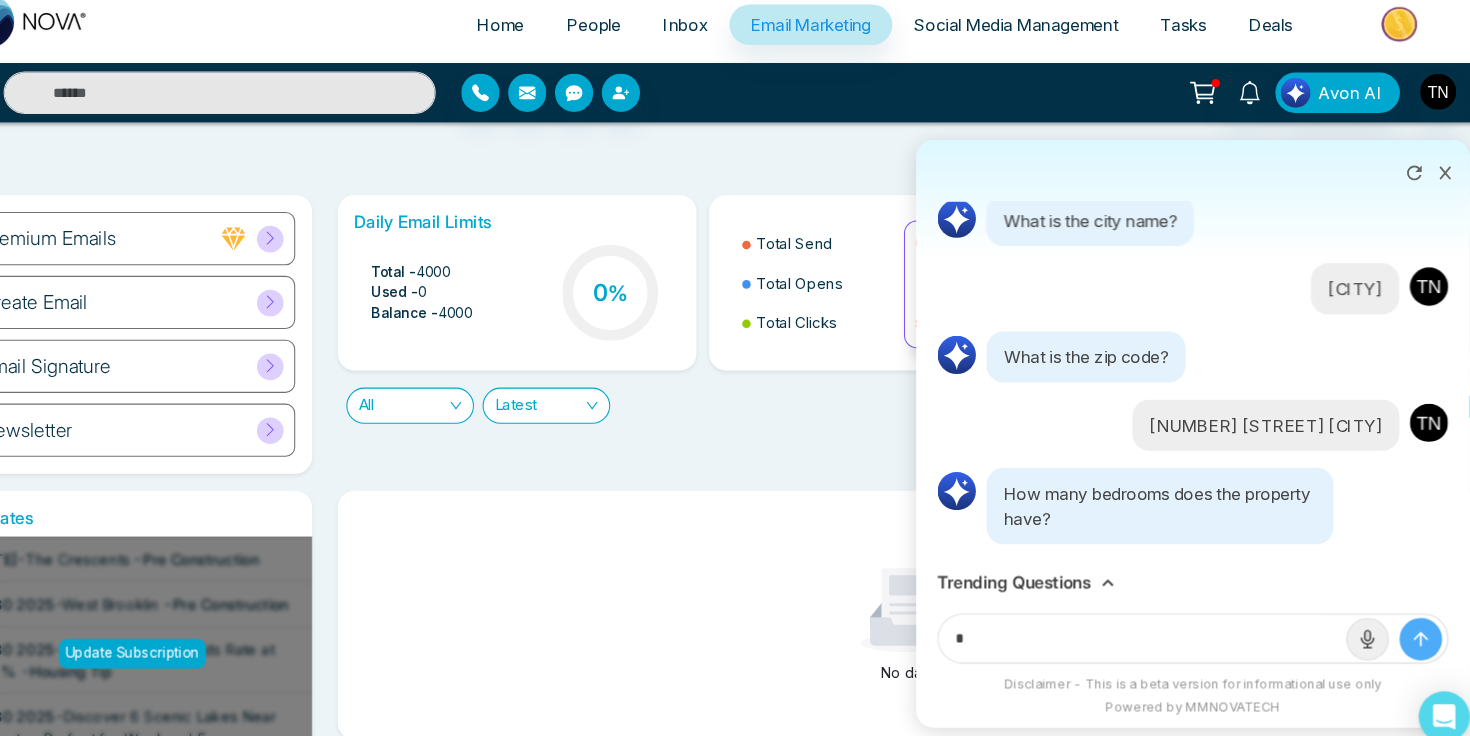 click at bounding box center (1404, 619) 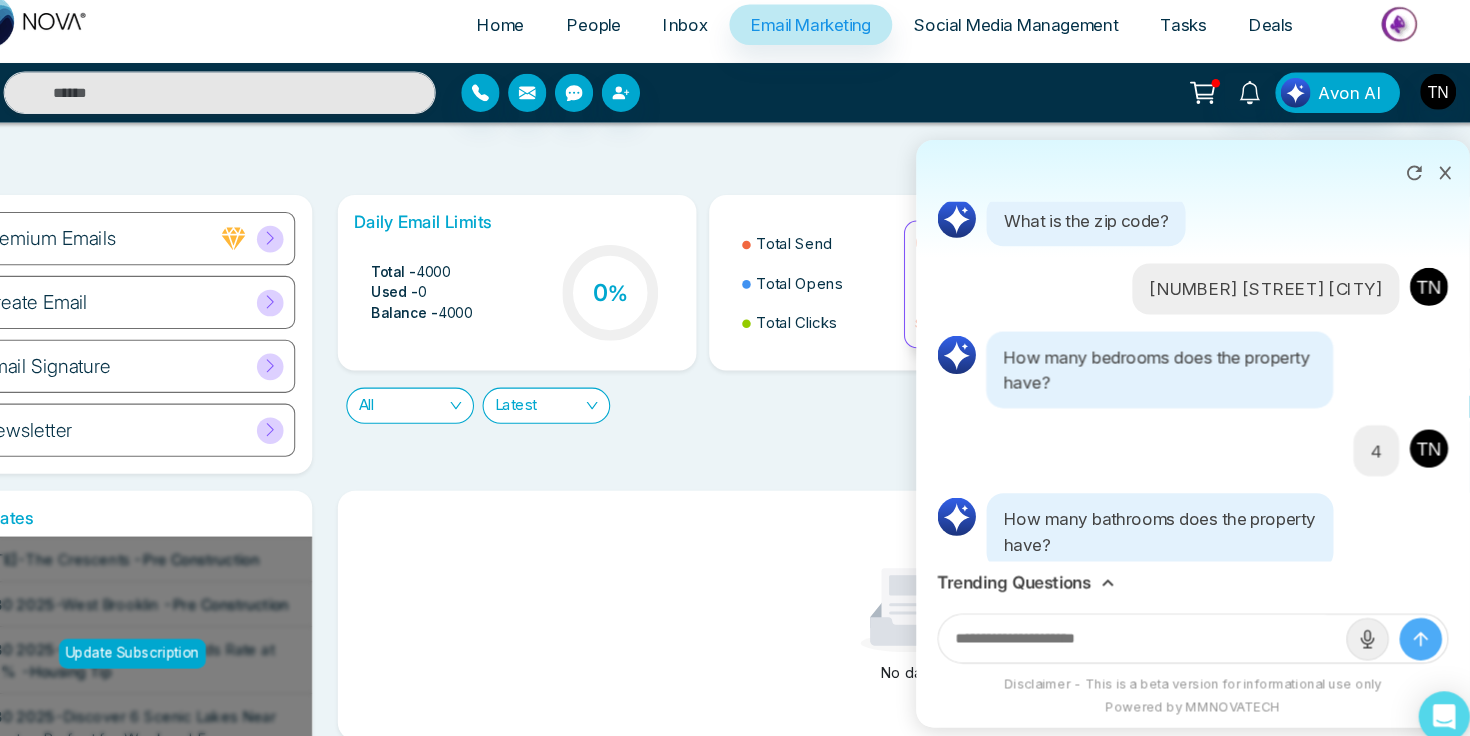 scroll, scrollTop: 408, scrollLeft: 0, axis: vertical 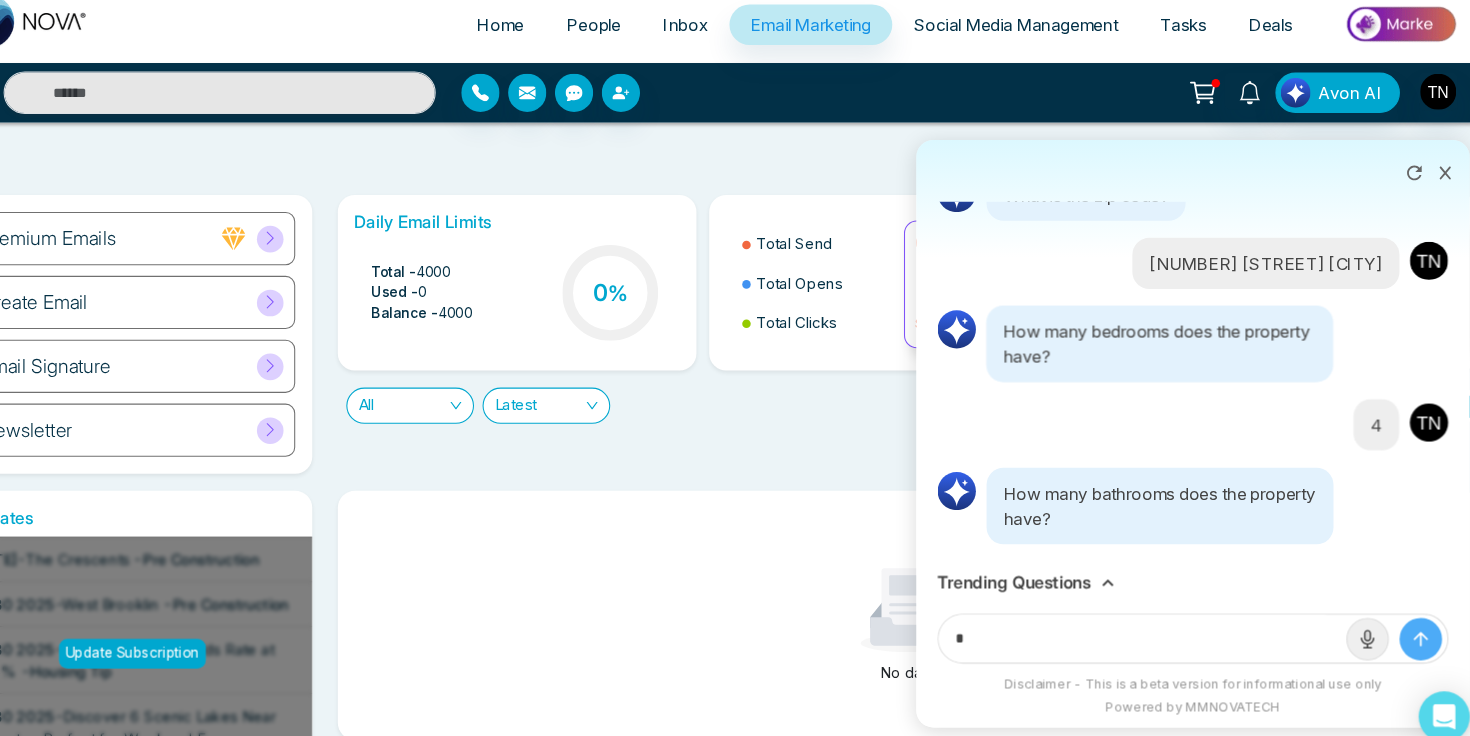type on "*" 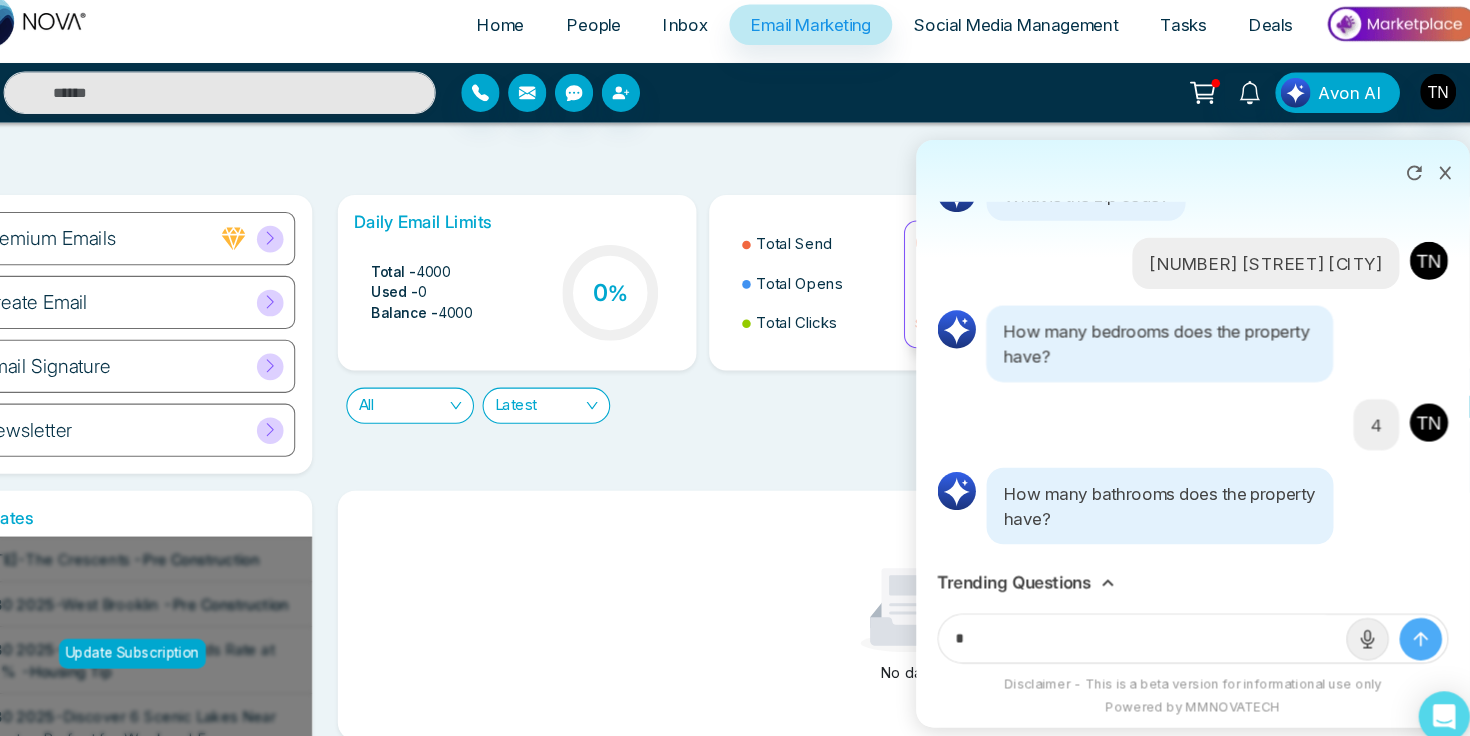 click at bounding box center [1404, 619] 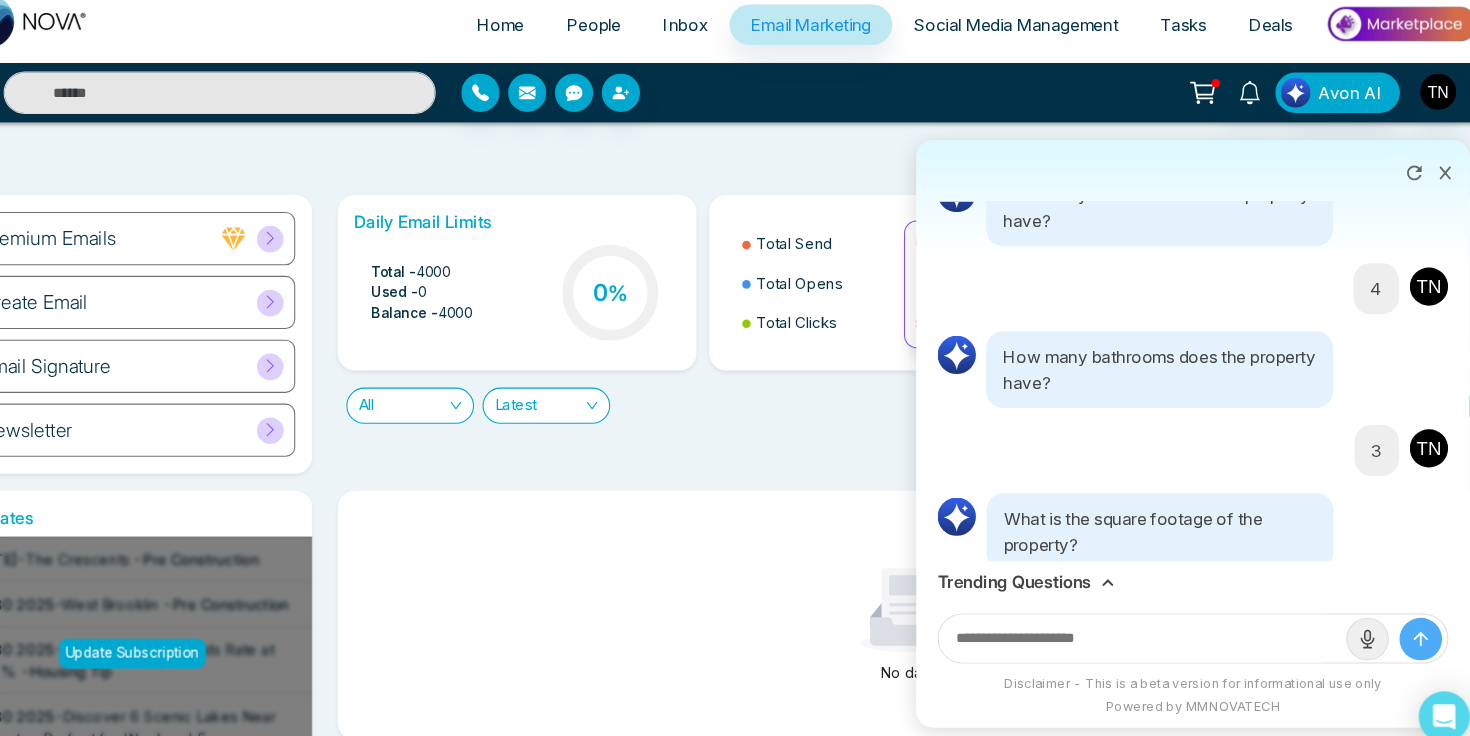 scroll, scrollTop: 560, scrollLeft: 0, axis: vertical 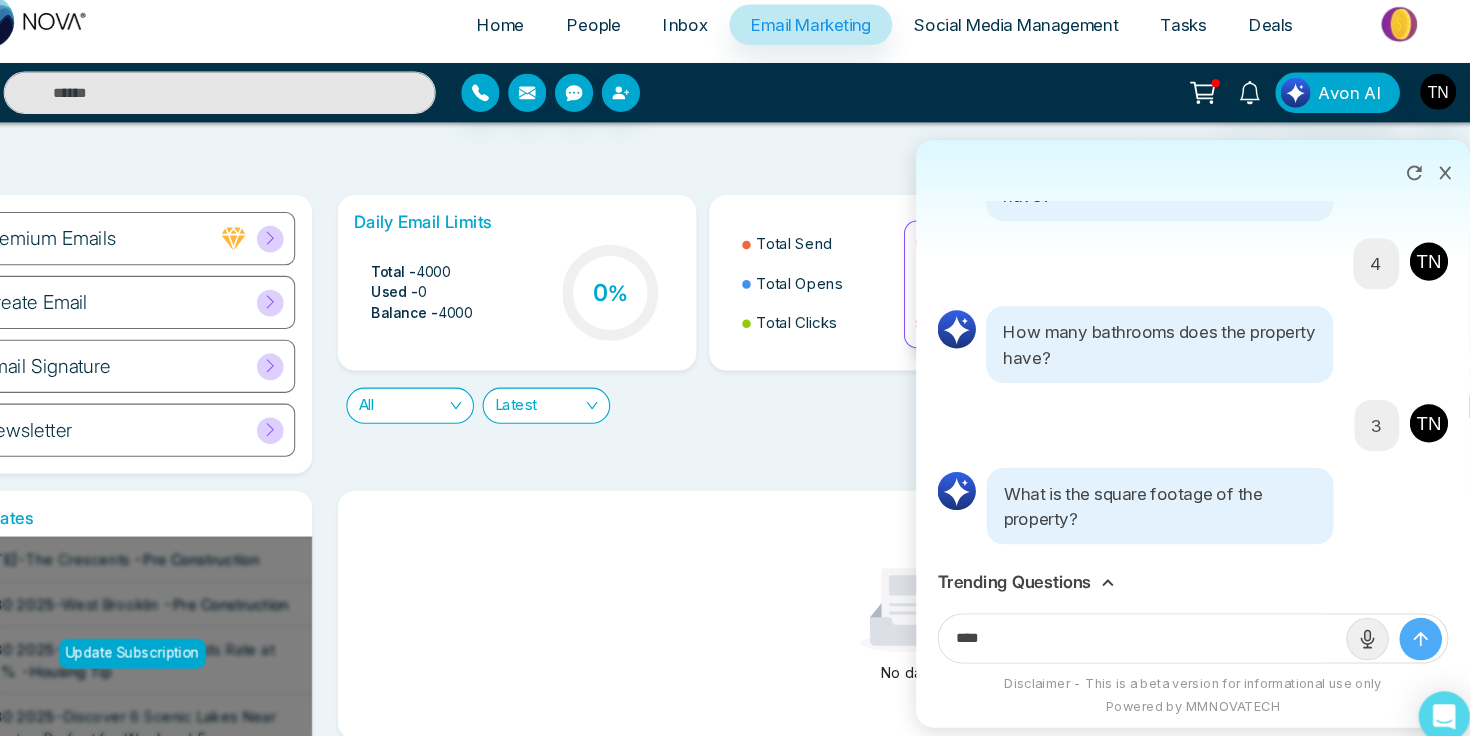 type on "****" 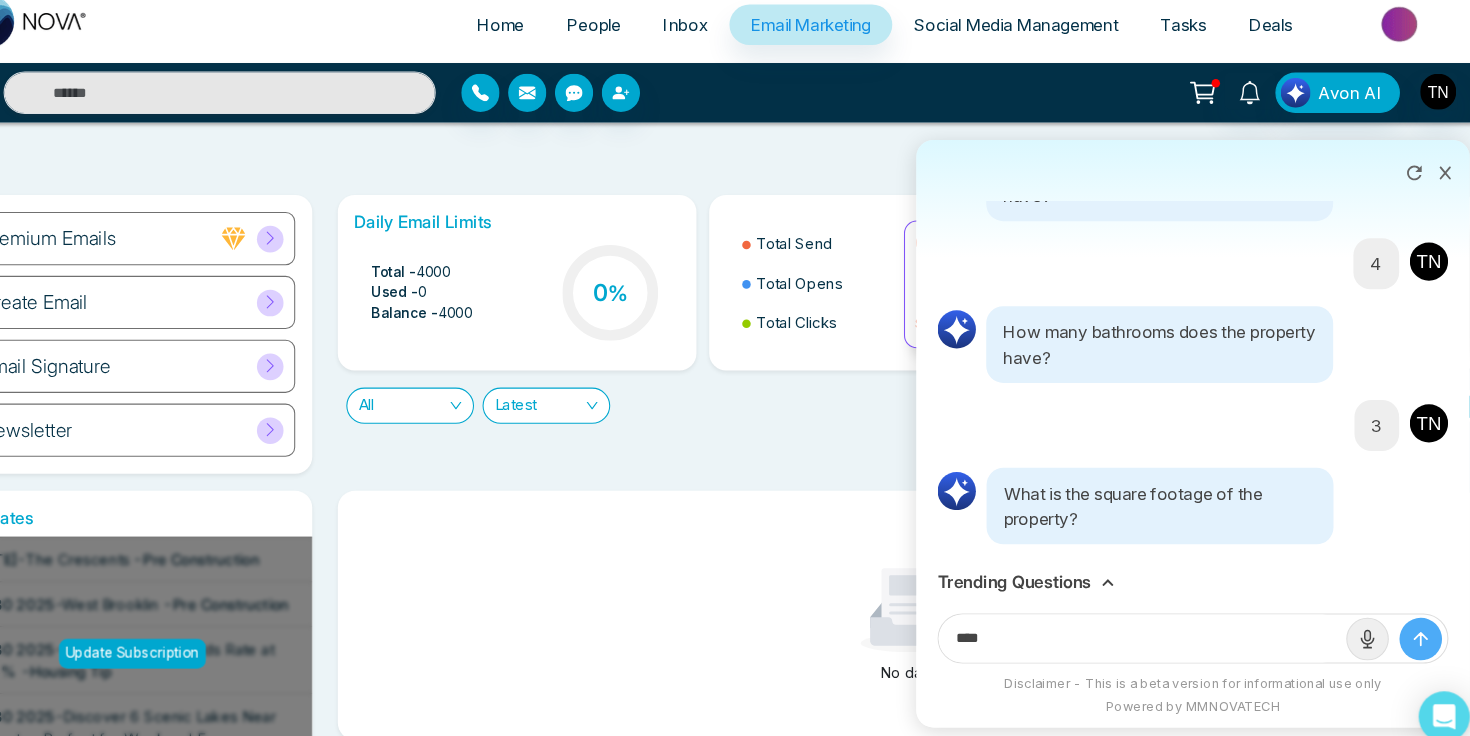 click at bounding box center [1404, 619] 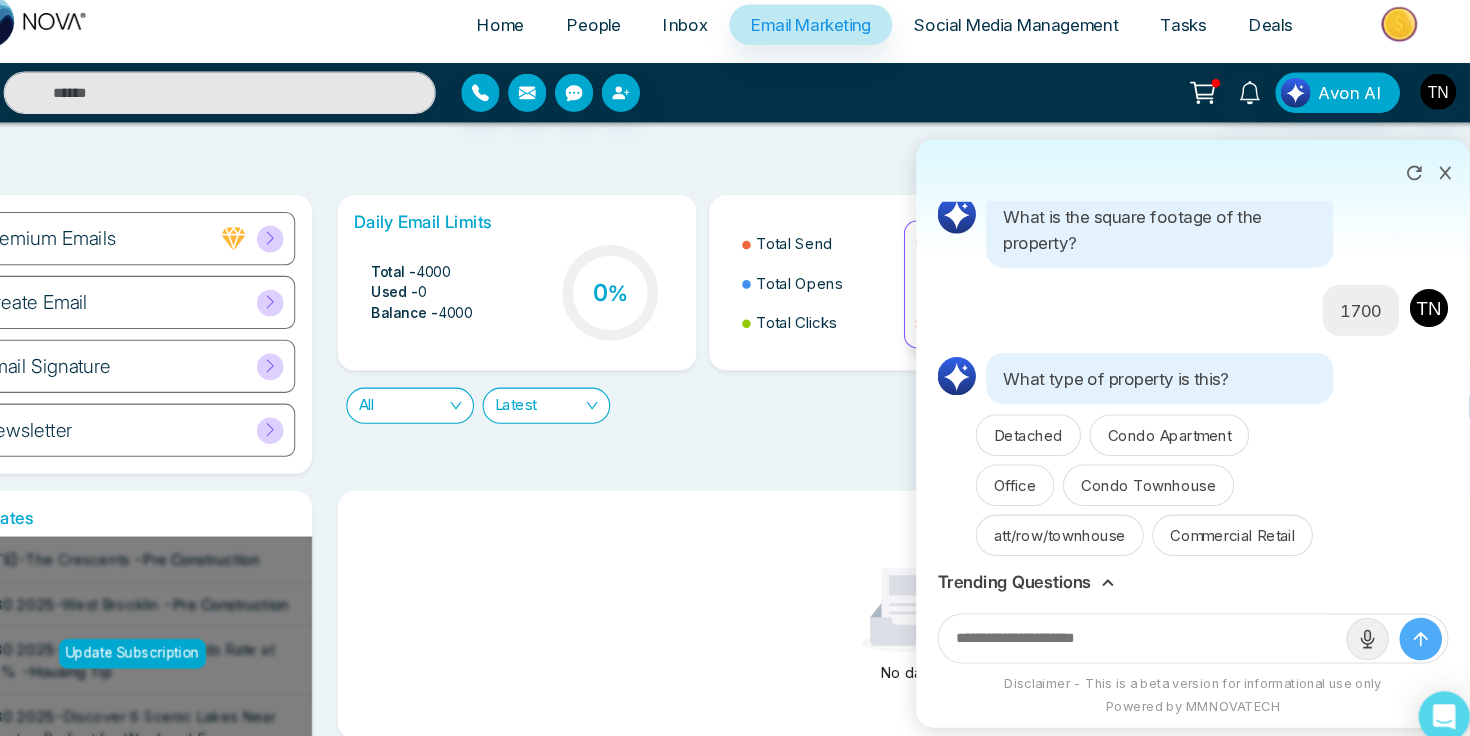 scroll, scrollTop: 878, scrollLeft: 0, axis: vertical 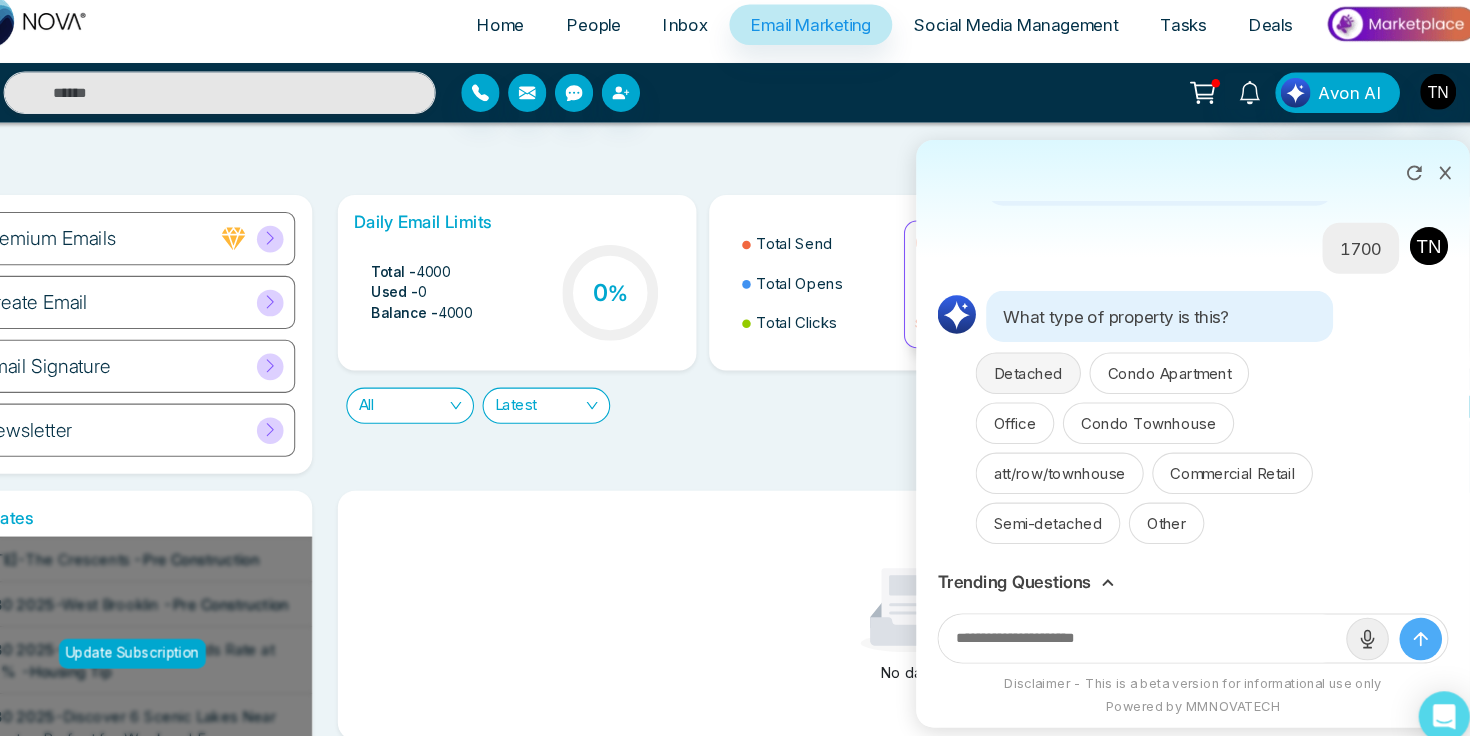 click on "Detached" at bounding box center [1035, 369] 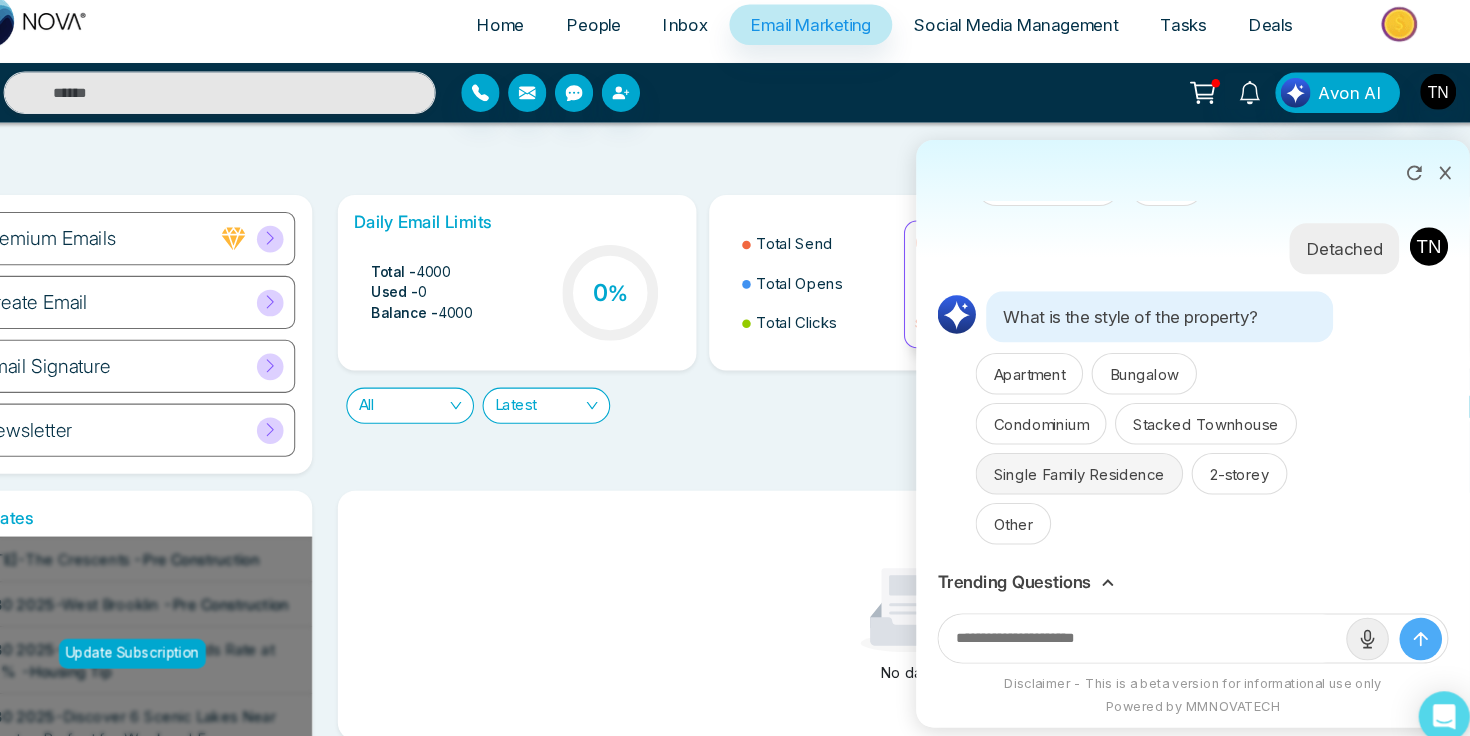 scroll, scrollTop: 1196, scrollLeft: 0, axis: vertical 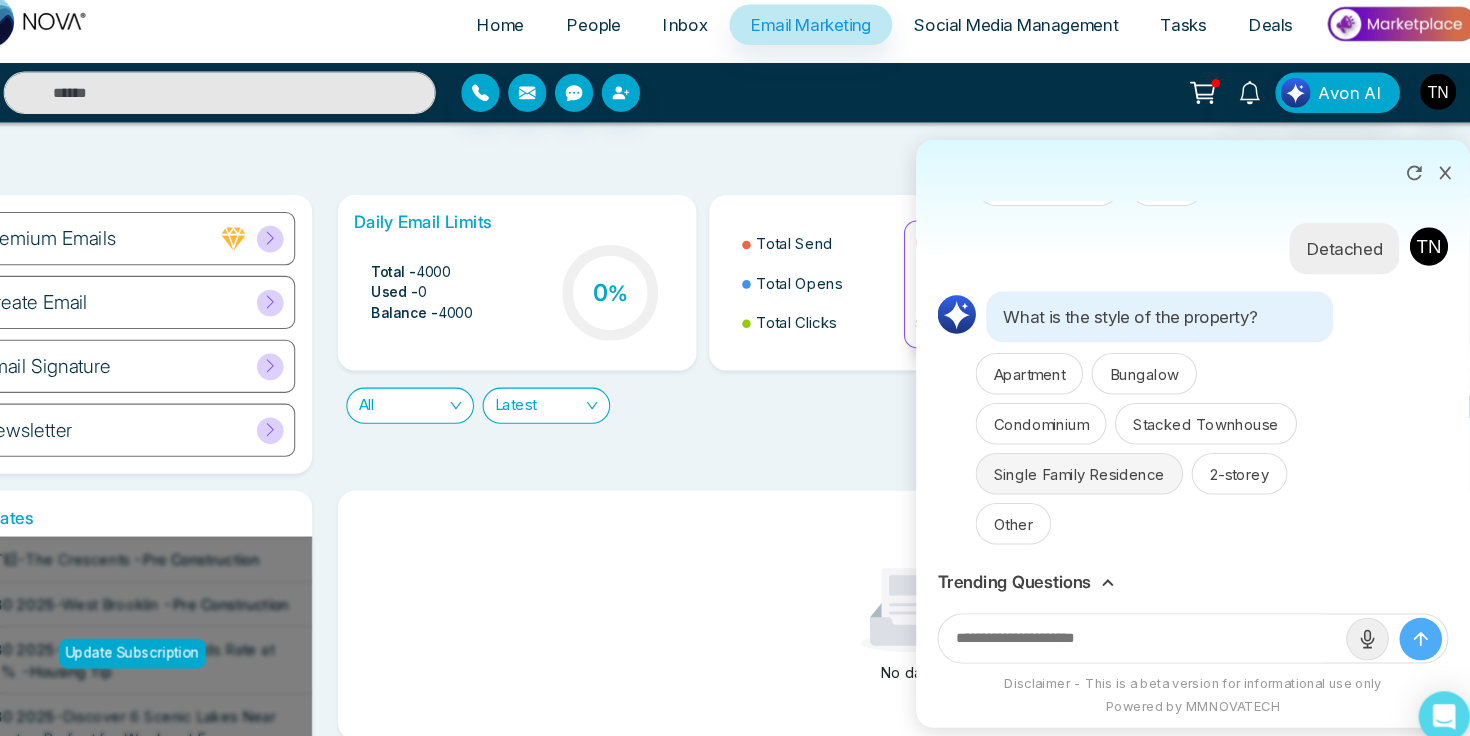 click on "Single Family Residence" at bounding box center [1083, 463] 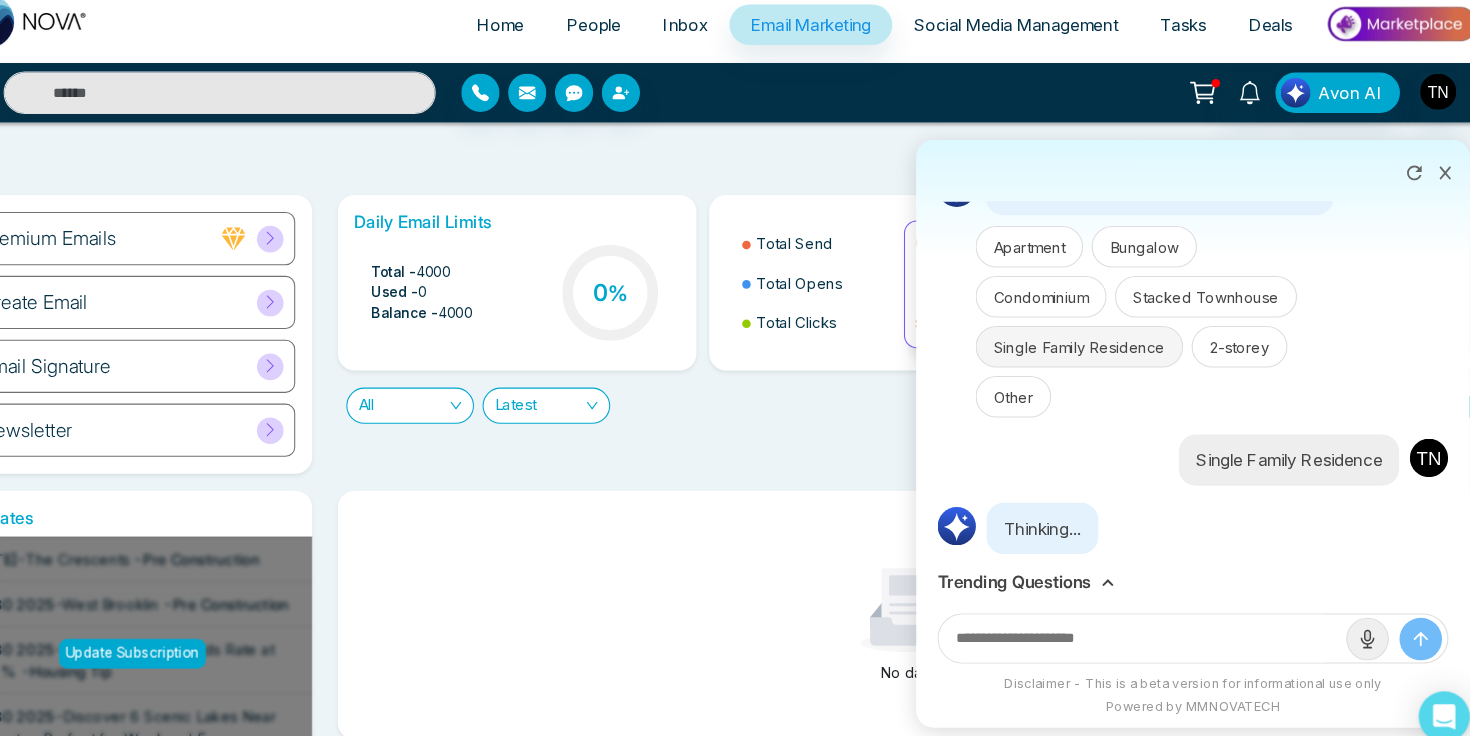 scroll, scrollTop: 1324, scrollLeft: 0, axis: vertical 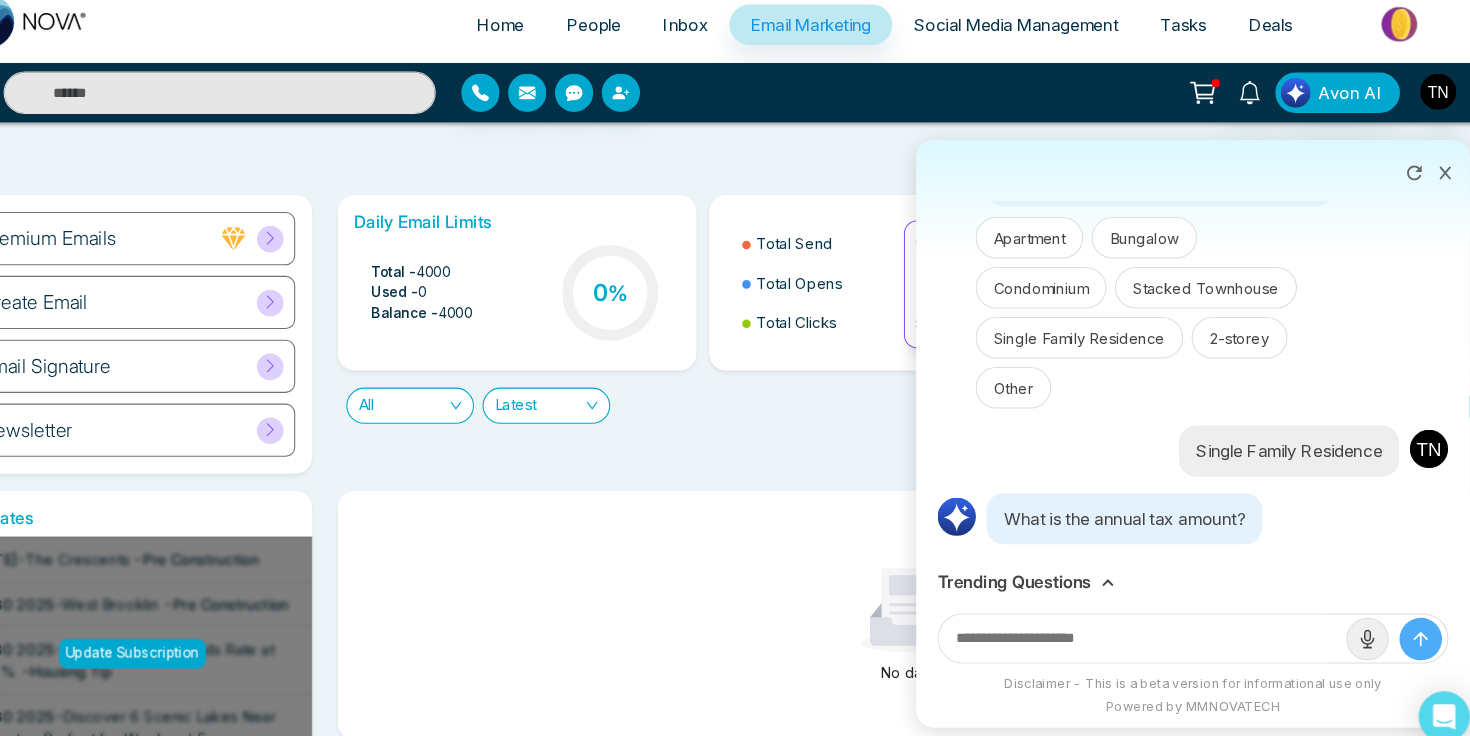 click at bounding box center (1142, 618) 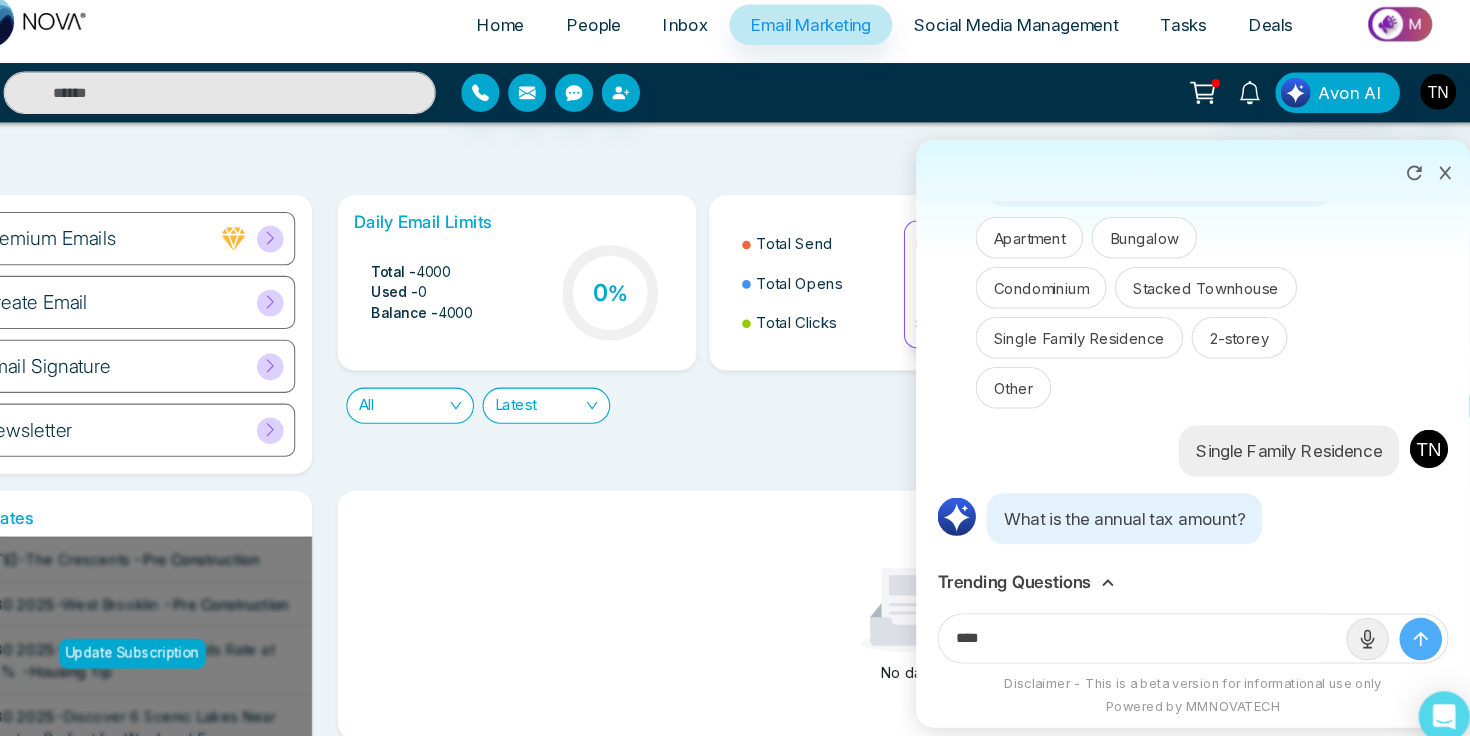 type on "****" 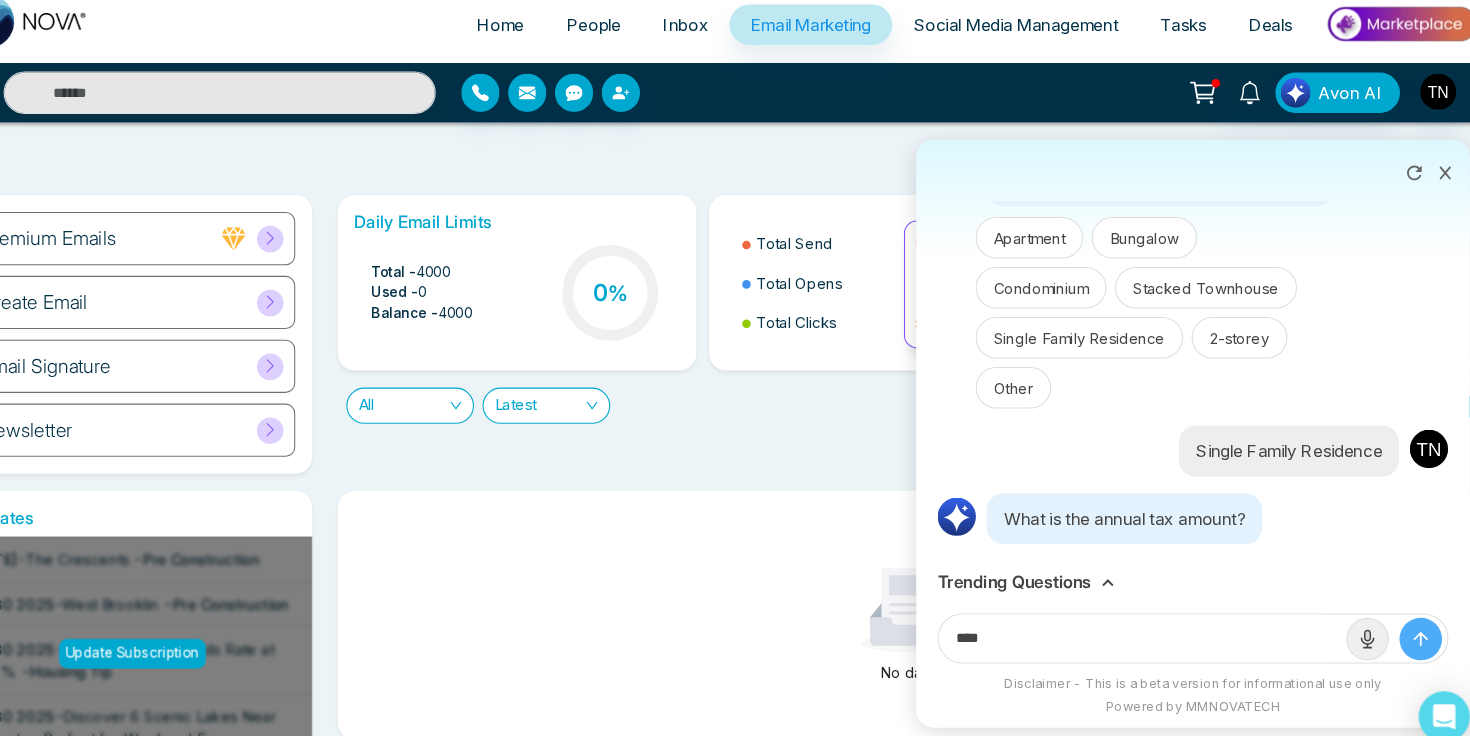 click at bounding box center [1404, 619] 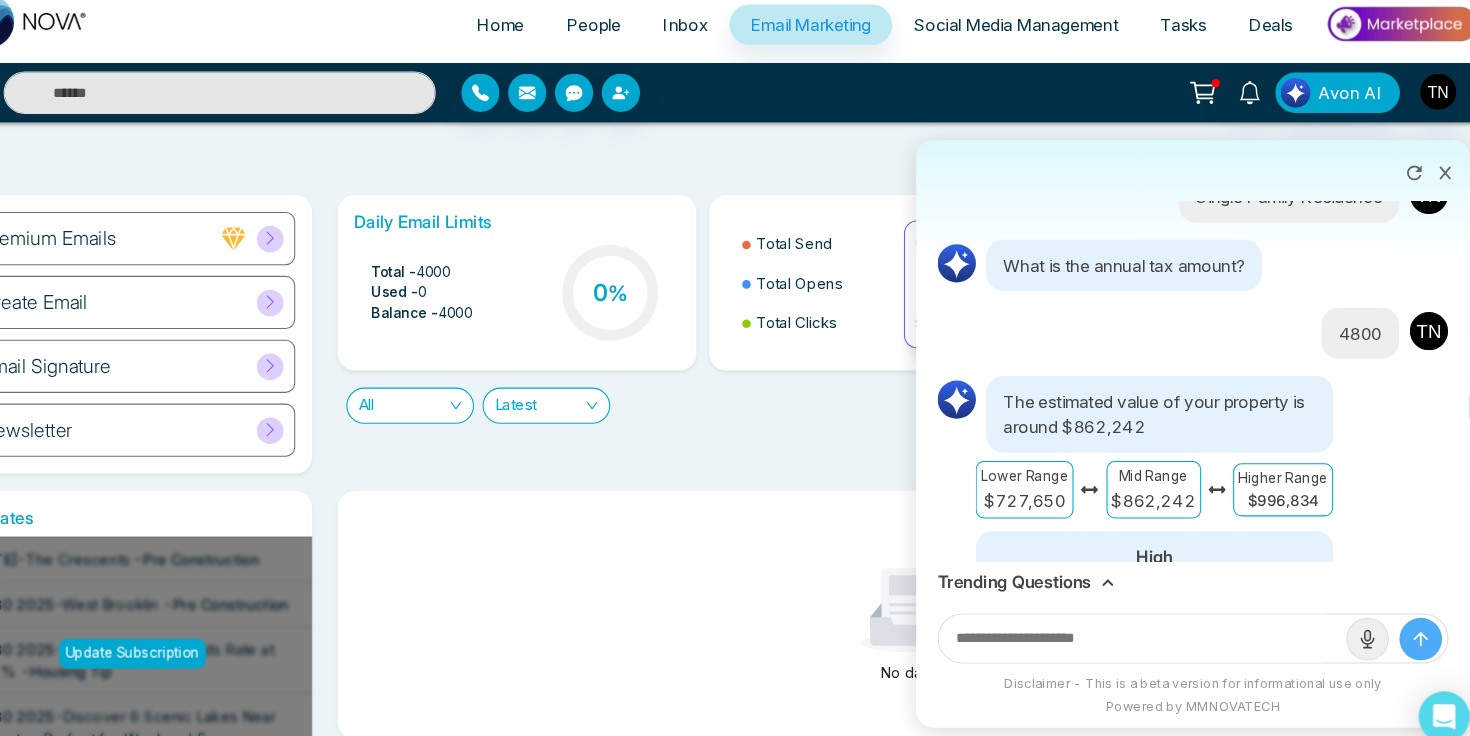 scroll, scrollTop: 1627, scrollLeft: 0, axis: vertical 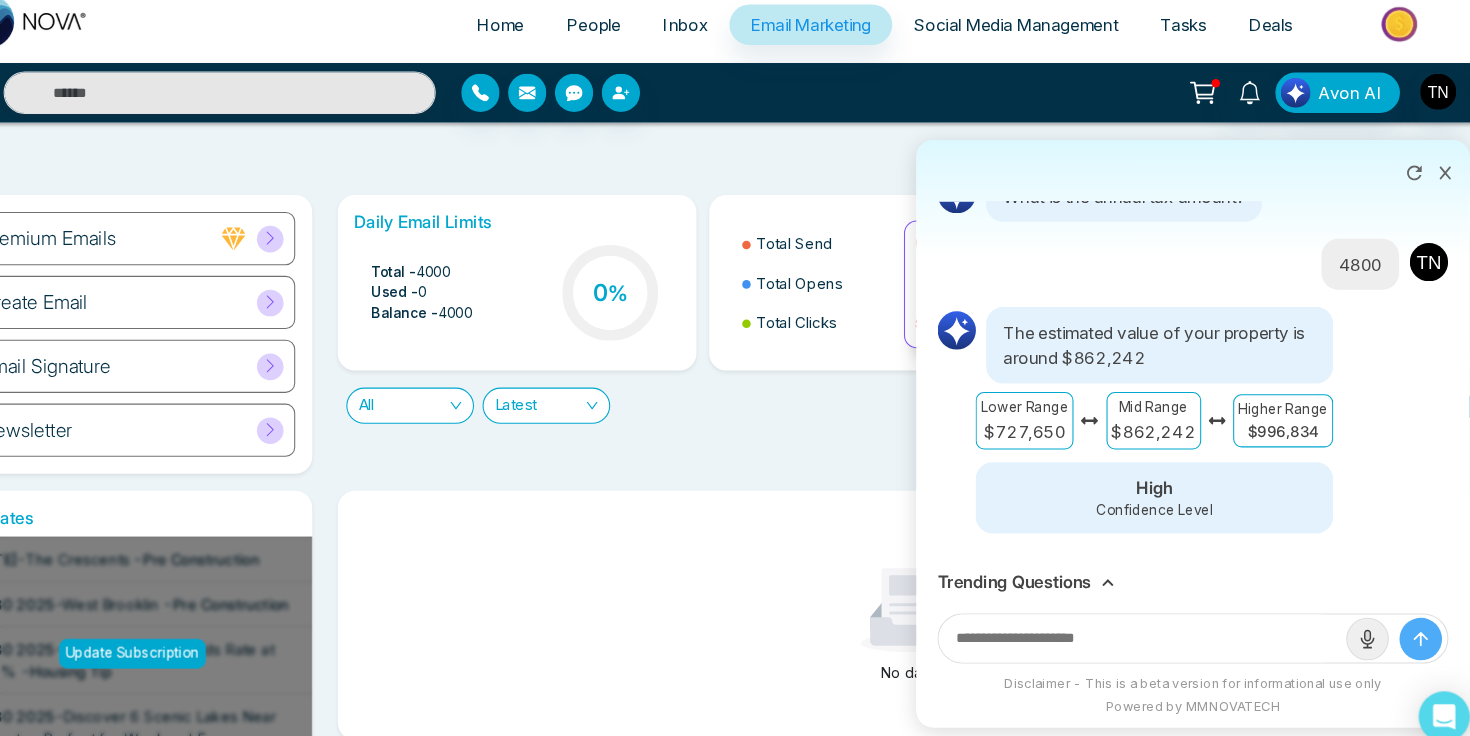 click at bounding box center (1142, 618) 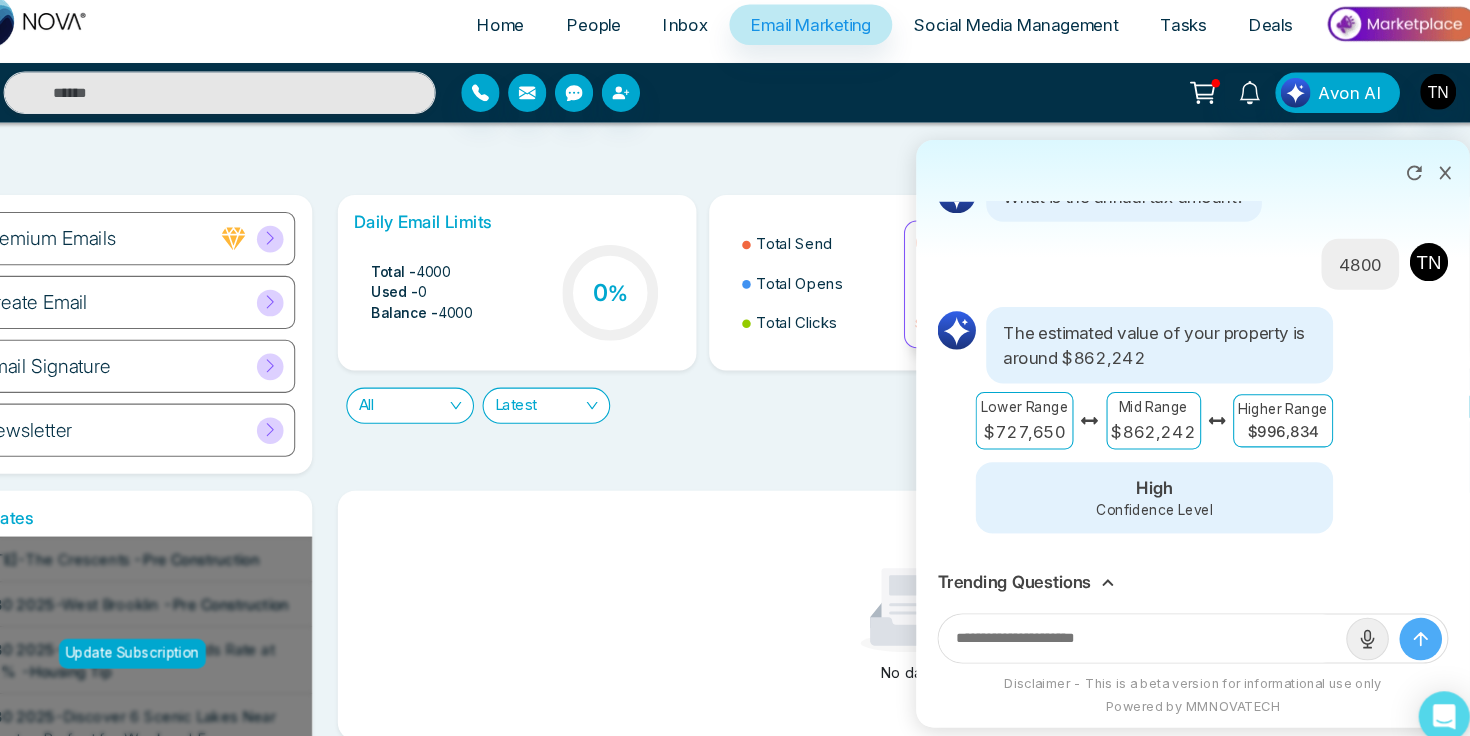 click on "Trending Questions" at bounding box center [1022, 565] 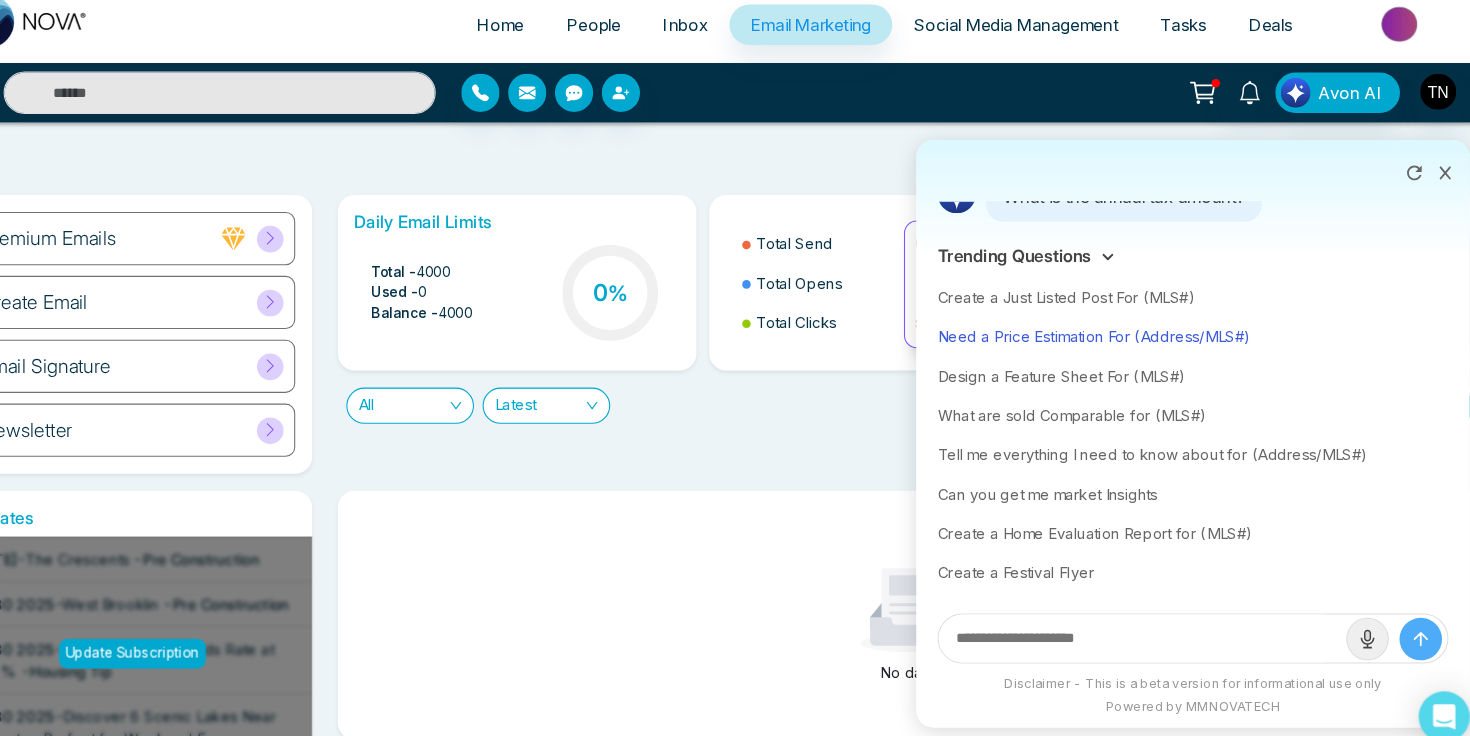 click on "Need a Price Estimation For (Address/MLS#)" at bounding box center (1190, 334) 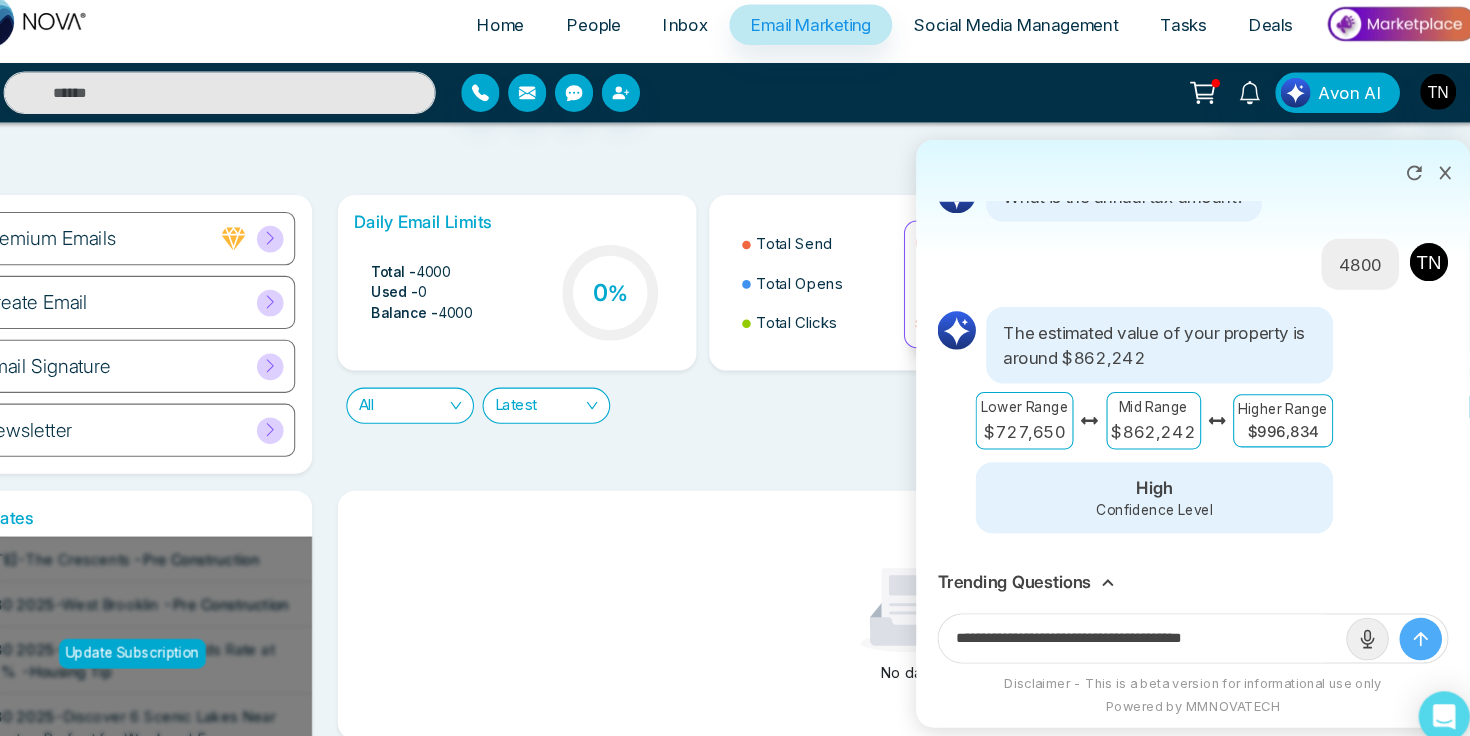 click on "**********" at bounding box center (1142, 618) 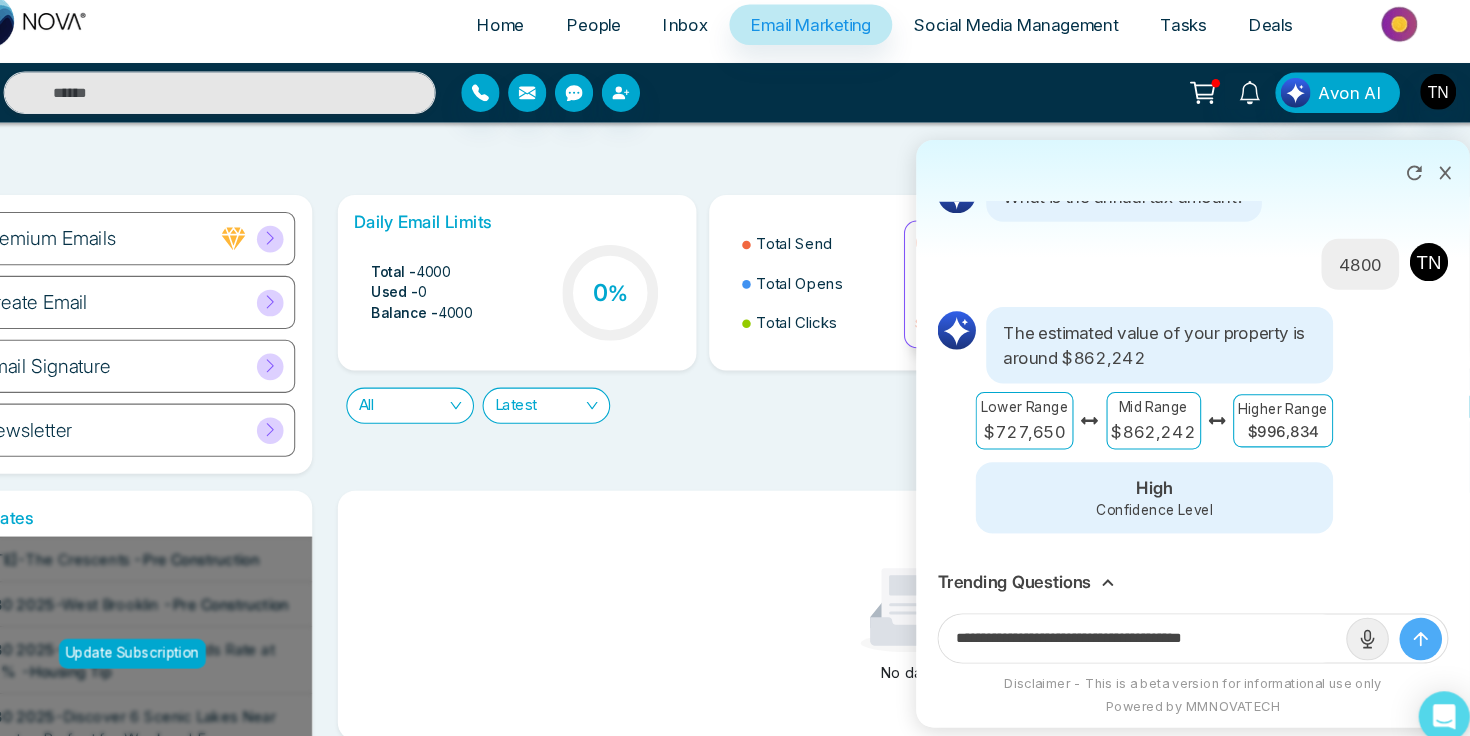 drag, startPoint x: 1155, startPoint y: 618, endPoint x: 1276, endPoint y: 615, distance: 121.037186 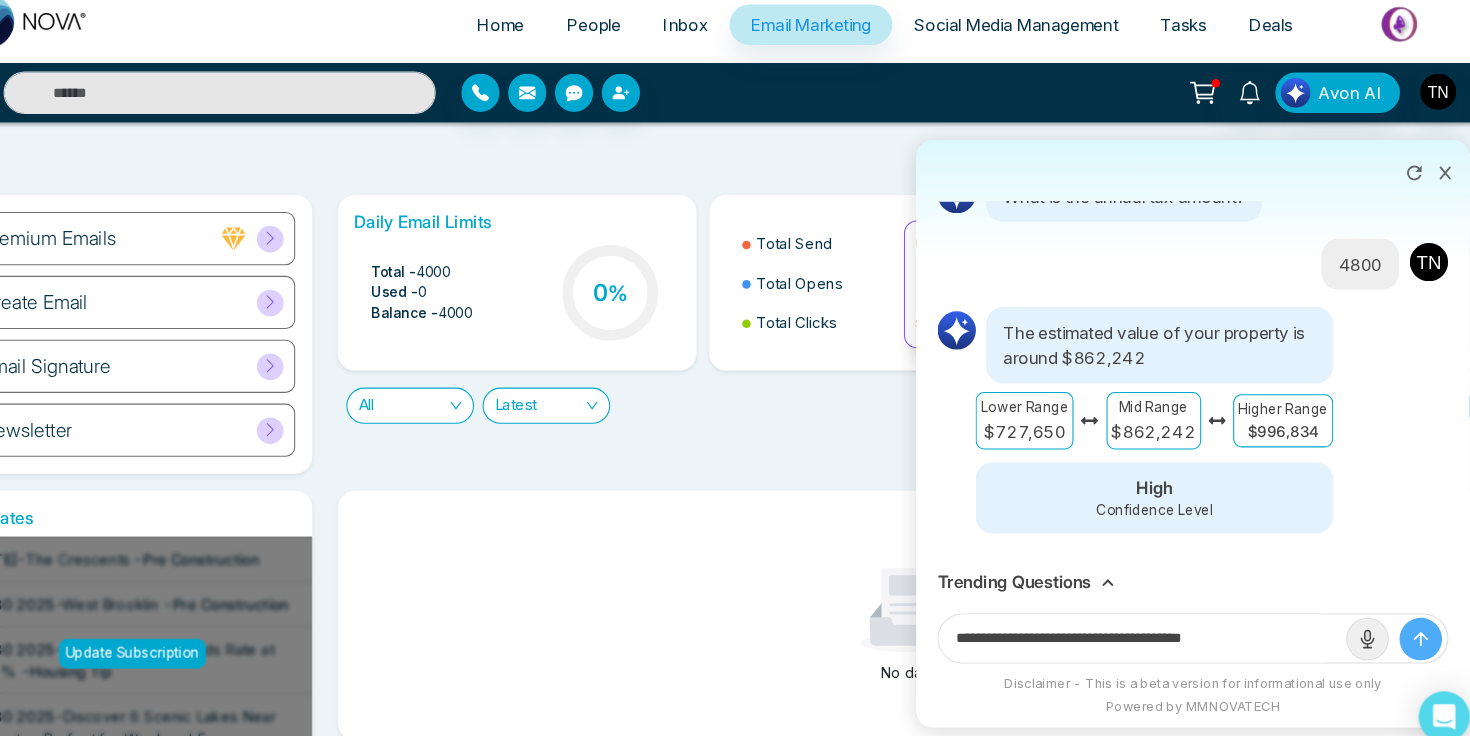 click on "**********" at bounding box center [1142, 618] 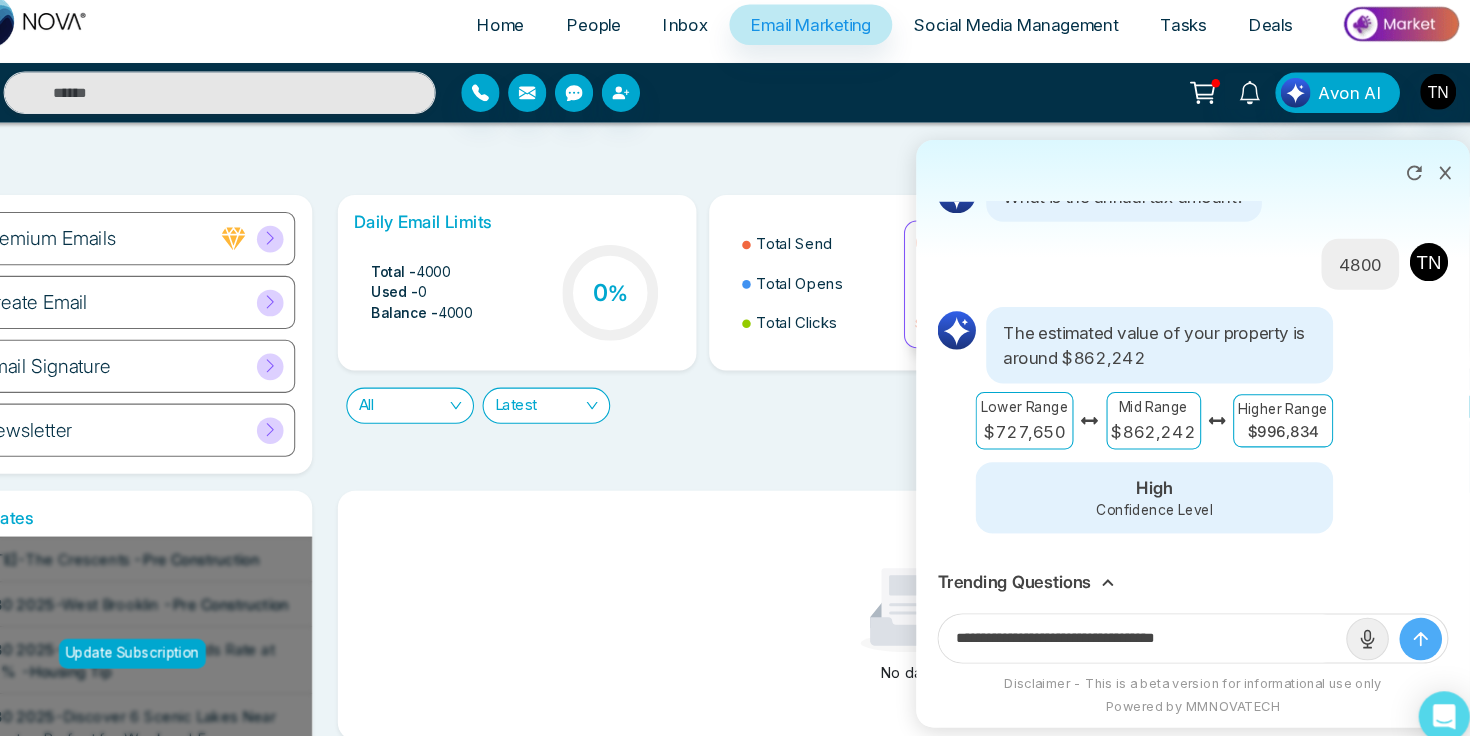 type on "**********" 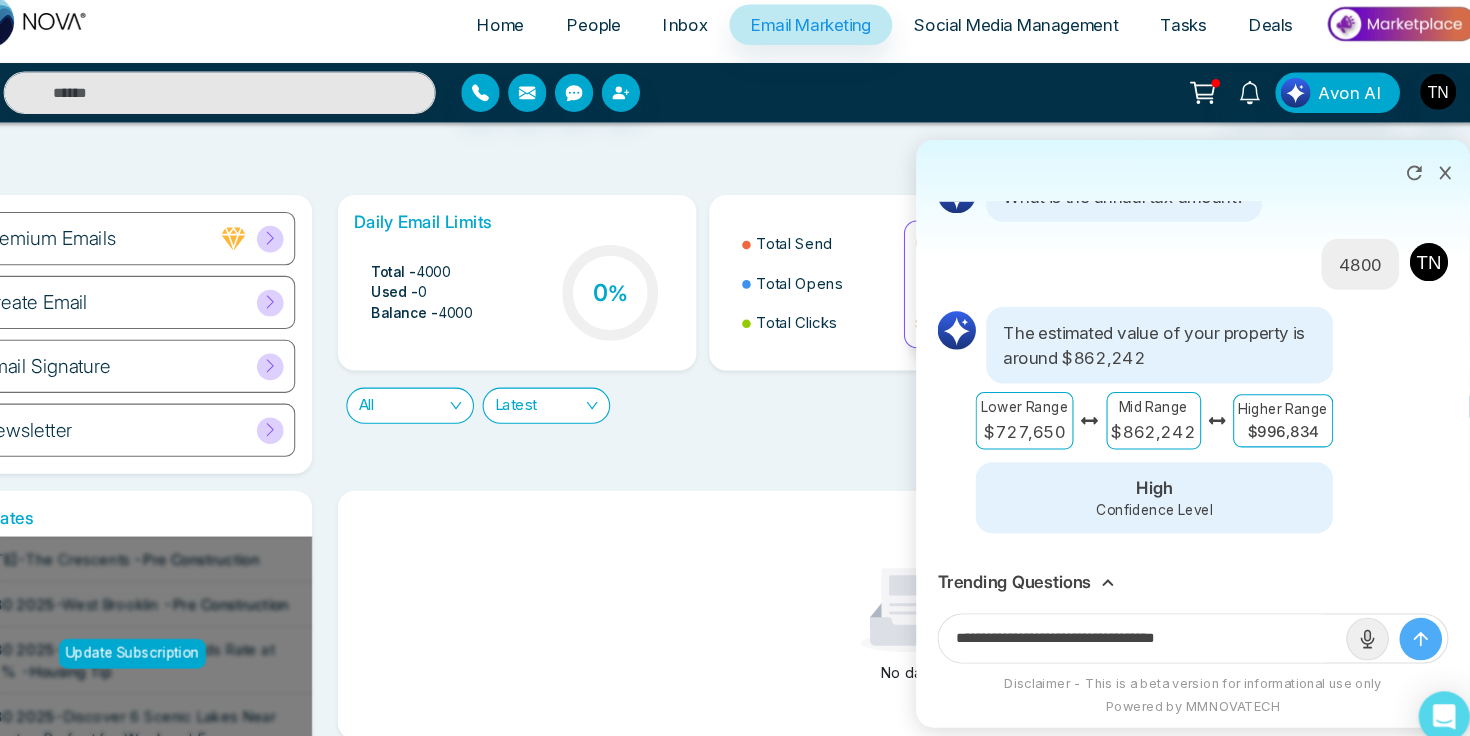 click at bounding box center (1404, 619) 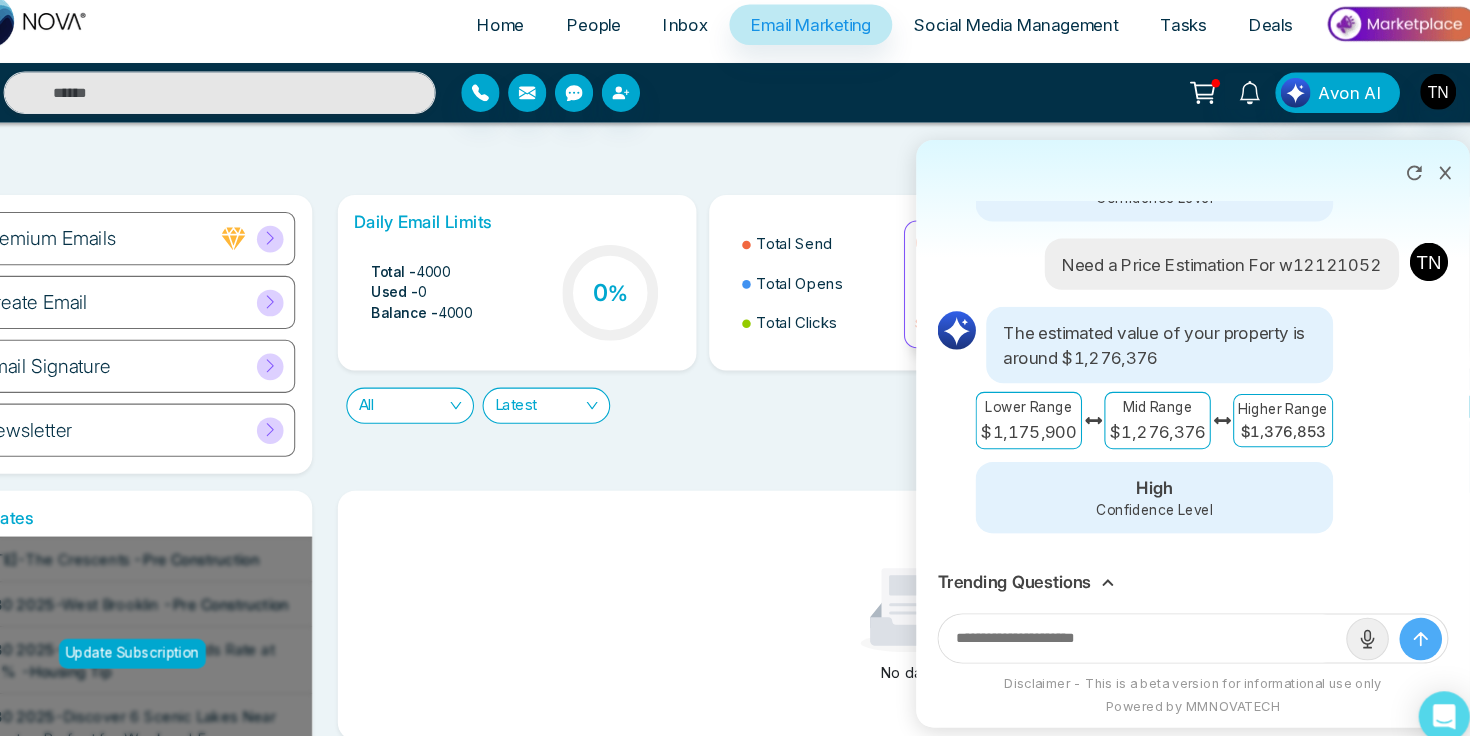 scroll, scrollTop: 1922, scrollLeft: 0, axis: vertical 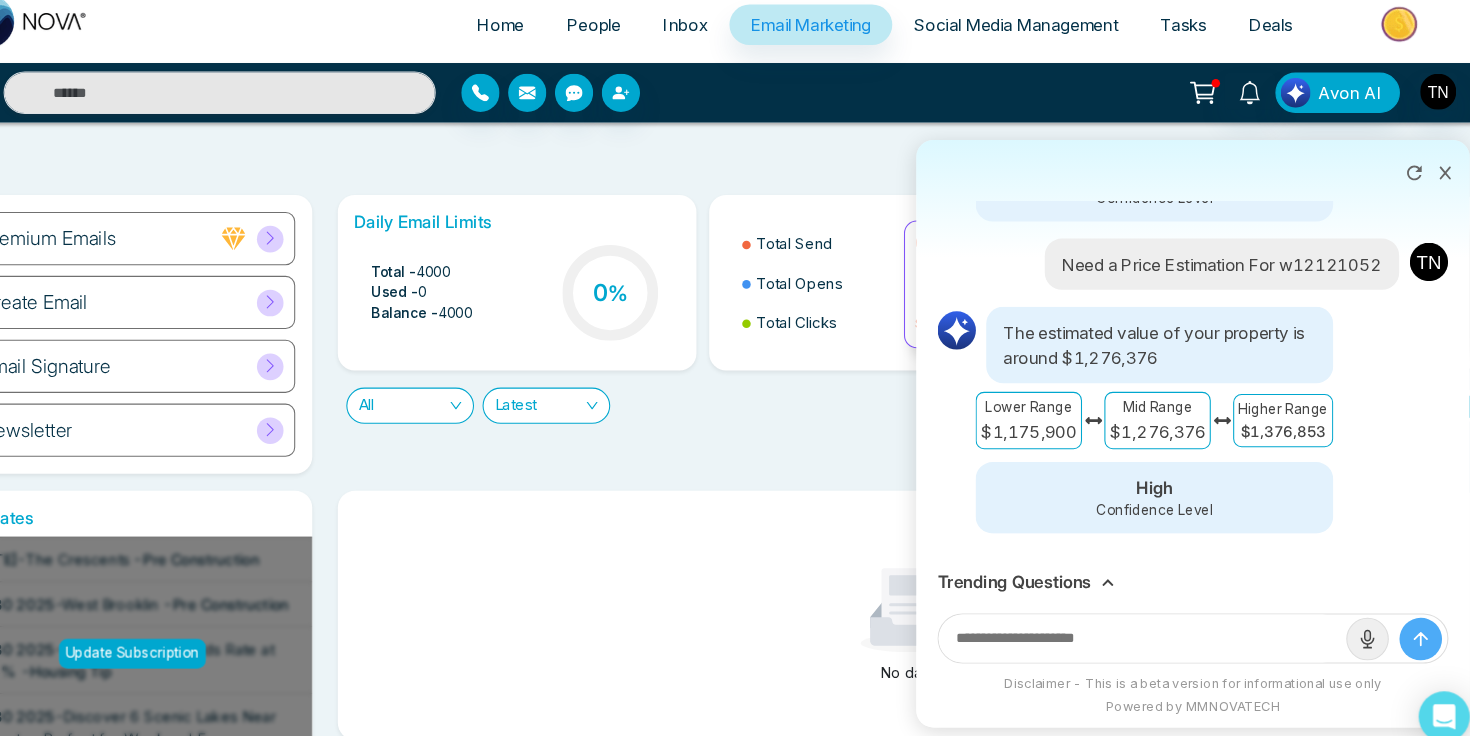 click on "Trending Questions" at bounding box center [1022, 565] 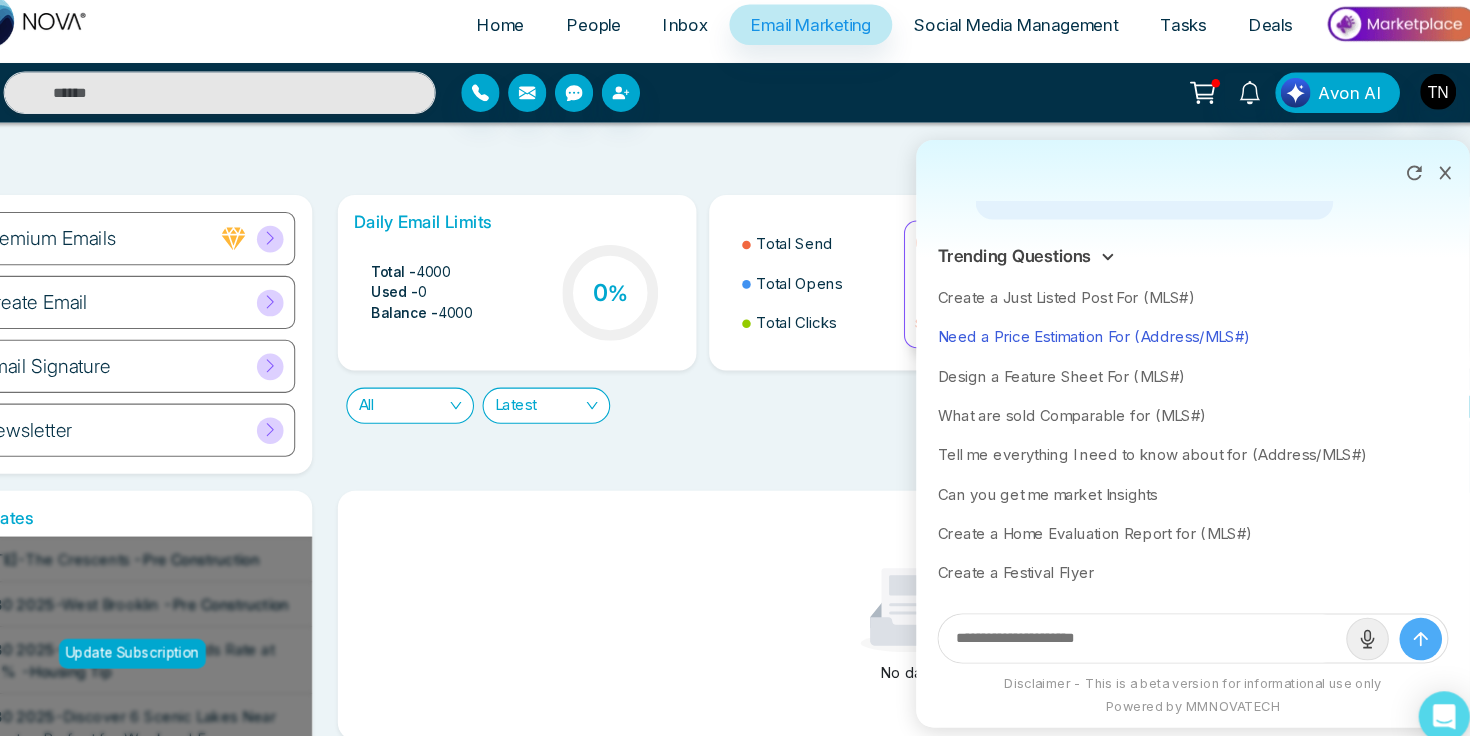 click on "Need a Price Estimation For (Address/MLS#)" at bounding box center (1190, 334) 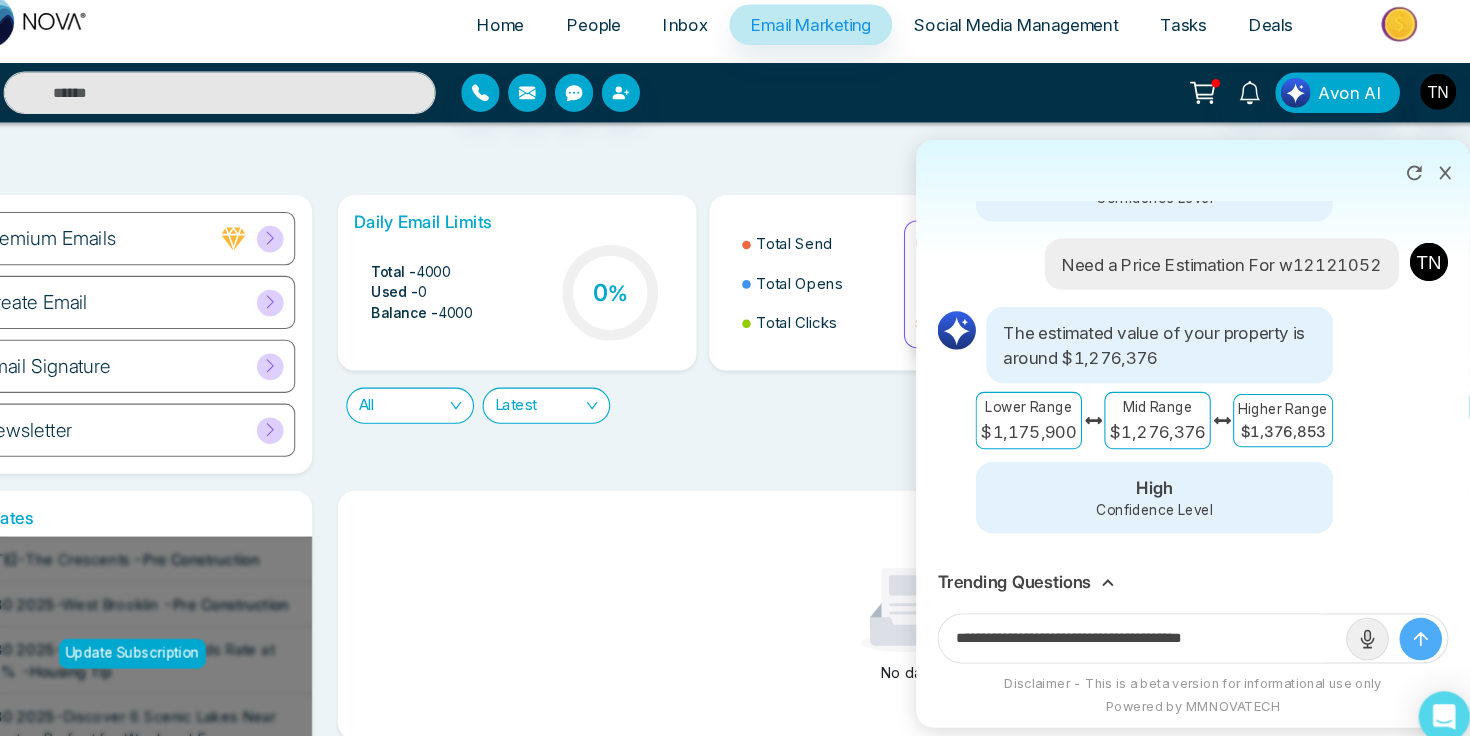 click on "**********" at bounding box center (1142, 618) 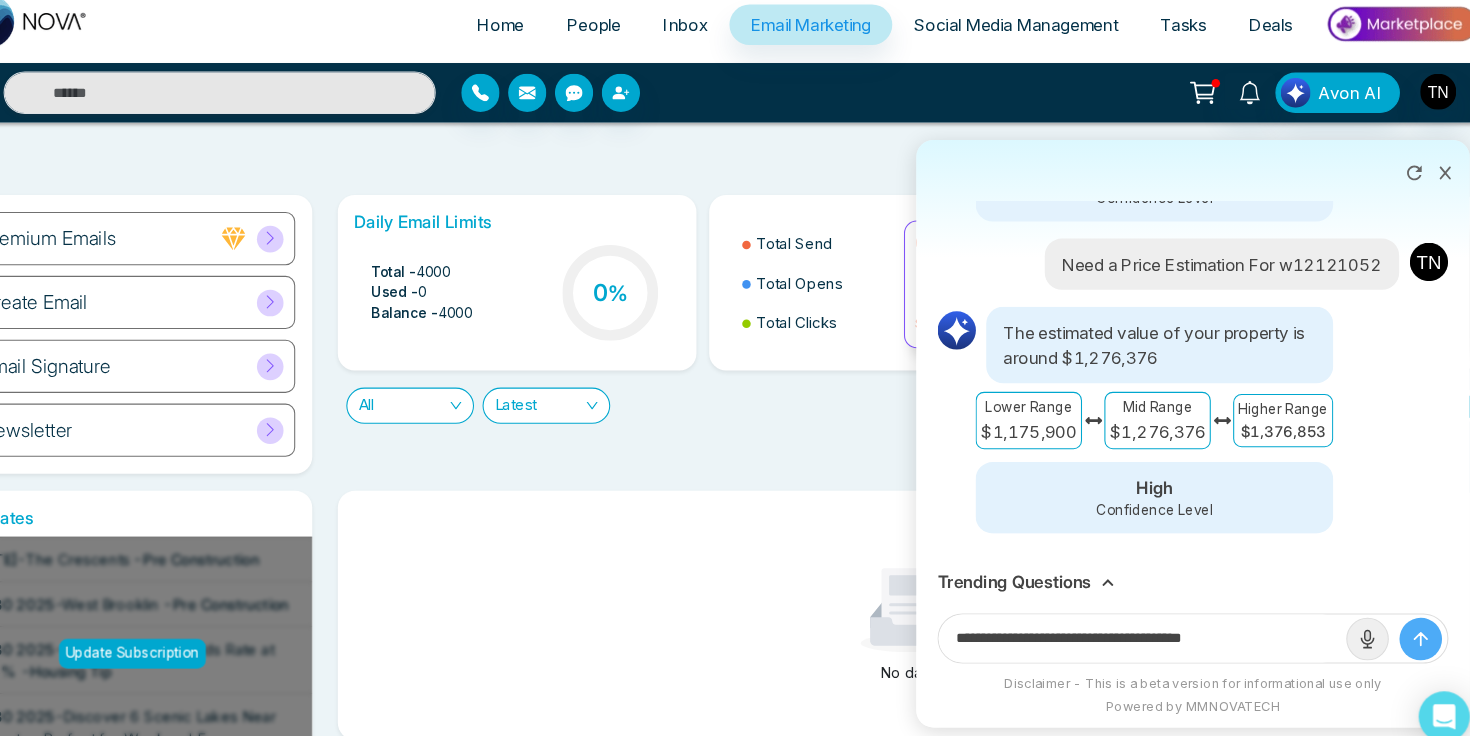 drag, startPoint x: 1153, startPoint y: 615, endPoint x: 1270, endPoint y: 616, distance: 117.00427 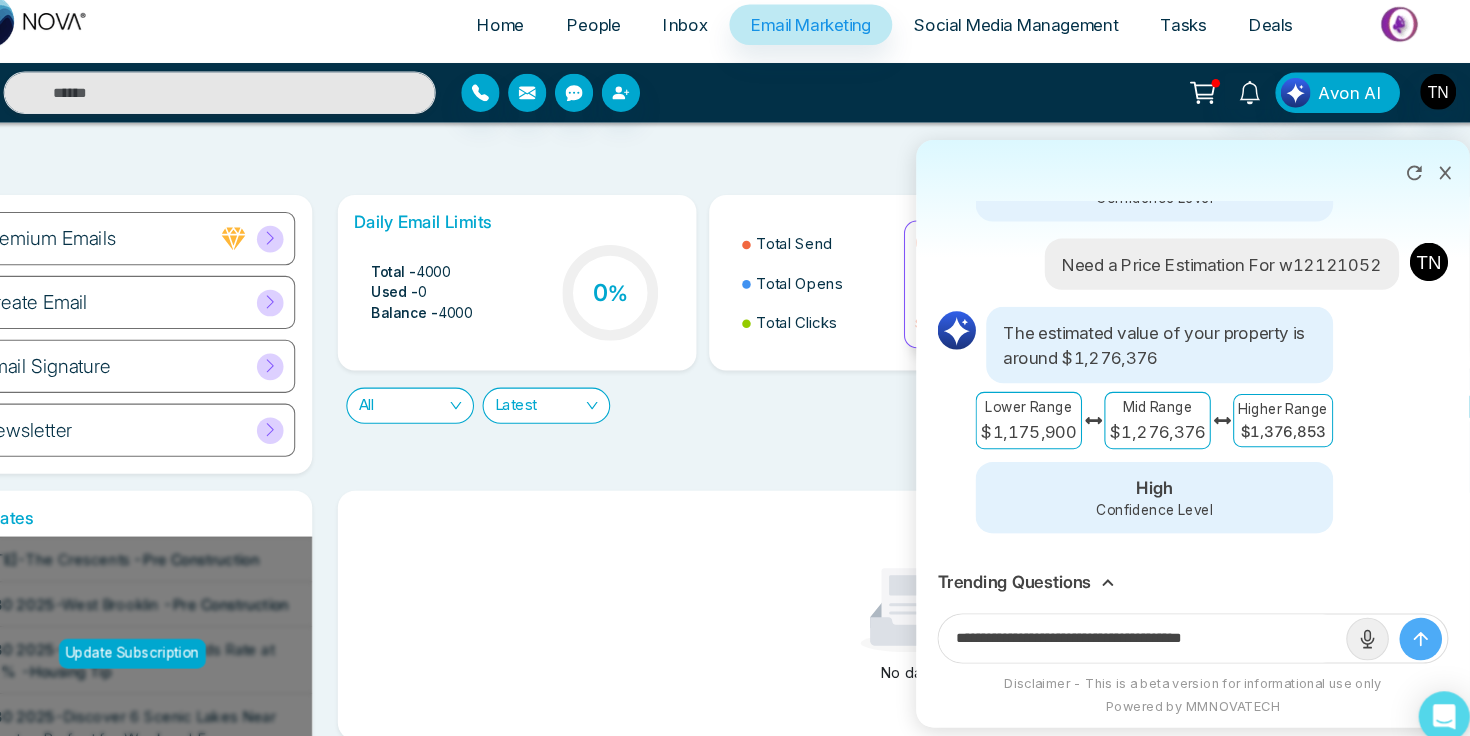 click on "**********" at bounding box center (1142, 618) 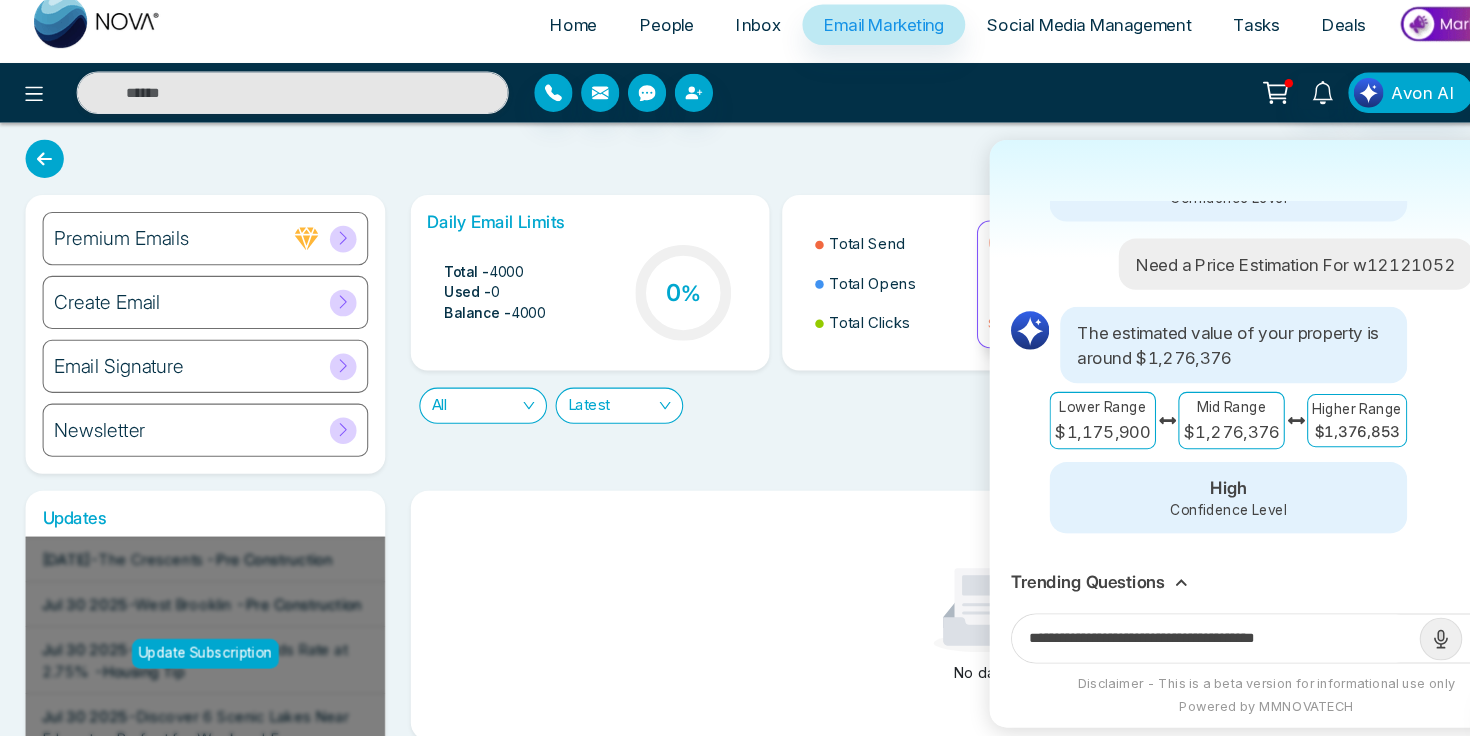 click on "**********" at bounding box center (1142, 618) 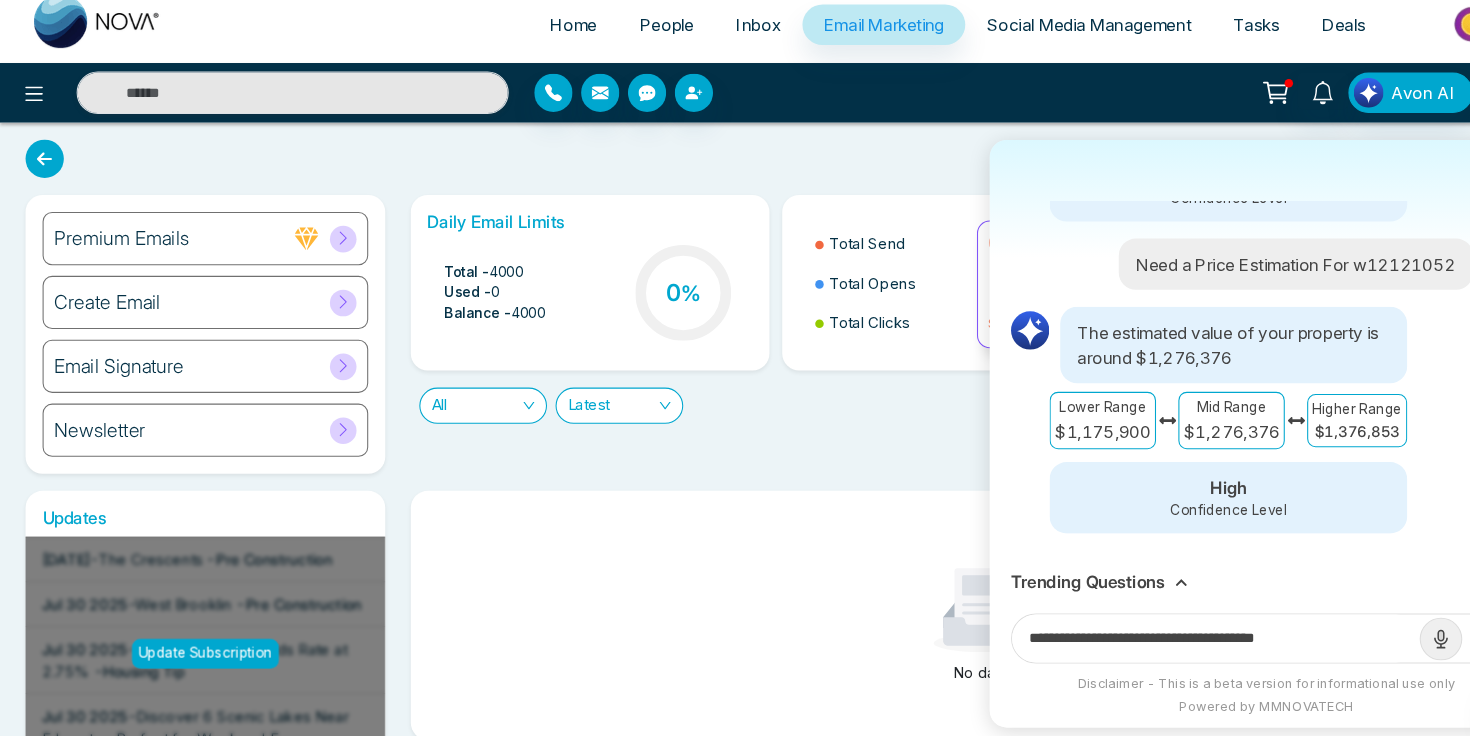 drag, startPoint x: 1154, startPoint y: 619, endPoint x: 1290, endPoint y: 611, distance: 136.23509 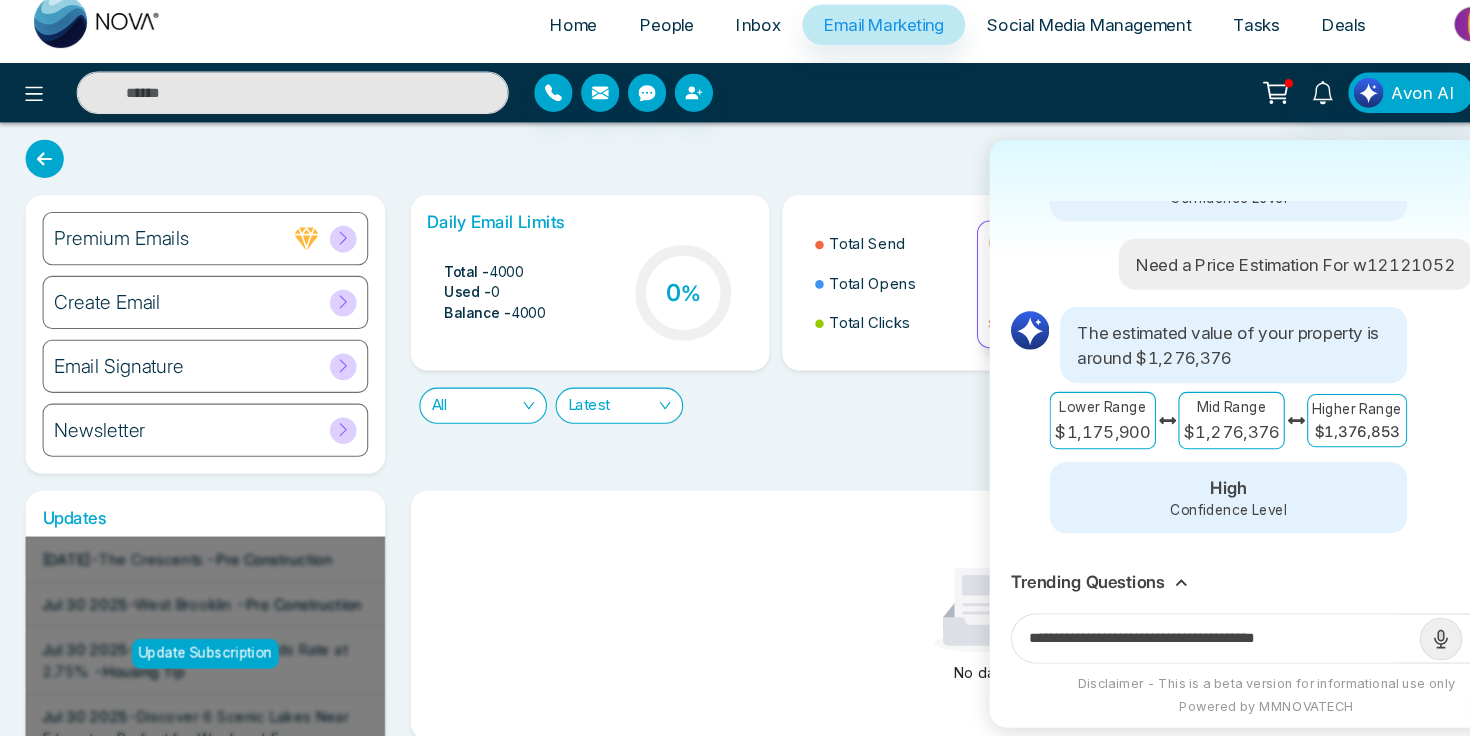 click on "**********" at bounding box center (1142, 618) 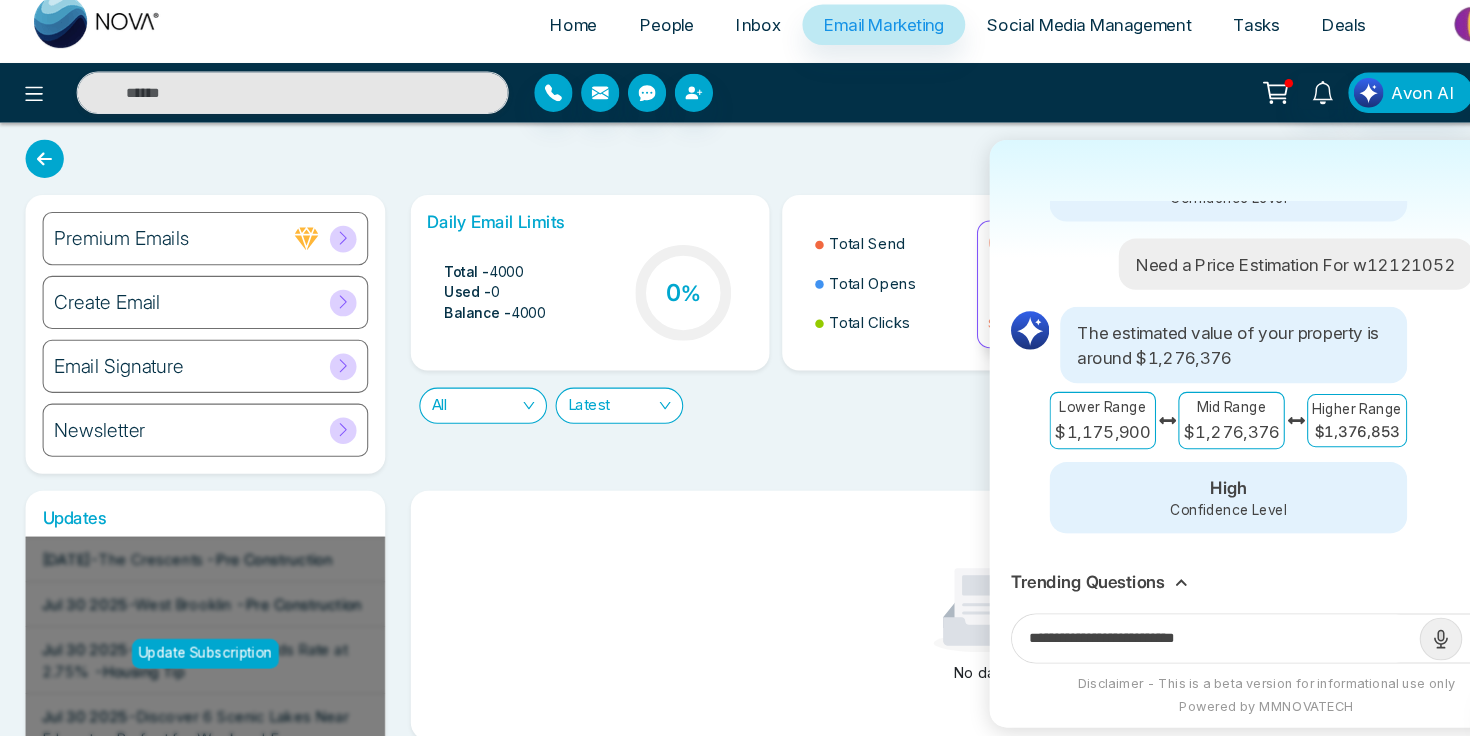 click on "**********" at bounding box center [1142, 618] 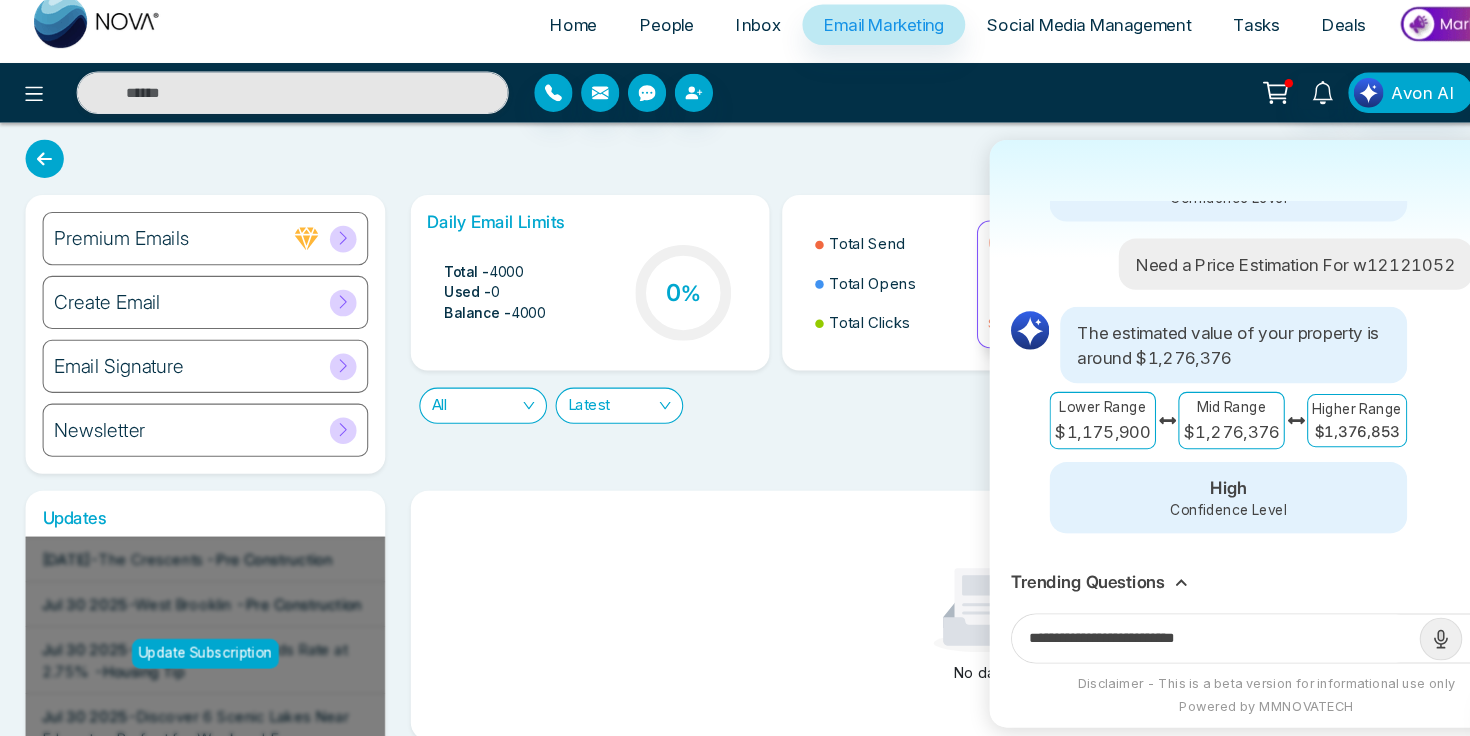 click on "**********" at bounding box center (1142, 618) 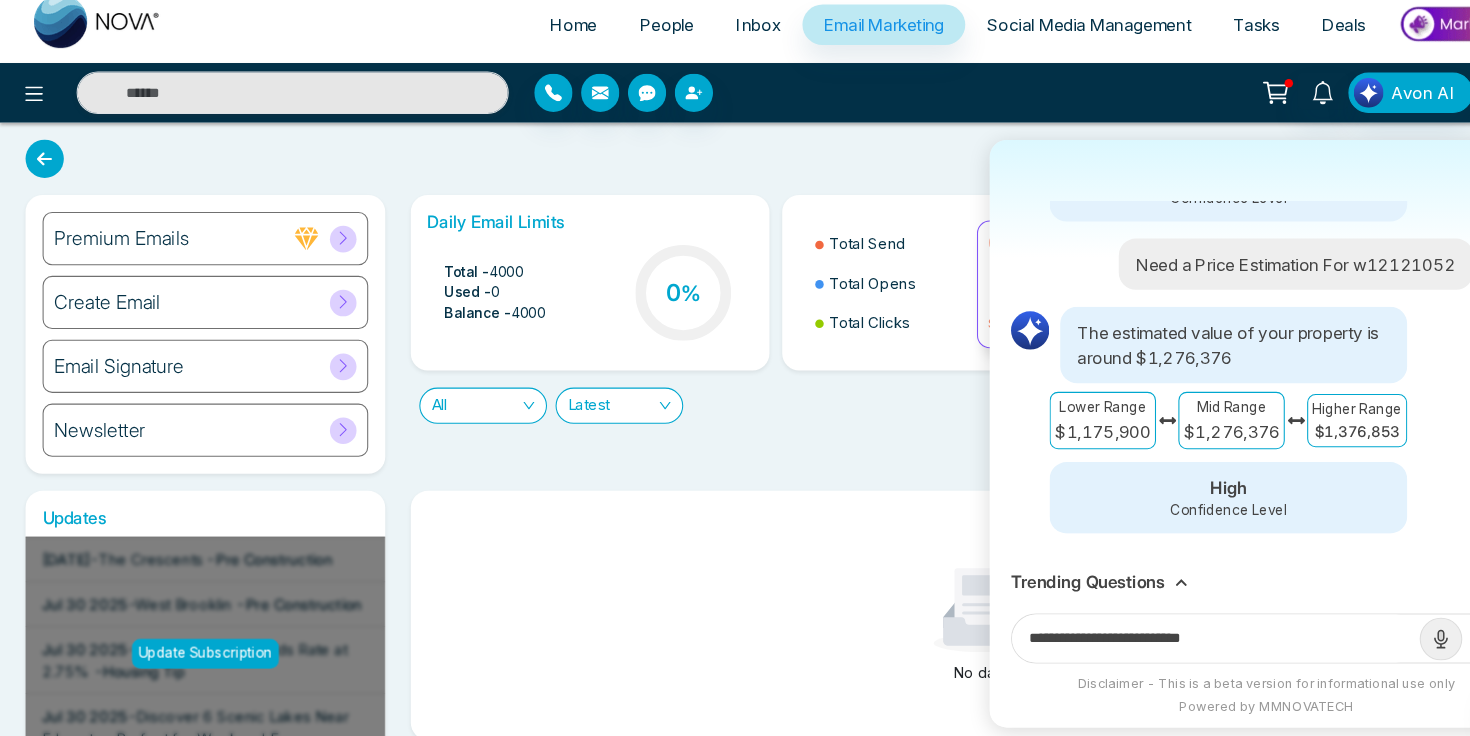paste on "**********" 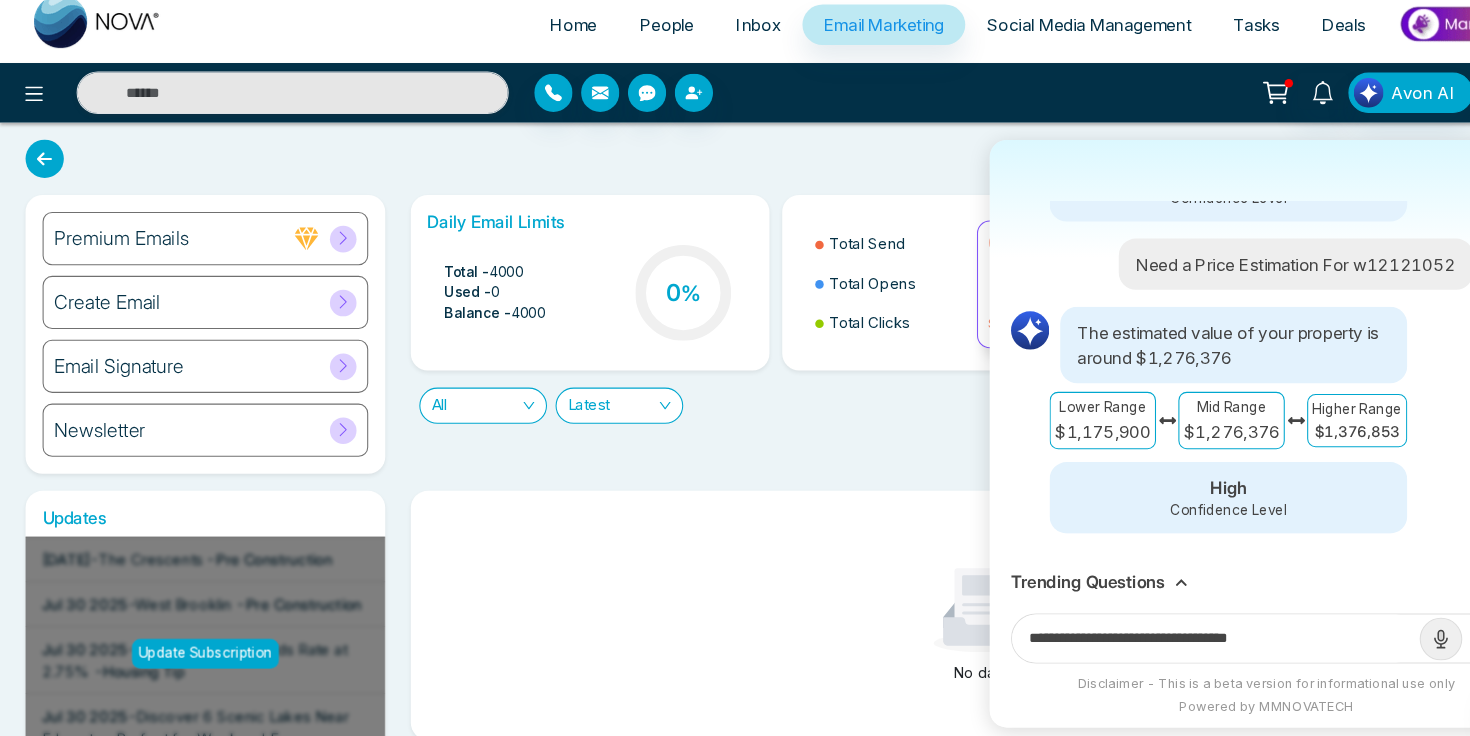 type on "**********" 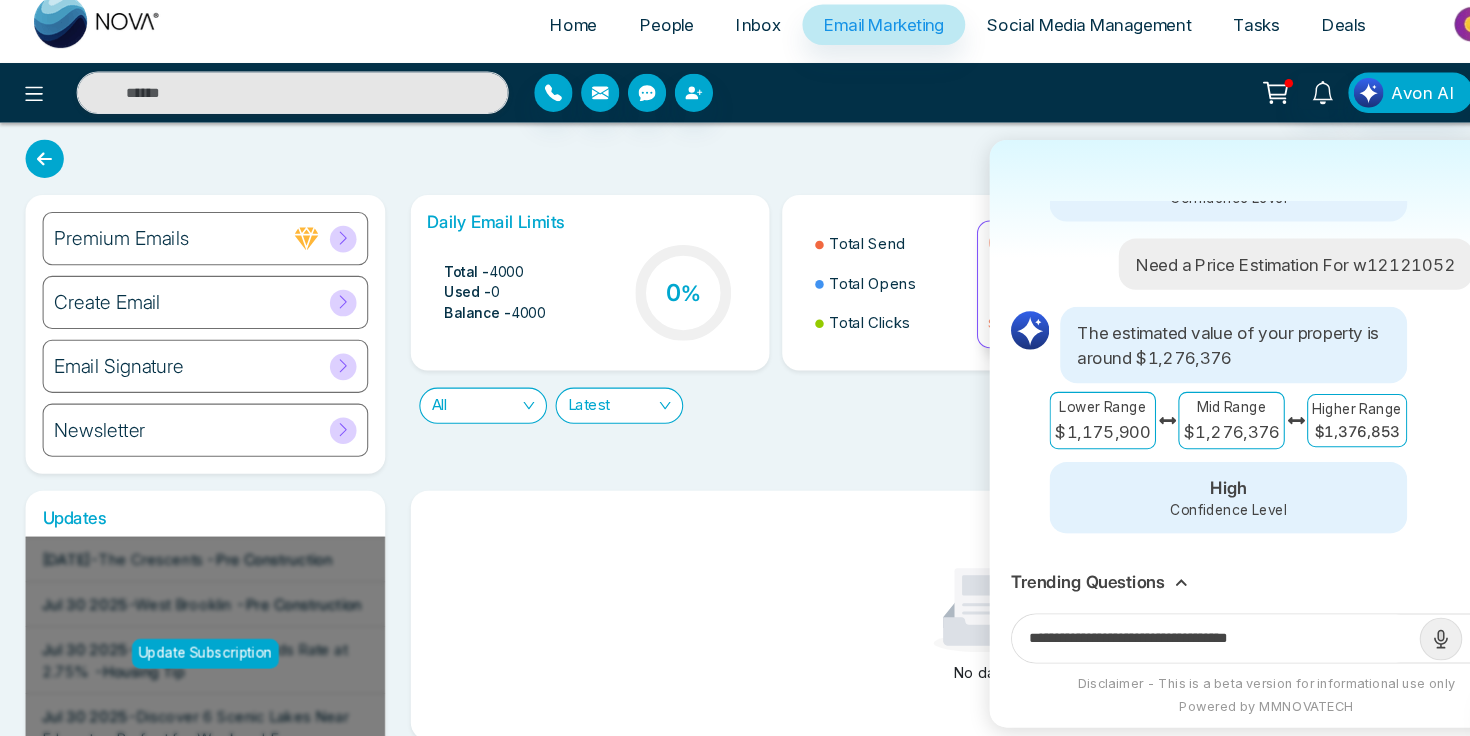click at bounding box center [1404, 619] 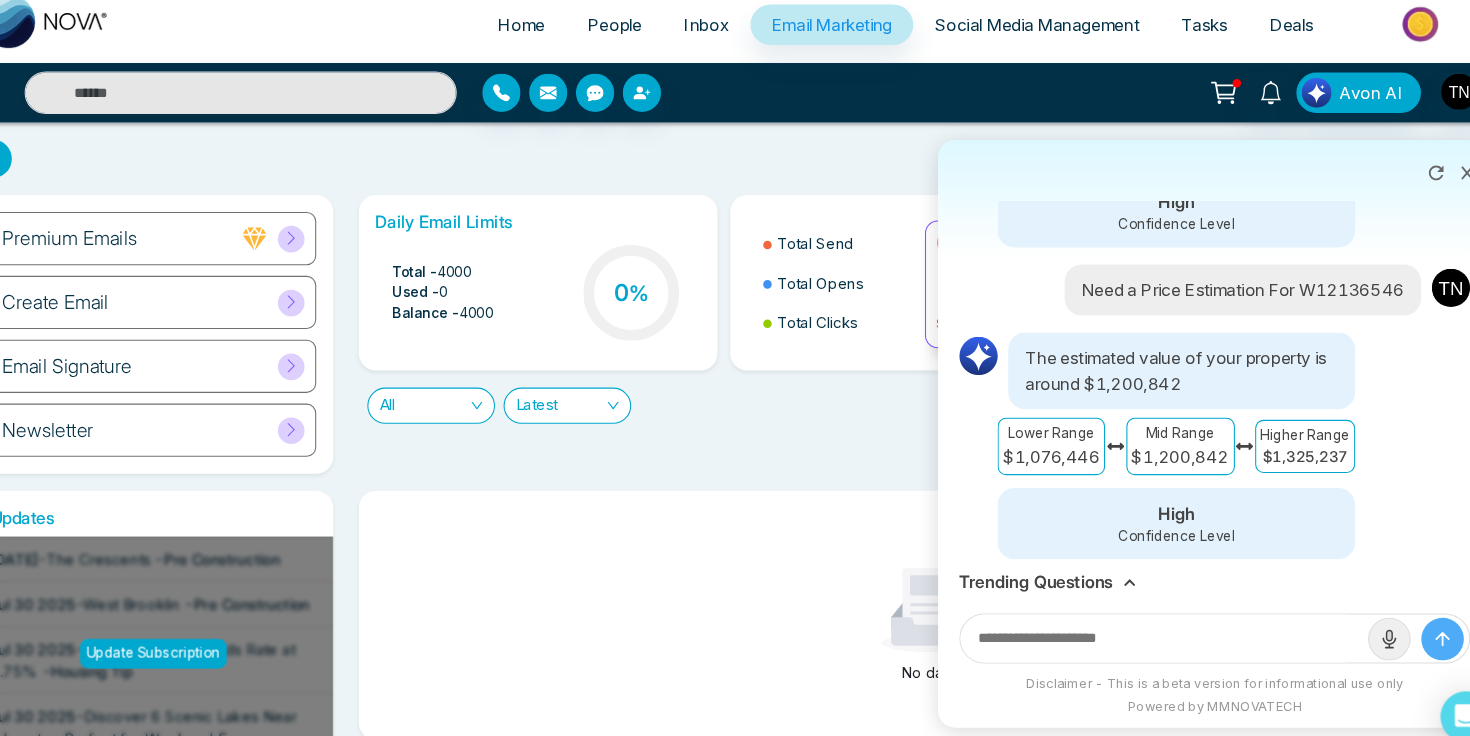 scroll, scrollTop: 2261, scrollLeft: 0, axis: vertical 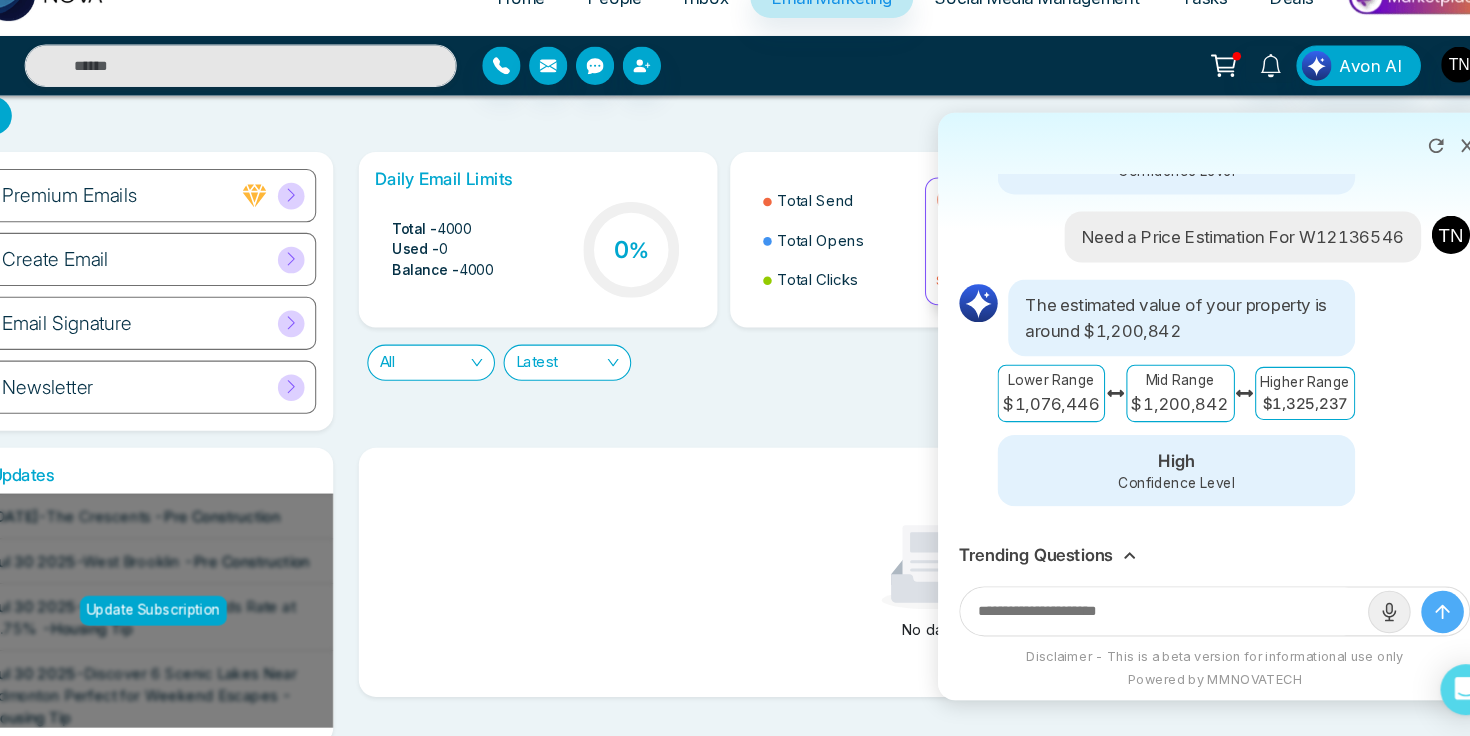 click at bounding box center (1142, 618) 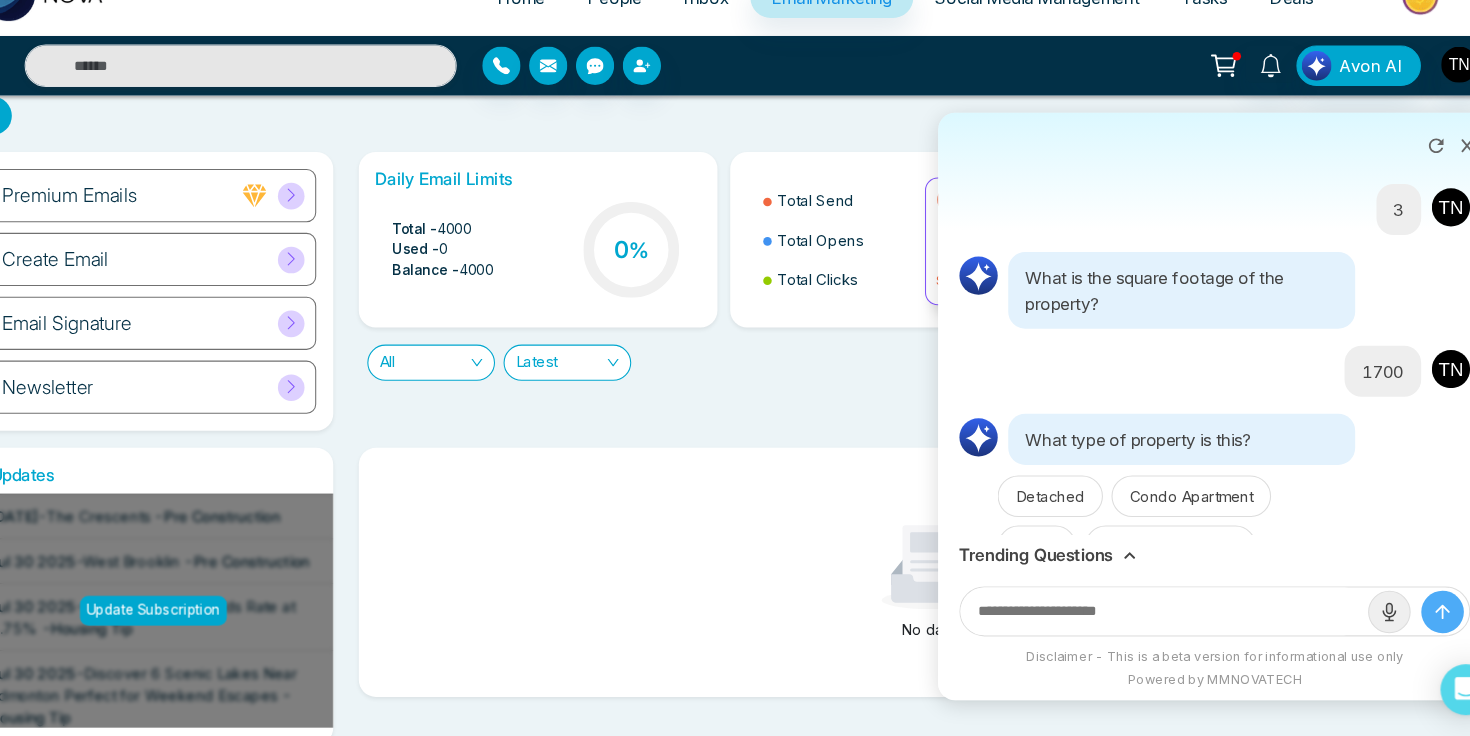 scroll, scrollTop: 758, scrollLeft: 0, axis: vertical 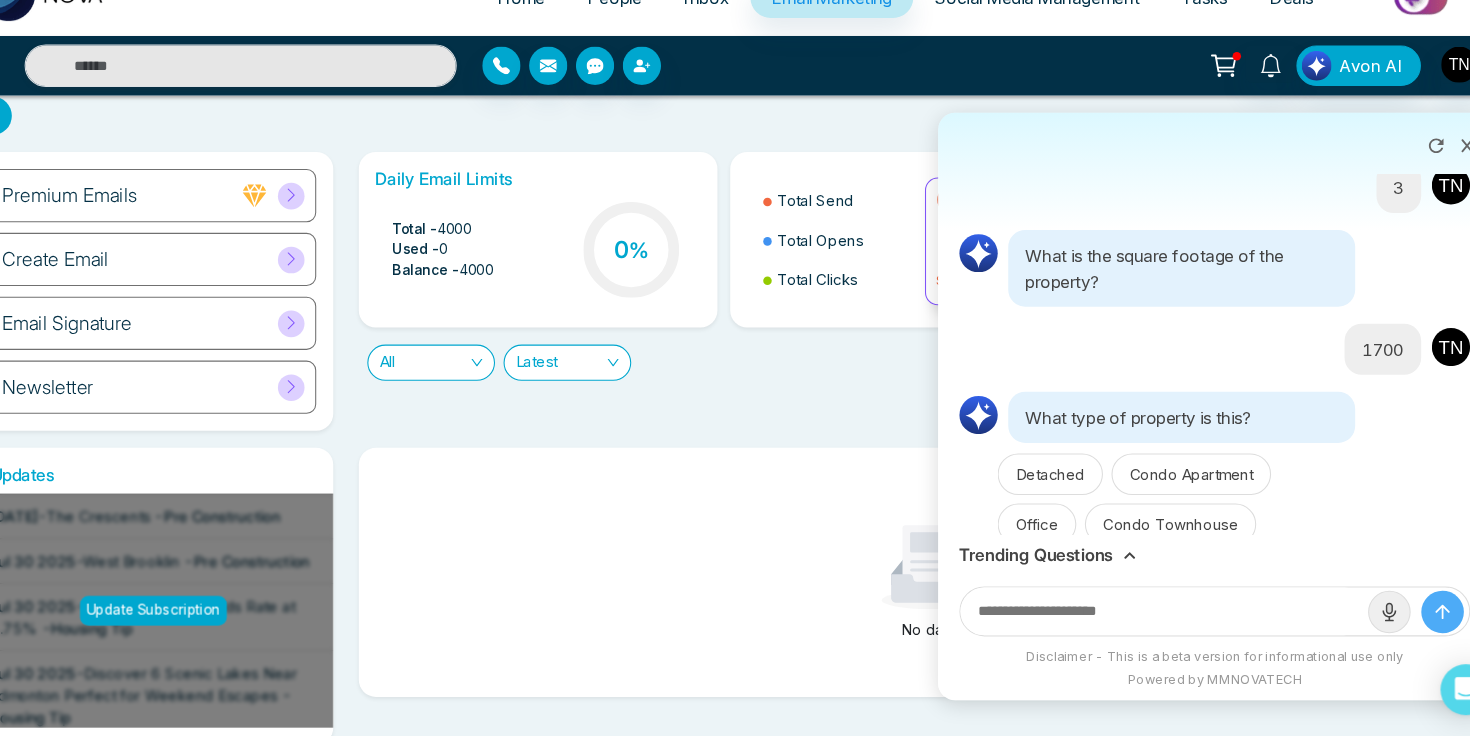 click on "Trending Questions" at bounding box center [1022, 565] 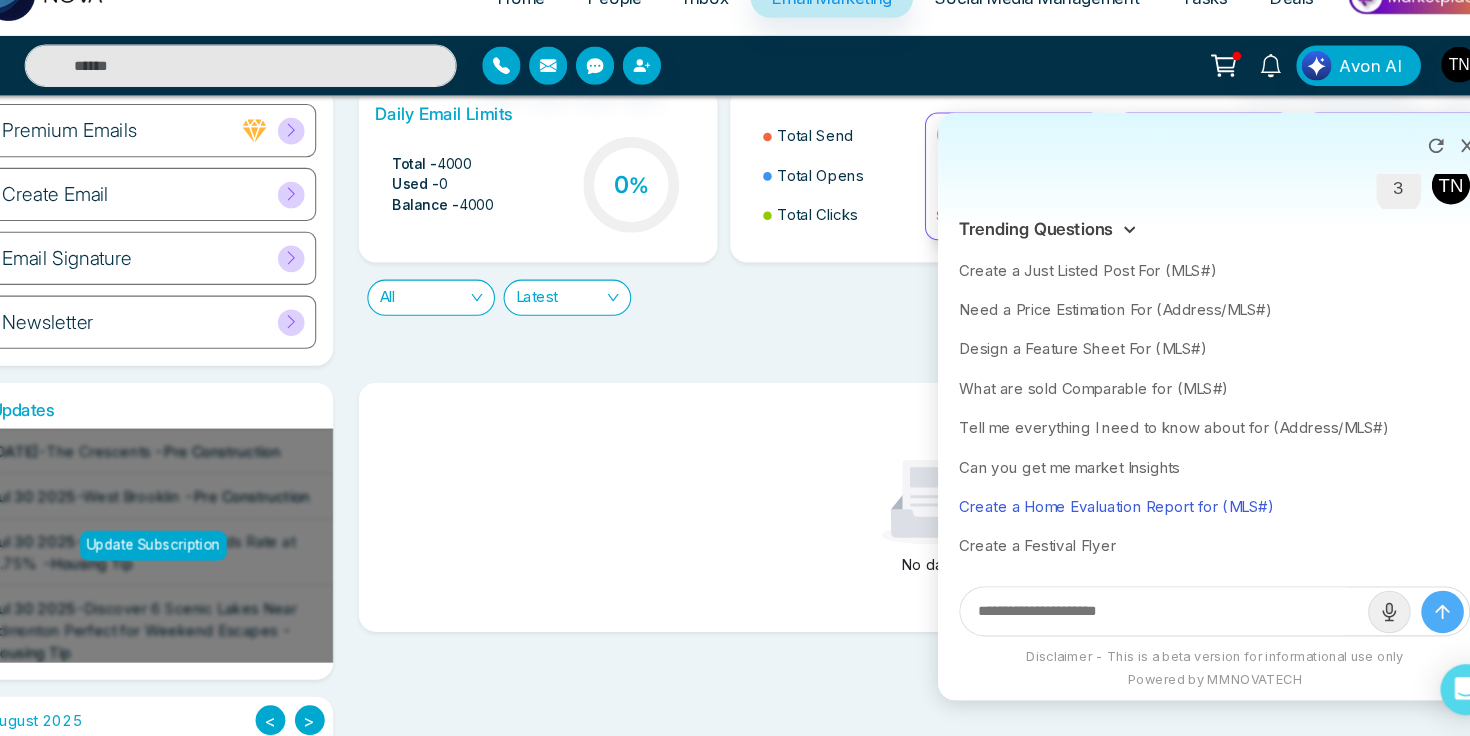 scroll, scrollTop: 77, scrollLeft: 0, axis: vertical 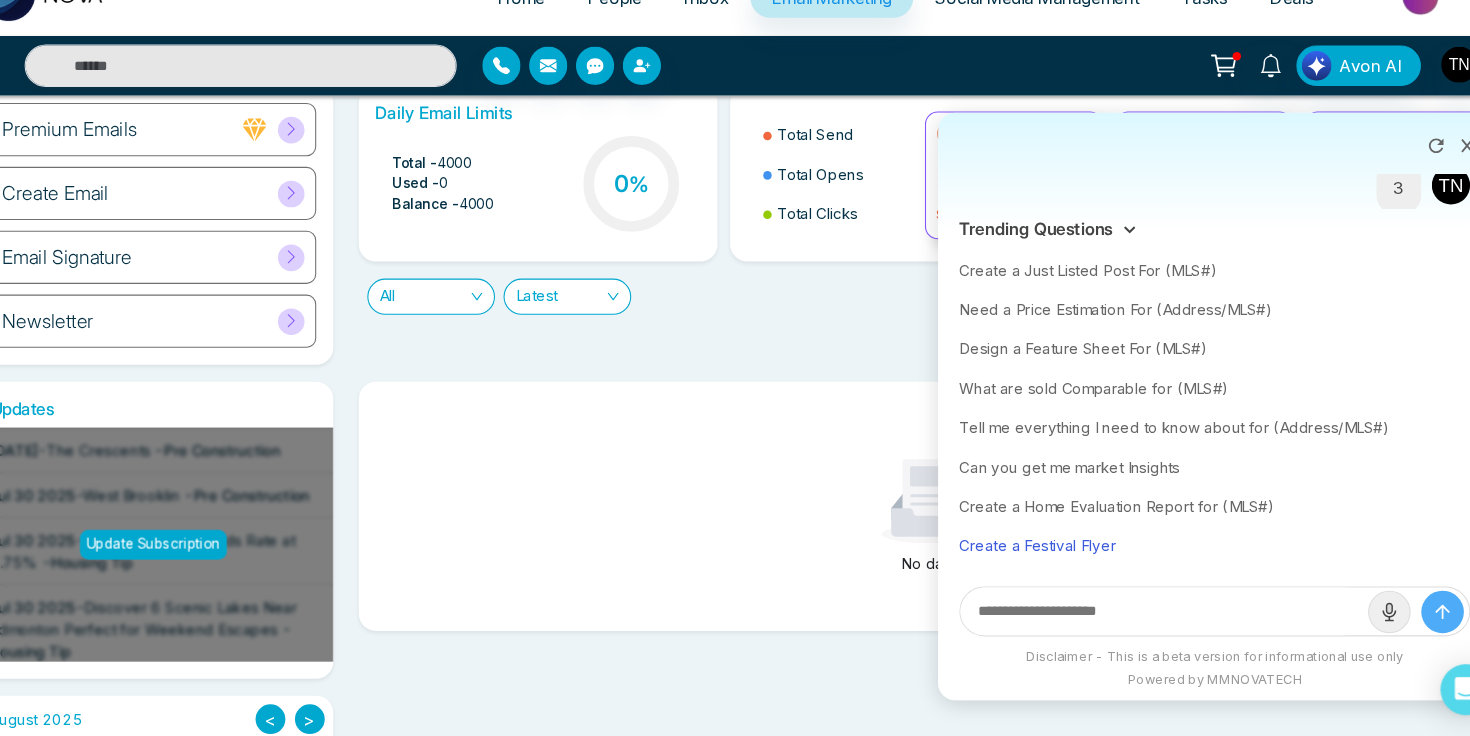 click on "Create a Festival Flyer" at bounding box center [1190, 556] 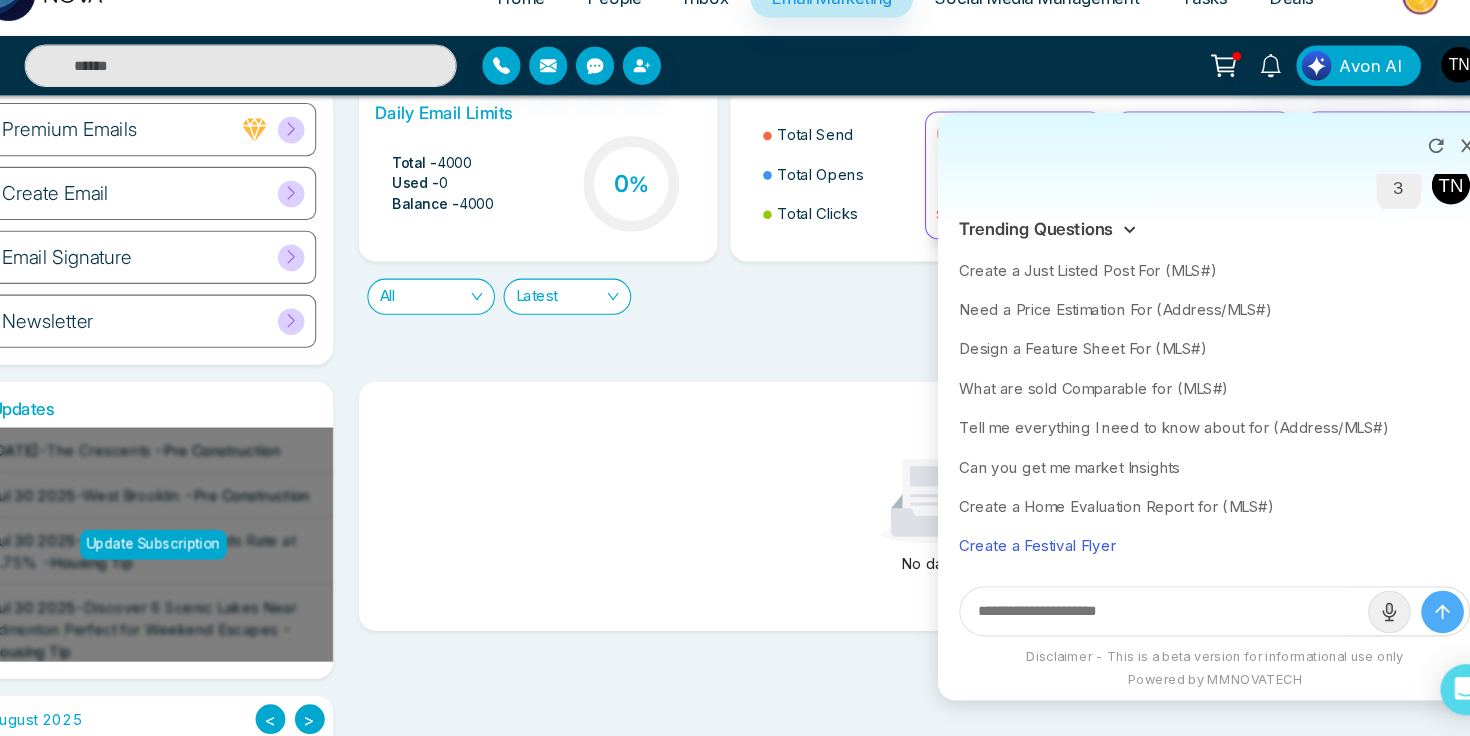type on "**********" 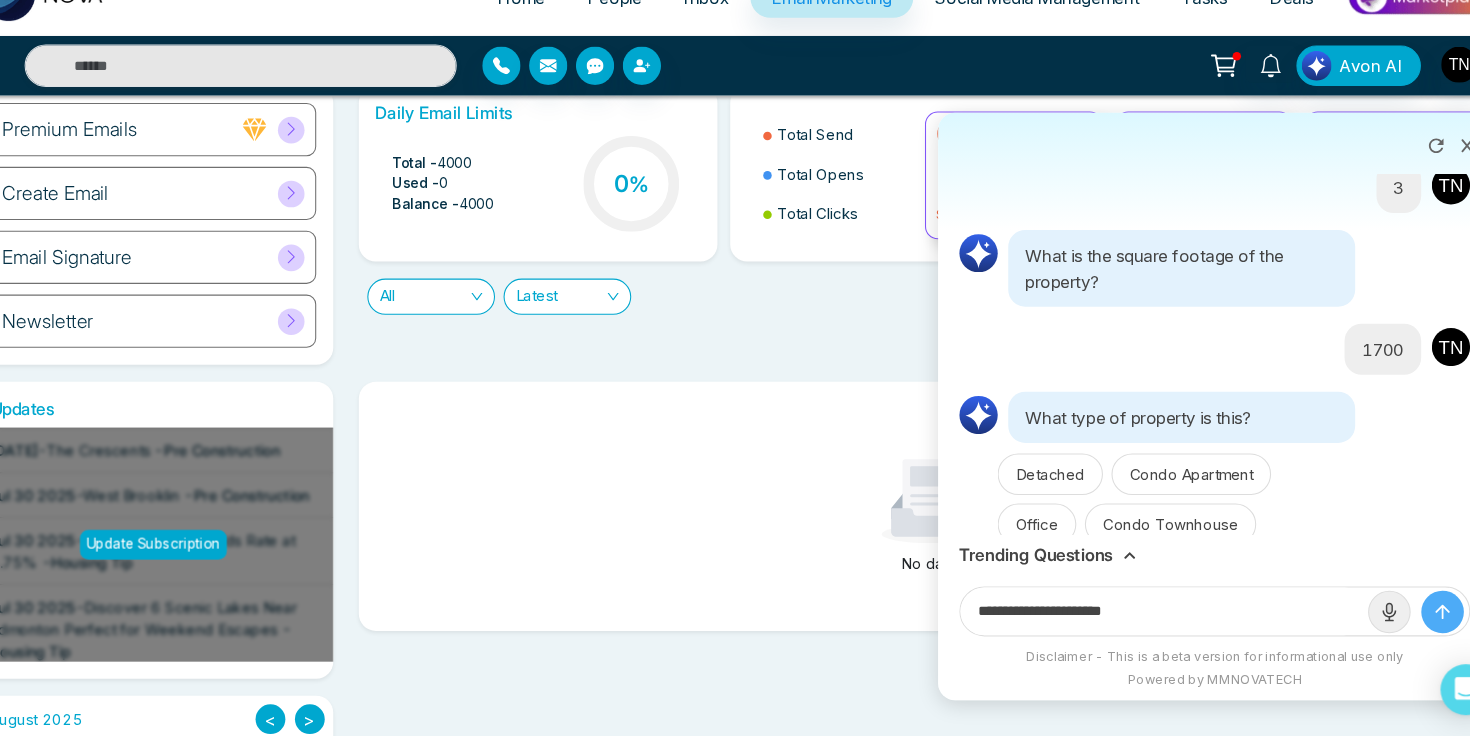 click on "**********" at bounding box center [1142, 618] 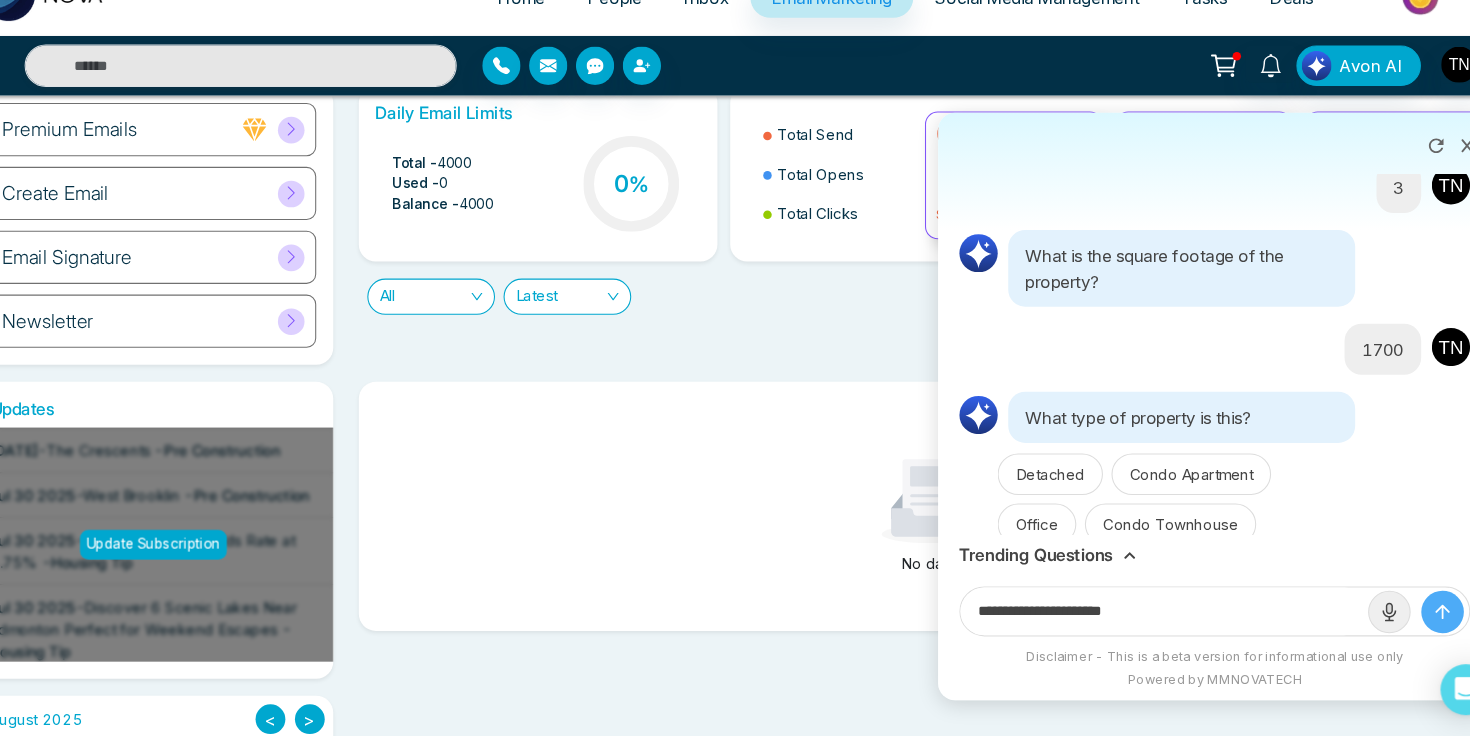 click at bounding box center (1404, 619) 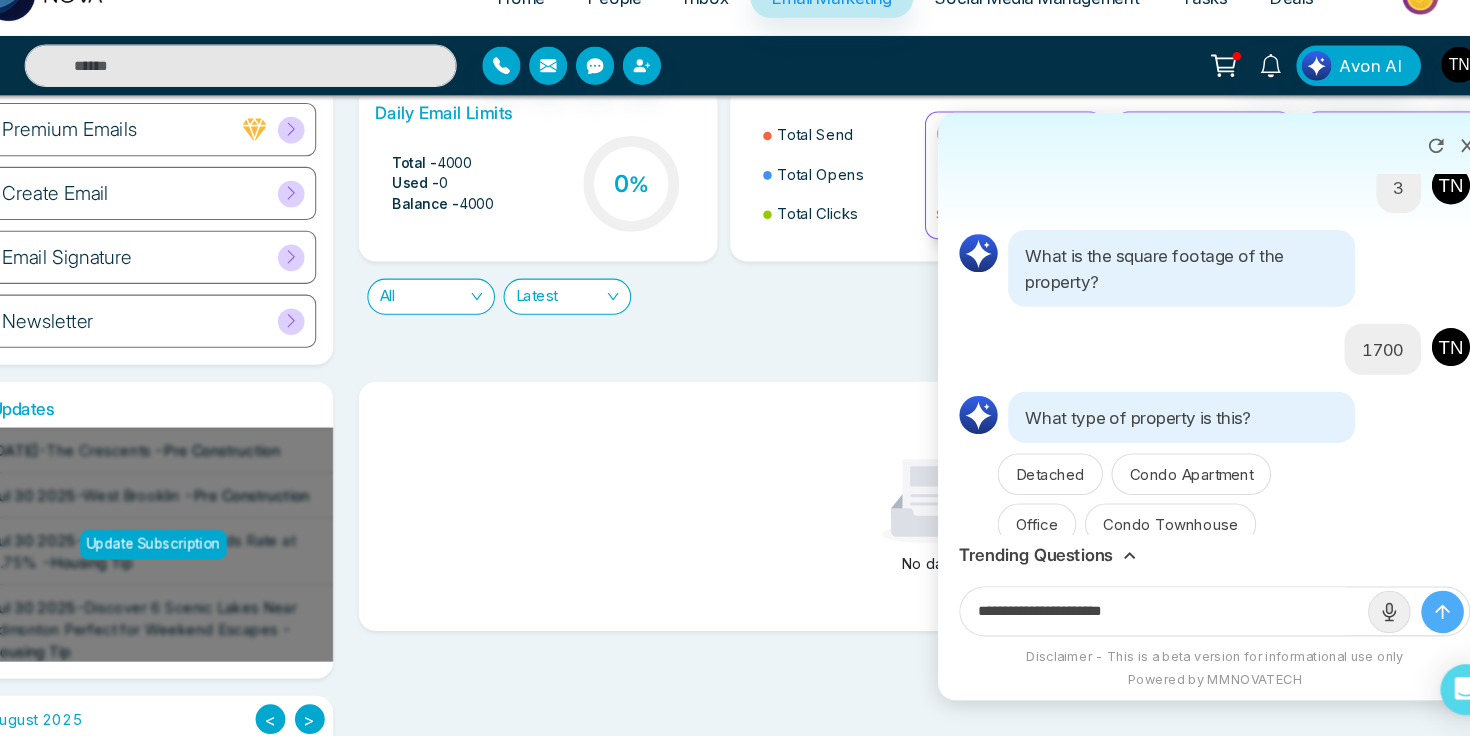 type 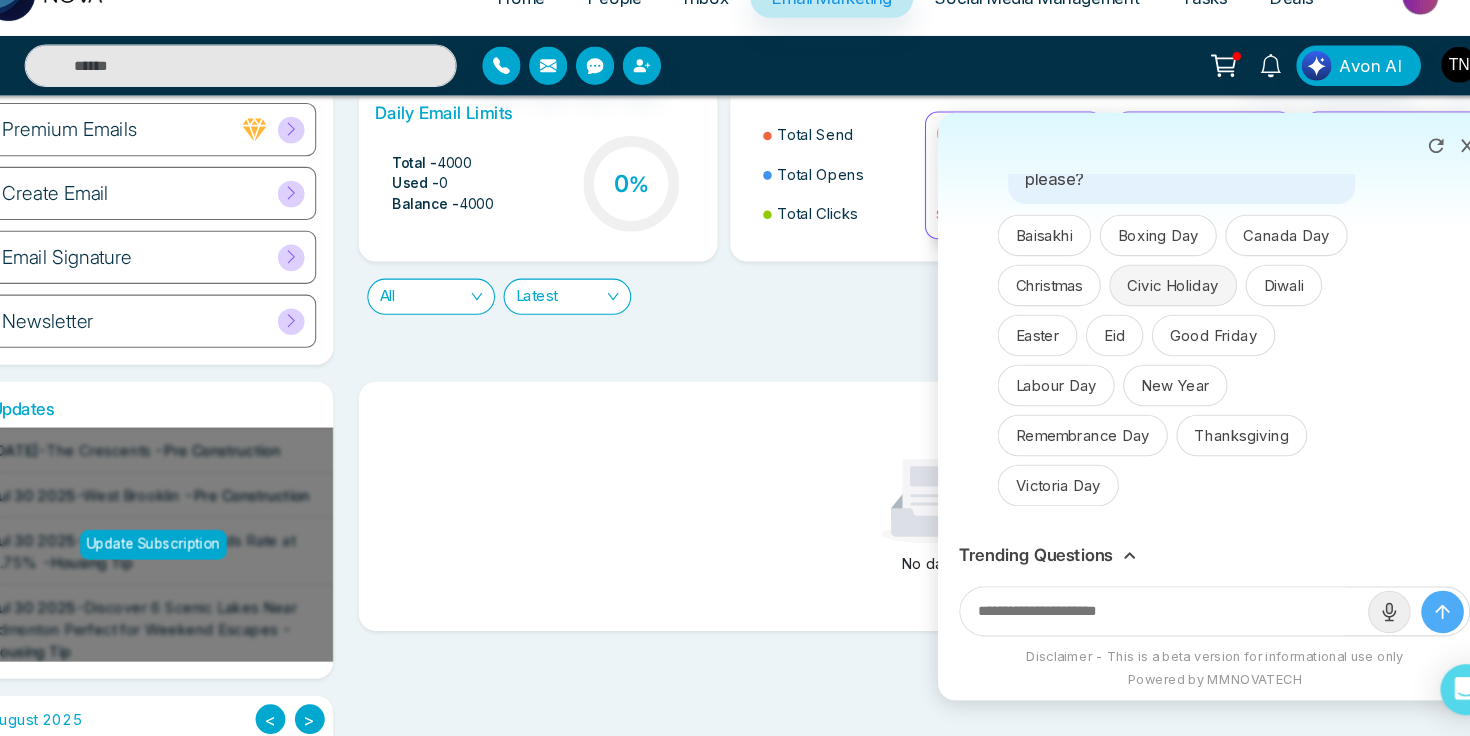 scroll, scrollTop: 2697, scrollLeft: 0, axis: vertical 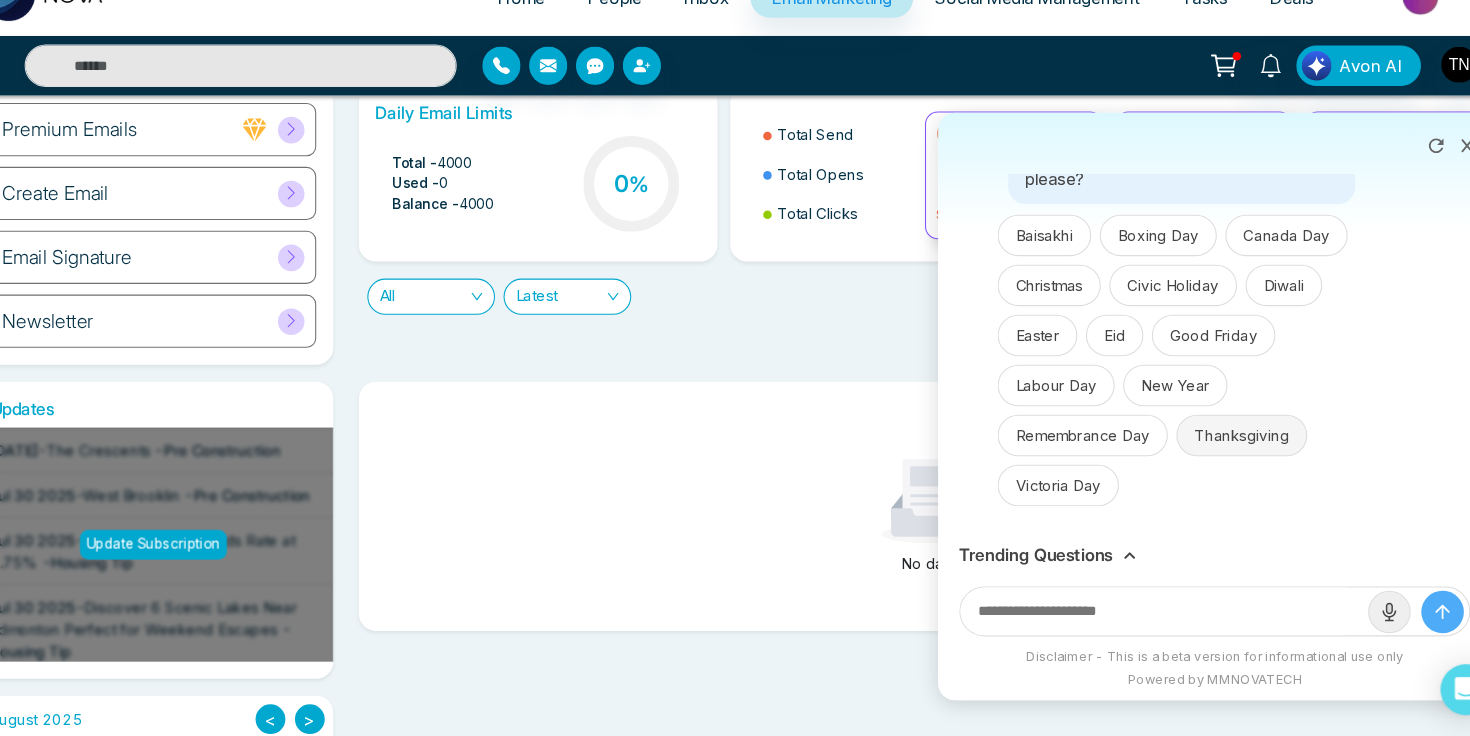 click on "Thanksgiving" at bounding box center [1215, 453] 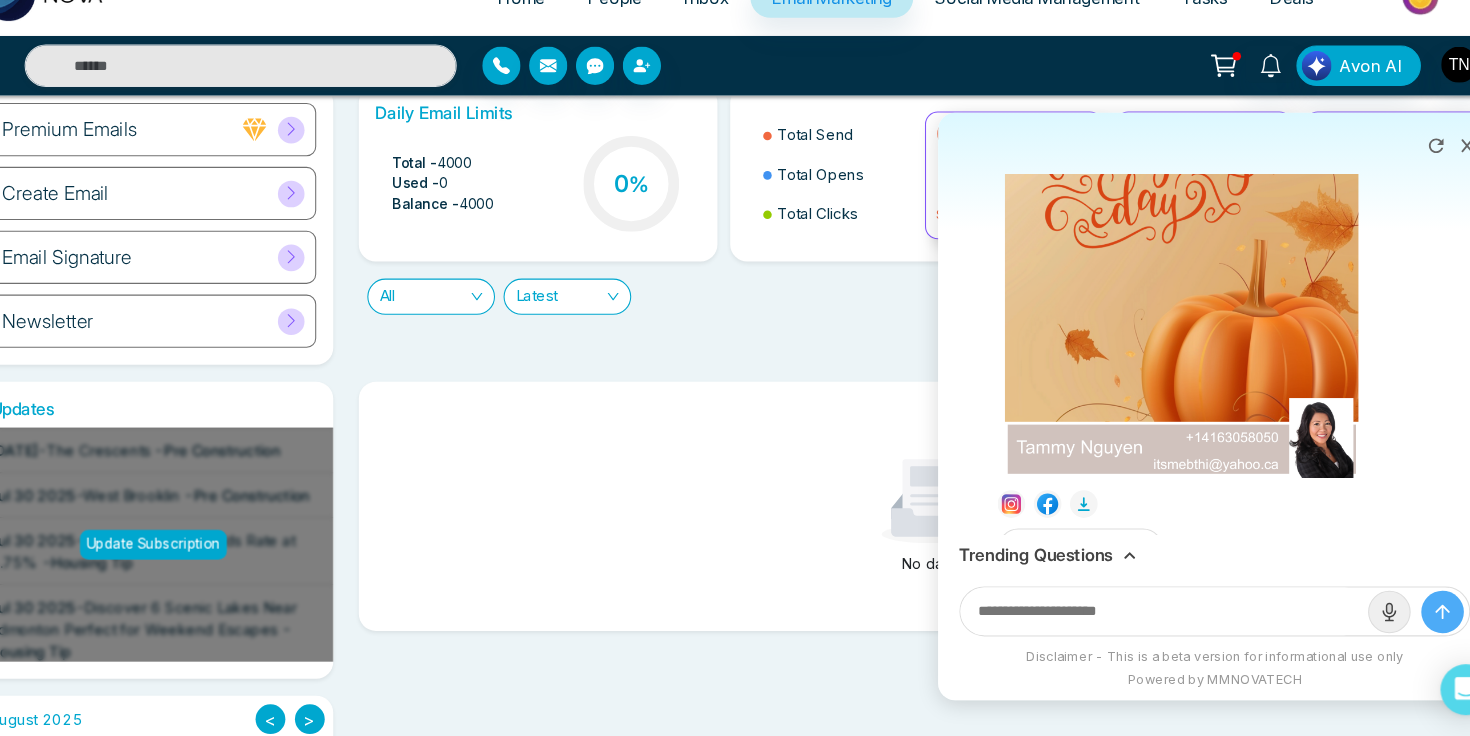 scroll, scrollTop: 3441, scrollLeft: 0, axis: vertical 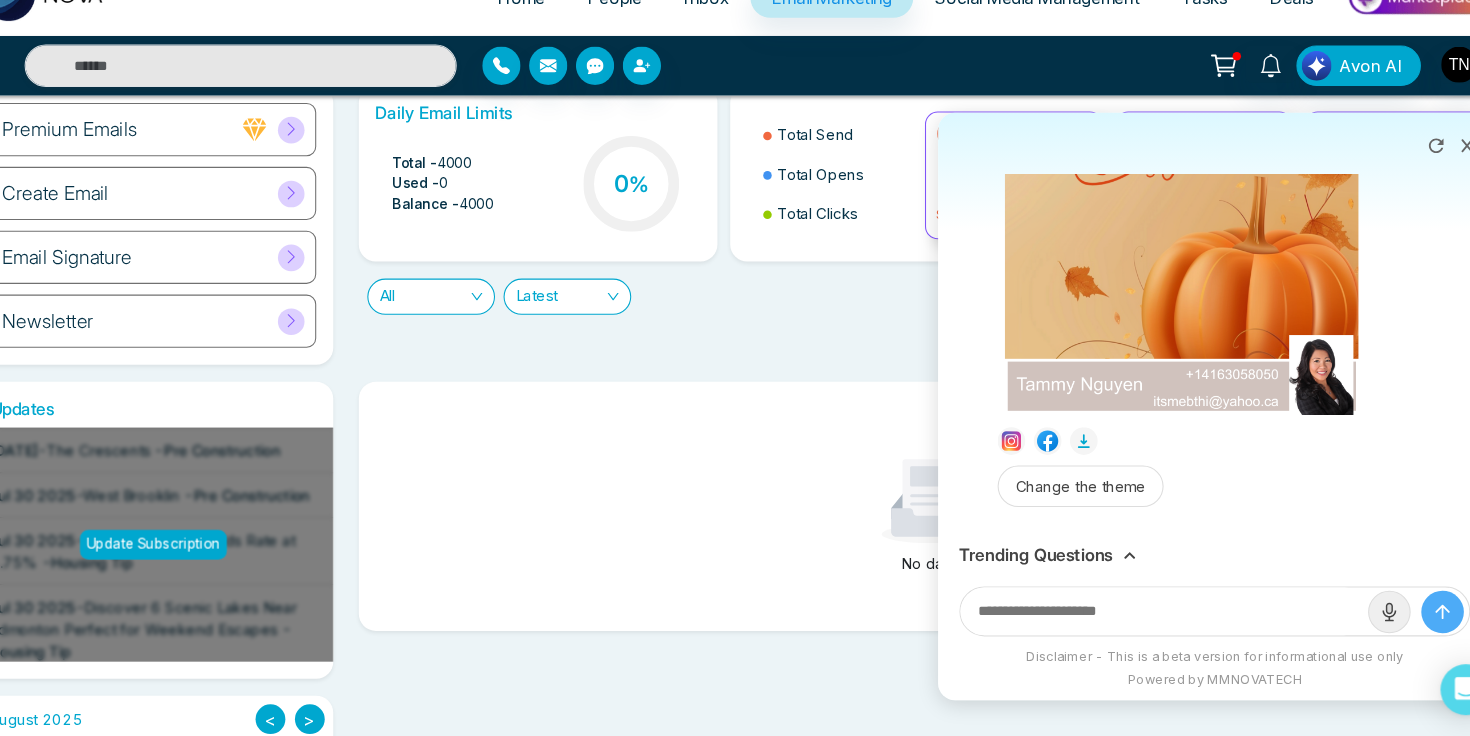 click at bounding box center [1159, 198] 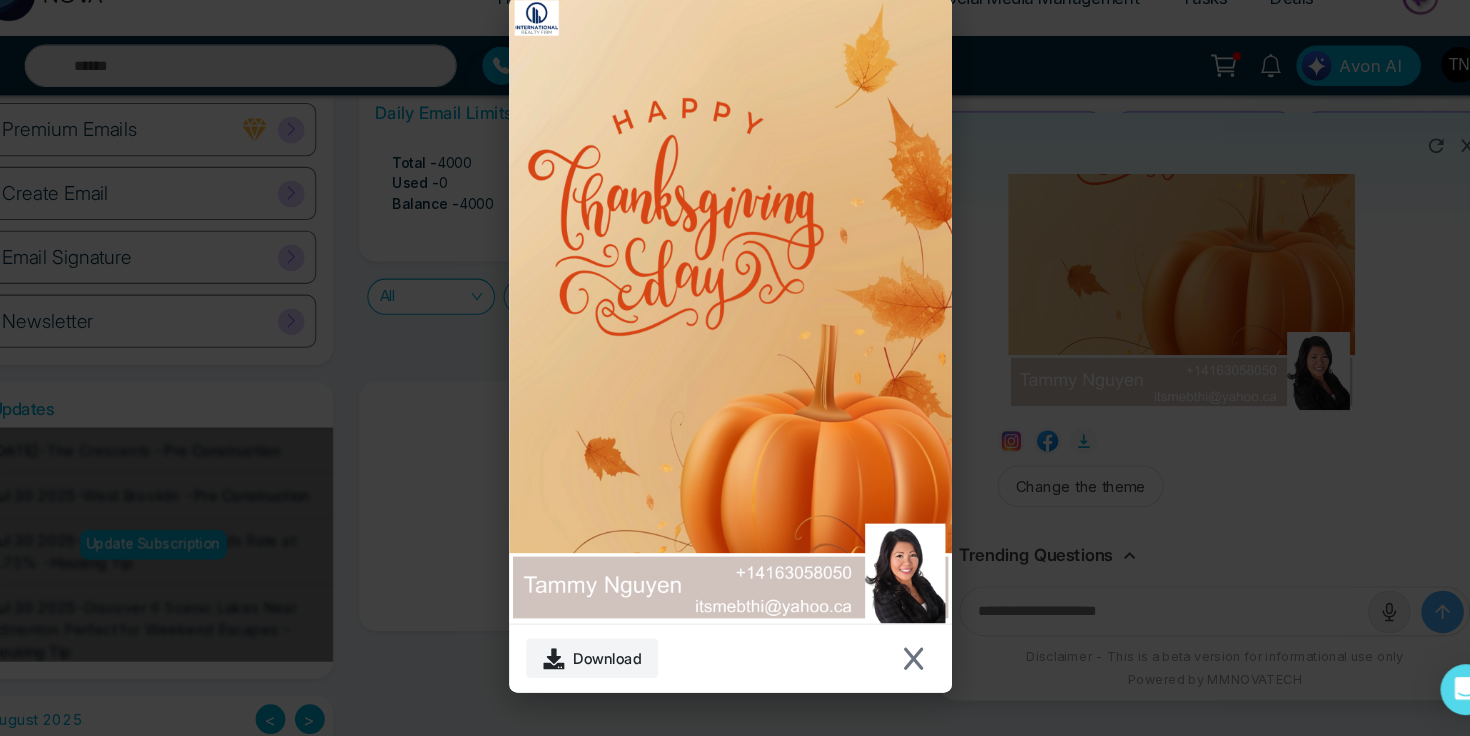 click at bounding box center (735, 335) 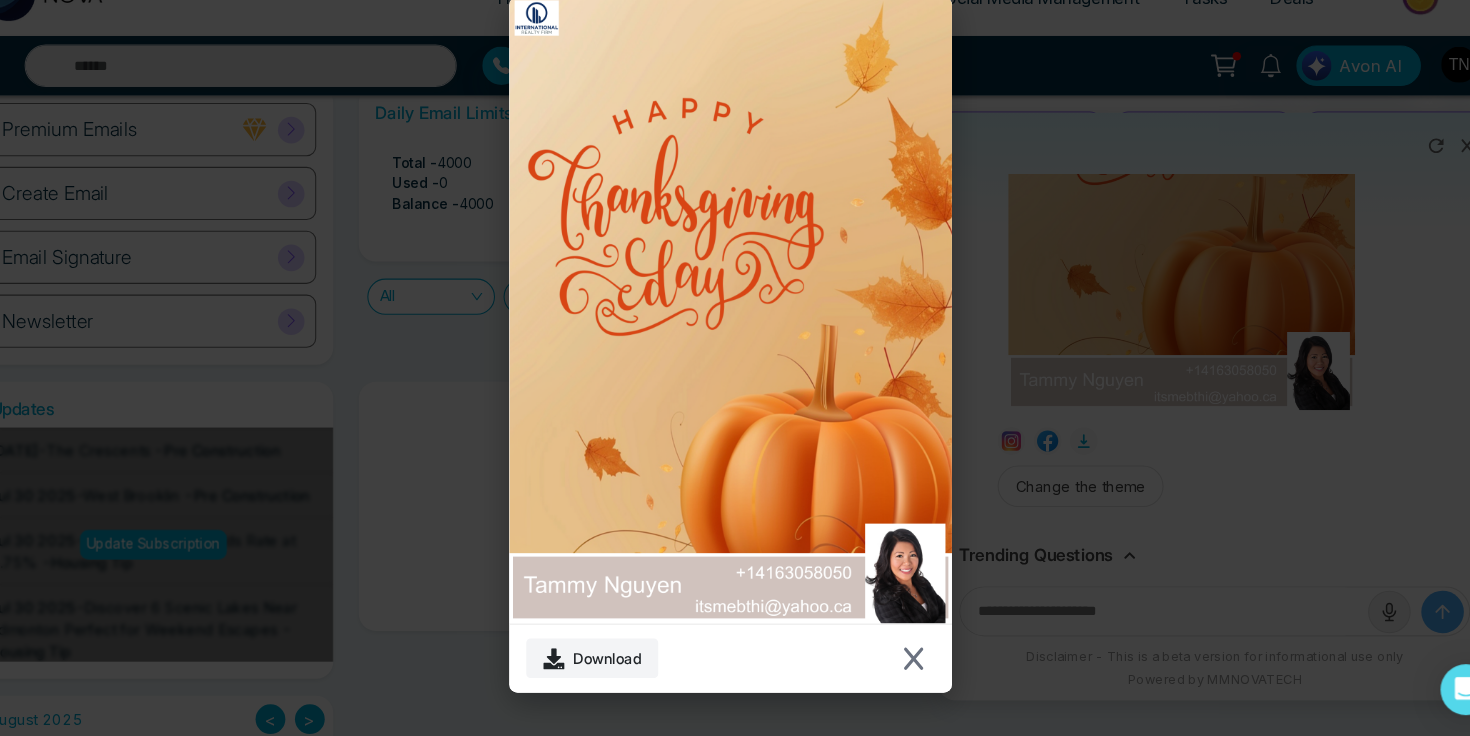 click at bounding box center (735, 335) 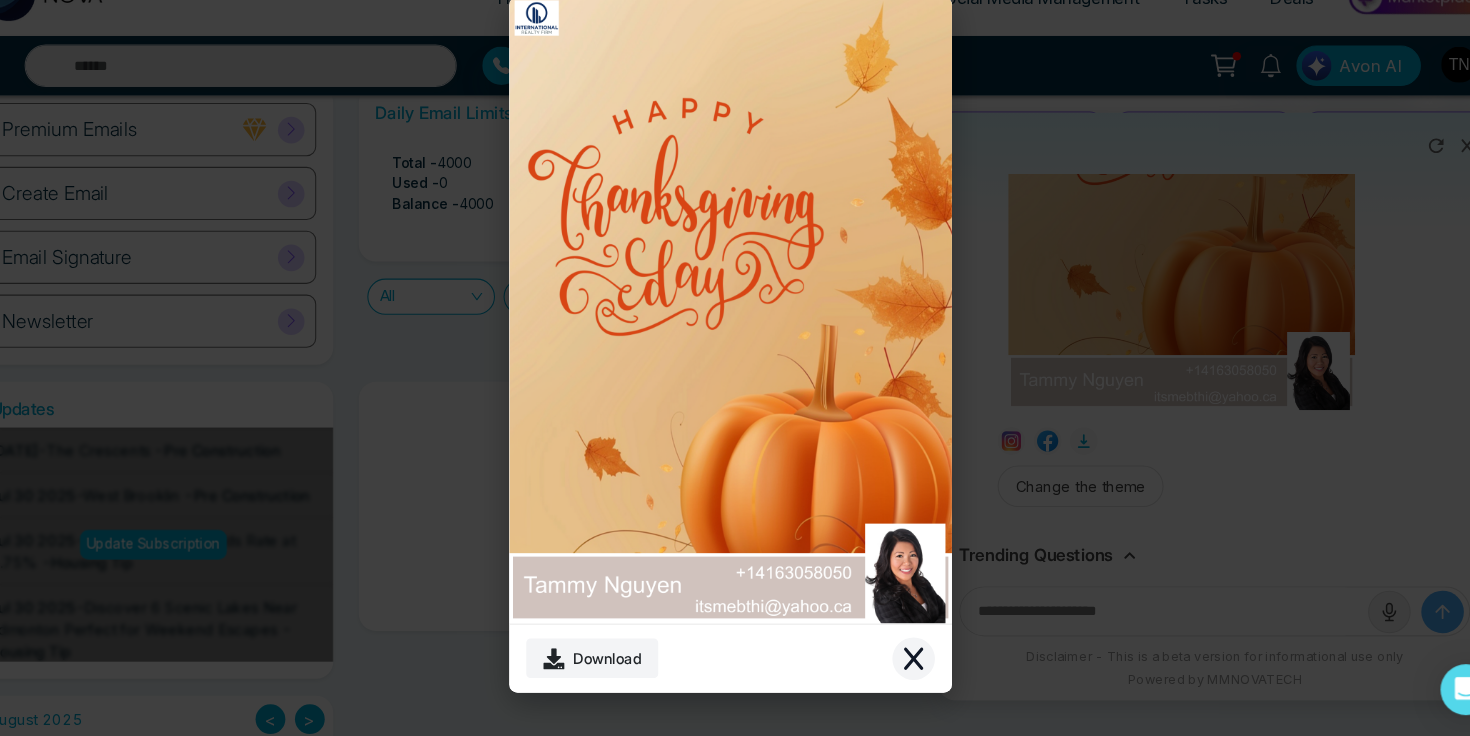 click 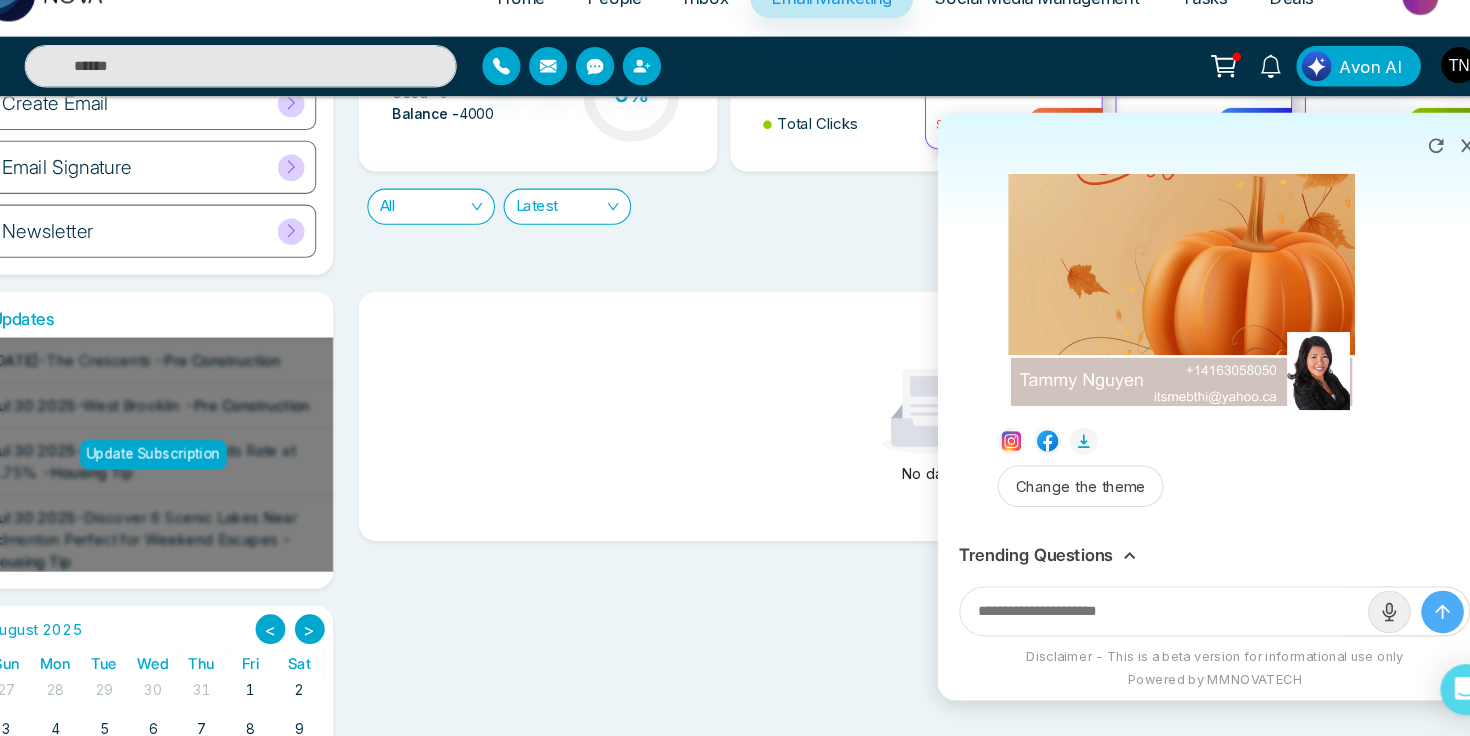 scroll, scrollTop: 165, scrollLeft: 0, axis: vertical 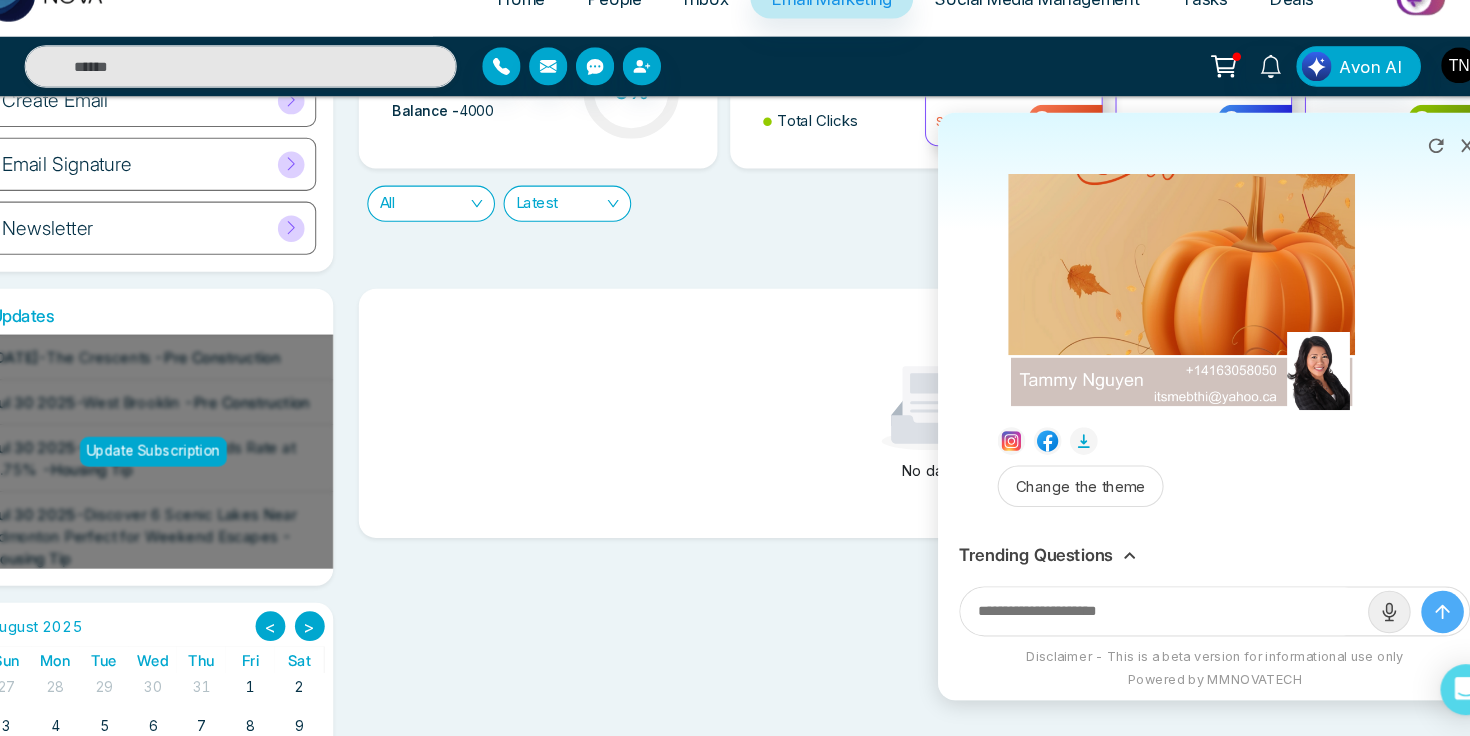 click on "No data" at bounding box center [922, 486] 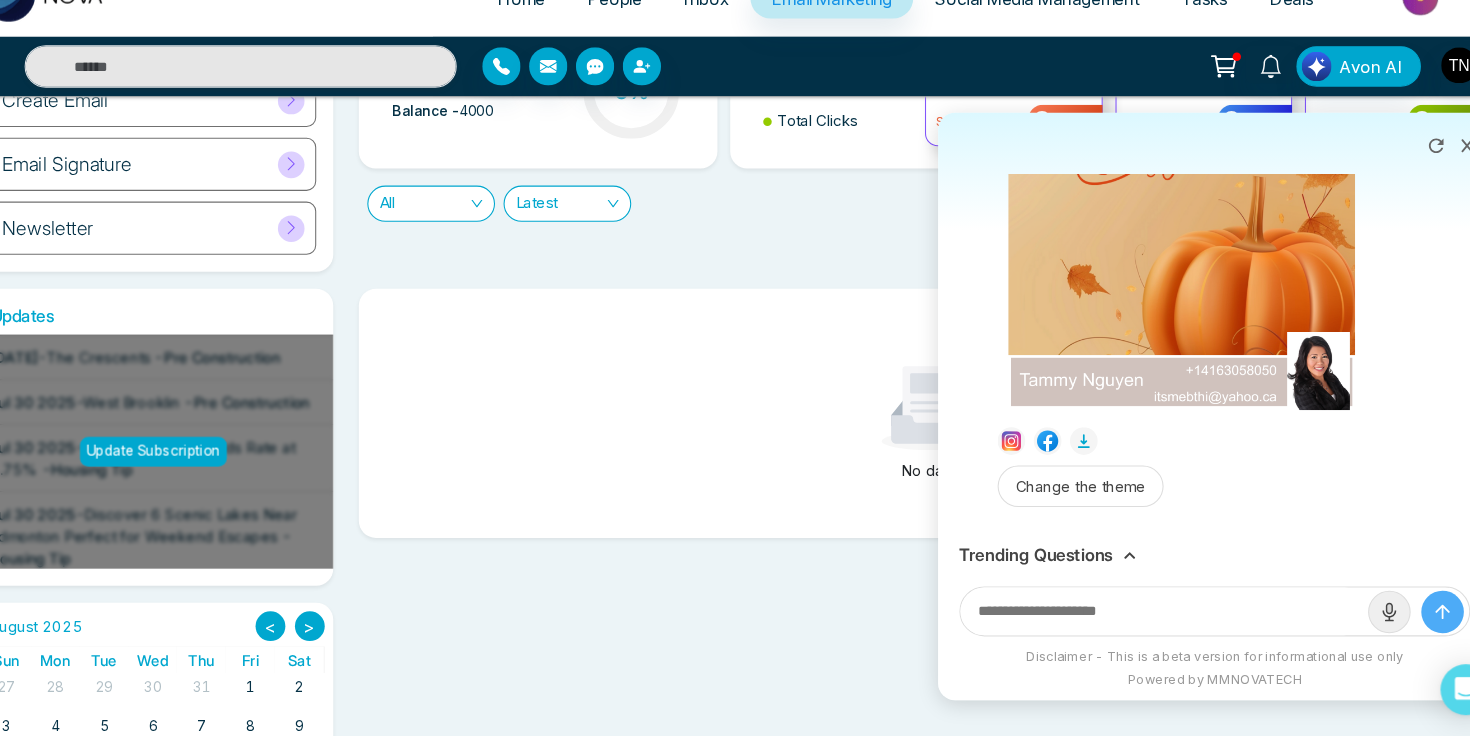 click 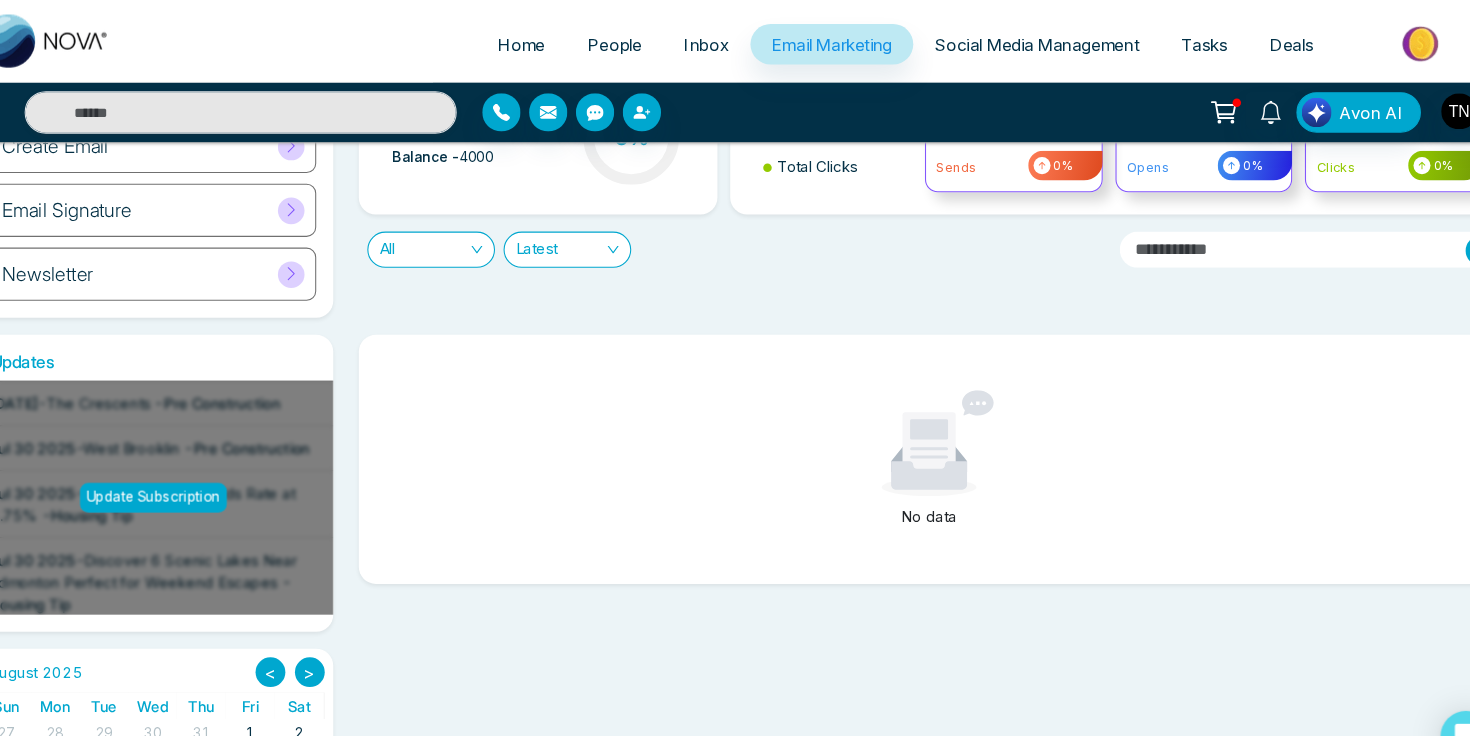 scroll, scrollTop: 0, scrollLeft: 0, axis: both 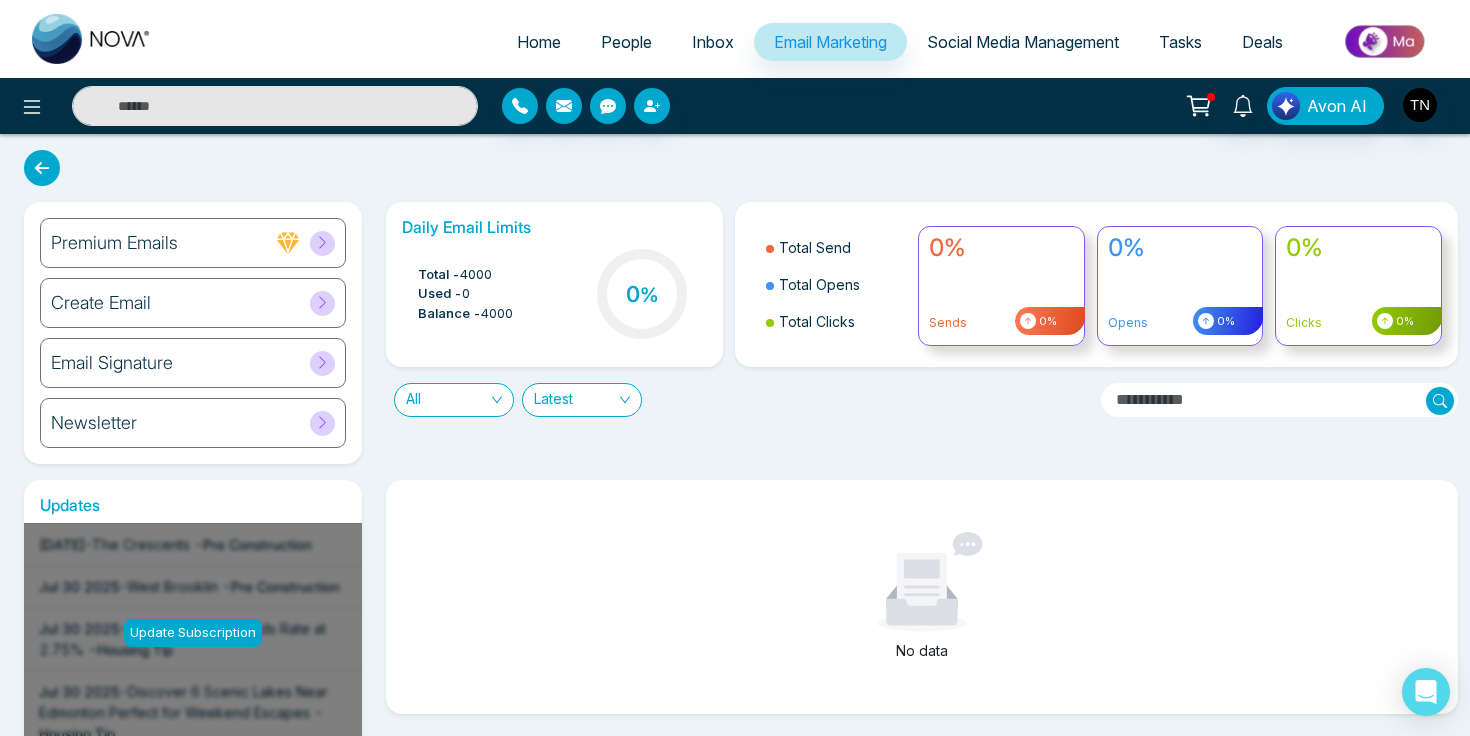 click on "Email Marketing" at bounding box center (830, 42) 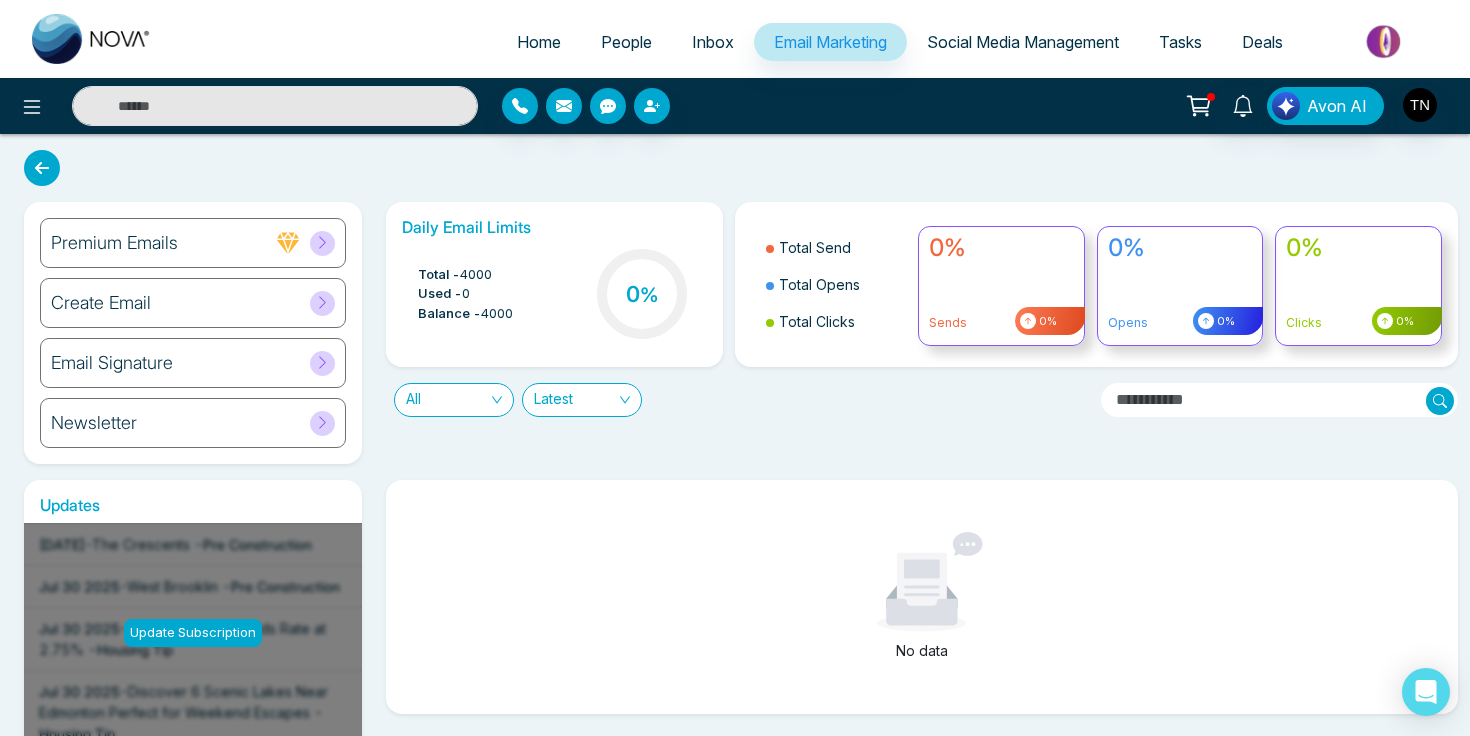 click on "Email Marketing" at bounding box center [830, 42] 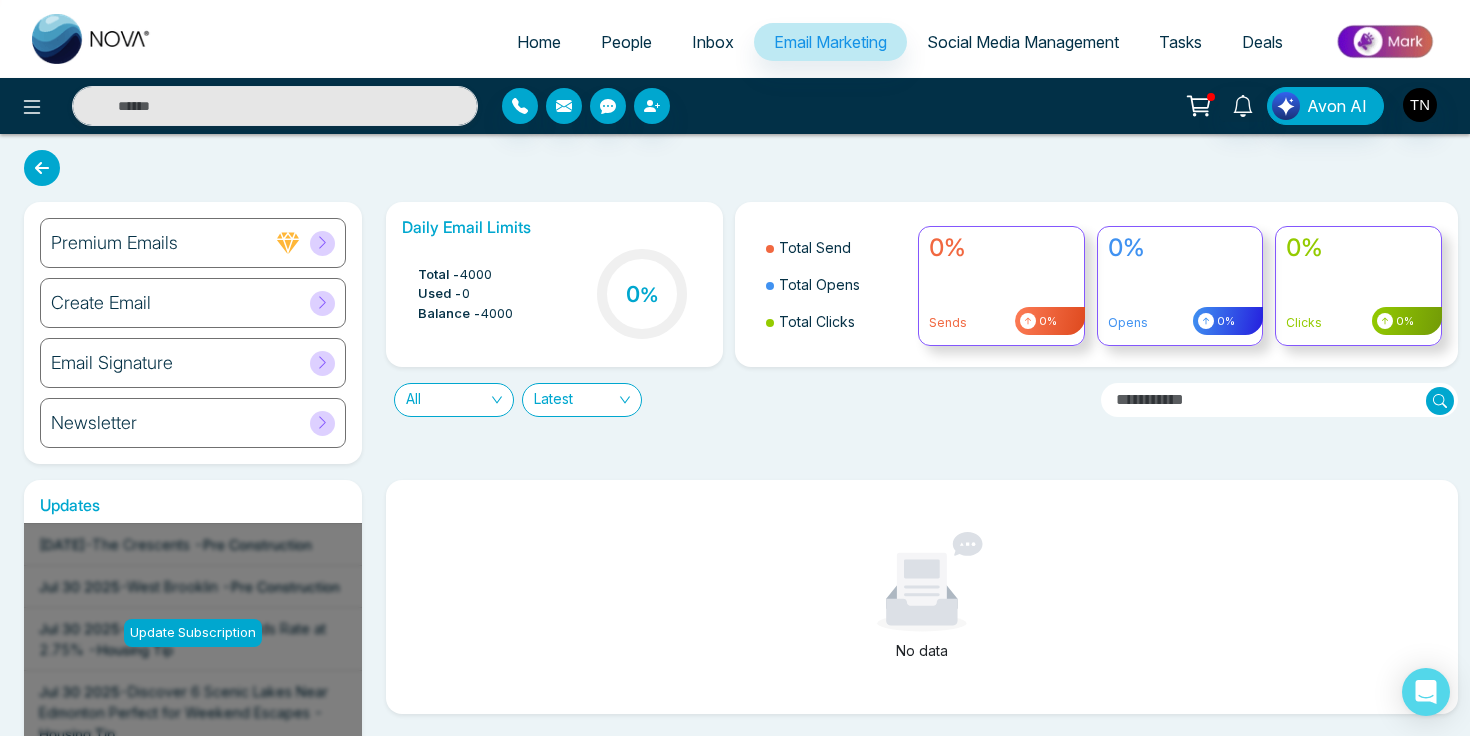 click on "Inbox" at bounding box center (713, 42) 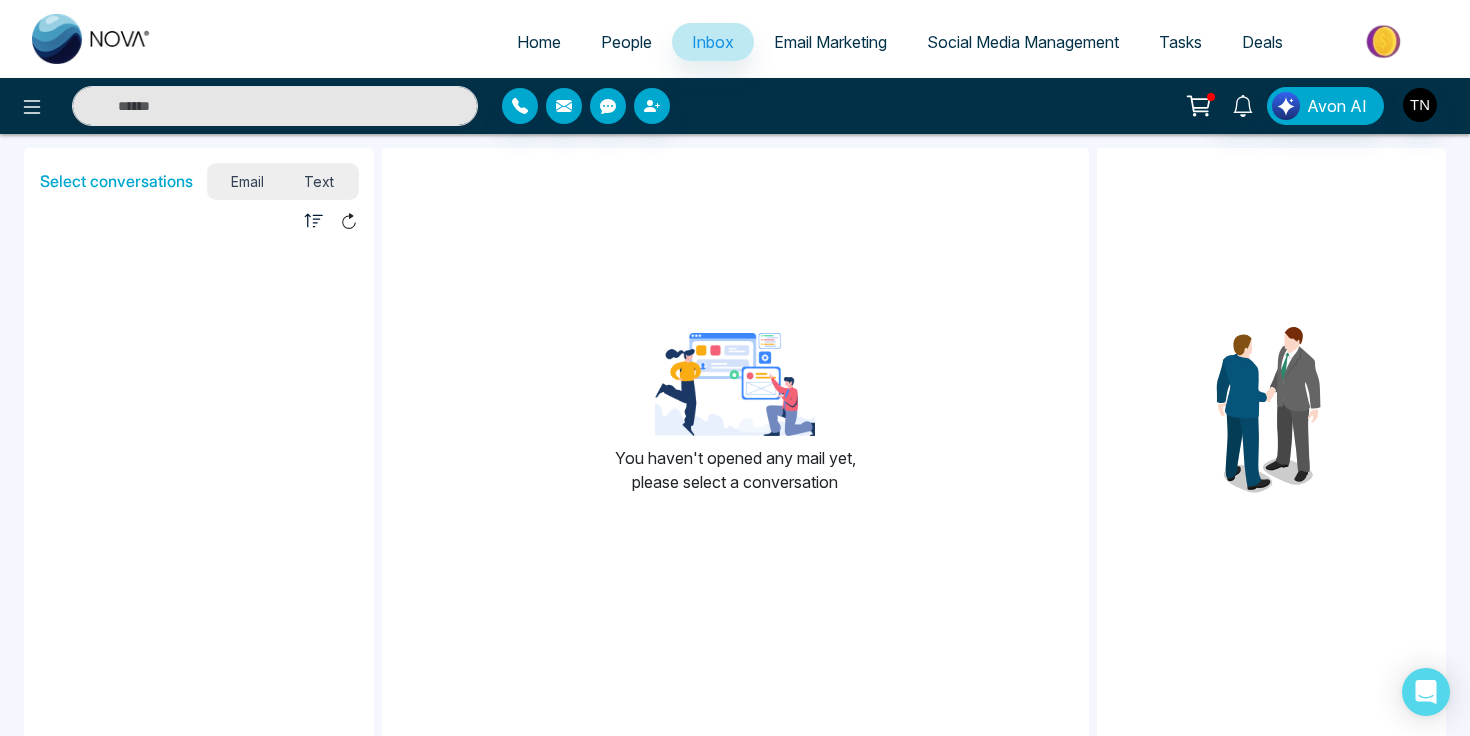 click on "Email Marketing" at bounding box center (830, 42) 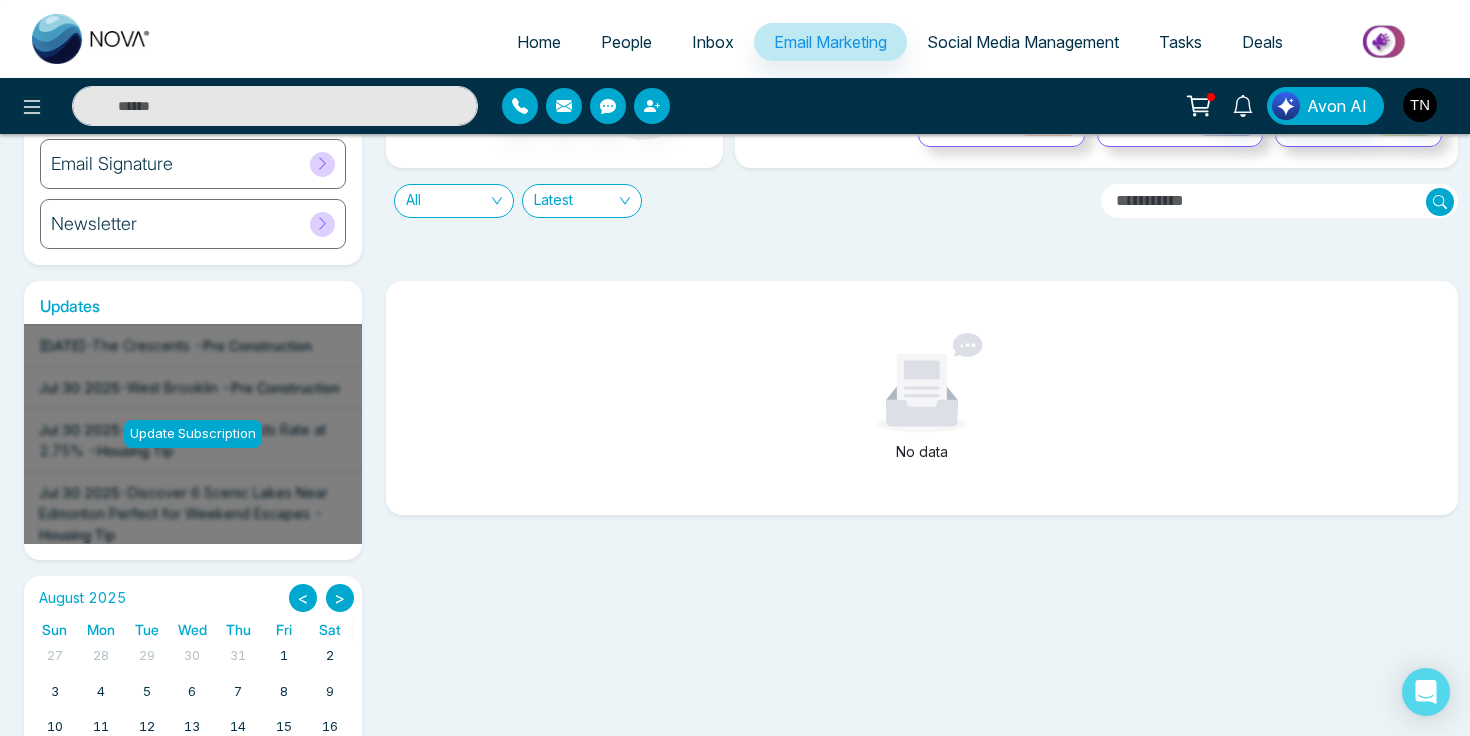 scroll, scrollTop: 0, scrollLeft: 0, axis: both 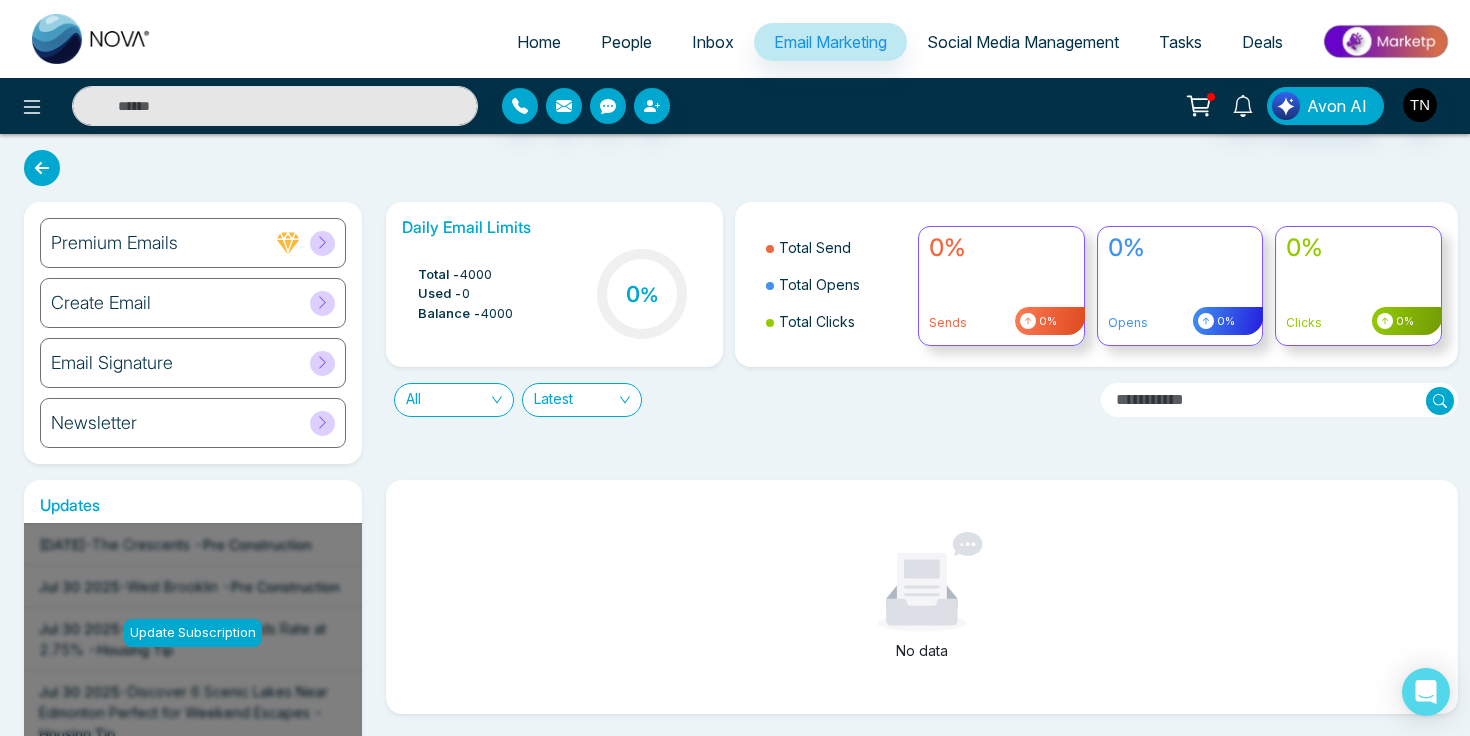 click on "Newsletter" at bounding box center [193, 423] 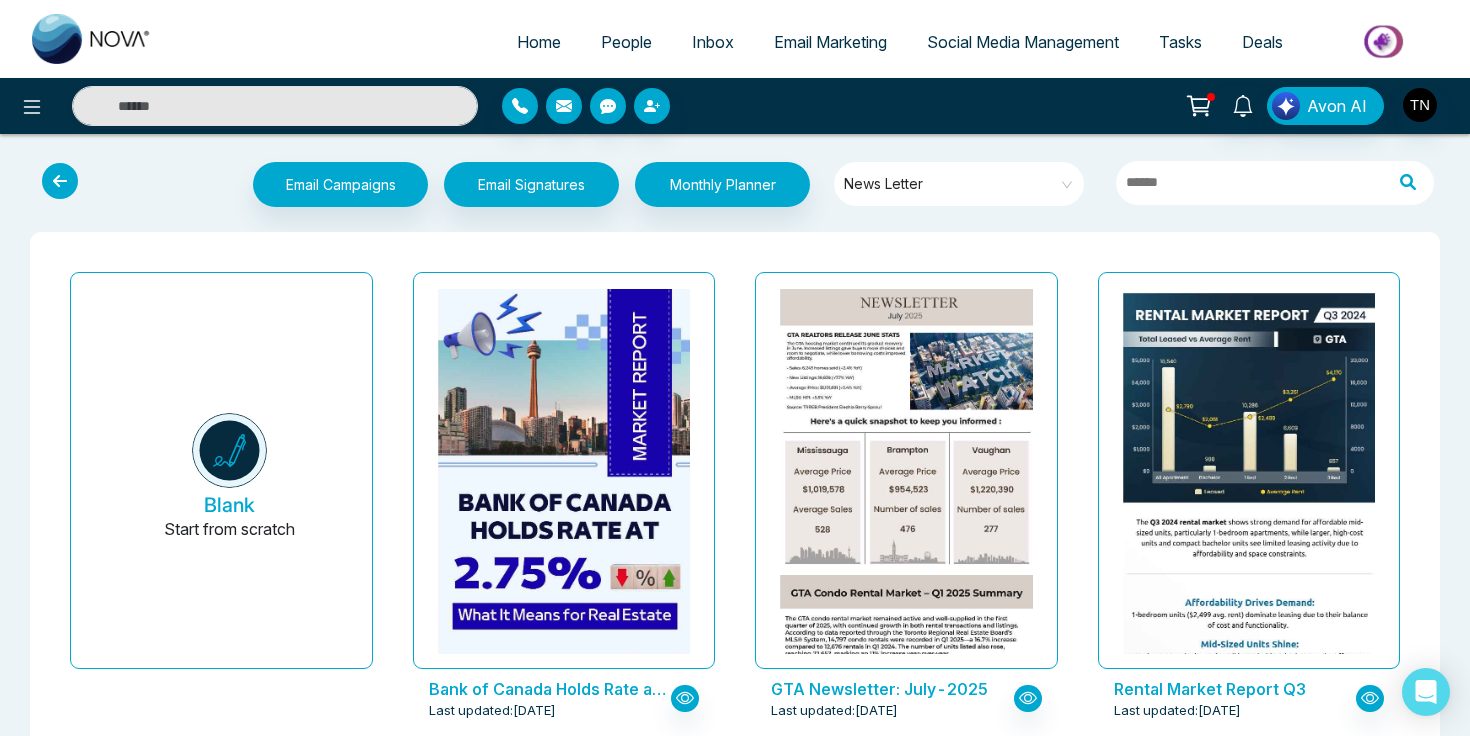 click at bounding box center (60, 181) 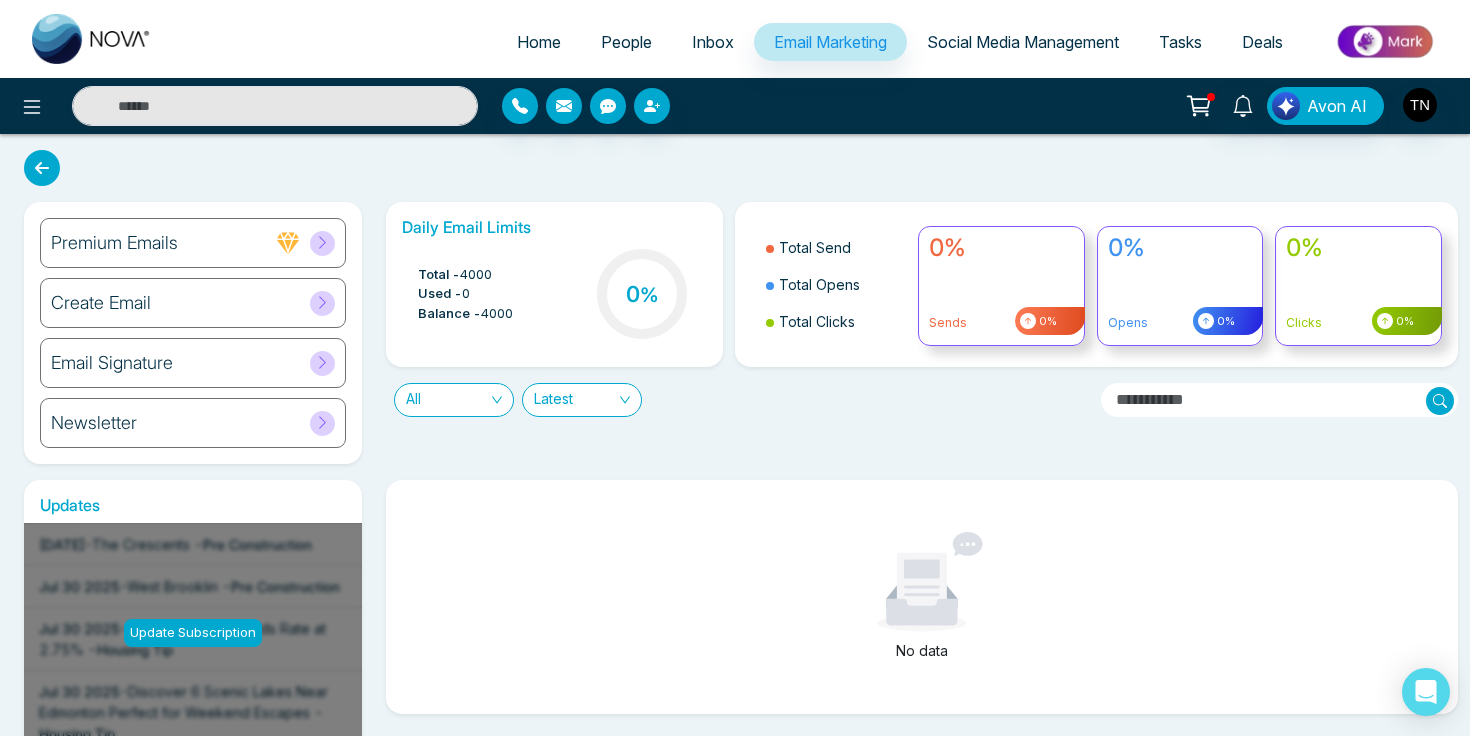 click on "Update Subscription [DATE] - The Crescents - Pre Construction [DATE] - West Brooklin - Pre Construction [DATE] - Bank of Canada Holds Rate at 2.75% - Housing Tip [DATE] - Discover 6 Scenic Lakes Near Edmonton Perfect for Weekend Escapes - Housing Tip [DATE] - Is Your Home Stuck in the Mid-2010s? Here’s What to Update Before You Sell - Housing Tip [DATE] - GTA Newsletter: [MONTH]-[YEAR] - Housing Tip [DATE] - What’s Next for Mortgage Rates & Home Prices in Canada? Here’s What You Should Know - Housing Tip [DATE] - Private Lending is Booming—What Homebuyers & Investors Need to Know - Housing Tip [DATE] - Georgina View Home- Treasure Hill Homes - Pre Construction [DATE] -" at bounding box center [735, 606] 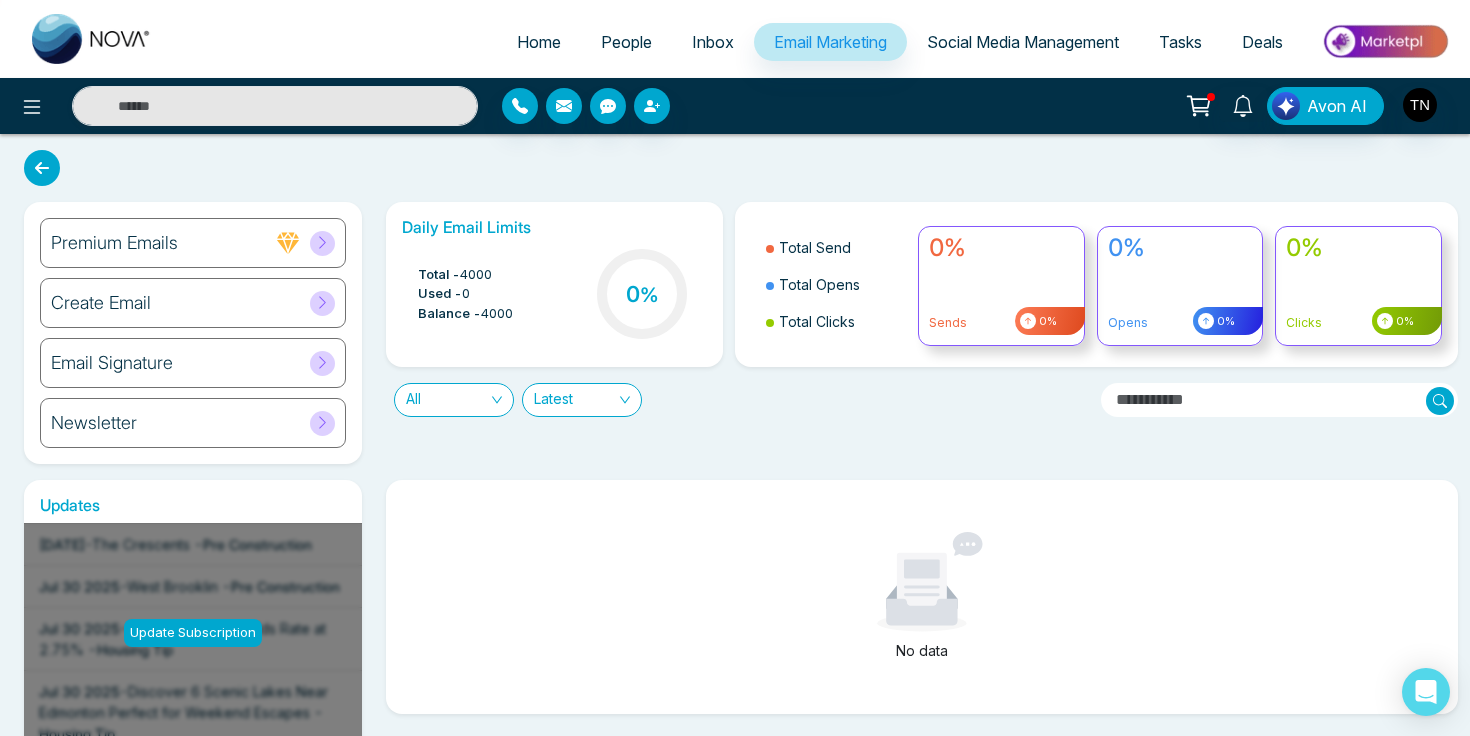 click on "Social Media Management" at bounding box center [1023, 42] 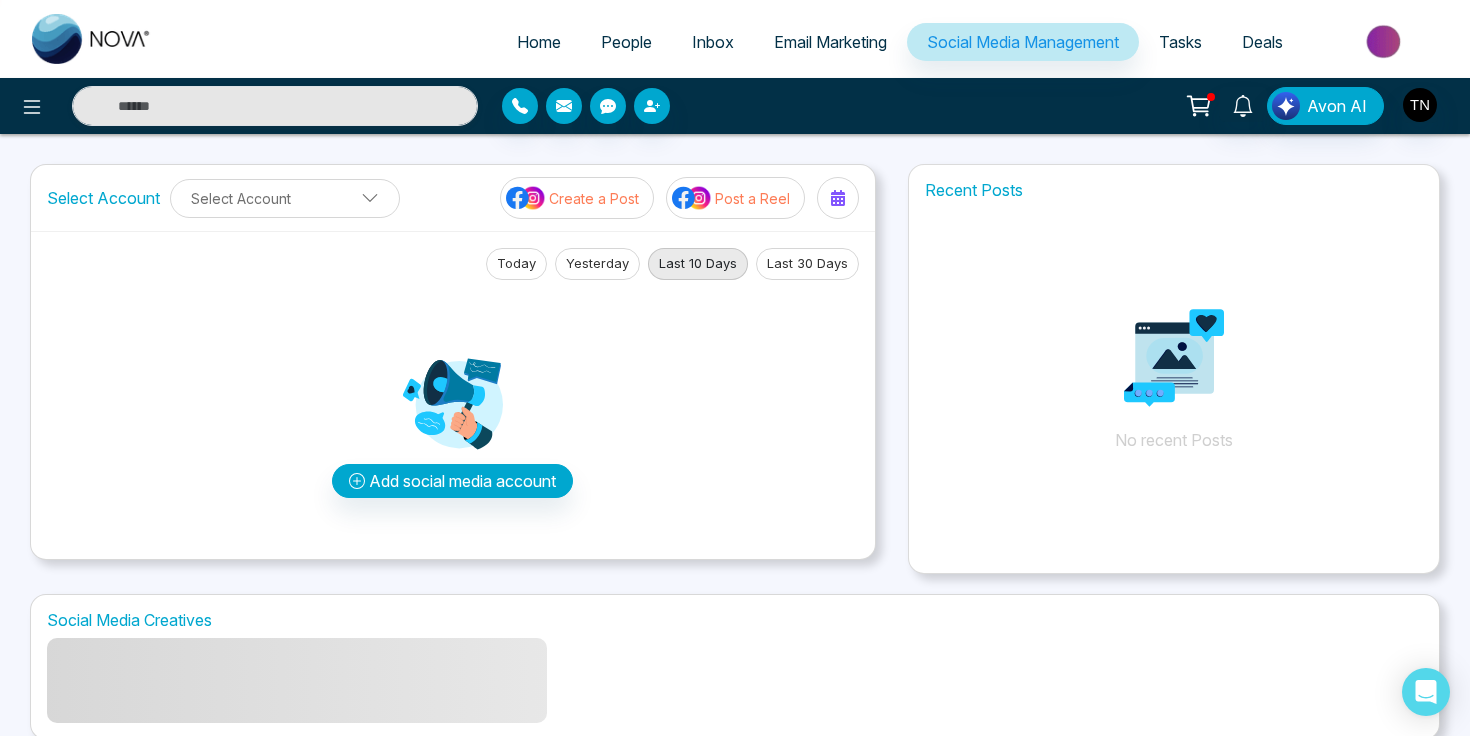 click on "Social Media Management" at bounding box center [1023, 42] 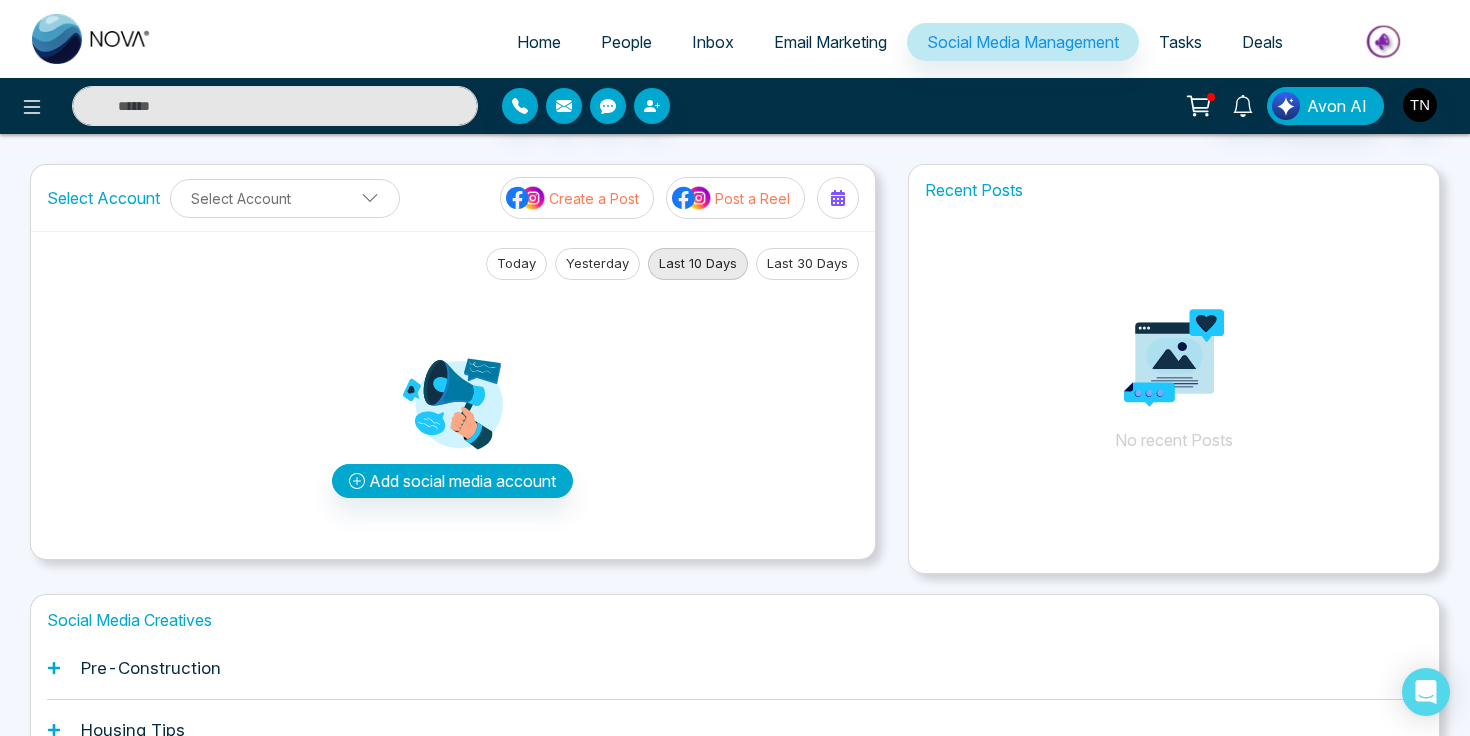 click on "Tasks" at bounding box center [1180, 42] 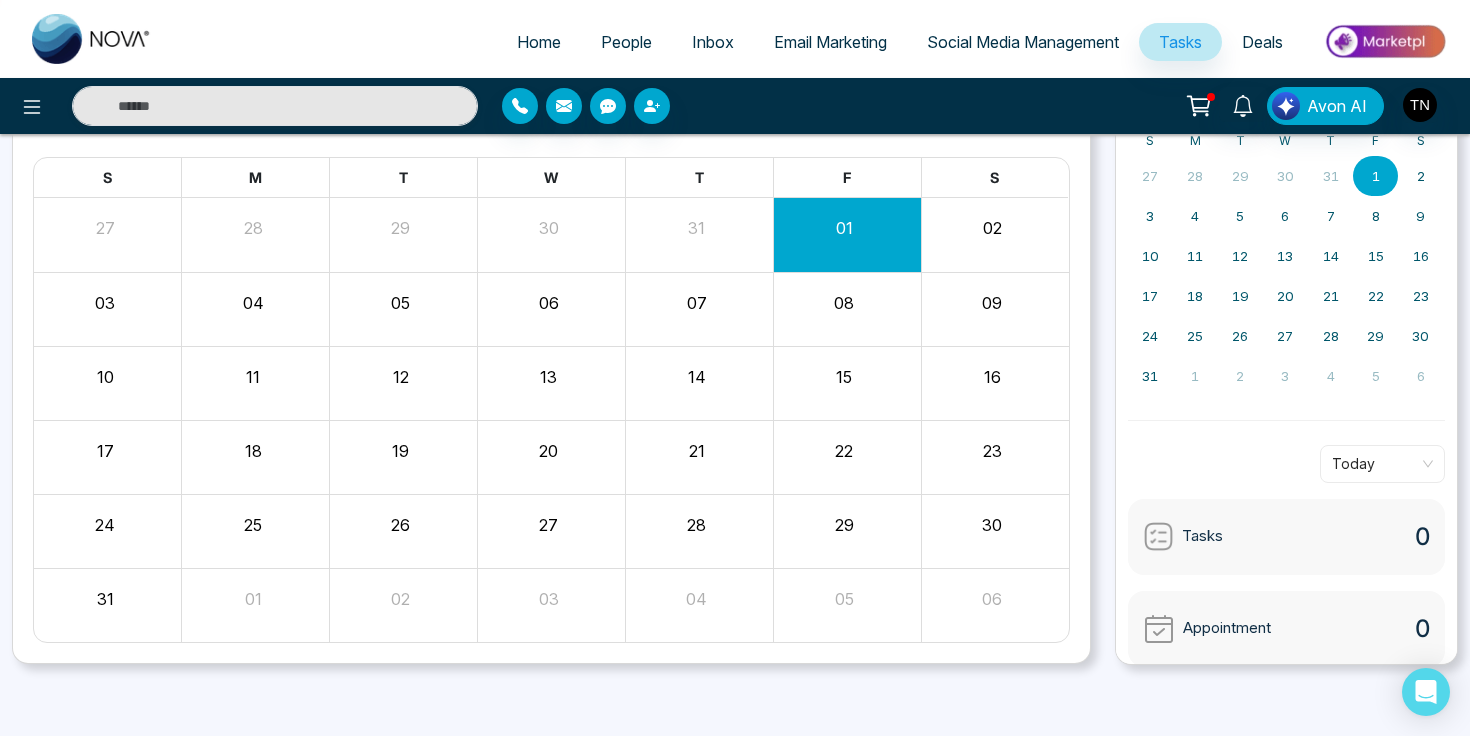 scroll, scrollTop: 0, scrollLeft: 0, axis: both 